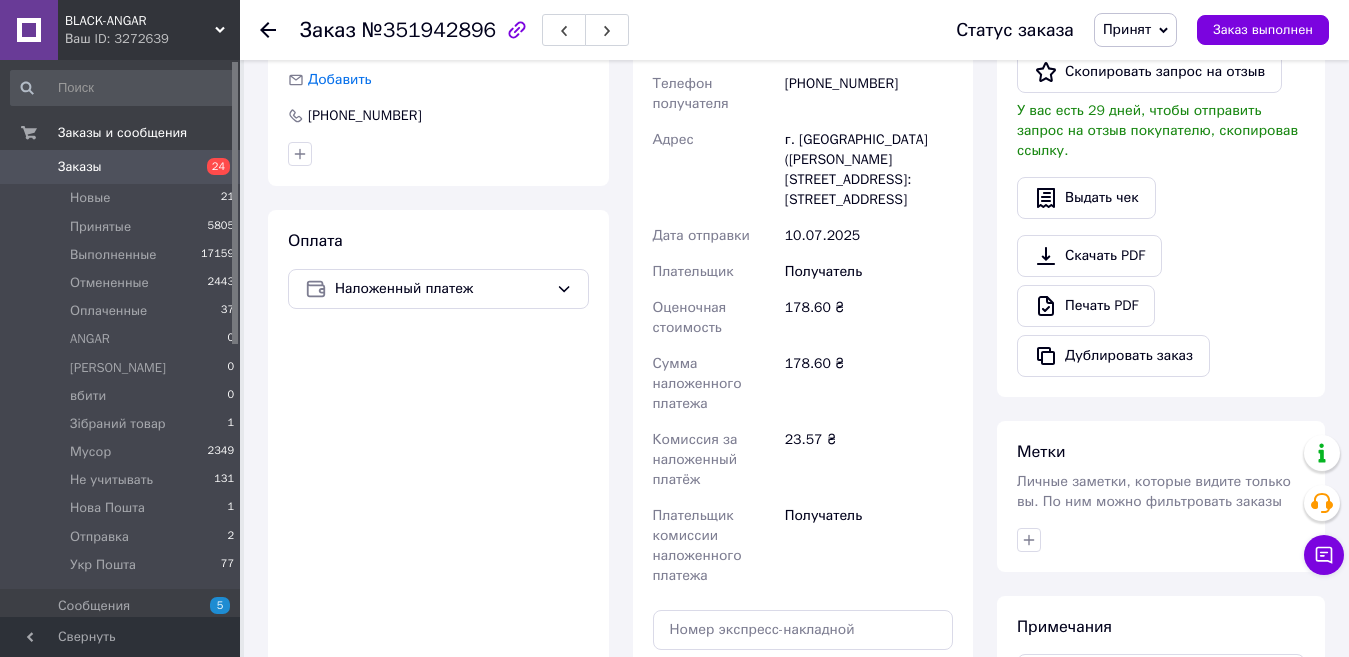 scroll, scrollTop: 600, scrollLeft: 0, axis: vertical 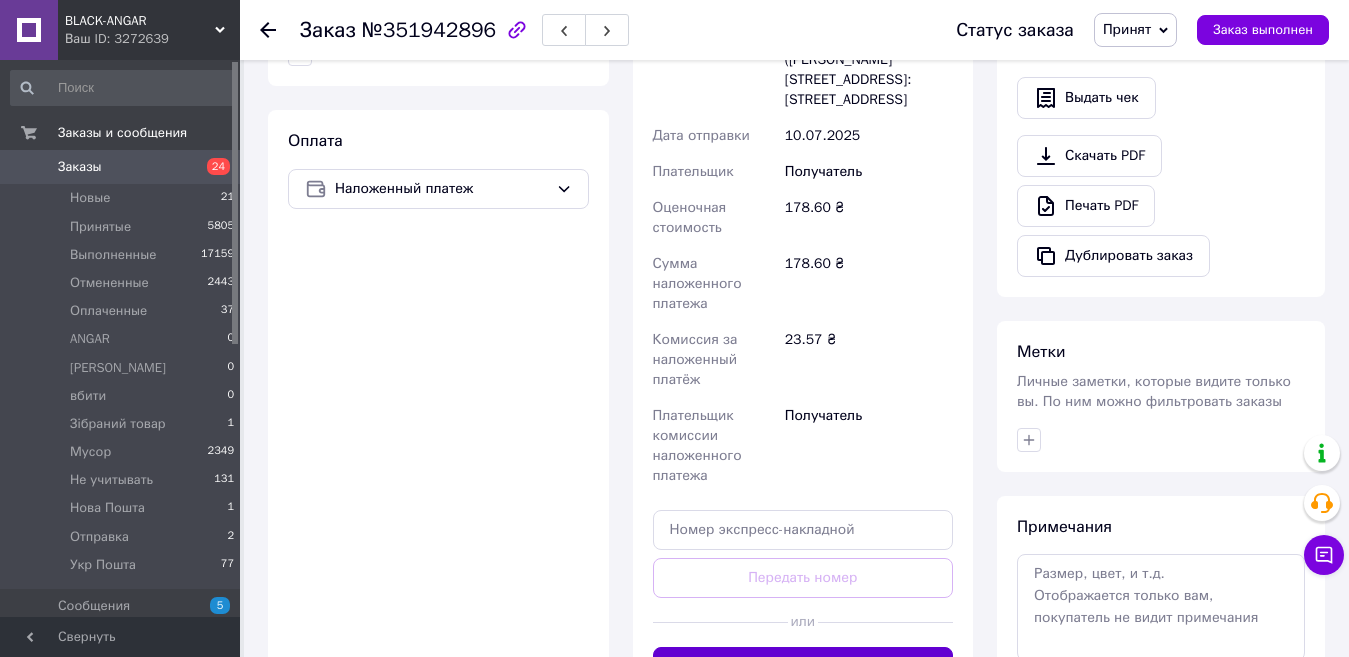 click on "Сгенерировать ЭН" at bounding box center (803, 667) 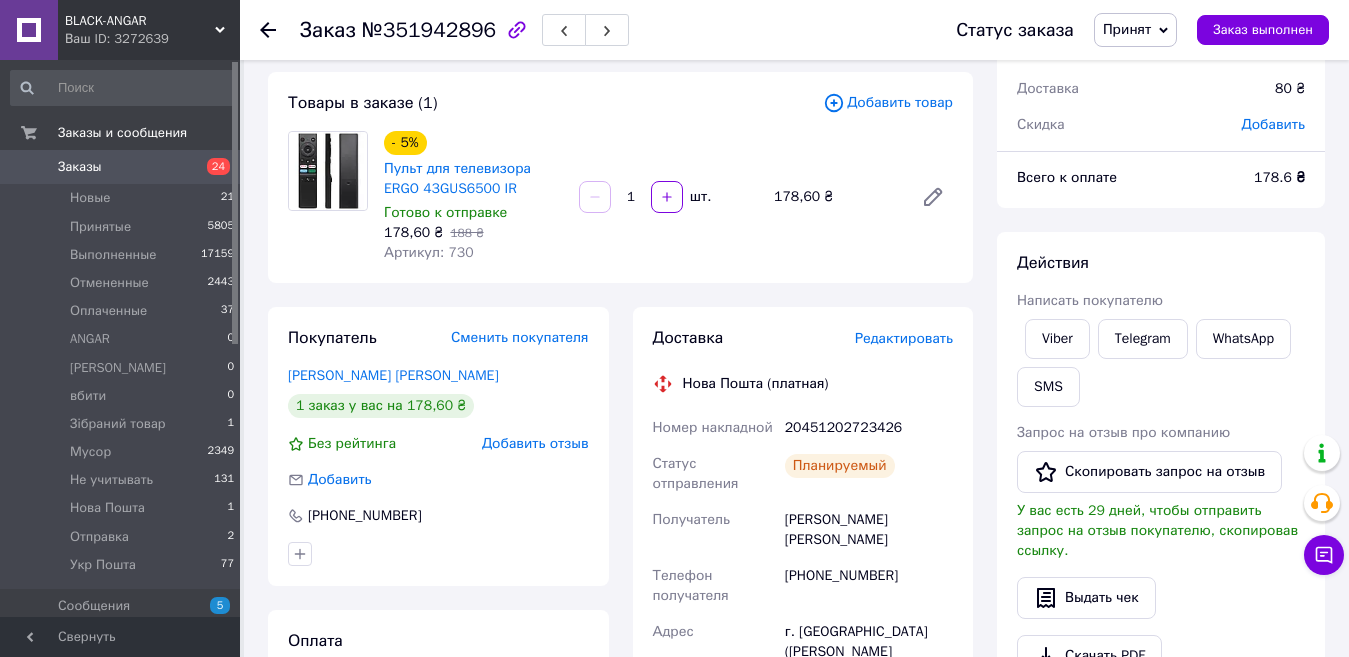 scroll, scrollTop: 0, scrollLeft: 0, axis: both 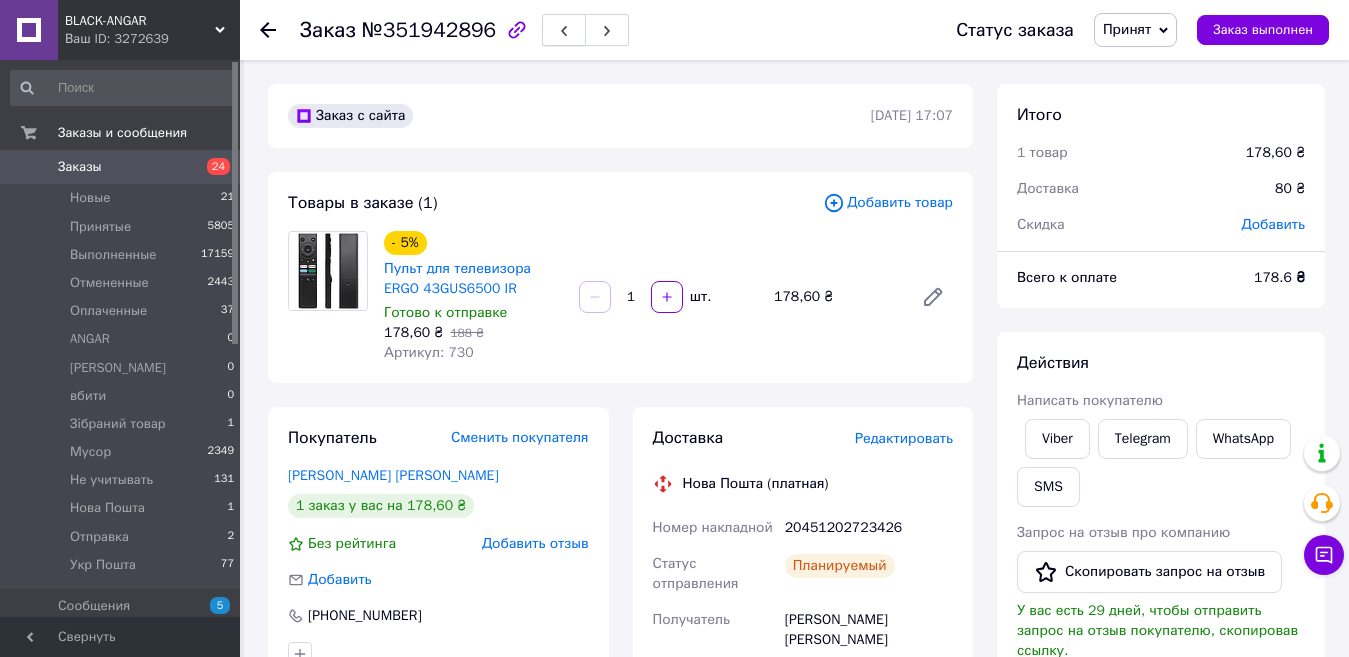 click at bounding box center (564, 30) 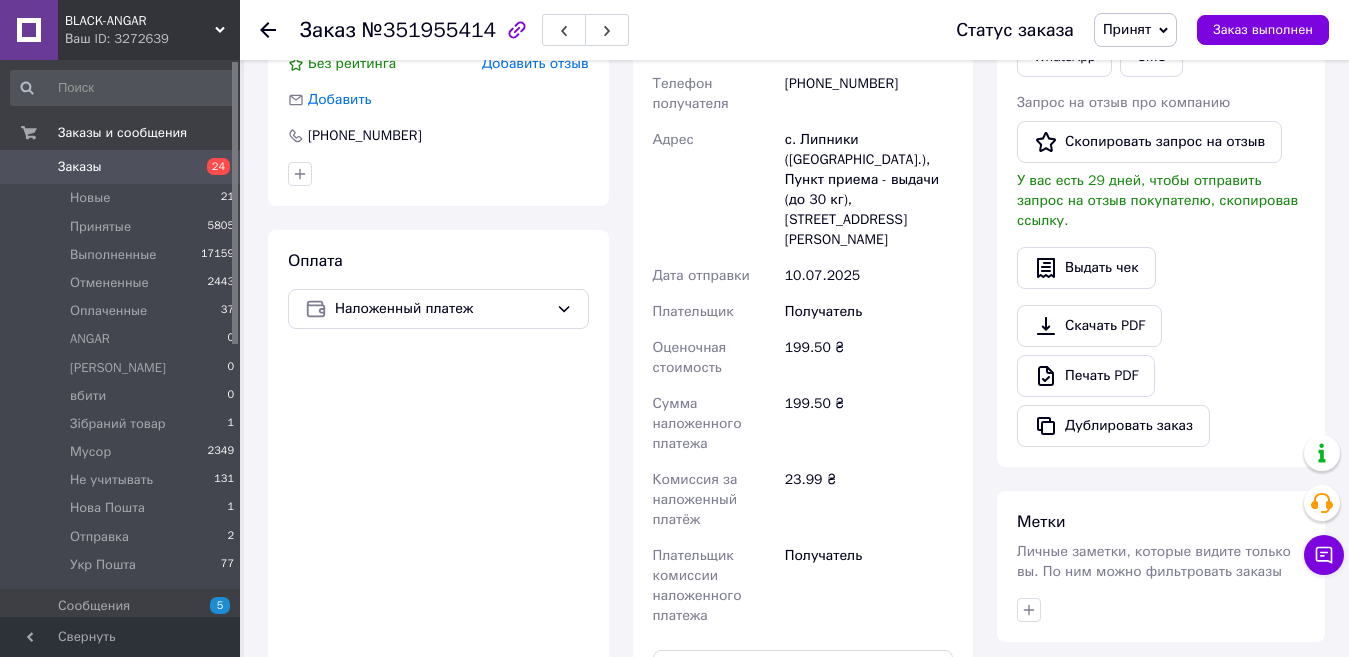 scroll, scrollTop: 800, scrollLeft: 0, axis: vertical 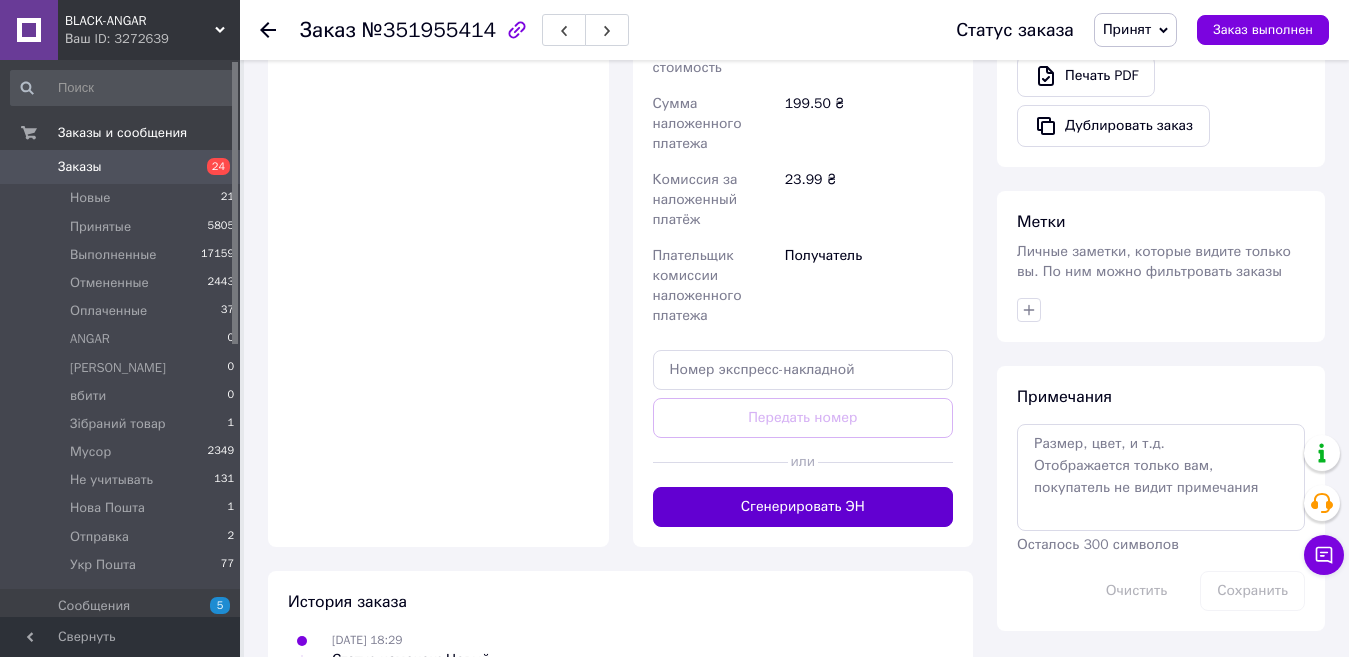 click on "Сгенерировать ЭН" at bounding box center (803, 507) 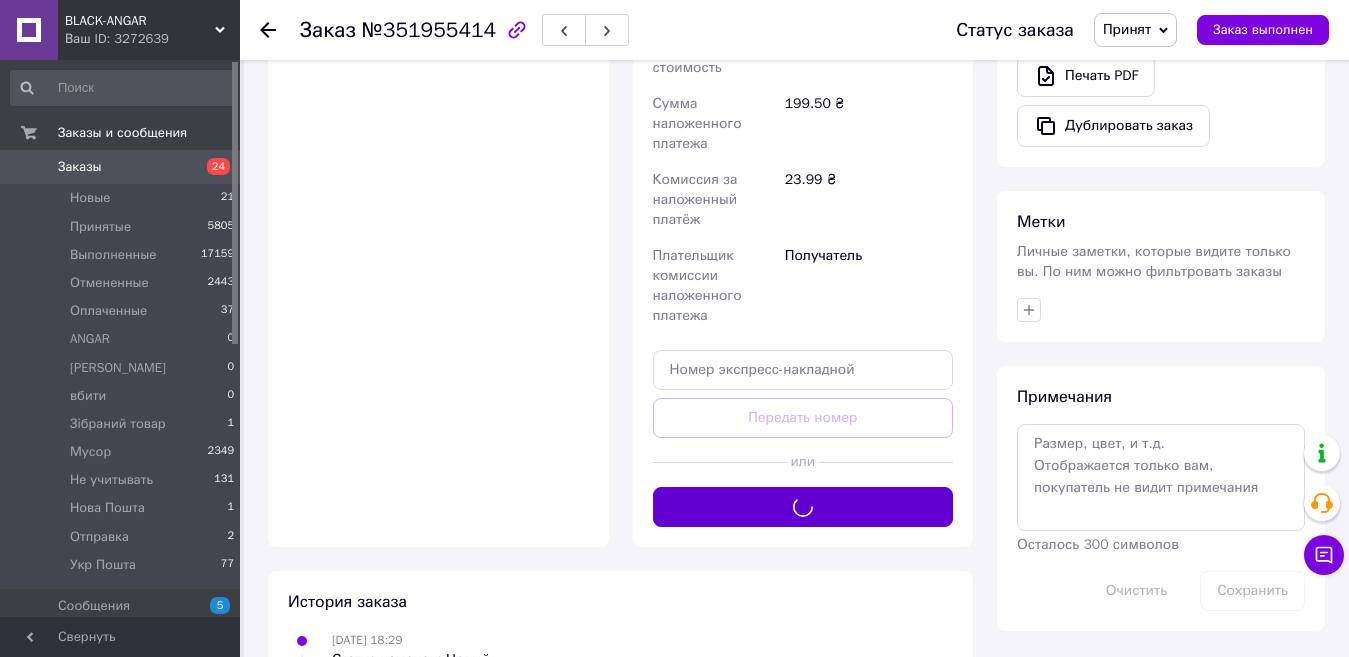 scroll, scrollTop: 100, scrollLeft: 0, axis: vertical 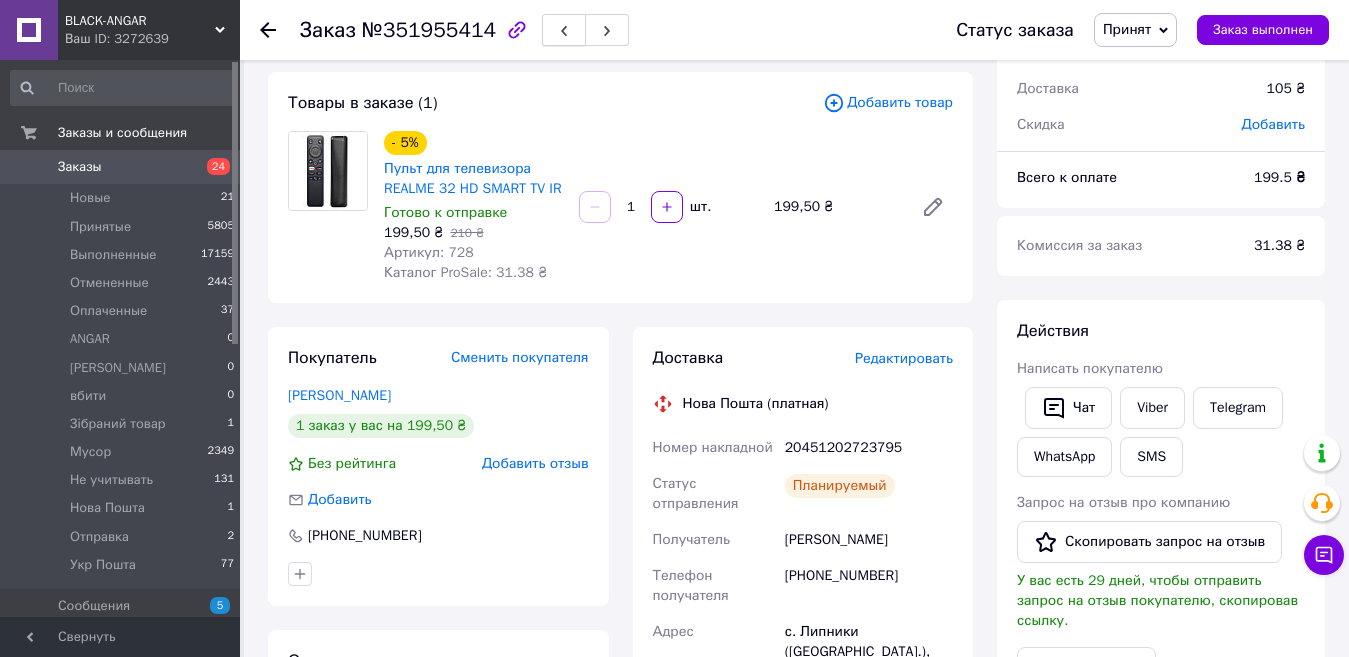 click 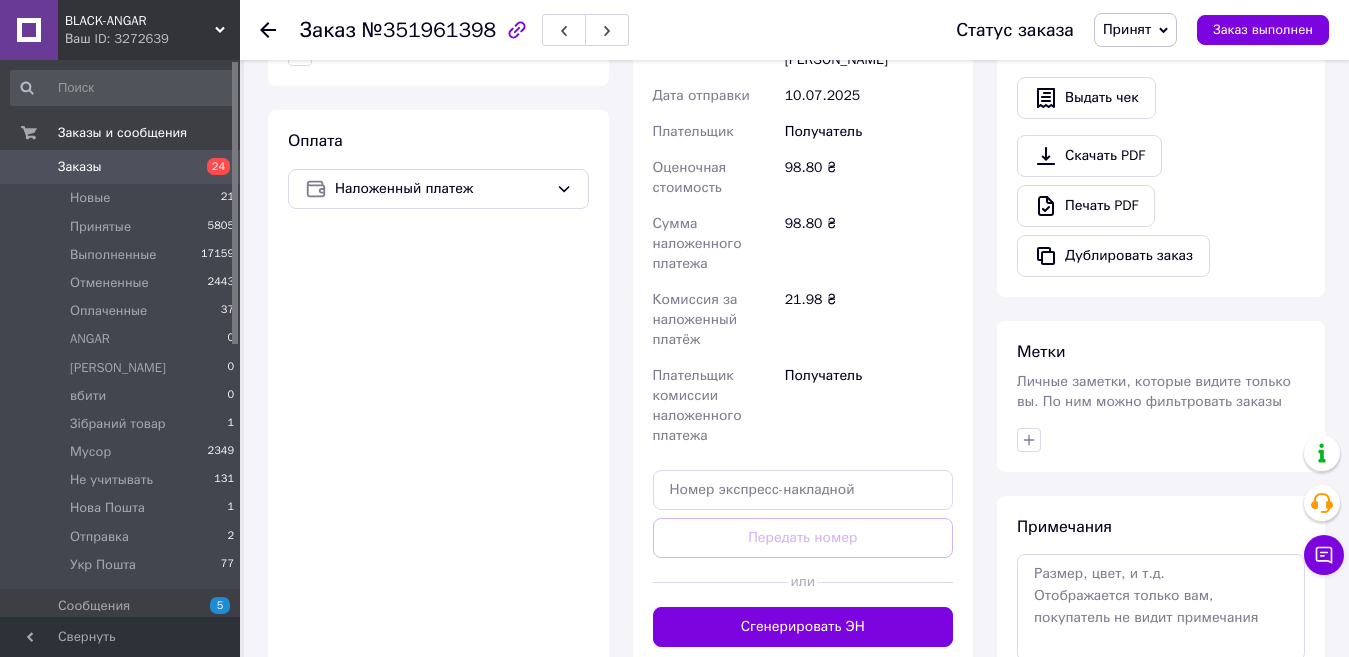 scroll, scrollTop: 825, scrollLeft: 0, axis: vertical 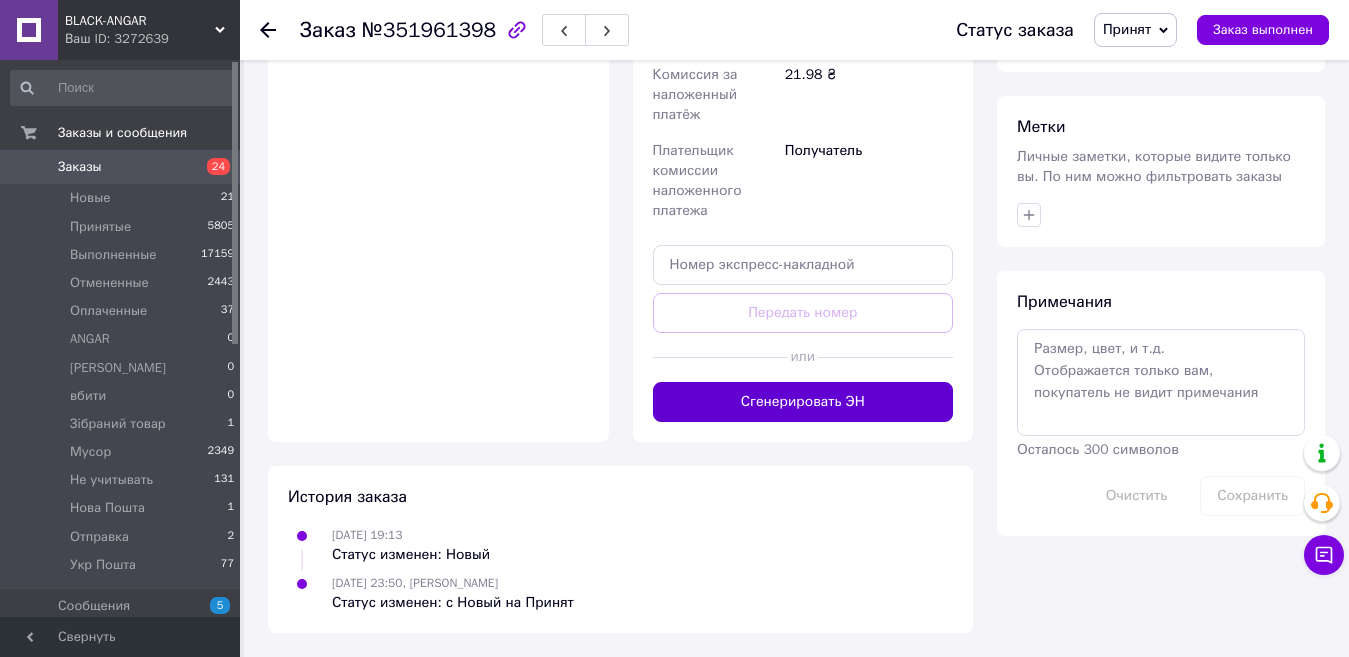 click on "Сгенерировать ЭН" at bounding box center (803, 402) 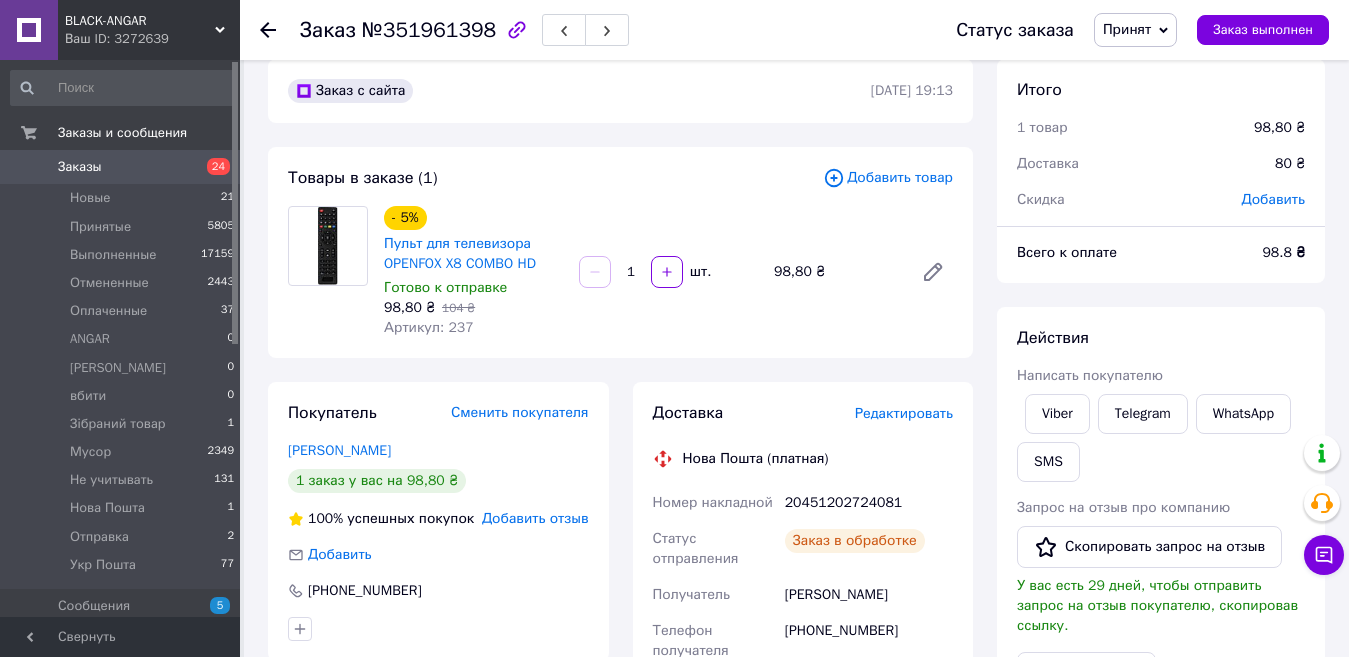 scroll, scrollTop: 425, scrollLeft: 0, axis: vertical 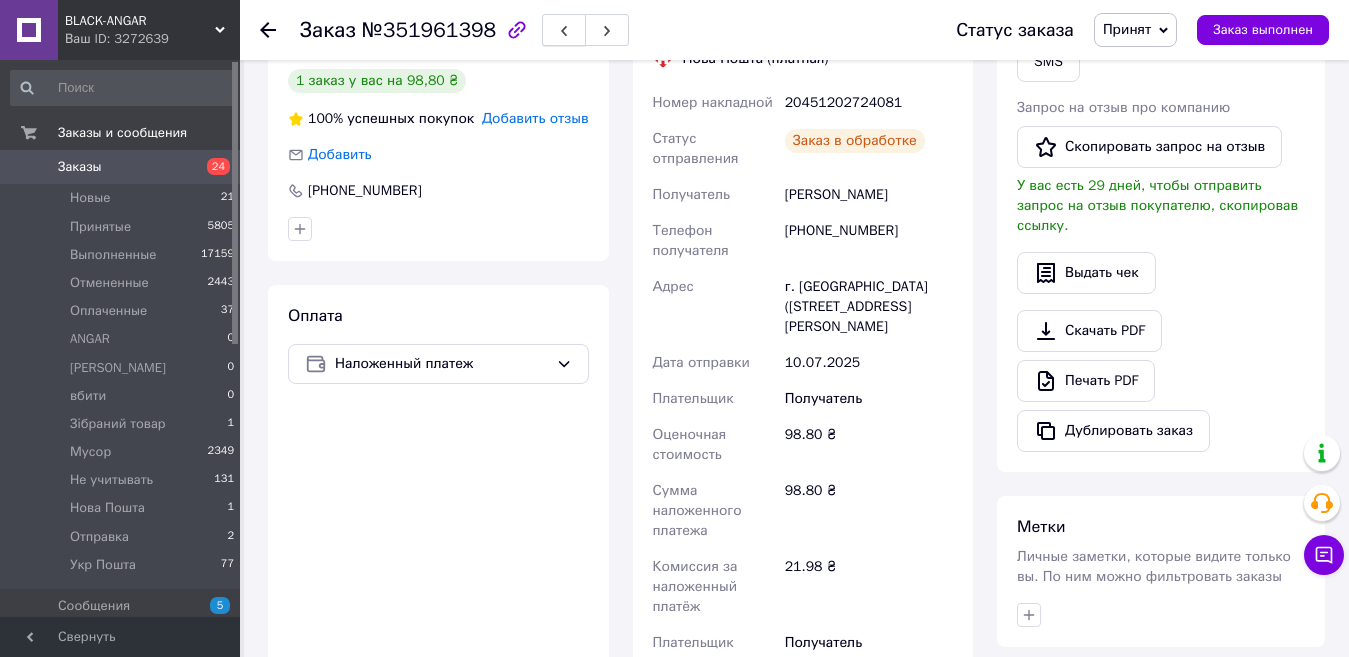 click at bounding box center [564, 30] 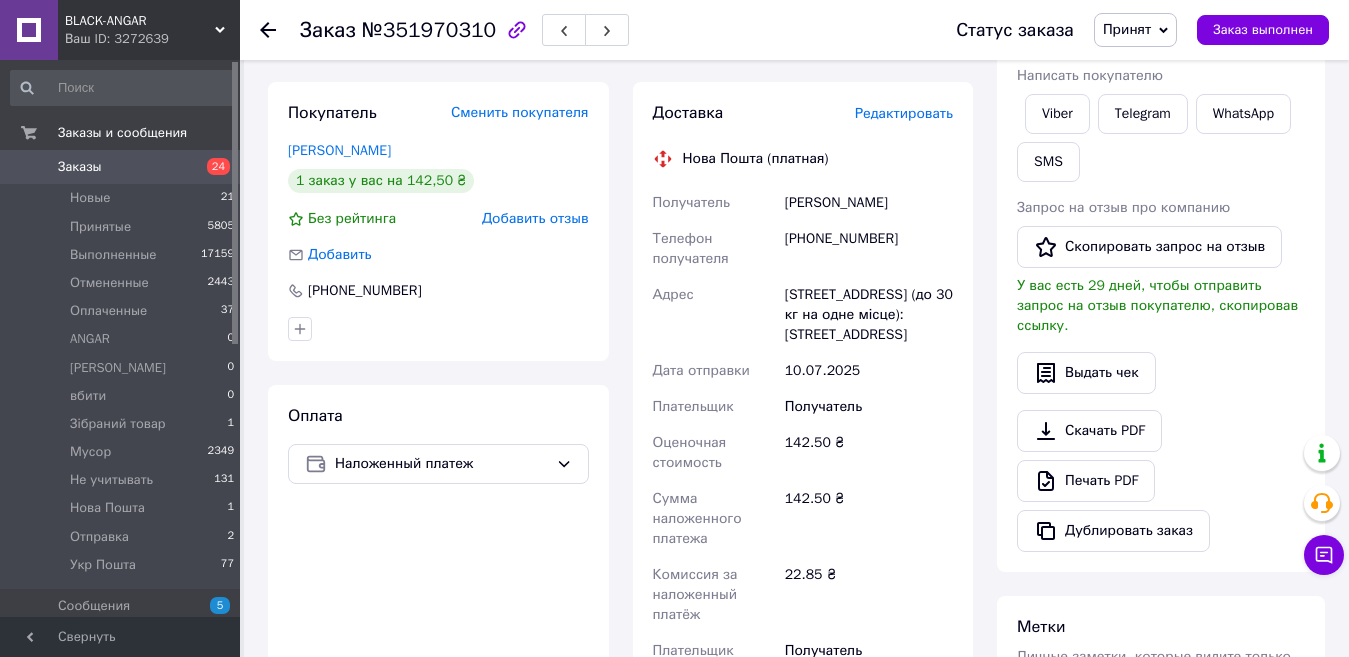 scroll, scrollTop: 825, scrollLeft: 0, axis: vertical 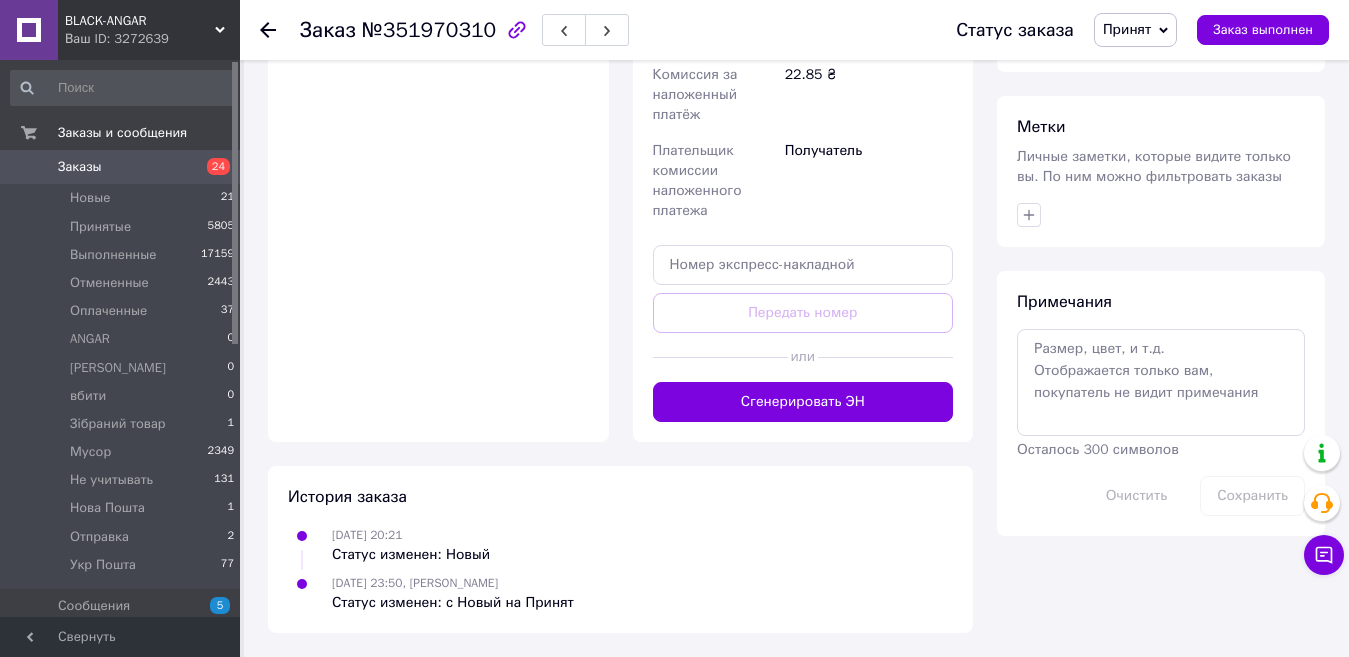 click on "Доставка Редактировать Нова Пошта (платная) Получатель Гусак Сергей Телефон получателя +380974365518 Адрес г. Киев (Киевская обл.), №334 (до 30 кг на одне місце): ул. Северная, 1а Дата отправки 10.07.2025 Плательщик Получатель Оценочная стоимость 142.50 ₴ Сумма наложенного платежа 142.50 ₴ Комиссия за наложенный платёж 22.85 ₴ Плательщик комиссии наложенного платежа Получатель Передать номер или Сгенерировать ЭН Плательщик Получатель Отправитель Фамилия получателя Гусак Имя получателя Сергей Отчество получателя Телефон получателя +380974365518 Тип доставки В отделении Город <" at bounding box center (803, 12) 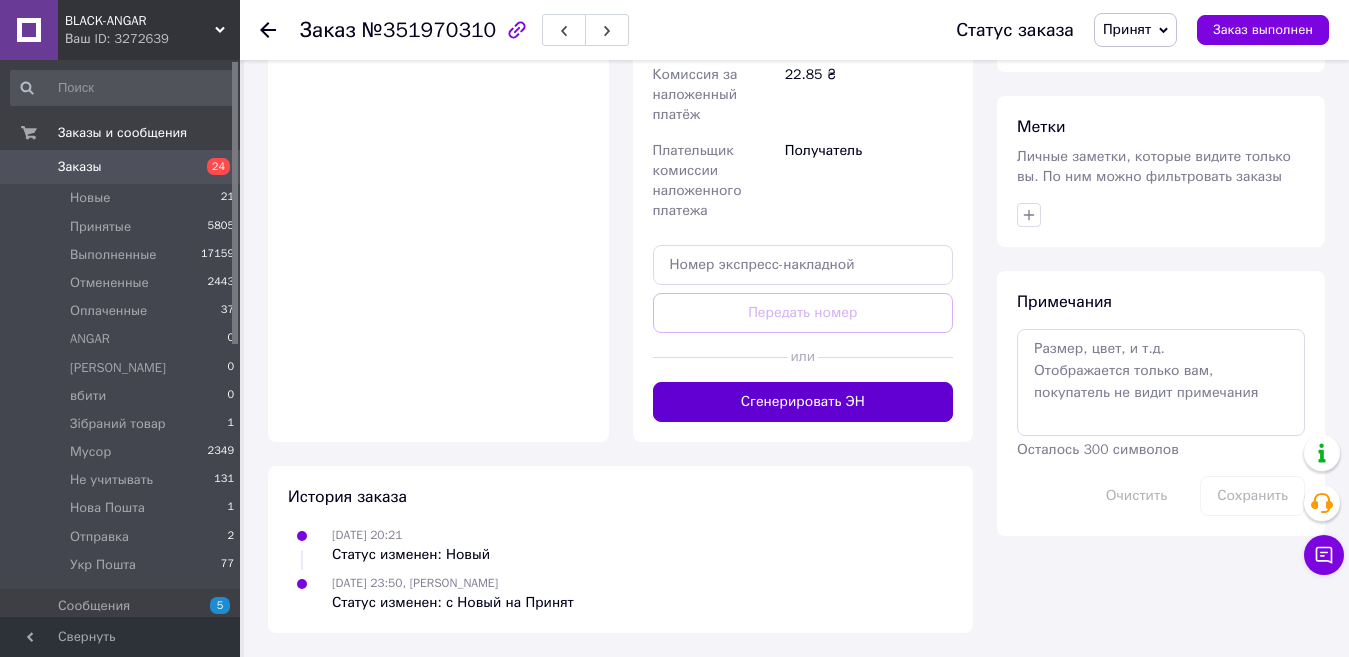 click on "Сгенерировать ЭН" at bounding box center (803, 402) 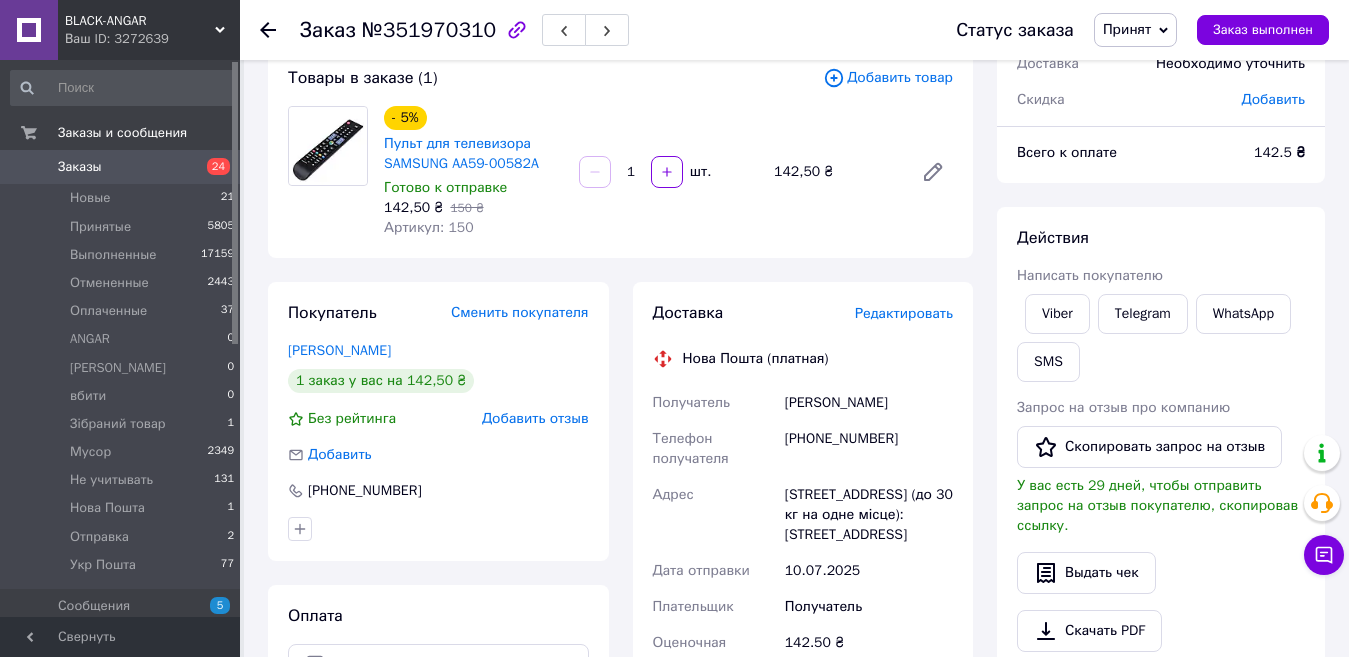 scroll, scrollTop: 0, scrollLeft: 0, axis: both 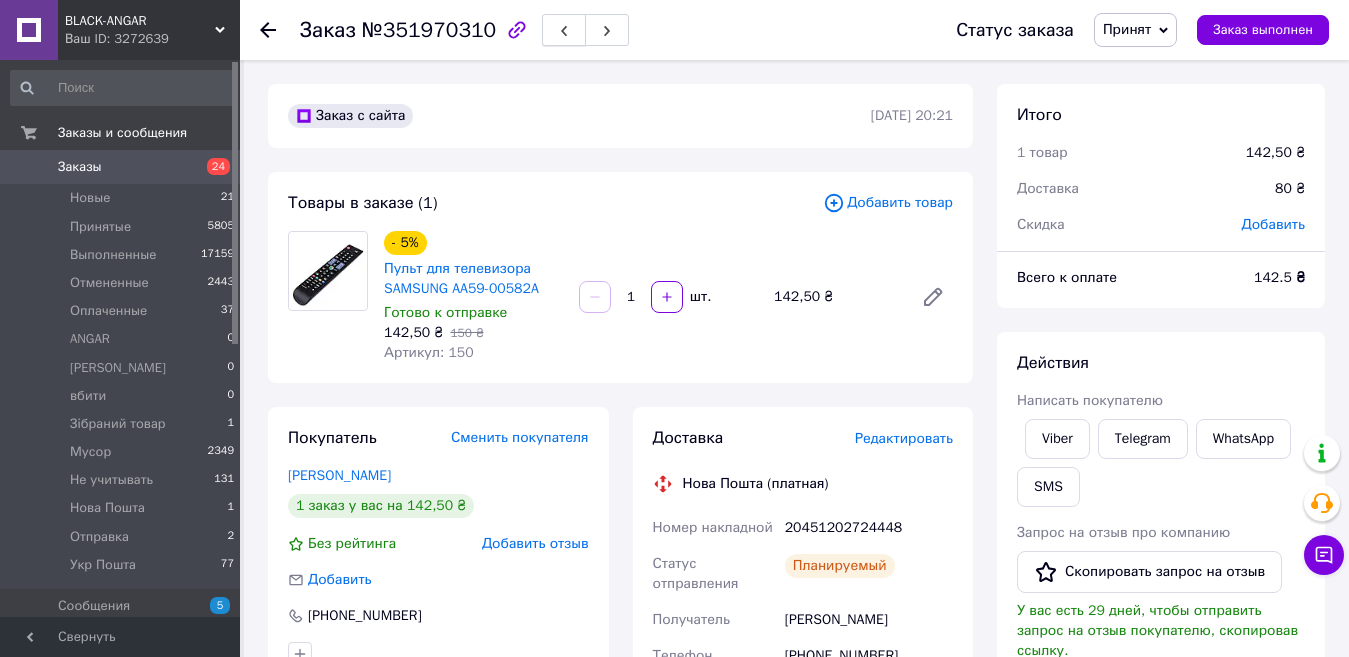 click at bounding box center (564, 30) 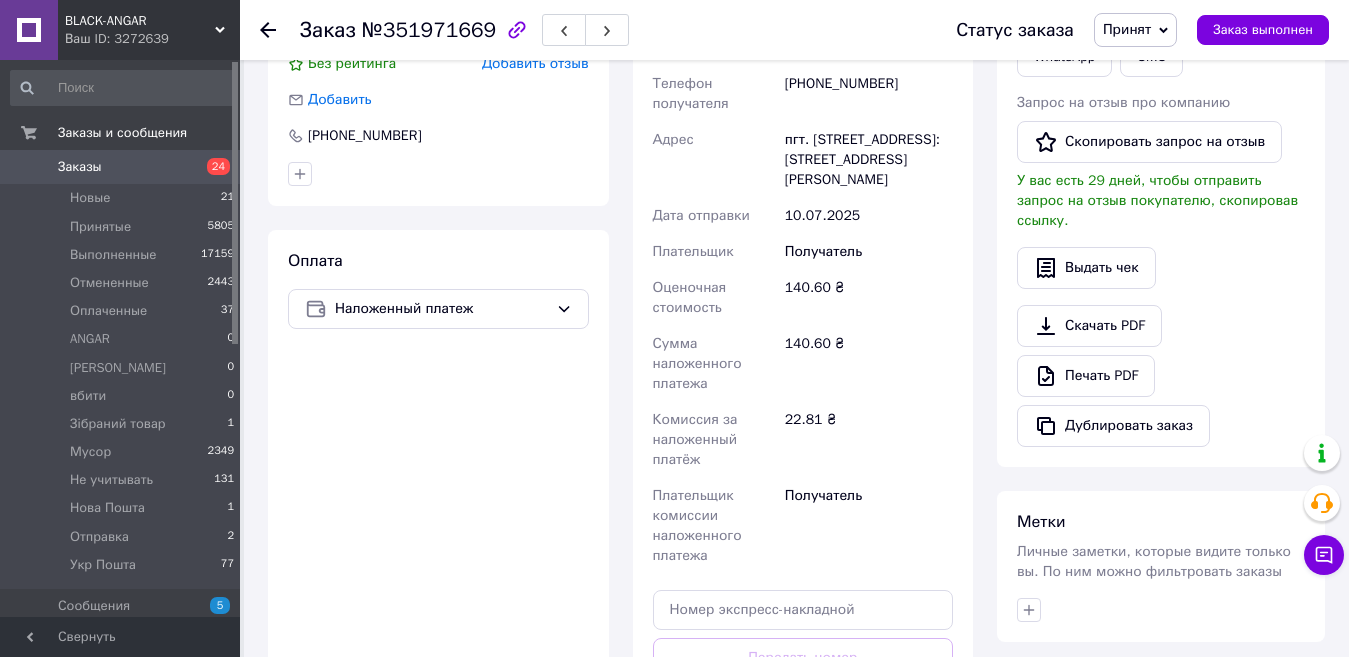 scroll, scrollTop: 700, scrollLeft: 0, axis: vertical 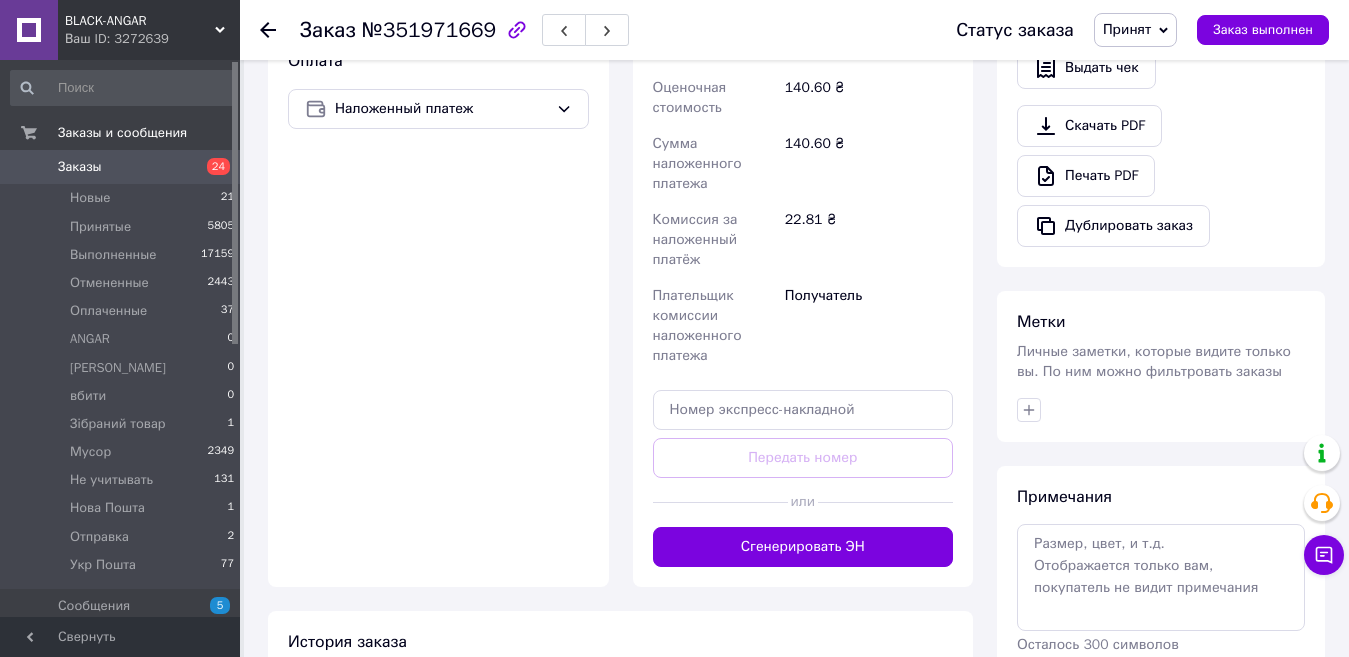 click on "Доставка Редактировать Нова Пошта (платная) Получатель Гаврилюк Оксана Телефон получателя +380969929890 Адрес пгт. Ширяево (Одесская обл.), №1: ул. Грушевского, 151 Дата отправки 10.07.2025 Плательщик Получатель Оценочная стоимость 140.60 ₴ Сумма наложенного платежа 140.60 ₴ Комиссия за наложенный платёж 22.81 ₴ Плательщик комиссии наложенного платежа Получатель Передать номер или Сгенерировать ЭН Плательщик Получатель Отправитель Фамилия получателя Гаврилюк Имя получателя Оксана Отчество получателя Телефон получателя +380969929890 Тип доставки В отделении Курьером Груз" at bounding box center [803, 157] 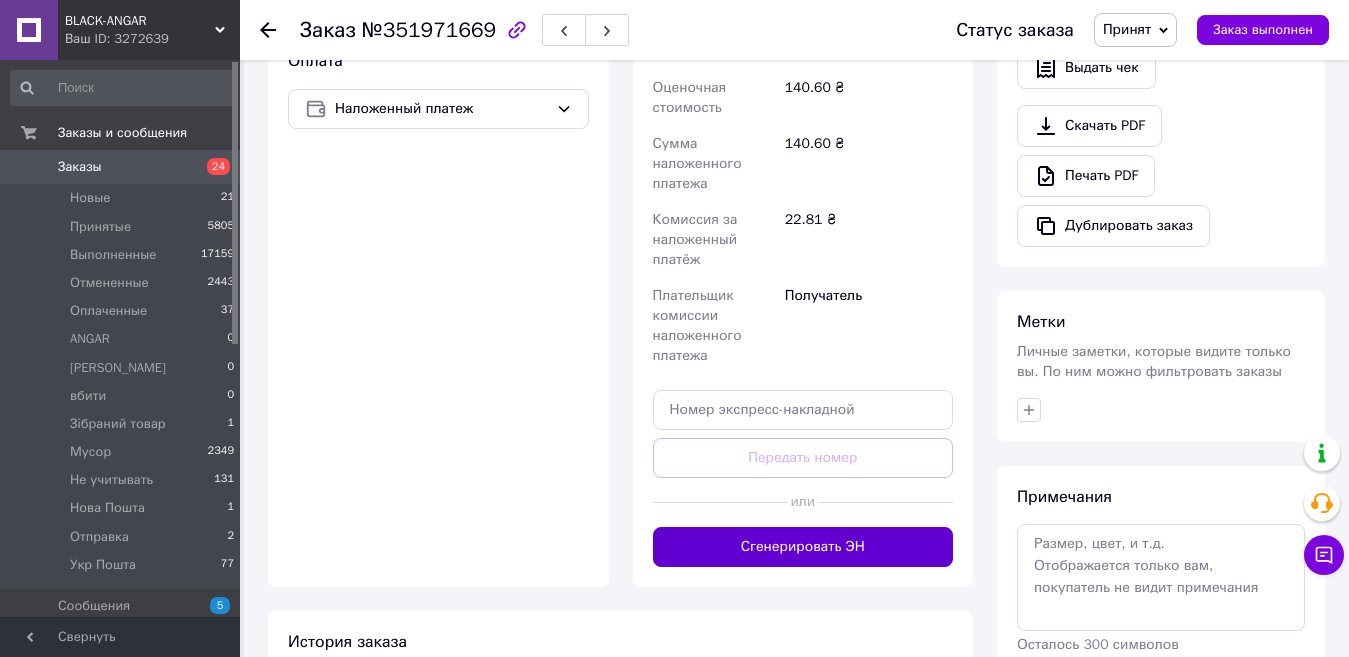 click on "Сгенерировать ЭН" at bounding box center (803, 547) 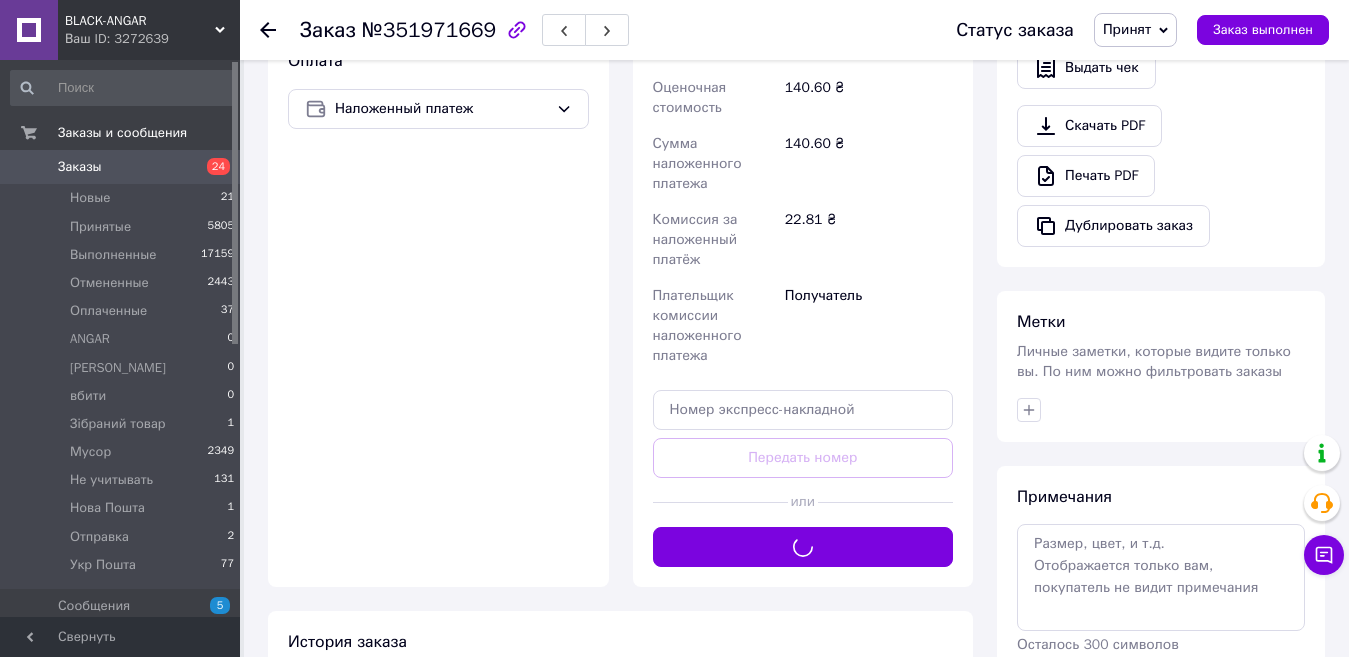 scroll, scrollTop: 100, scrollLeft: 0, axis: vertical 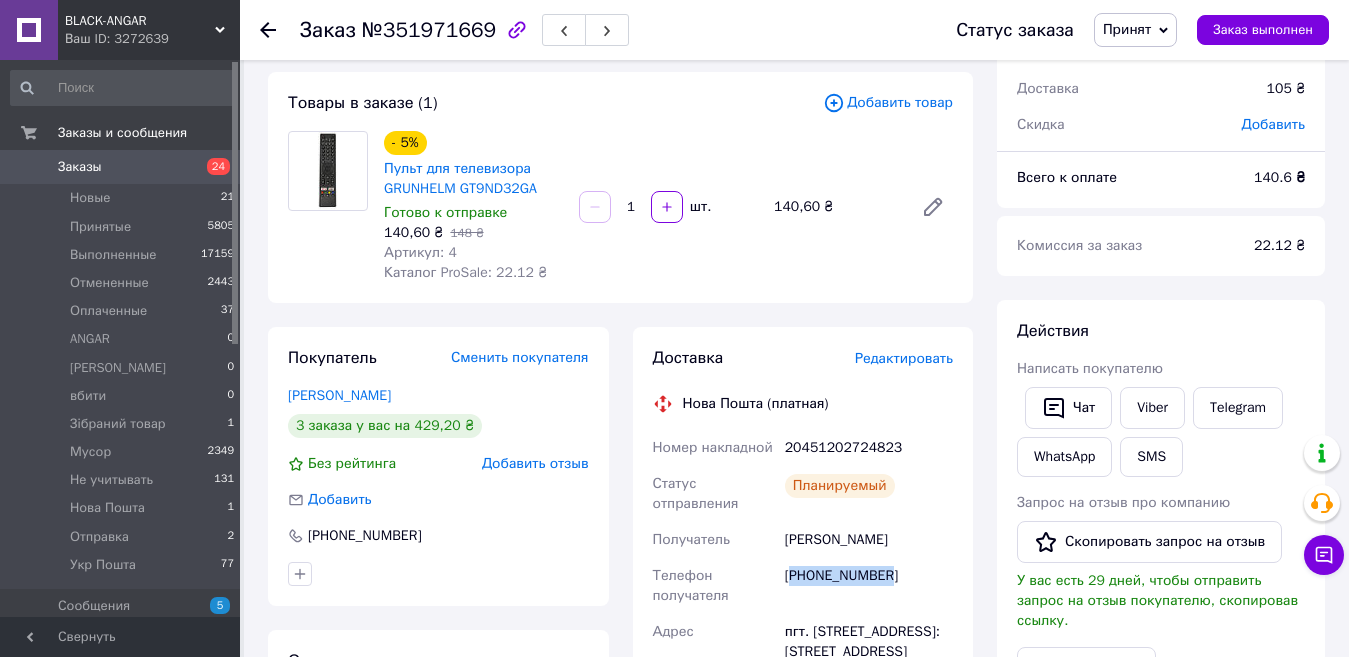 drag, startPoint x: 794, startPoint y: 574, endPoint x: 917, endPoint y: 576, distance: 123.01626 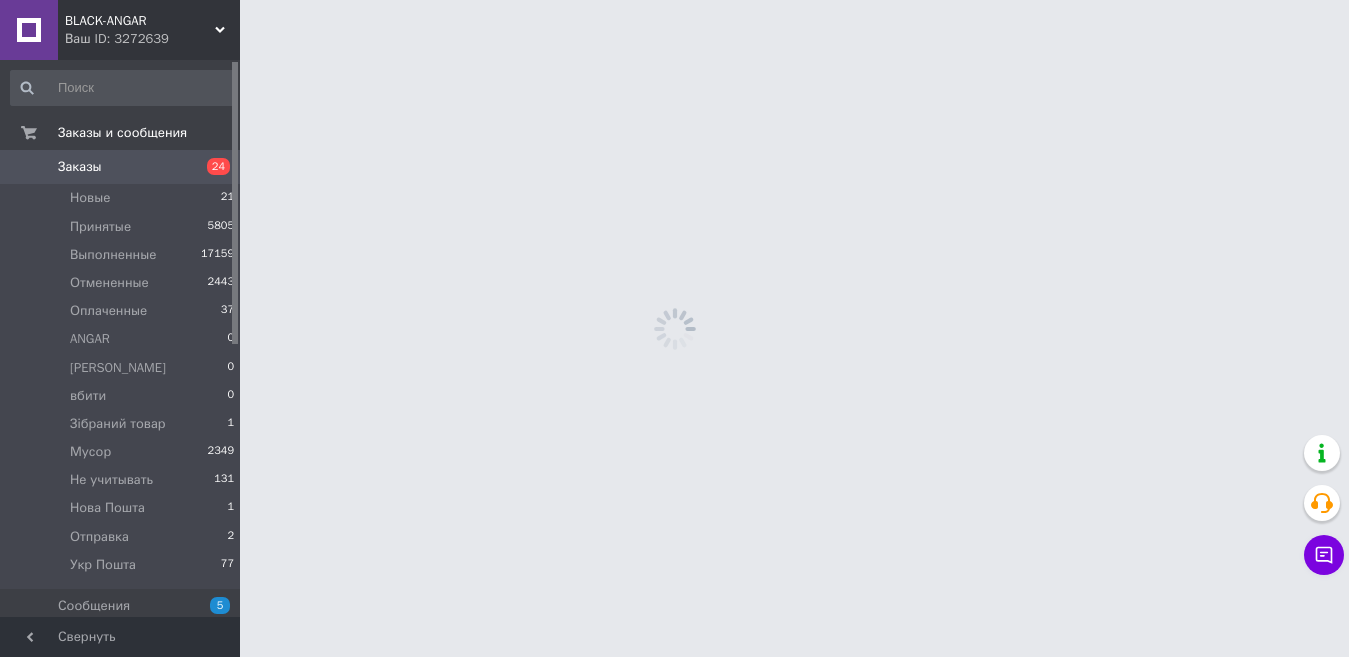 scroll, scrollTop: 0, scrollLeft: 0, axis: both 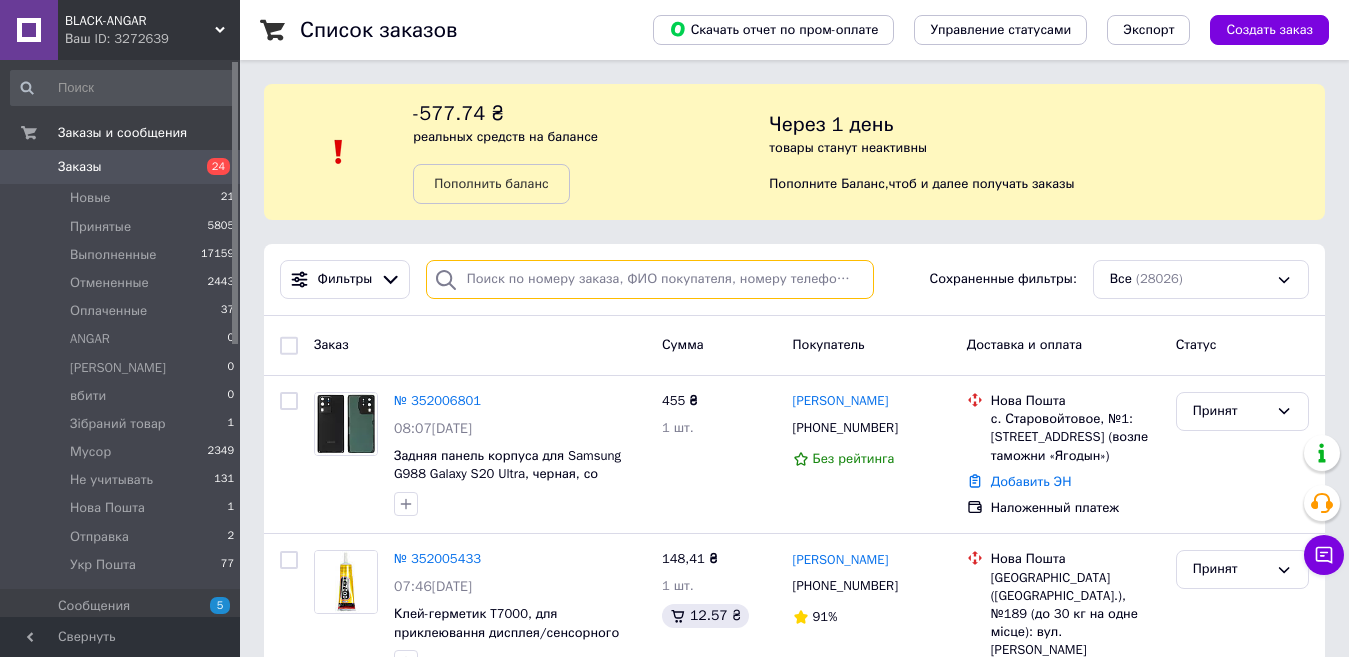 click at bounding box center (650, 279) 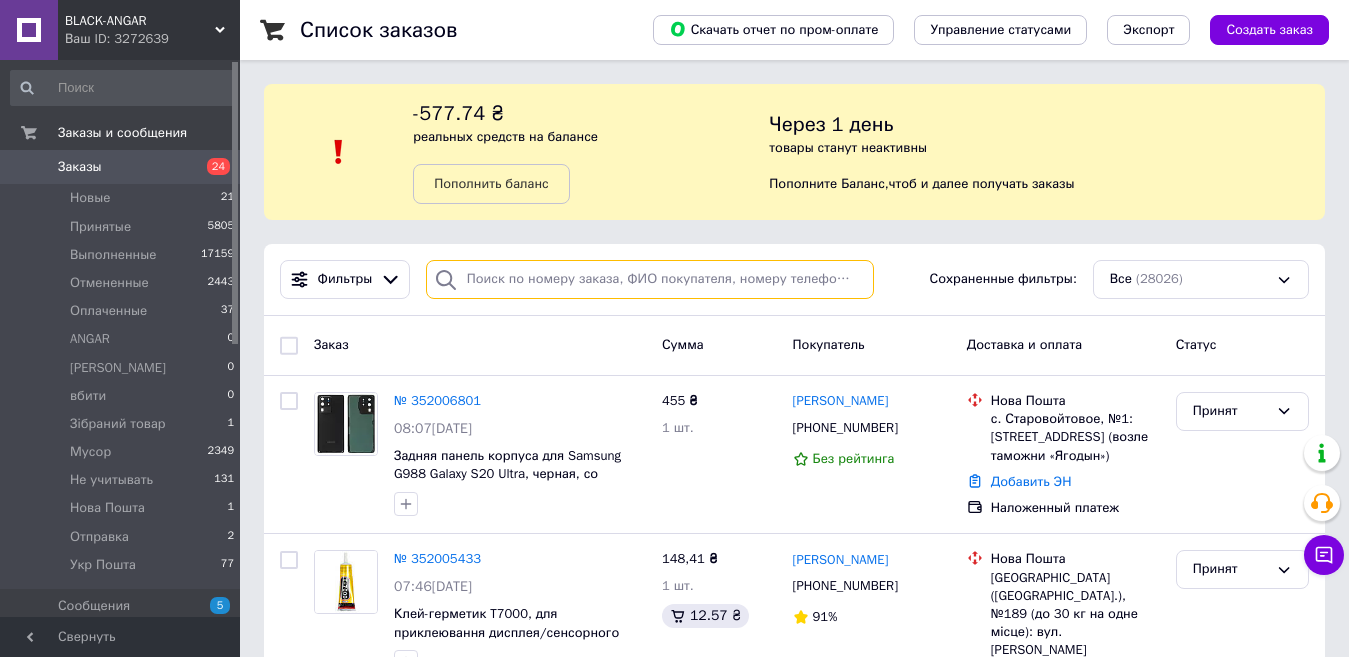 paste on "380969929890" 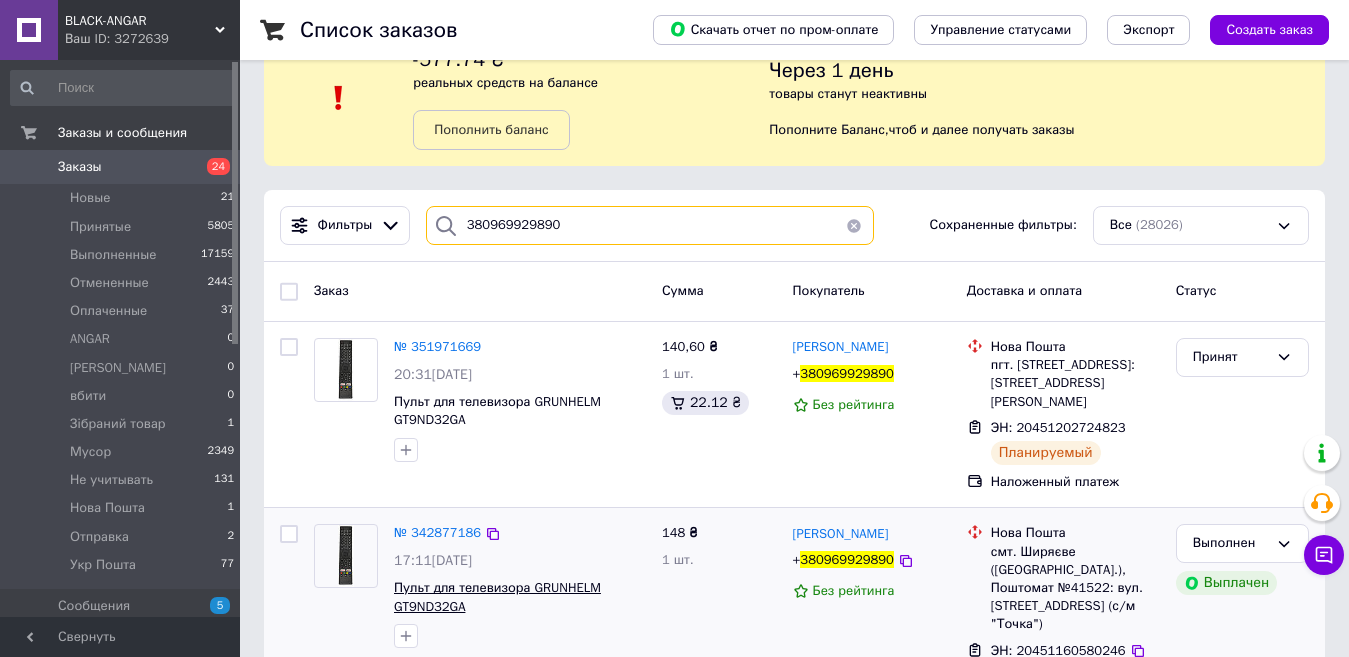 scroll, scrollTop: 0, scrollLeft: 0, axis: both 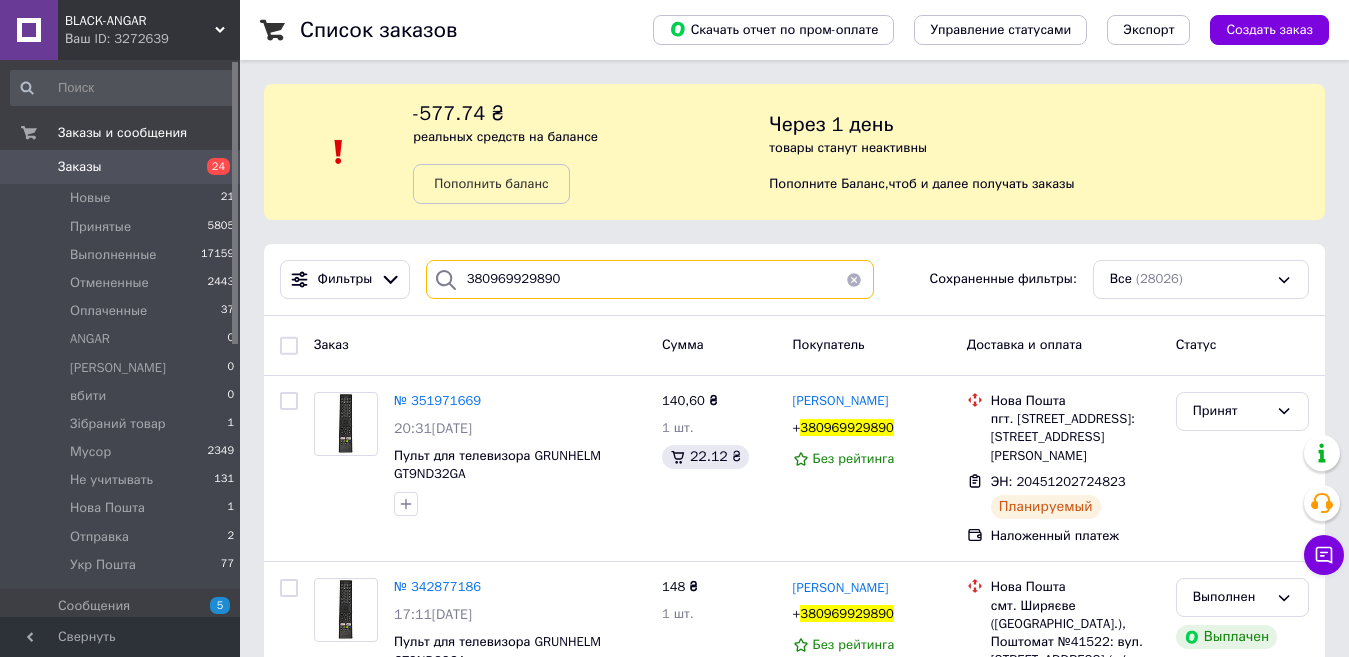 type on "380969929890" 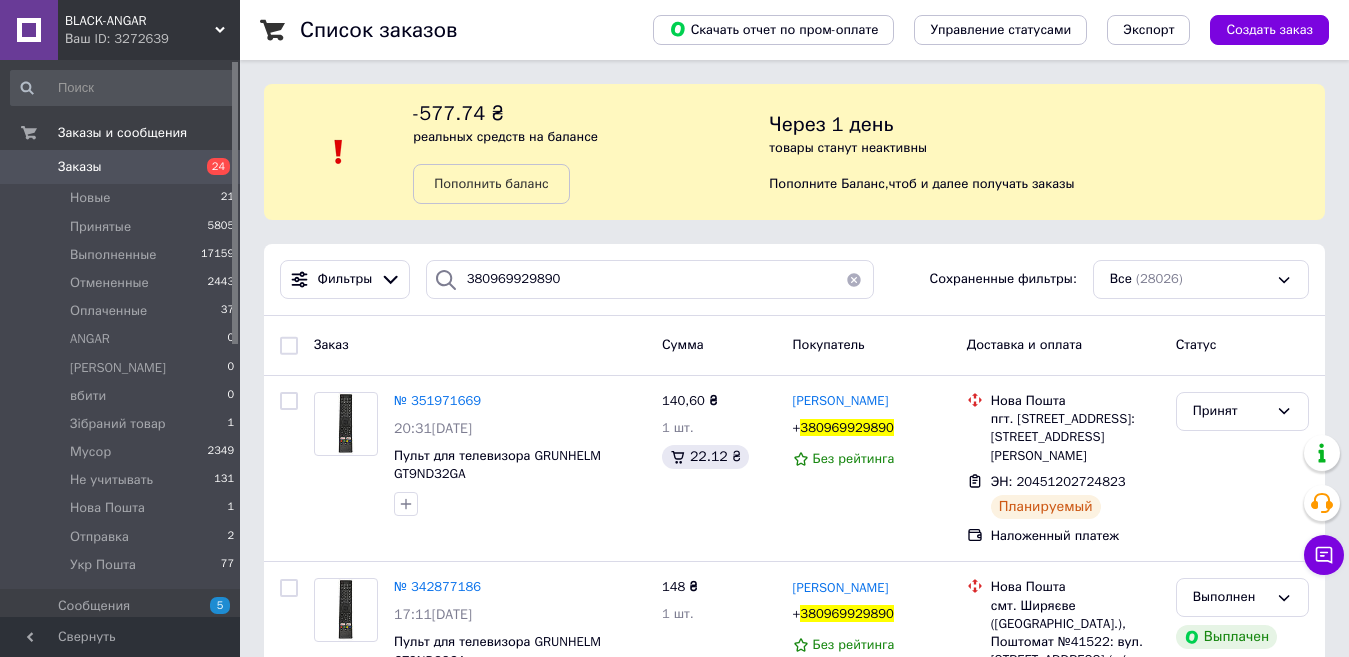 click at bounding box center (854, 279) 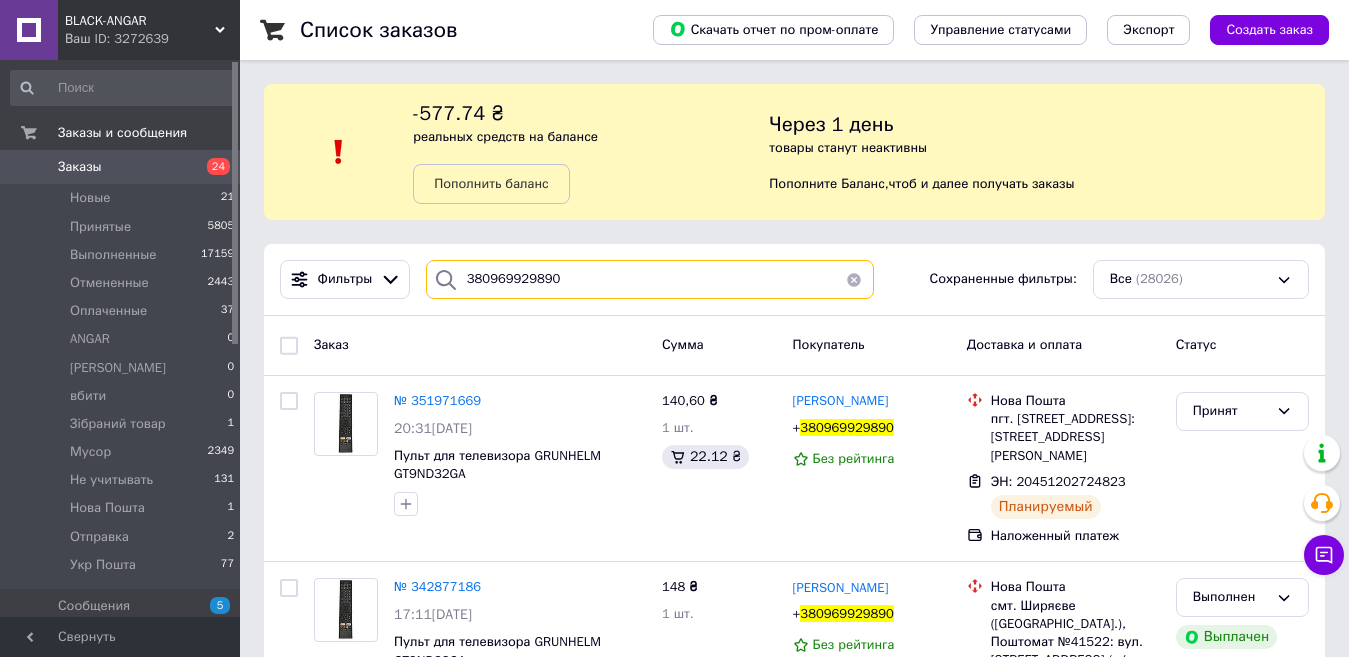type 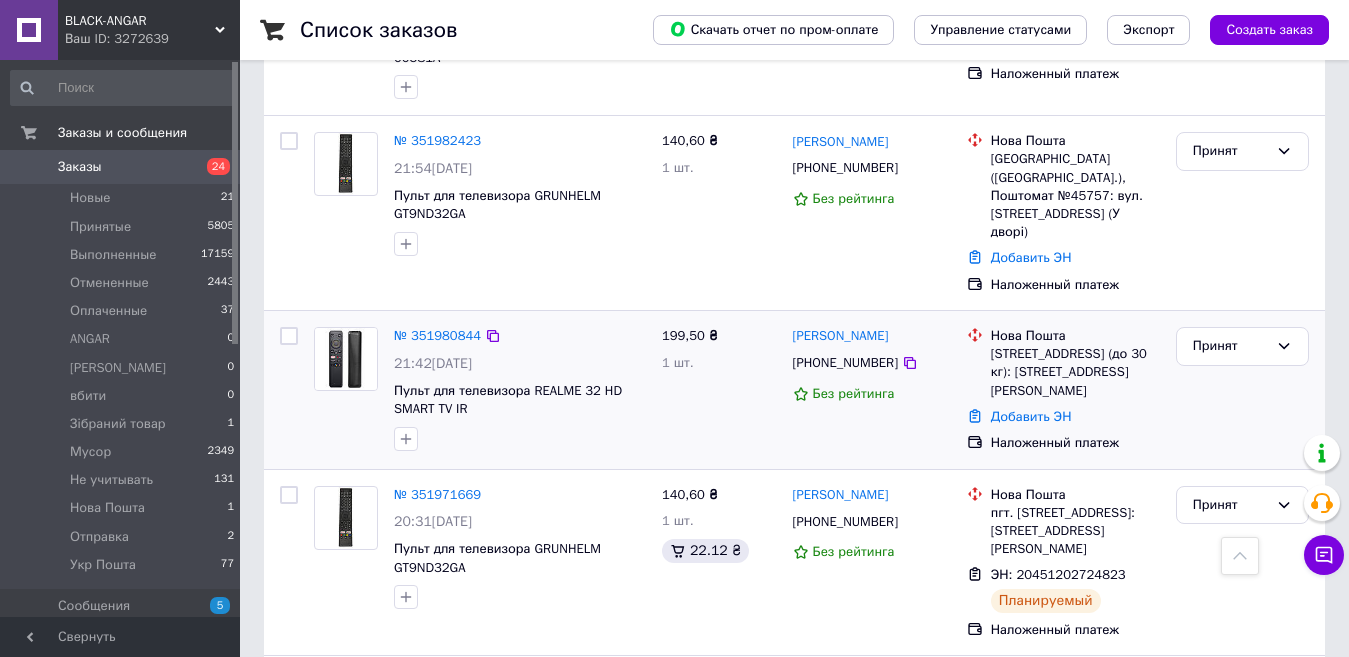 scroll, scrollTop: 1400, scrollLeft: 0, axis: vertical 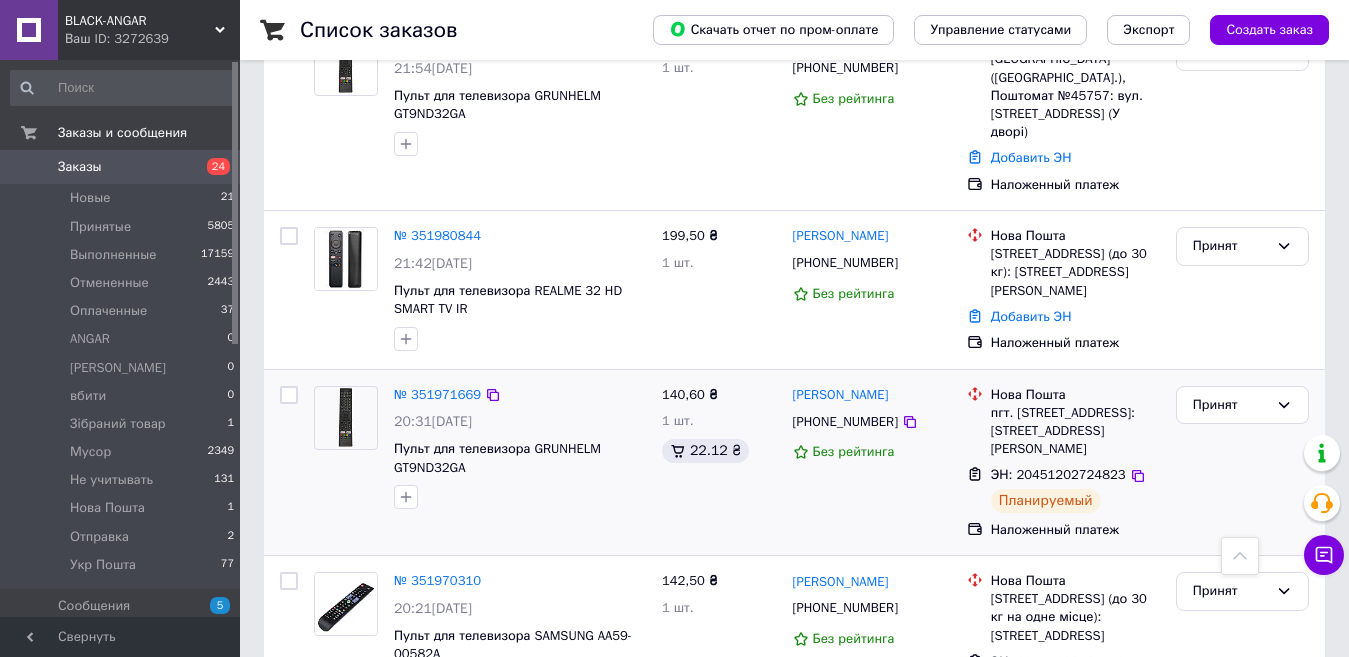click at bounding box center (346, 418) 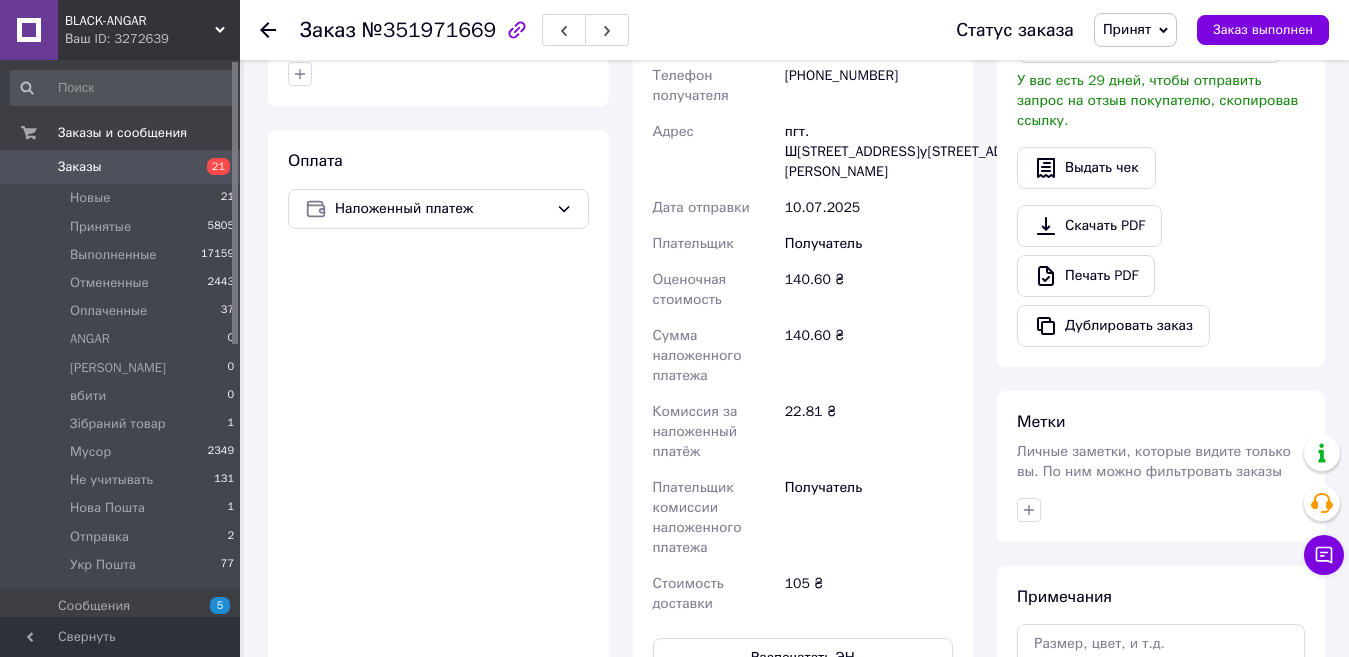 scroll, scrollTop: 900, scrollLeft: 0, axis: vertical 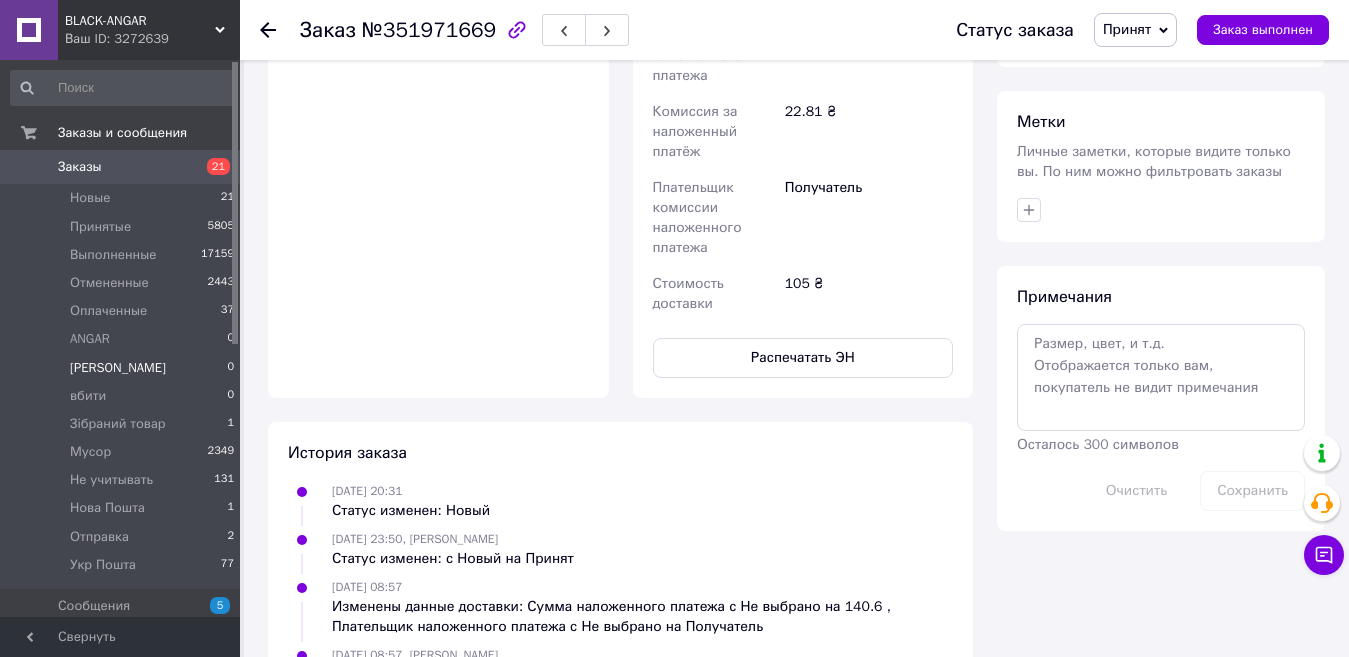 drag, startPoint x: 801, startPoint y: 361, endPoint x: 94, endPoint y: 374, distance: 707.1195 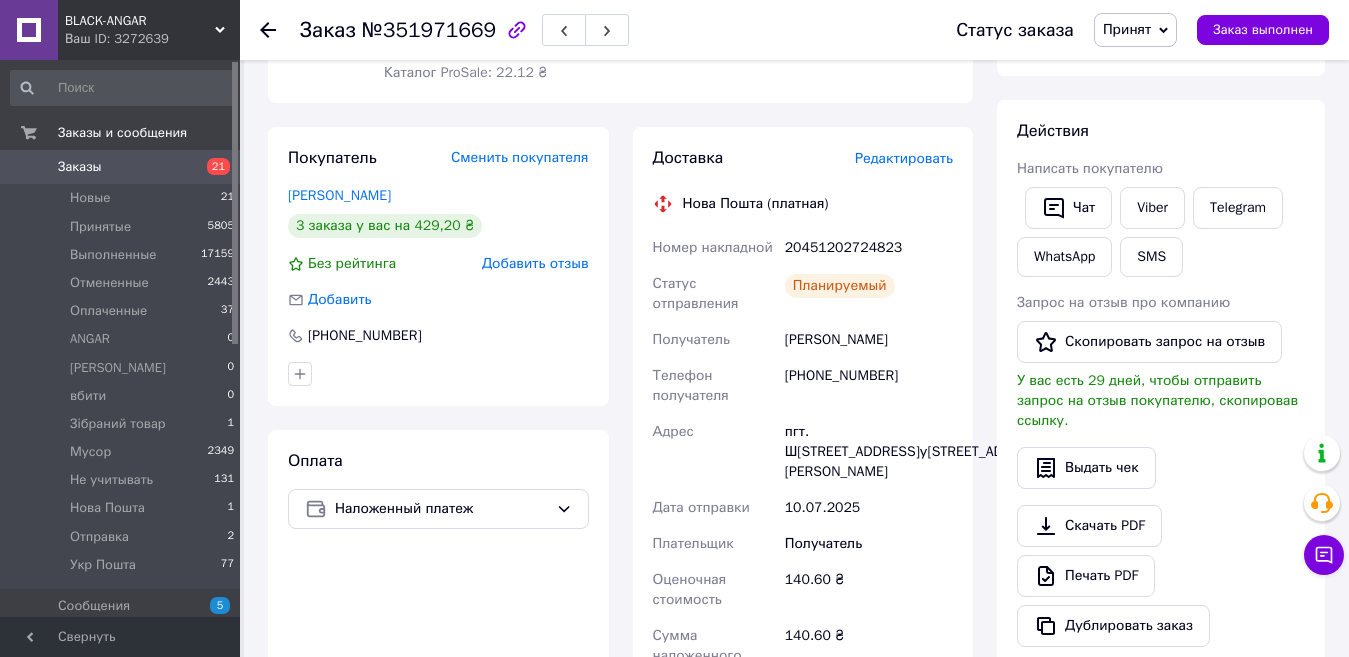 scroll, scrollTop: 0, scrollLeft: 0, axis: both 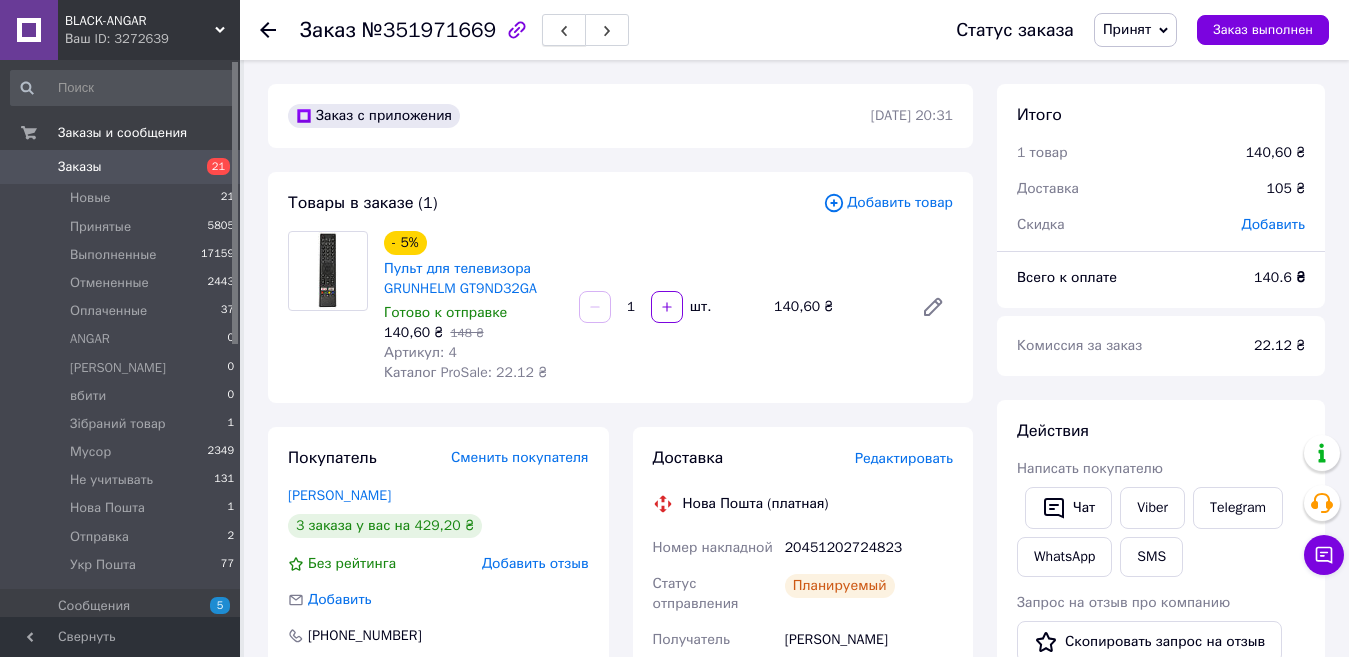 click 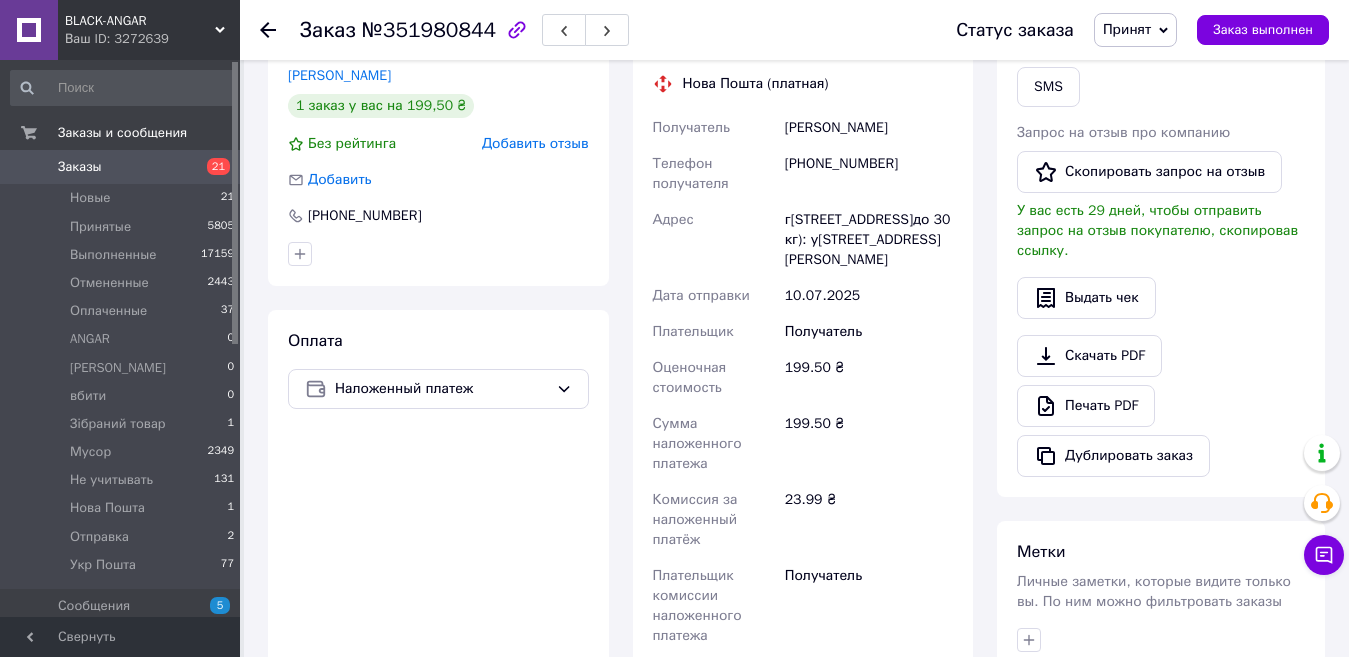 scroll, scrollTop: 600, scrollLeft: 0, axis: vertical 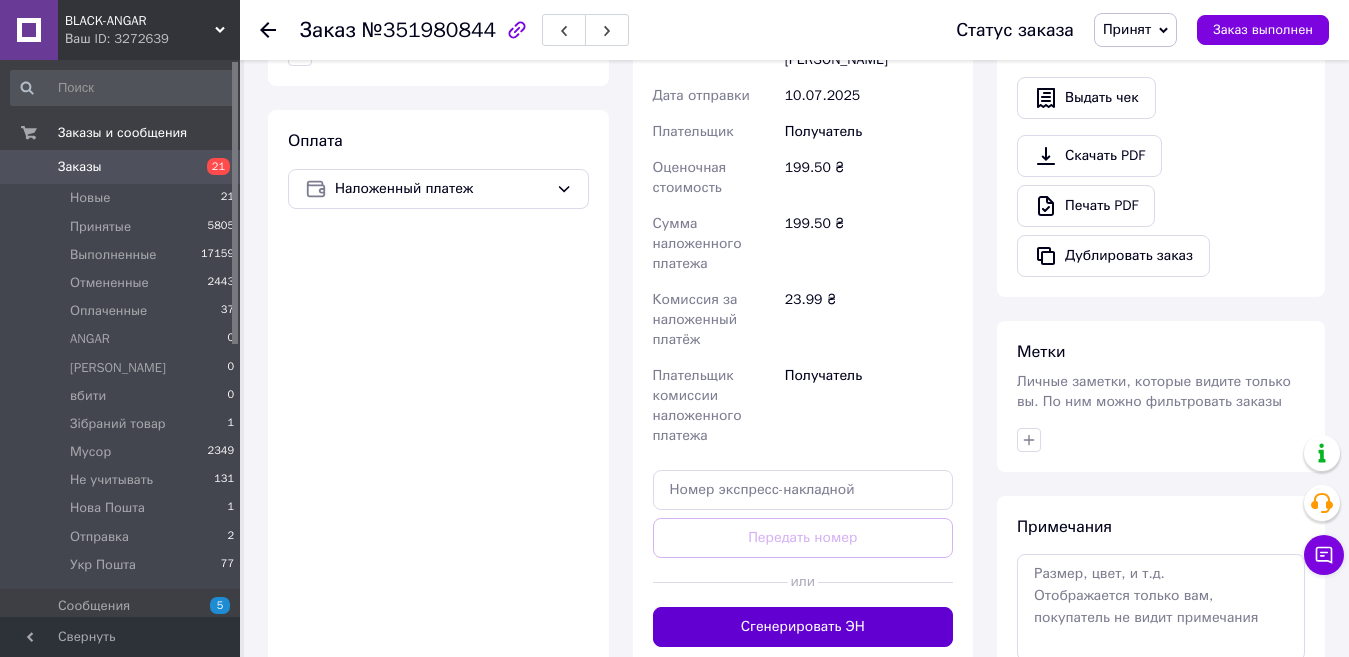 drag, startPoint x: 797, startPoint y: 603, endPoint x: 810, endPoint y: 632, distance: 31.780497 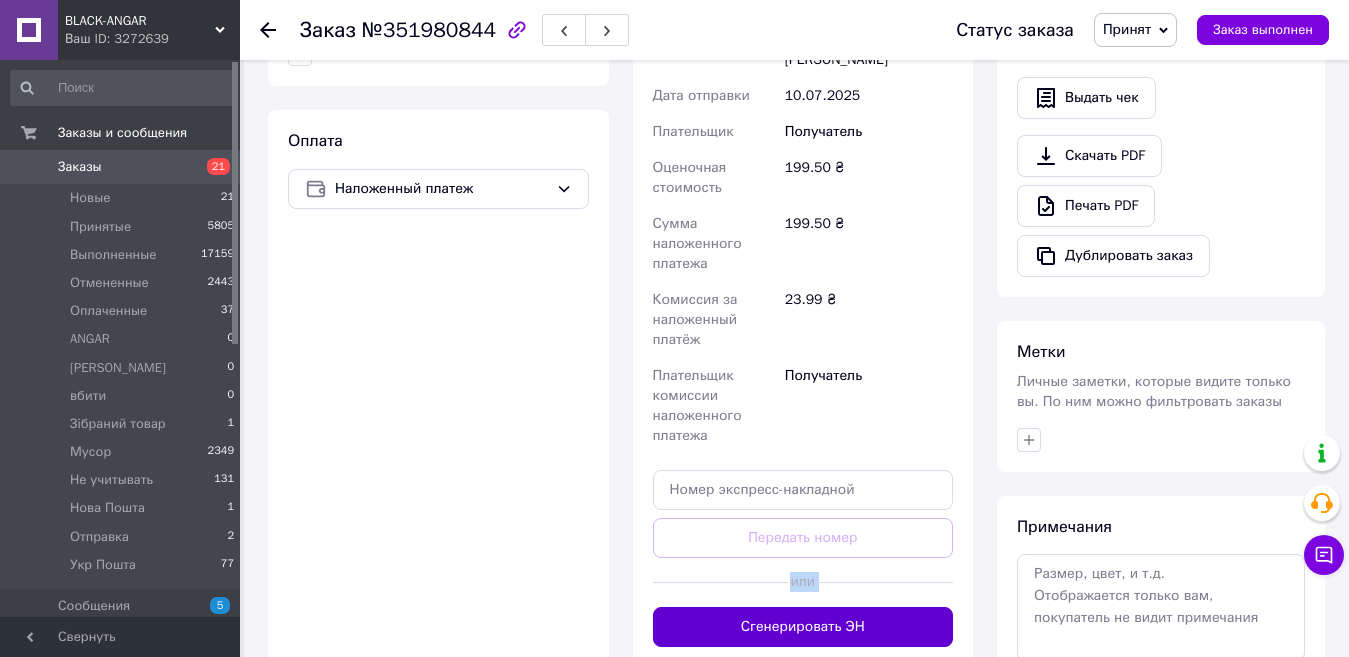 click on "Сгенерировать ЭН" at bounding box center (803, 627) 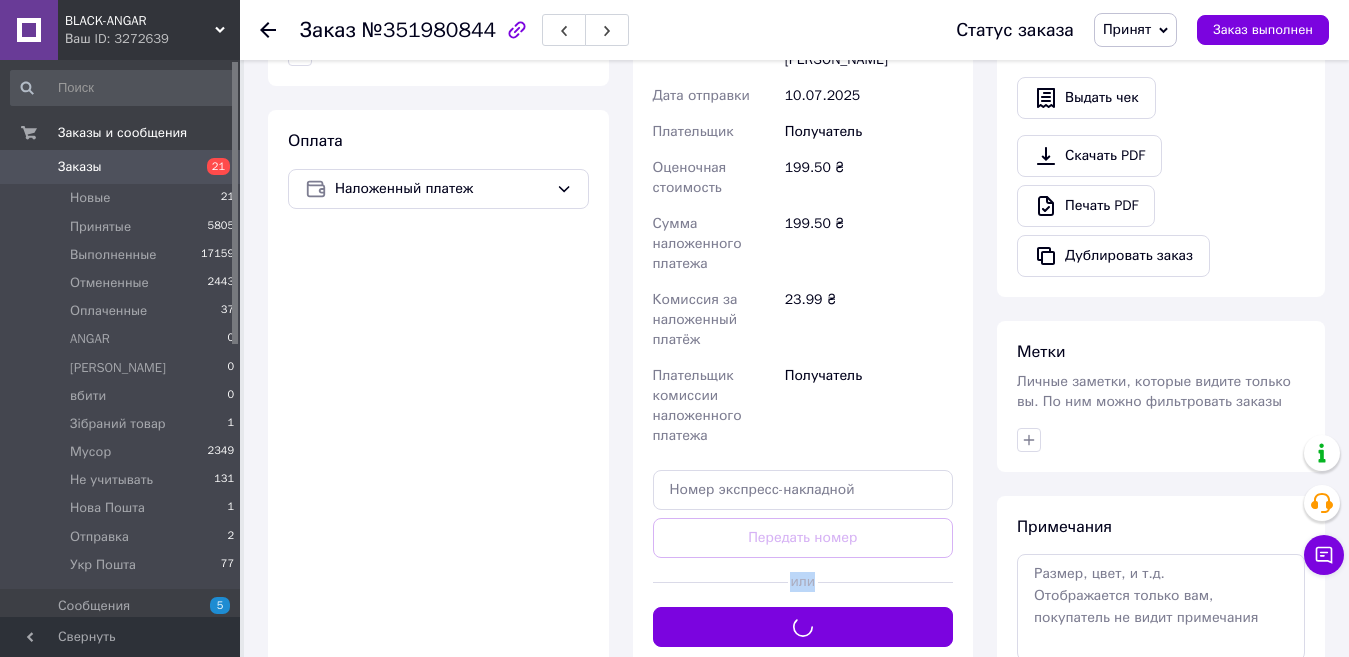scroll, scrollTop: 0, scrollLeft: 0, axis: both 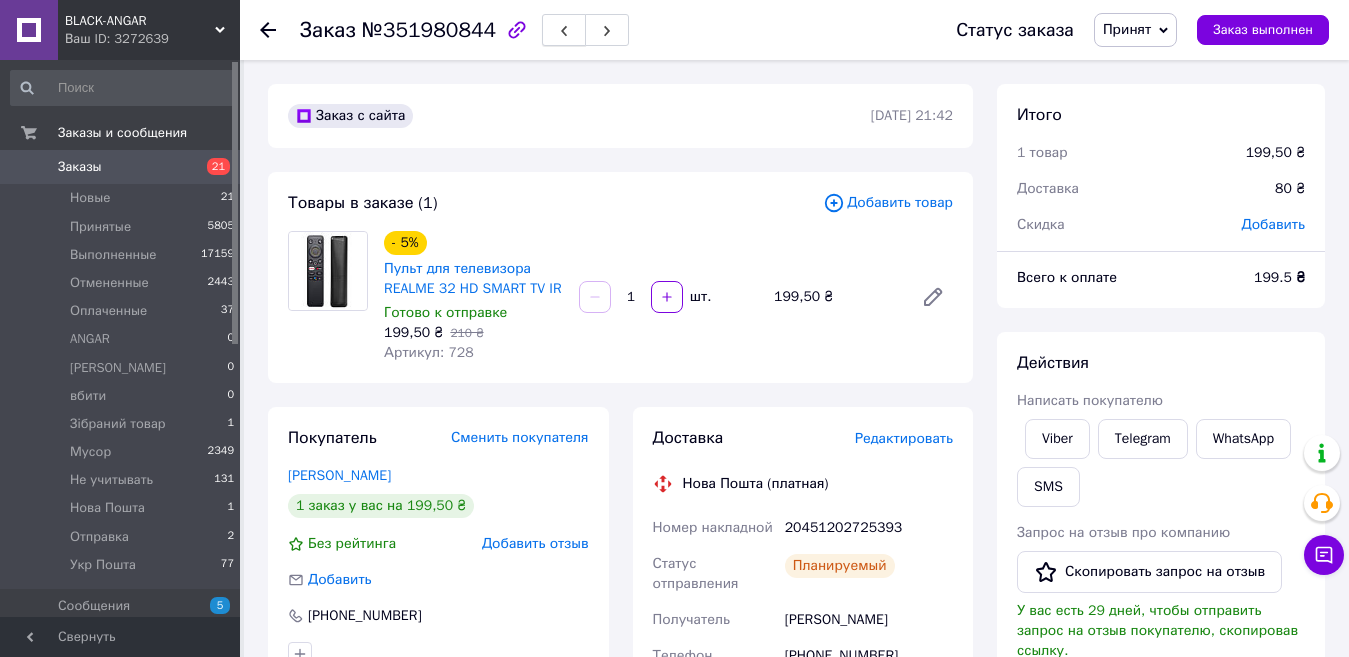 click at bounding box center [564, 30] 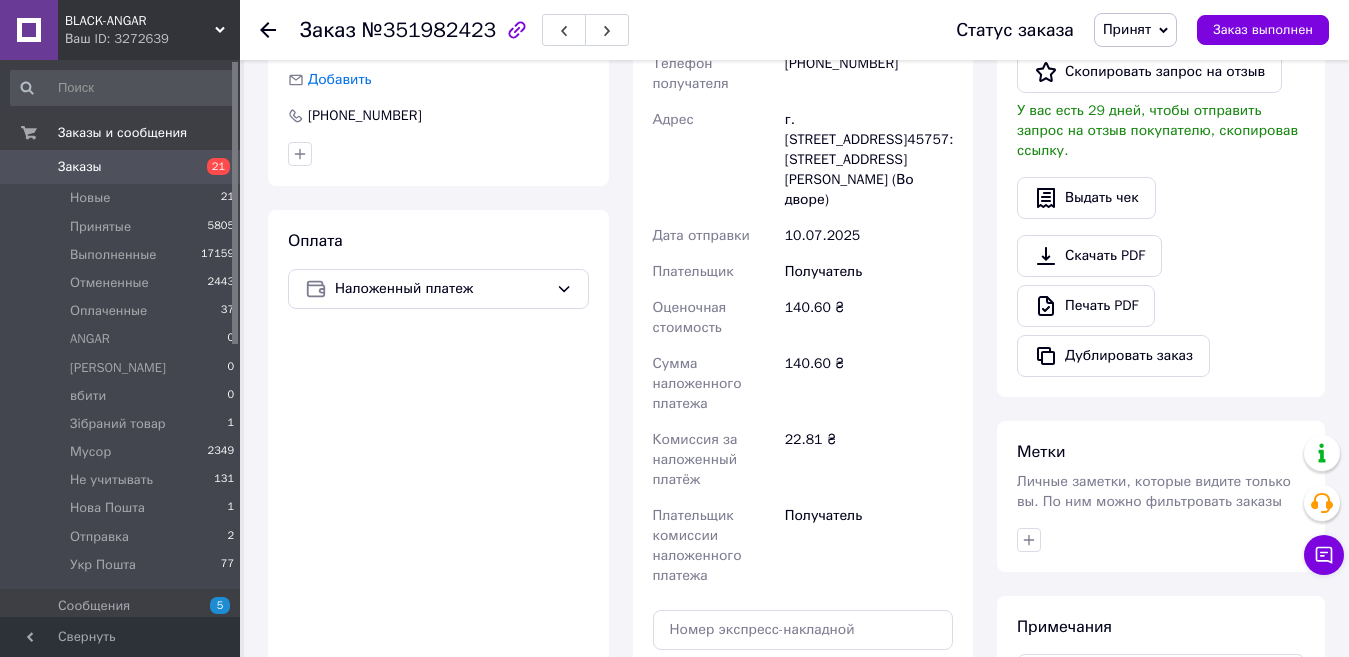 scroll, scrollTop: 700, scrollLeft: 0, axis: vertical 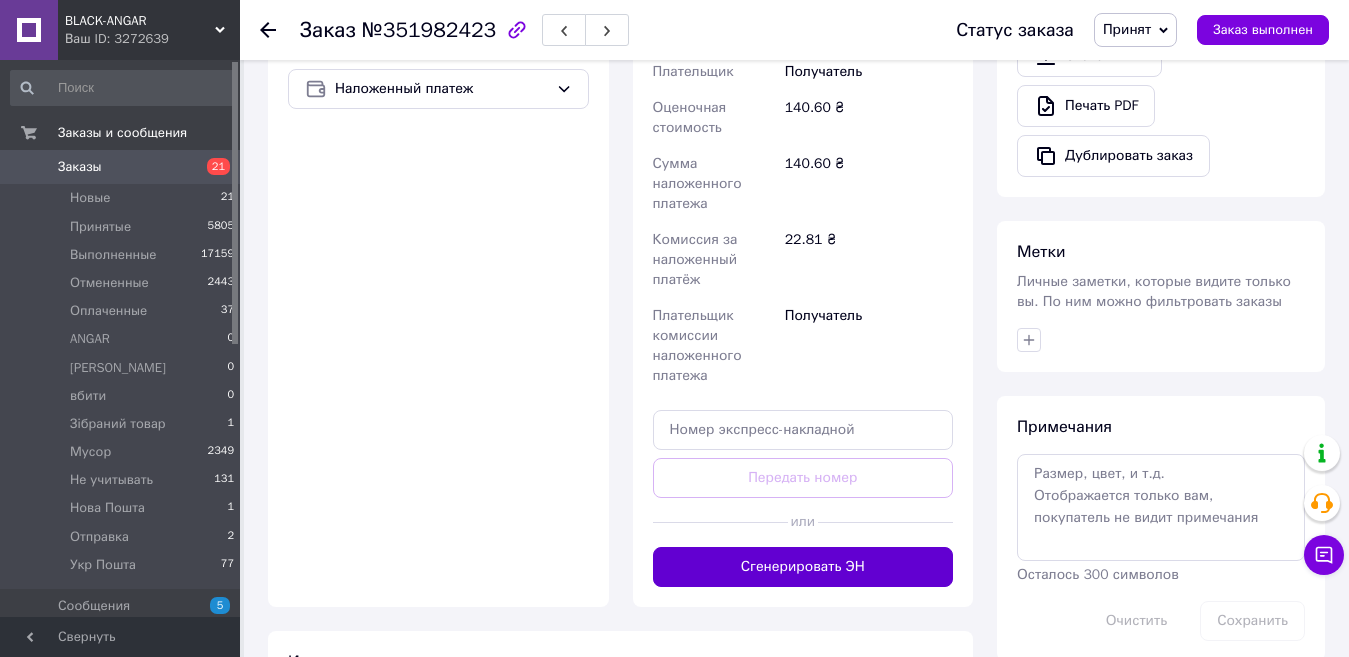 click on "Сгенерировать ЭН" at bounding box center (803, 567) 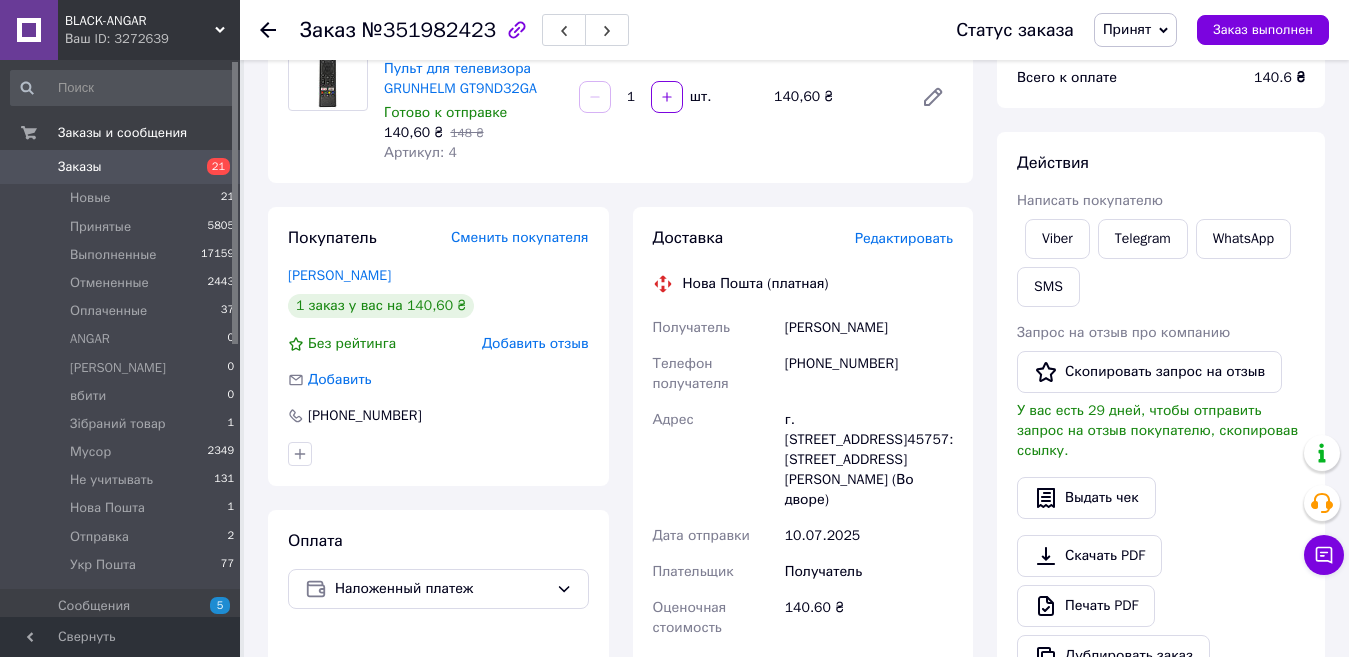 scroll, scrollTop: 100, scrollLeft: 0, axis: vertical 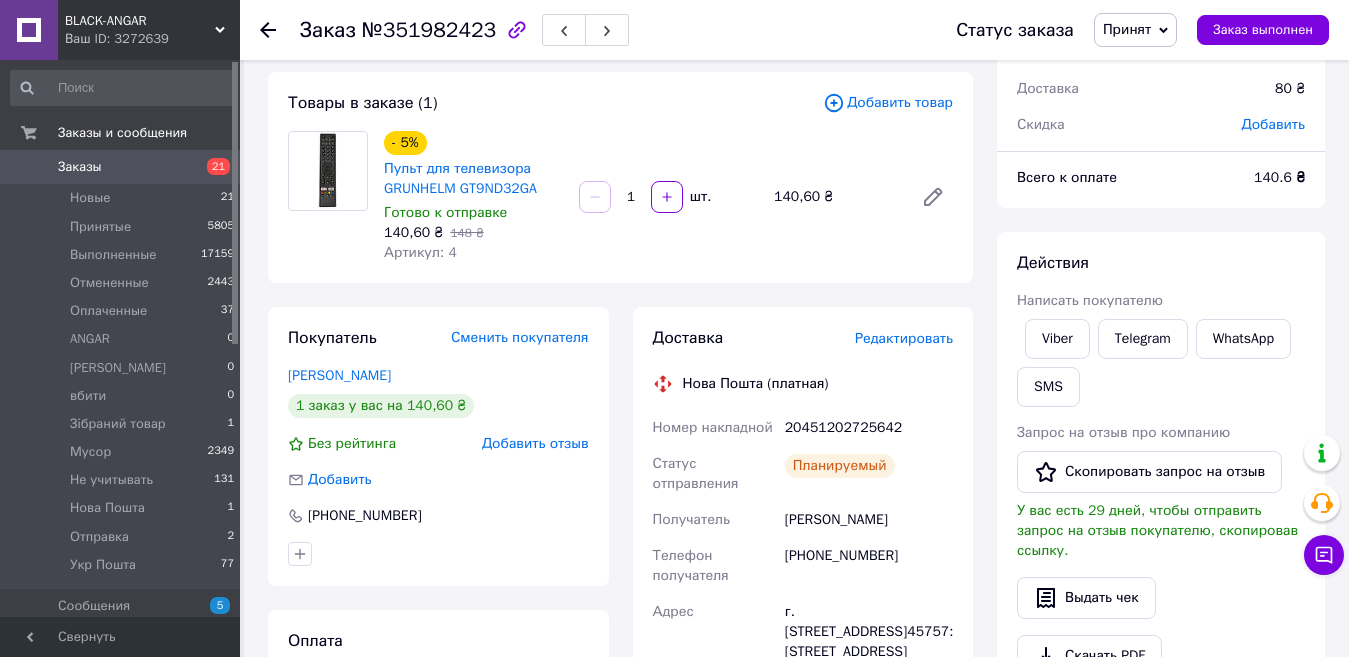 drag, startPoint x: 890, startPoint y: 478, endPoint x: 887, endPoint y: 492, distance: 14.3178215 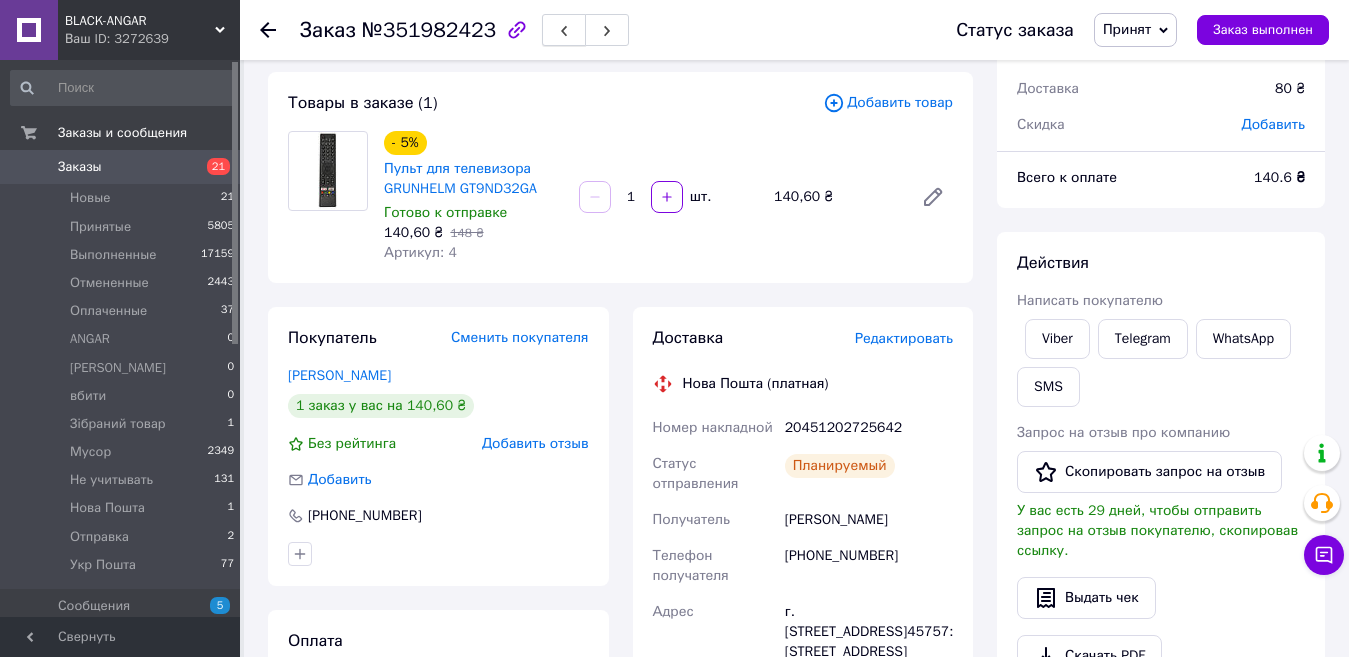 click at bounding box center [564, 30] 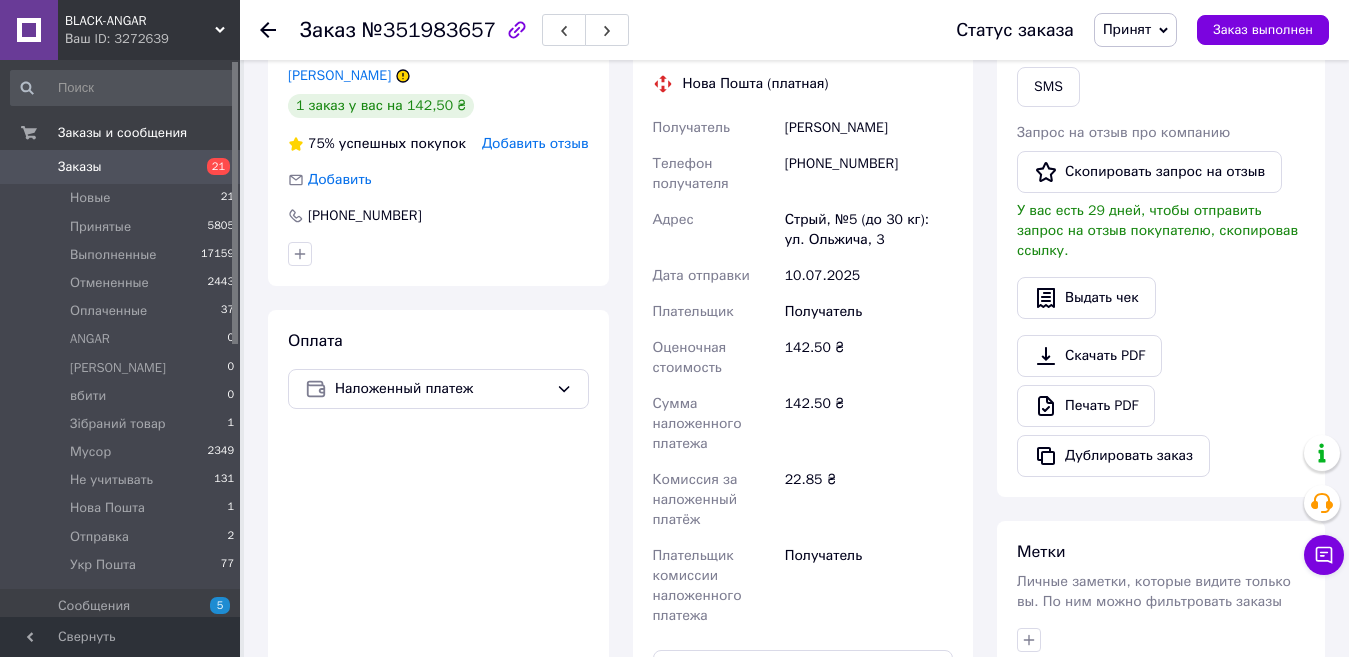 scroll, scrollTop: 600, scrollLeft: 0, axis: vertical 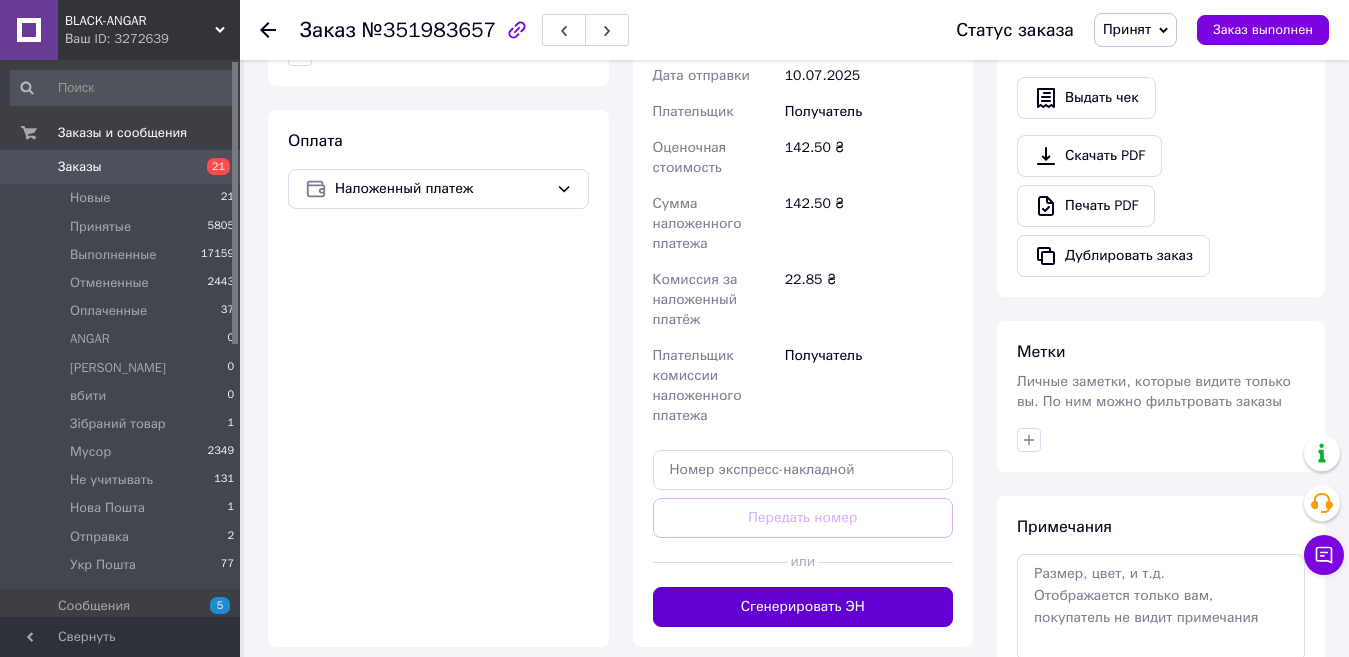 click on "Сгенерировать ЭН" at bounding box center (803, 607) 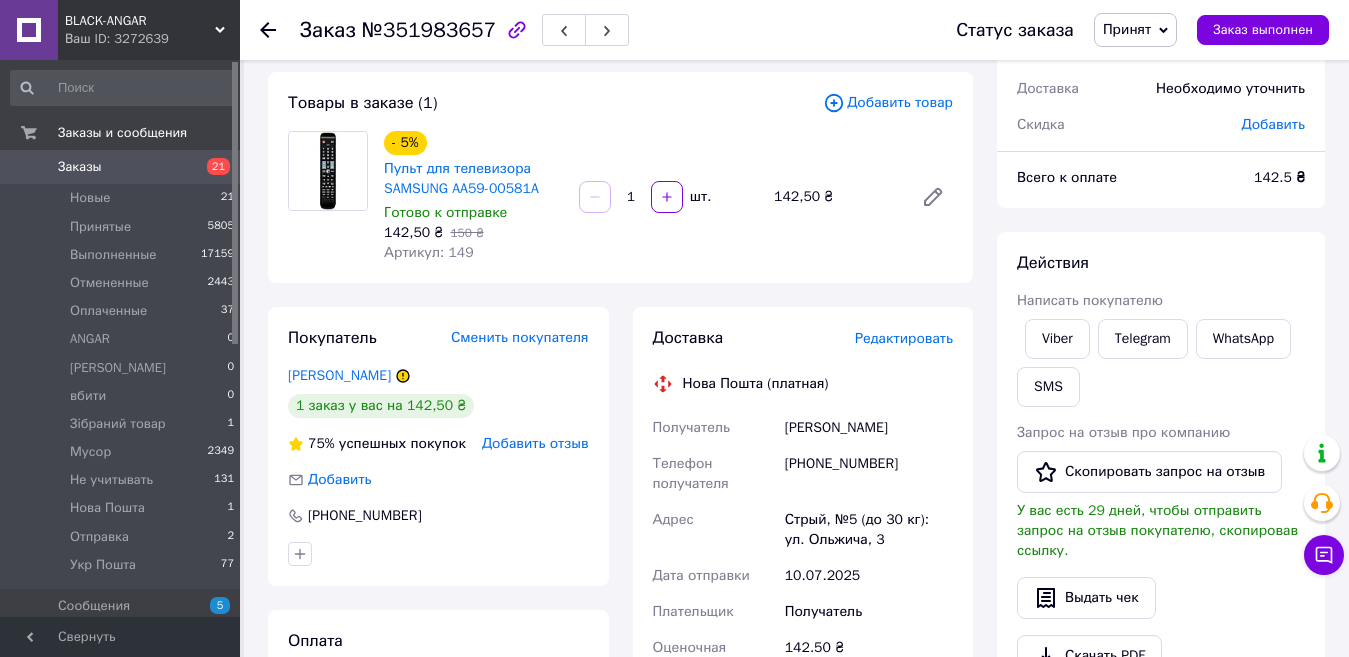 scroll, scrollTop: 0, scrollLeft: 0, axis: both 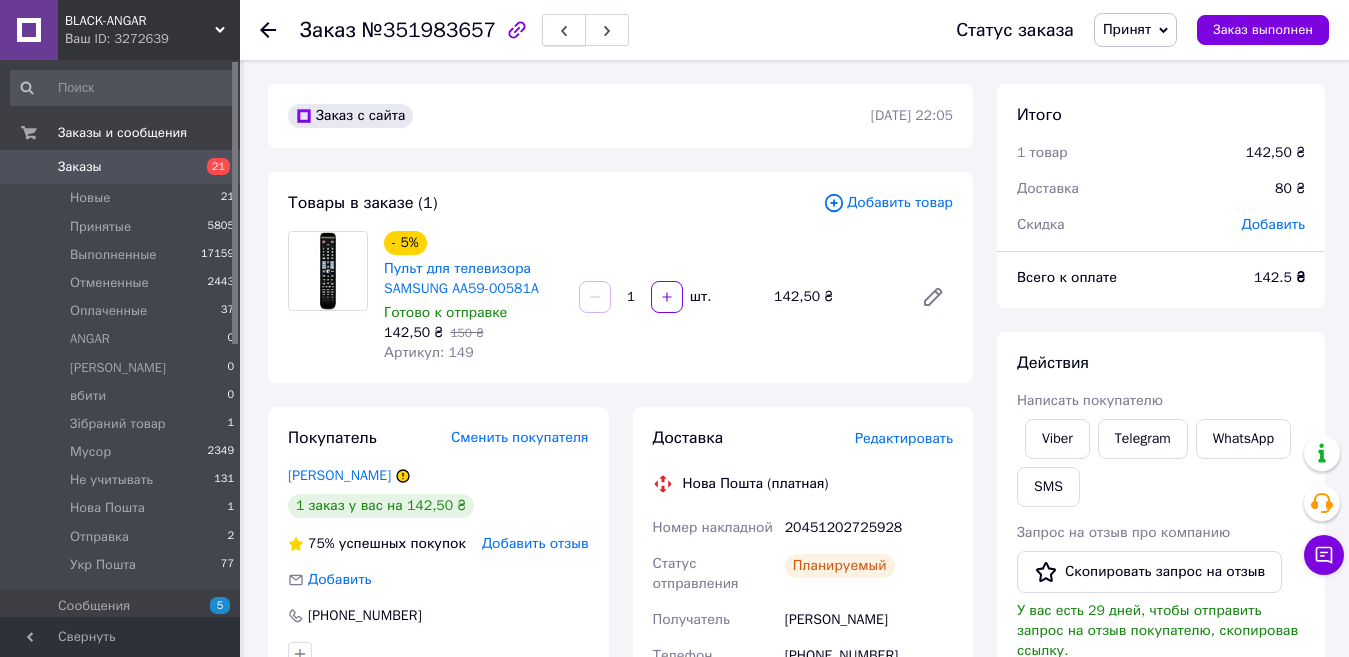 click at bounding box center [564, 30] 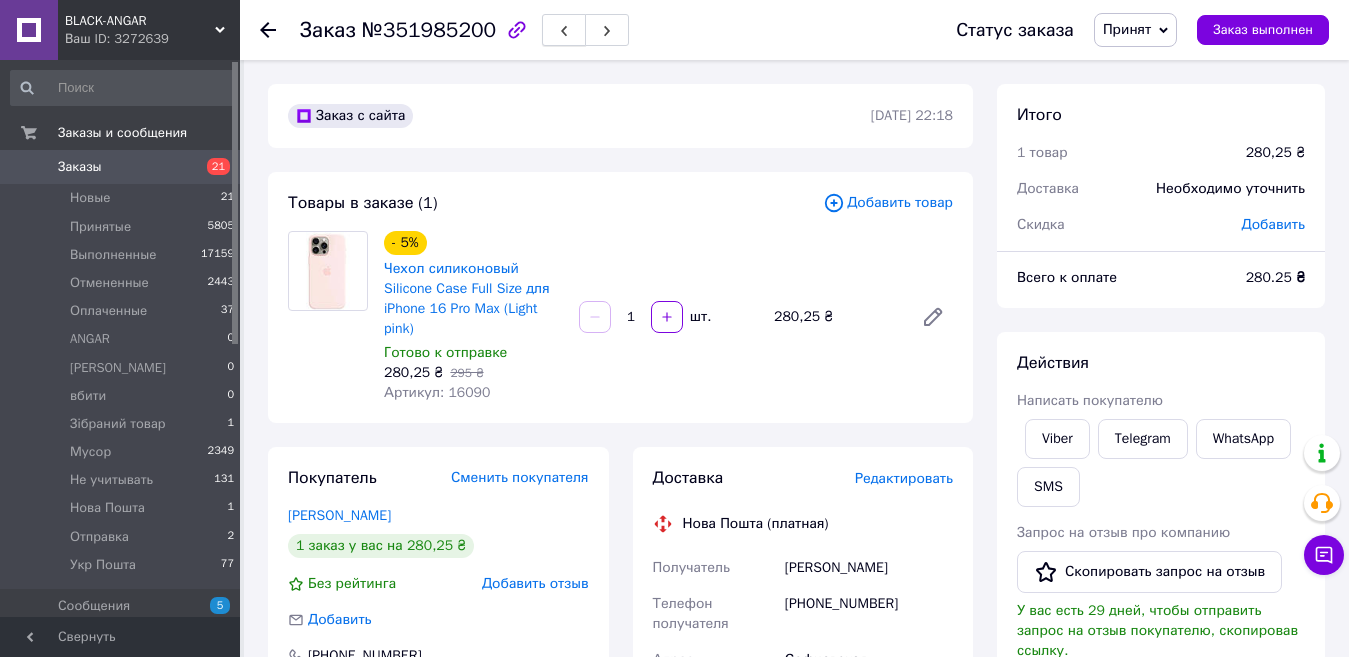 click at bounding box center (564, 30) 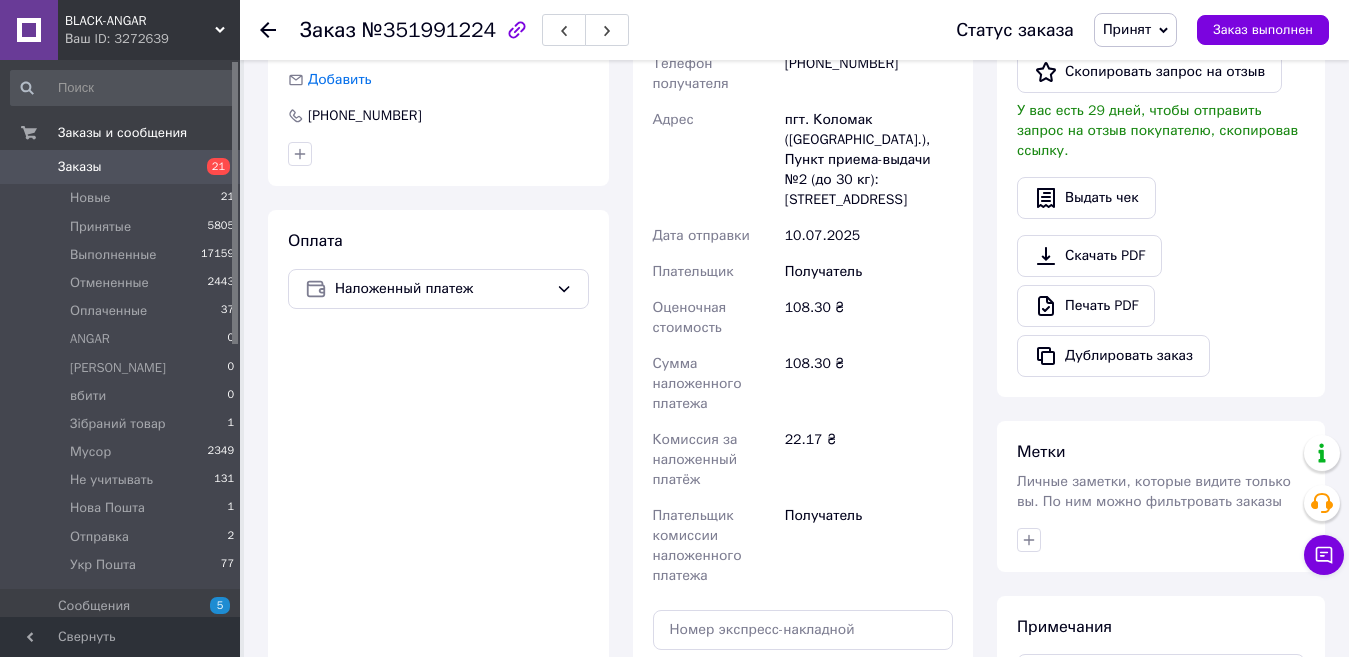 scroll, scrollTop: 700, scrollLeft: 0, axis: vertical 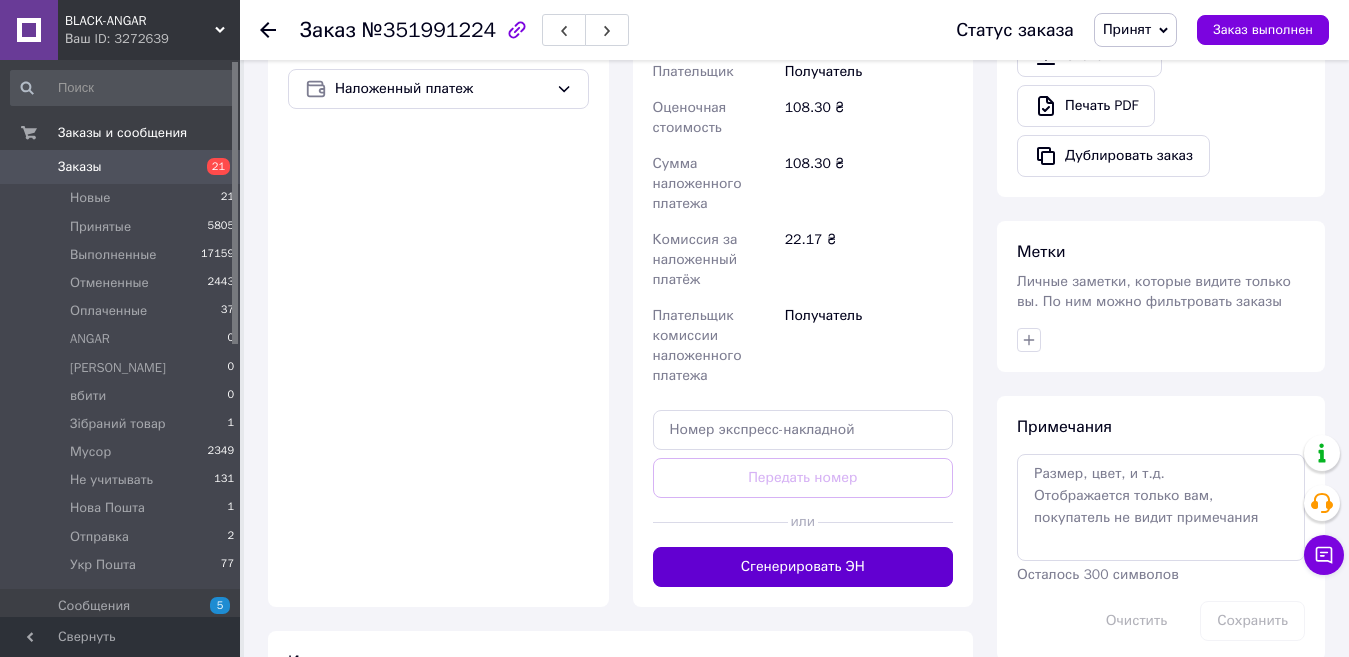 click on "Сгенерировать ЭН" at bounding box center [803, 567] 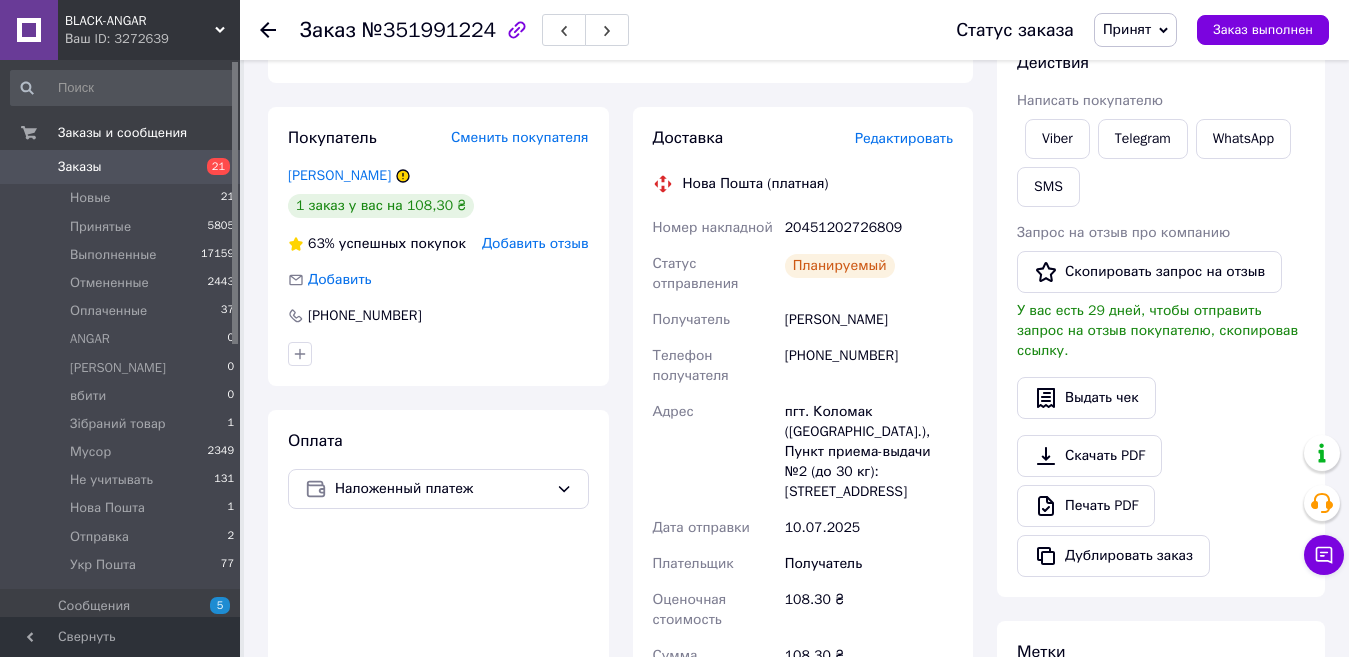 scroll, scrollTop: 200, scrollLeft: 0, axis: vertical 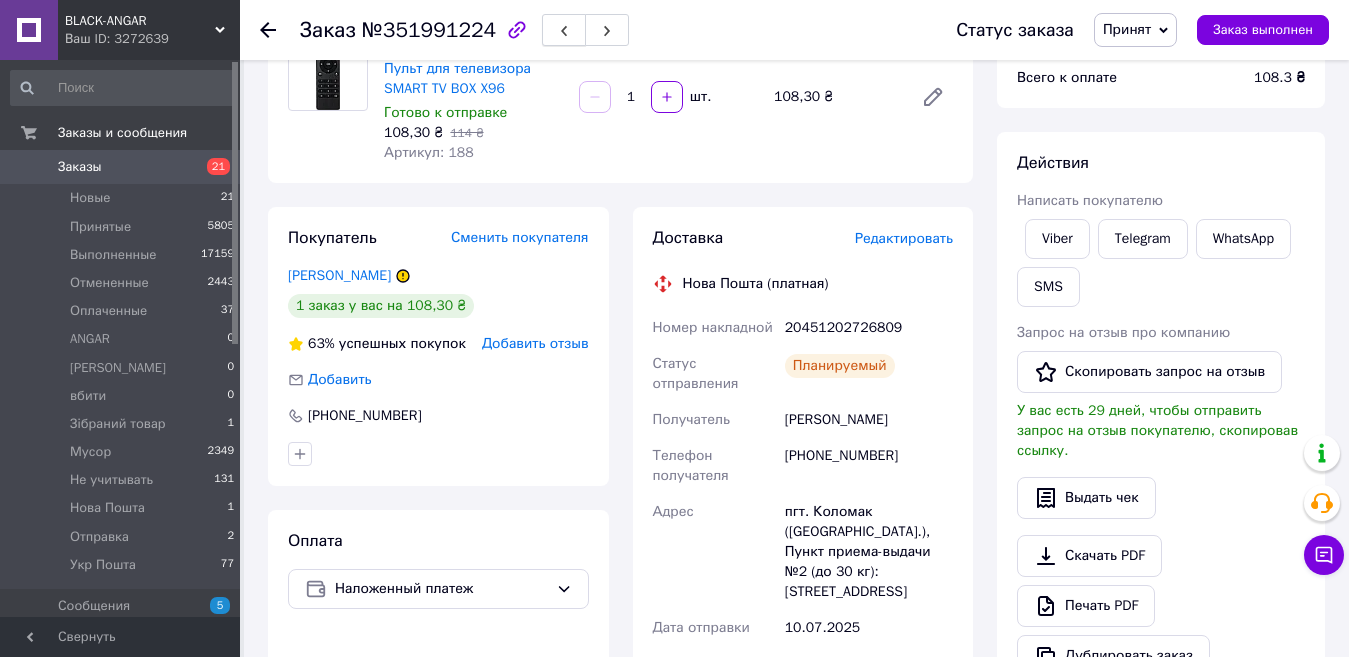 click at bounding box center [564, 30] 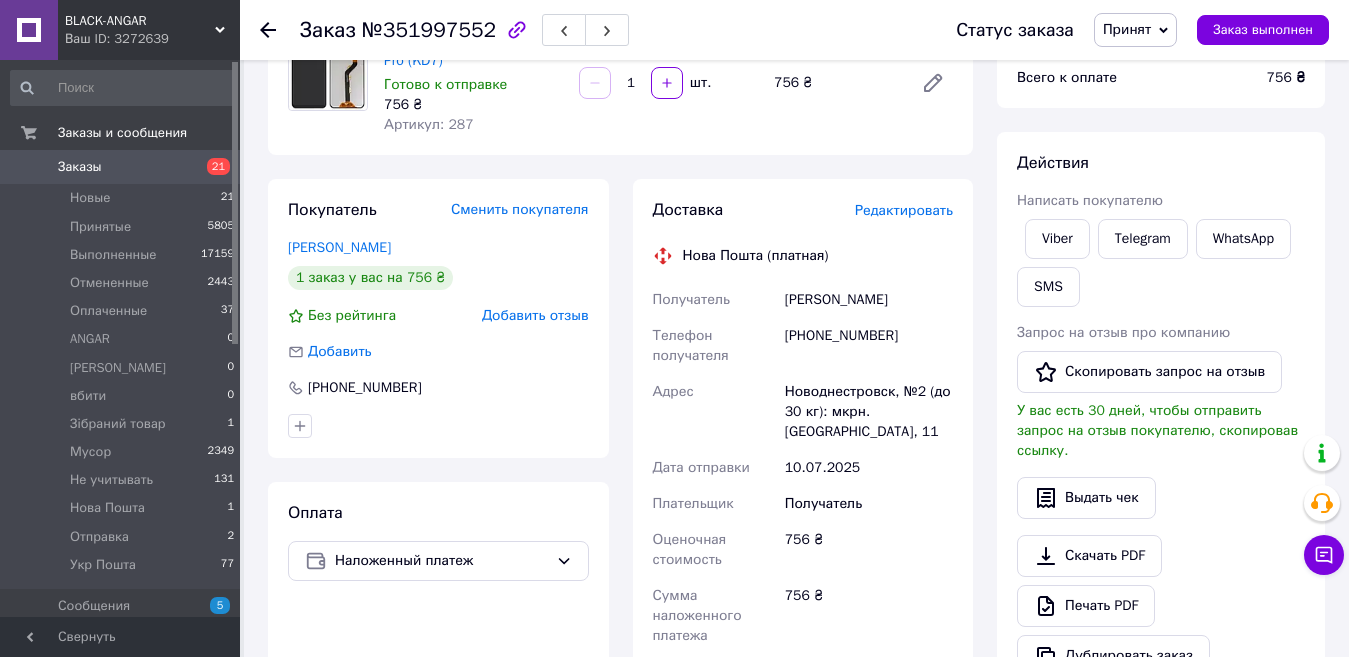 scroll, scrollTop: 0, scrollLeft: 0, axis: both 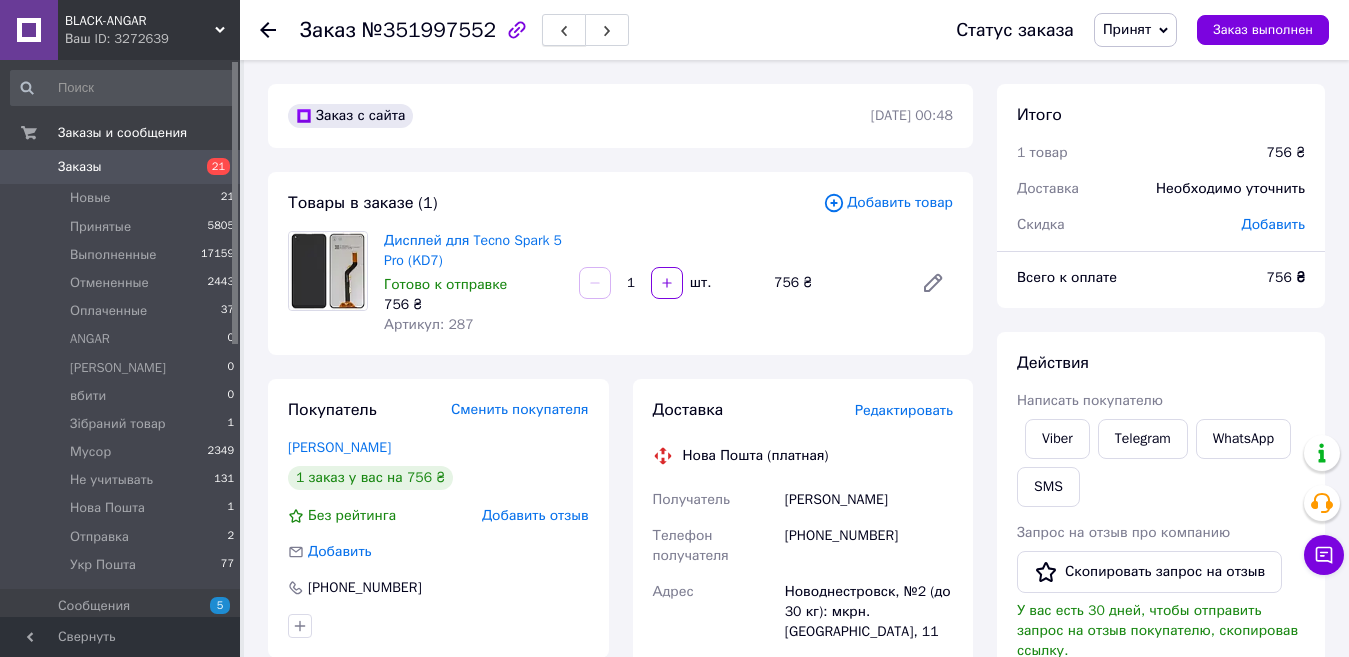click at bounding box center [564, 30] 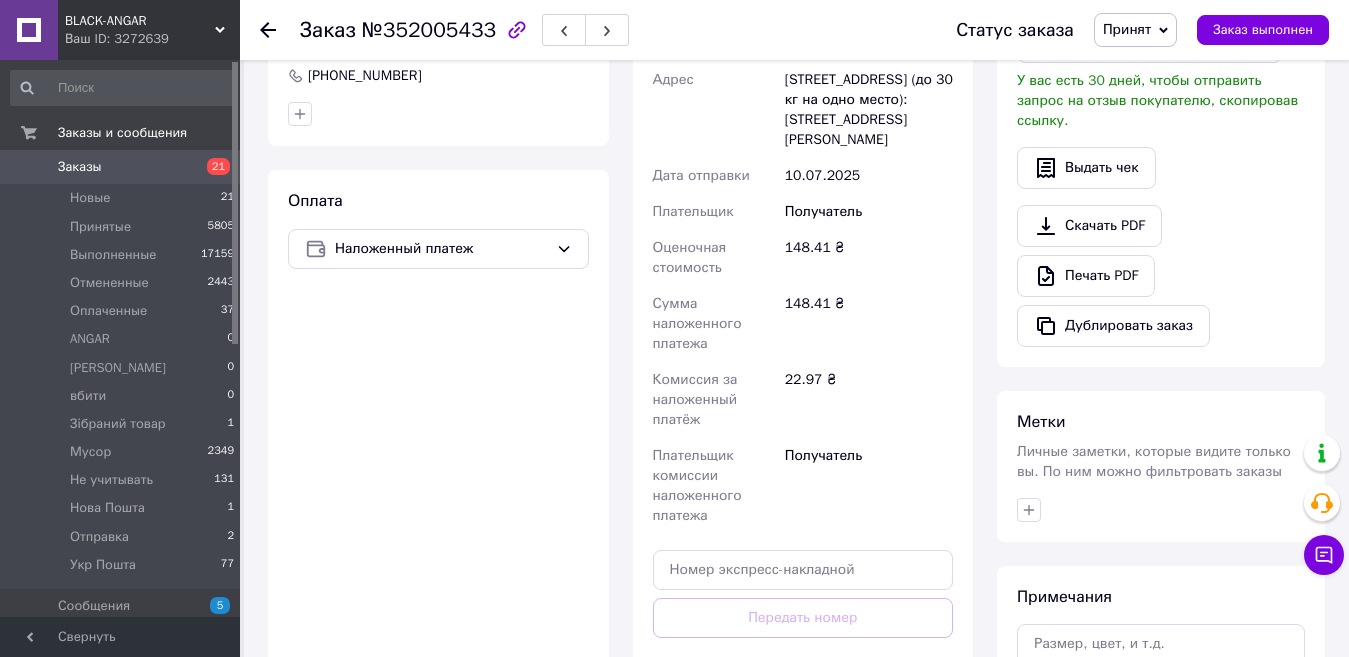 scroll, scrollTop: 800, scrollLeft: 0, axis: vertical 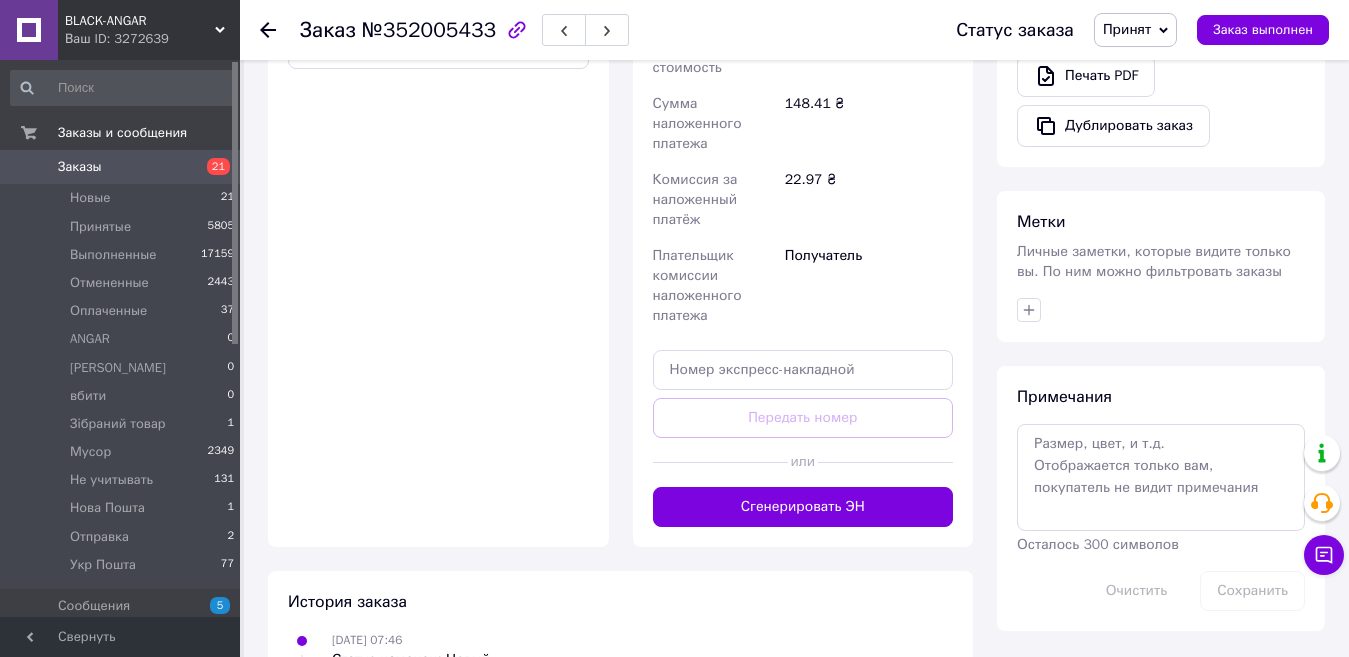 click at bounding box center [720, 462] 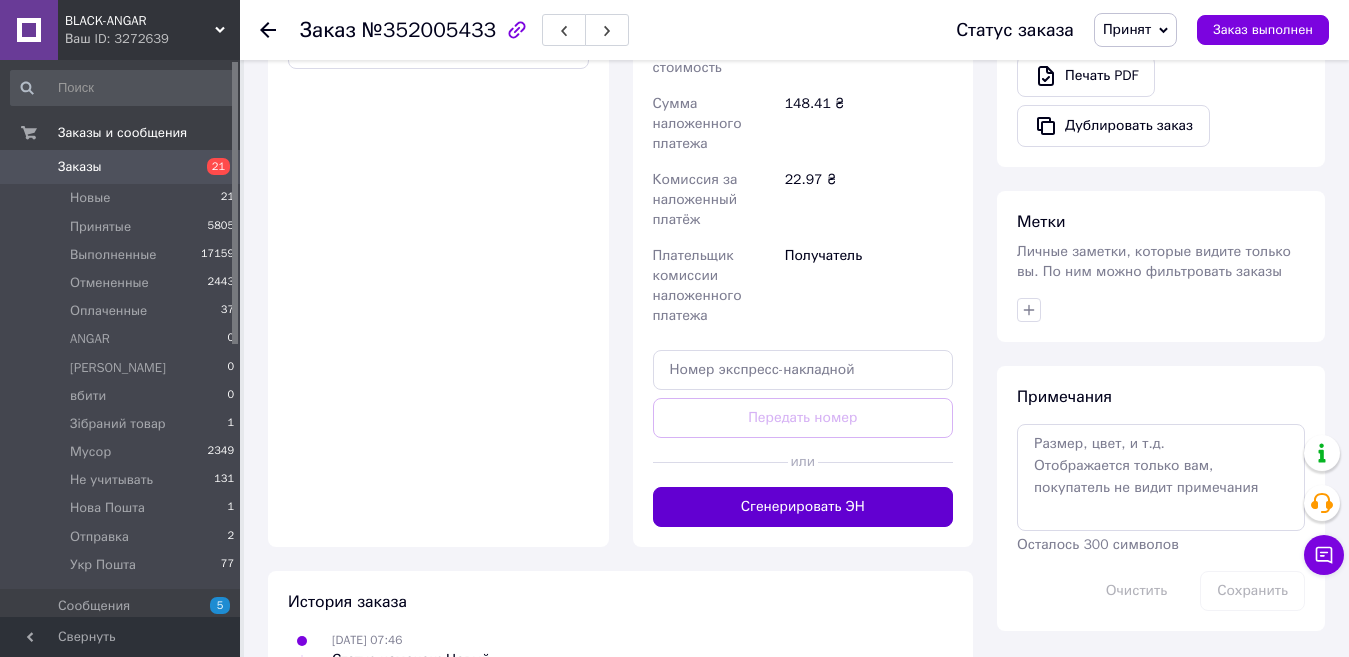 click on "Сгенерировать ЭН" at bounding box center (803, 507) 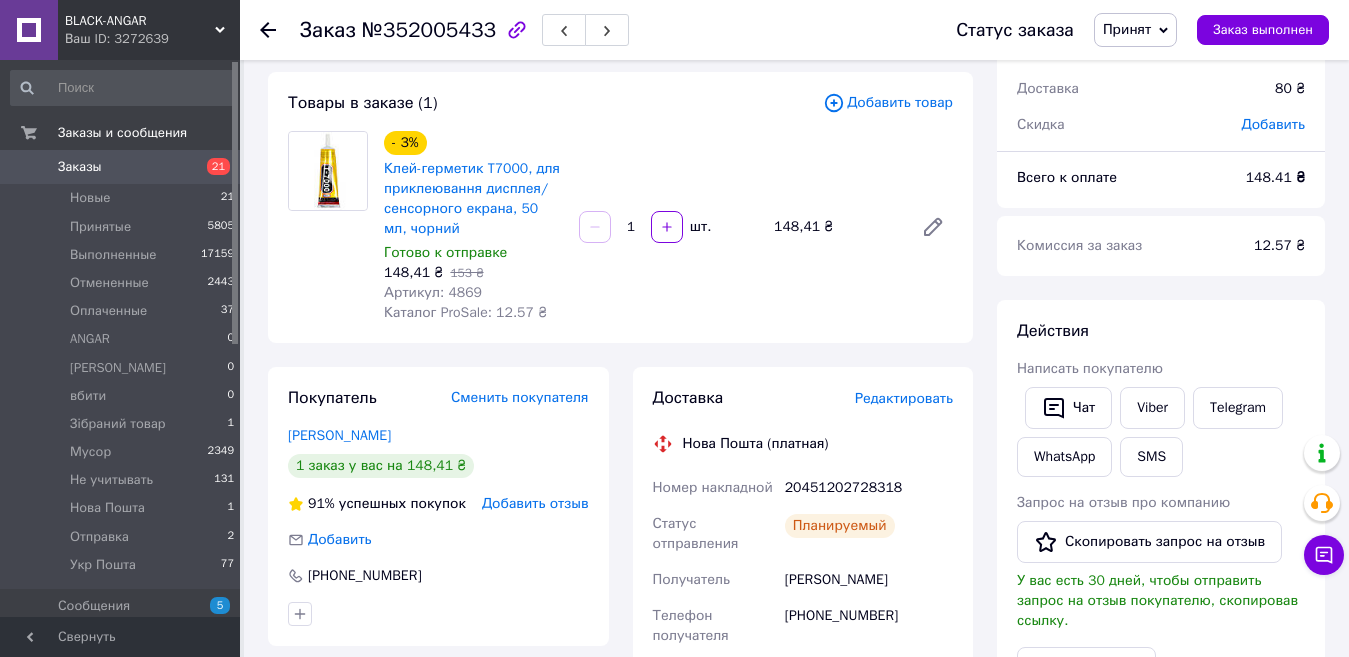 scroll, scrollTop: 0, scrollLeft: 0, axis: both 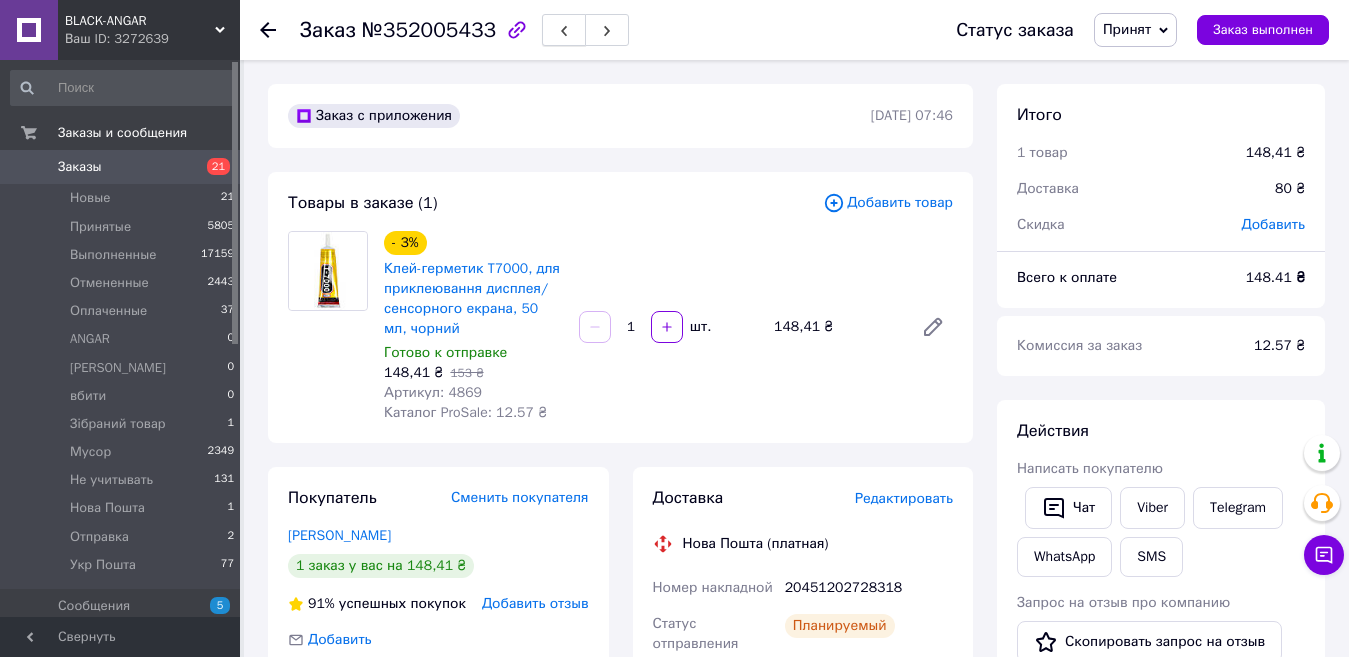 click at bounding box center [564, 30] 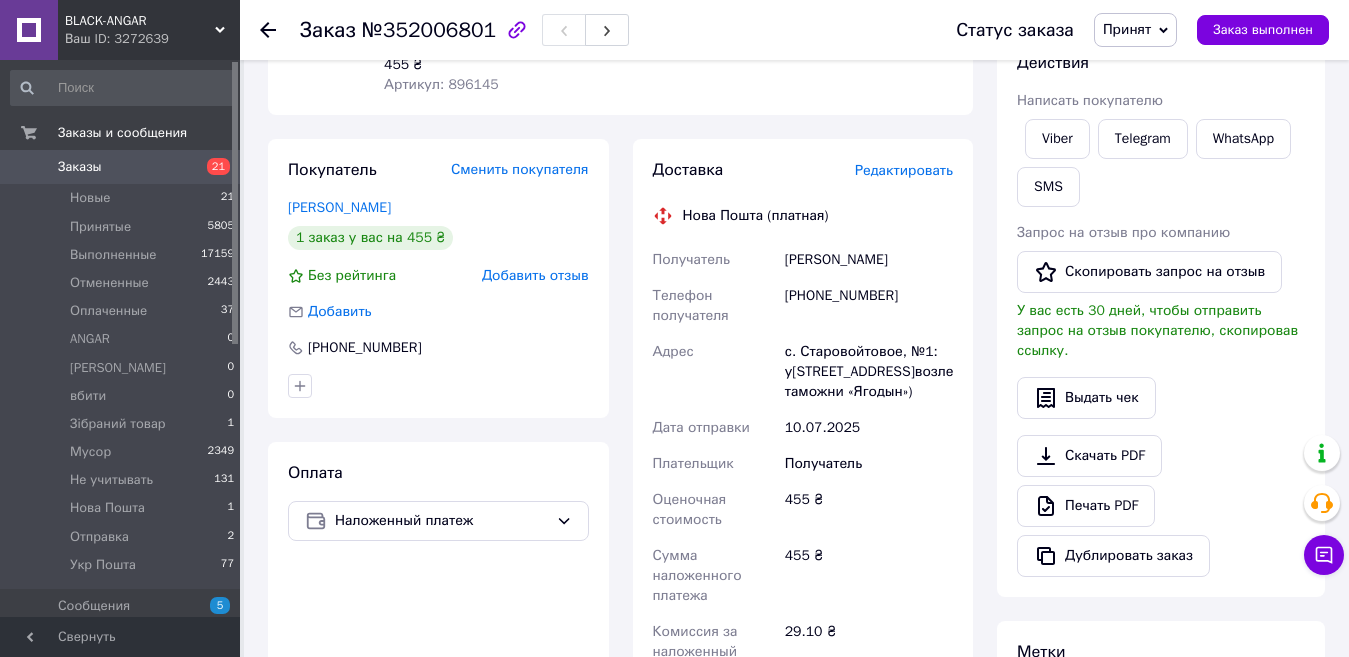 scroll, scrollTop: 0, scrollLeft: 0, axis: both 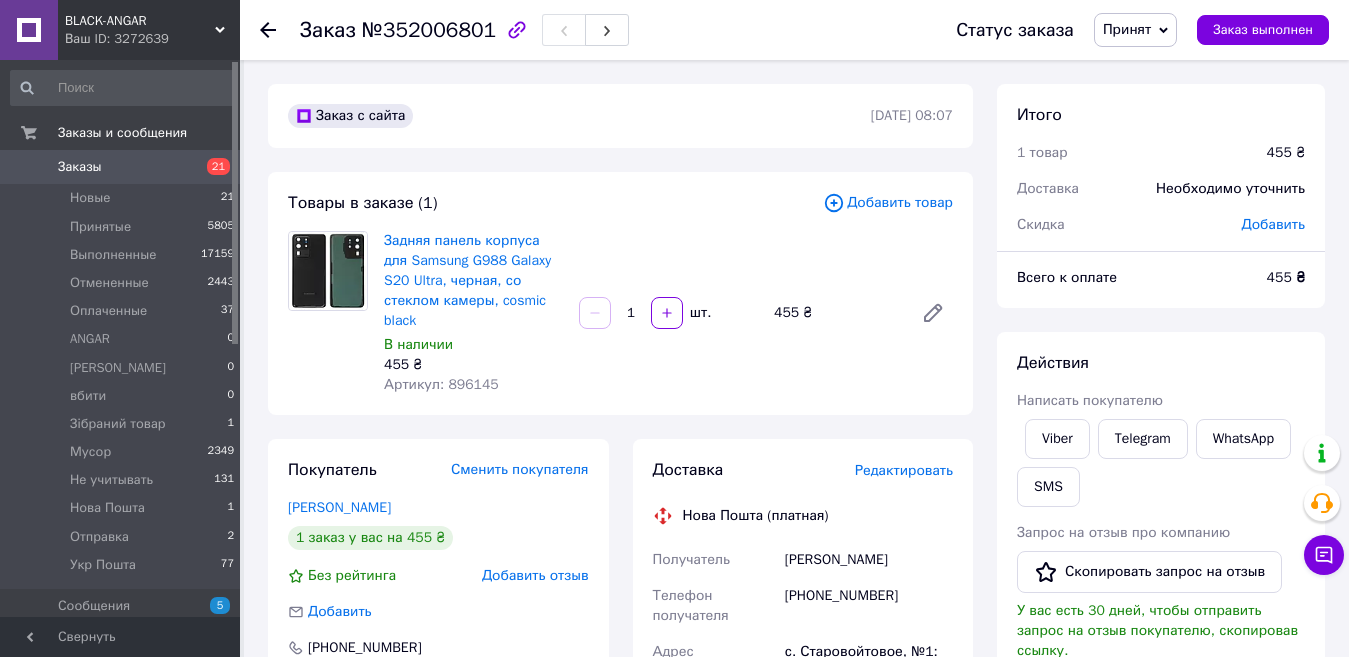 click on "Заказы" at bounding box center (121, 167) 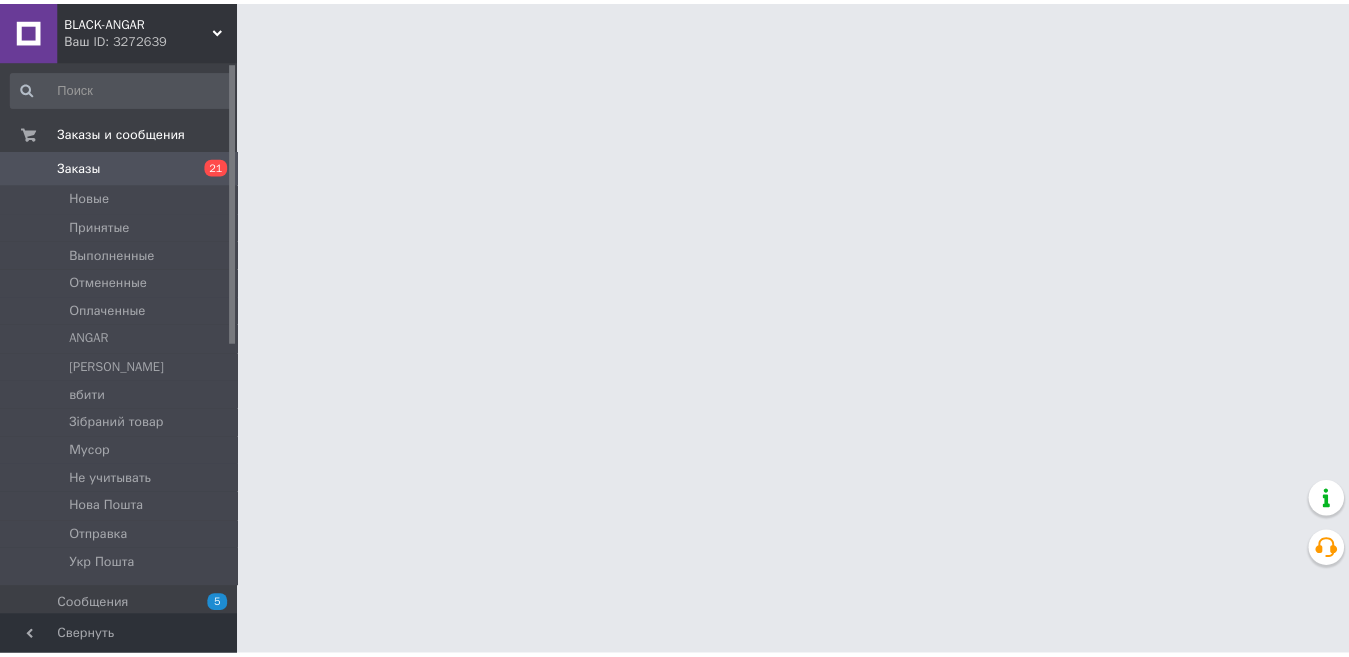 scroll, scrollTop: 0, scrollLeft: 0, axis: both 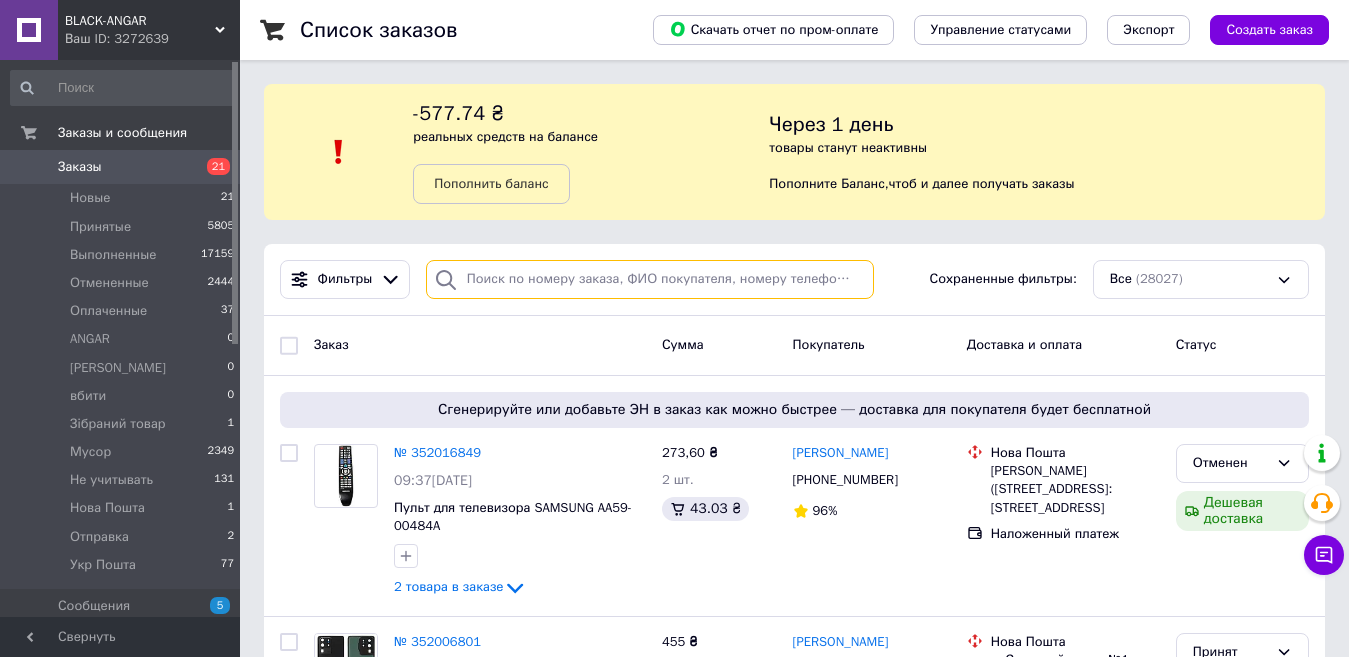 click at bounding box center [650, 279] 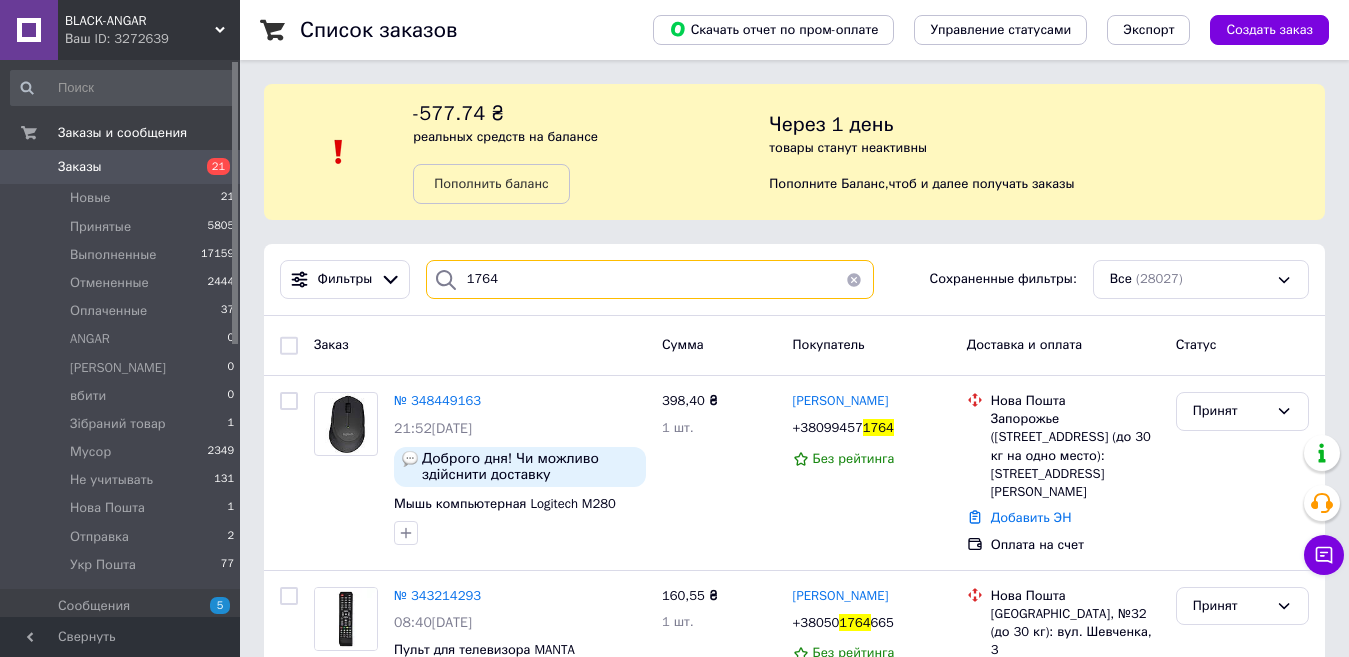 type on "1764" 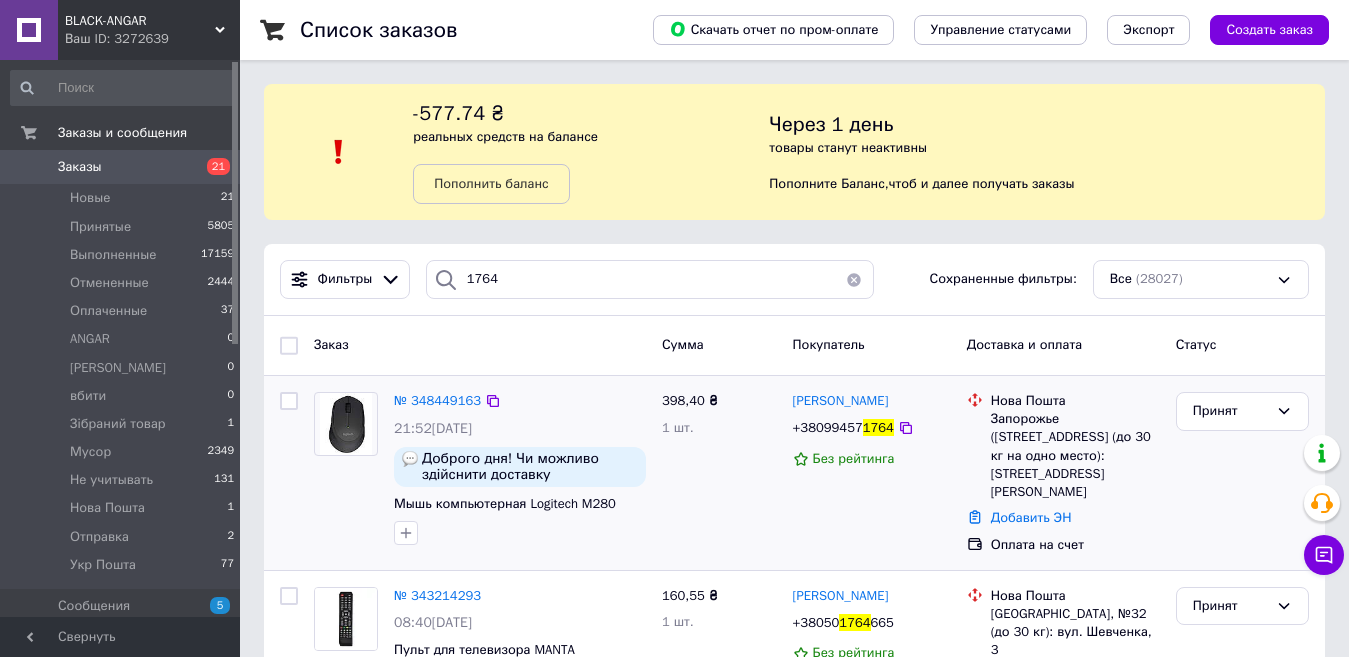 click at bounding box center [346, 424] 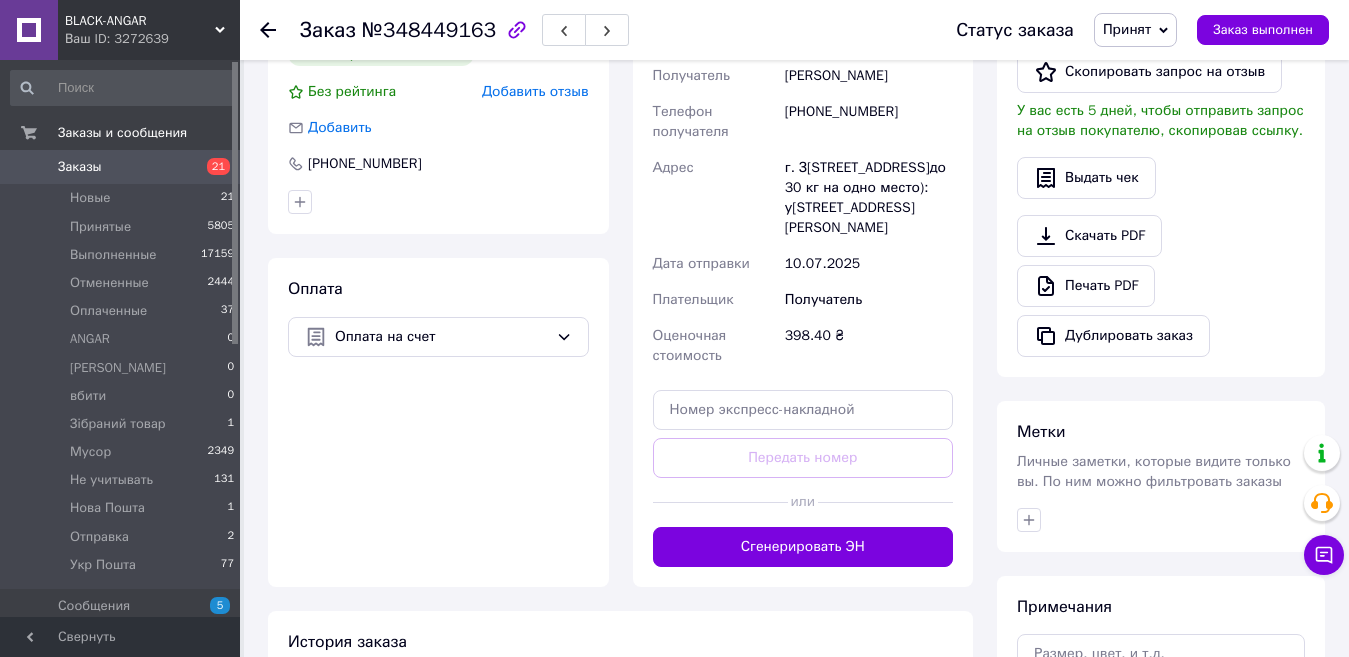 scroll, scrollTop: 700, scrollLeft: 0, axis: vertical 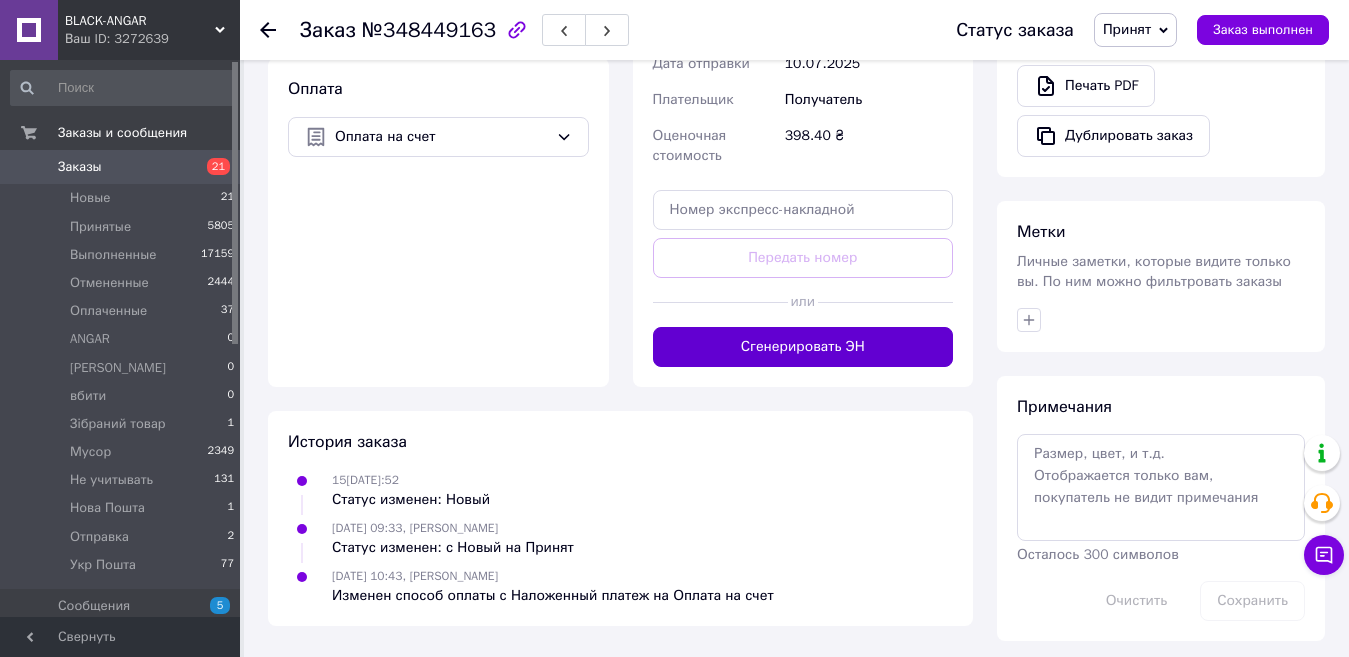 click on "Сгенерировать ЭН" at bounding box center [803, 347] 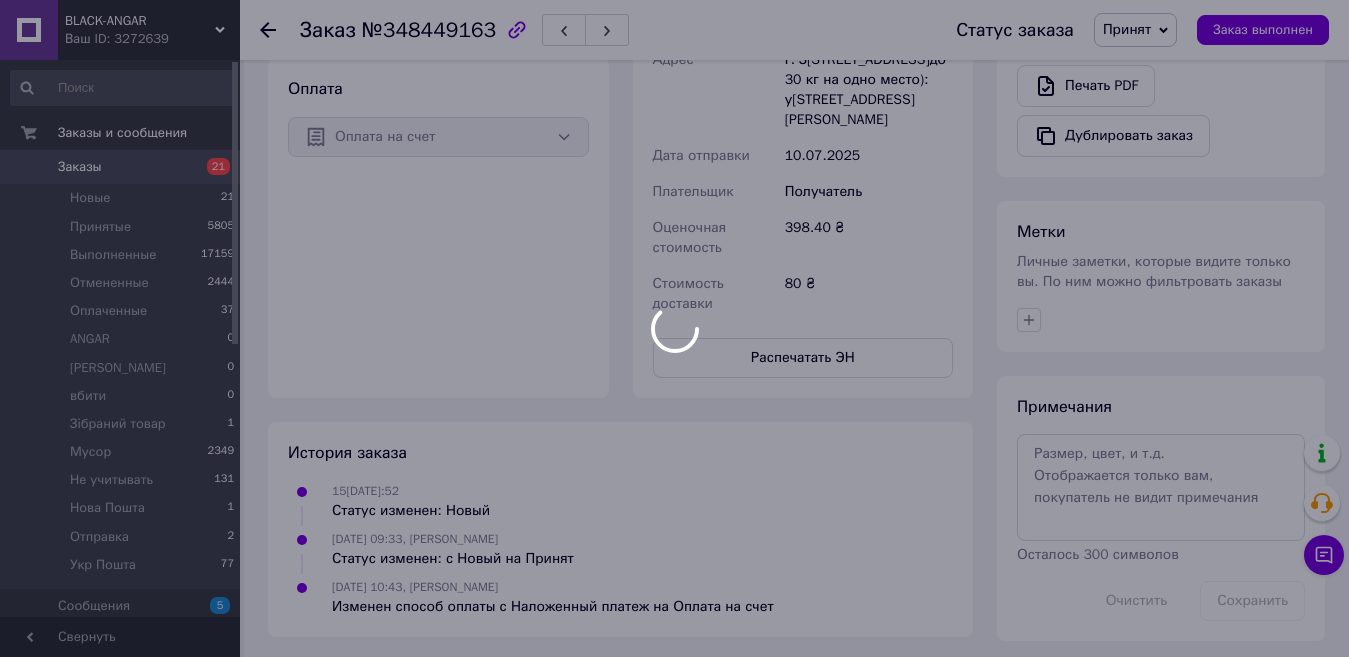 scroll, scrollTop: 400, scrollLeft: 0, axis: vertical 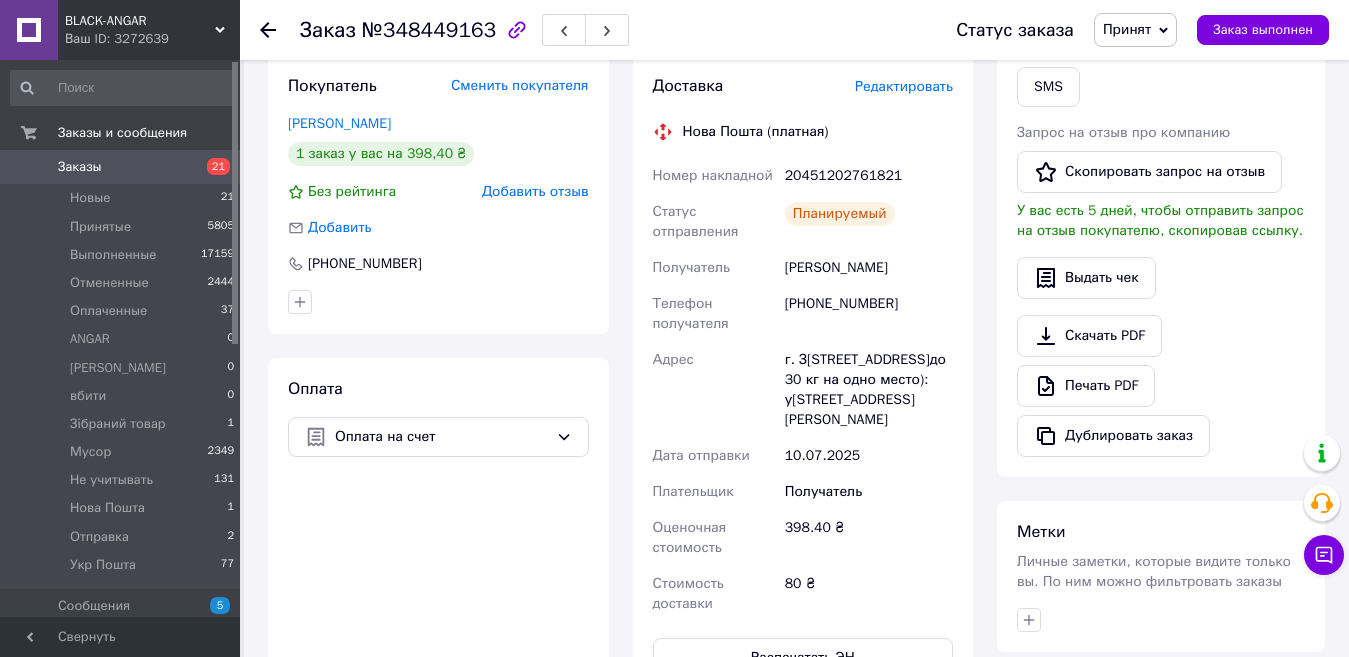 click on "Заказы" at bounding box center [121, 167] 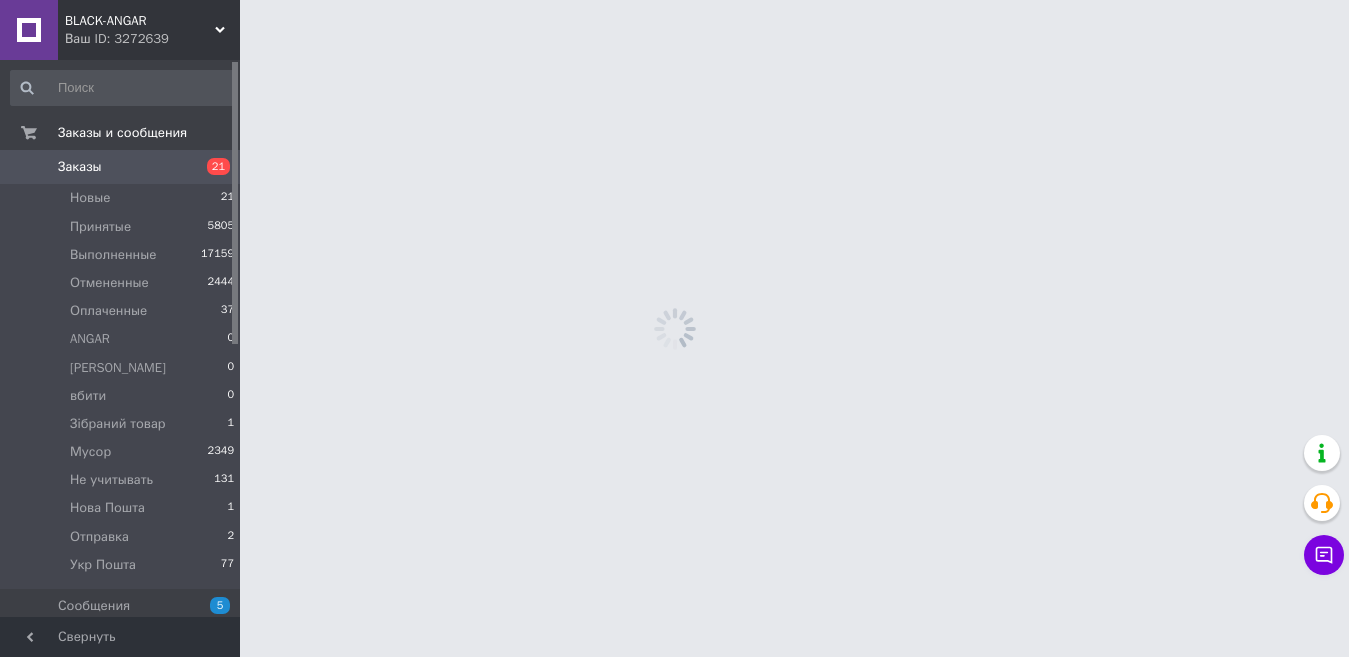 scroll, scrollTop: 0, scrollLeft: 0, axis: both 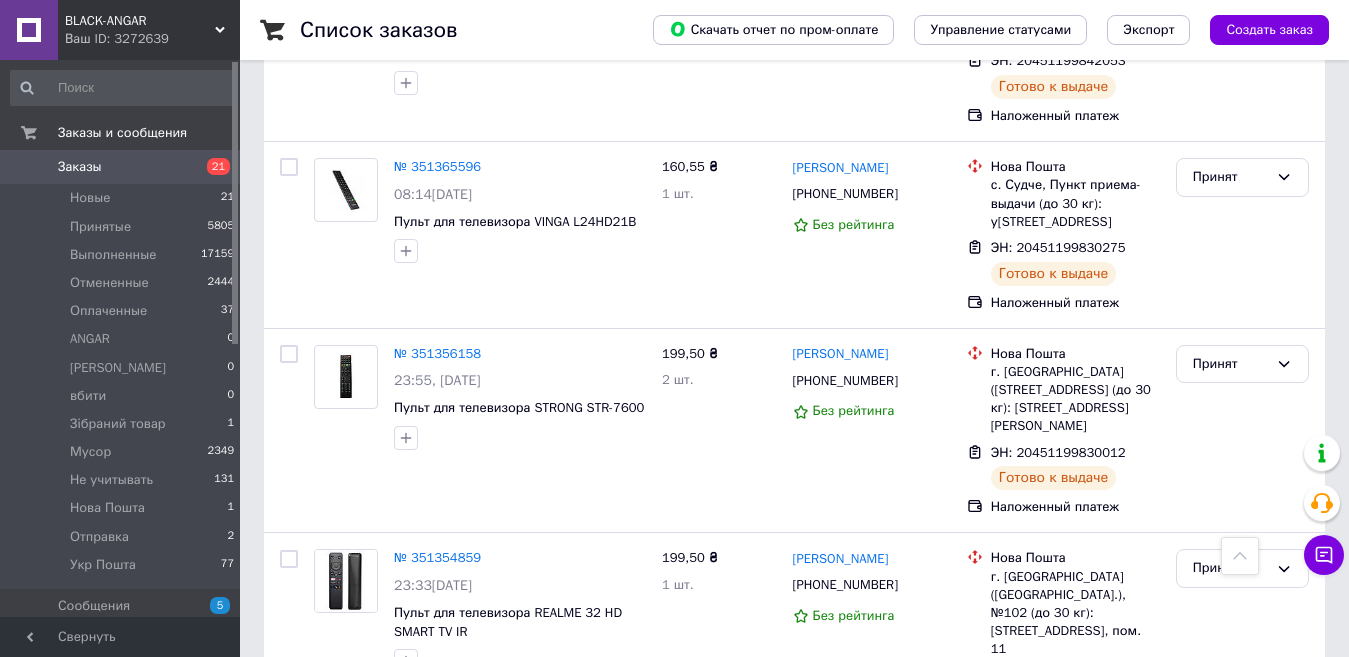 click on "2" at bounding box center [327, 1433] 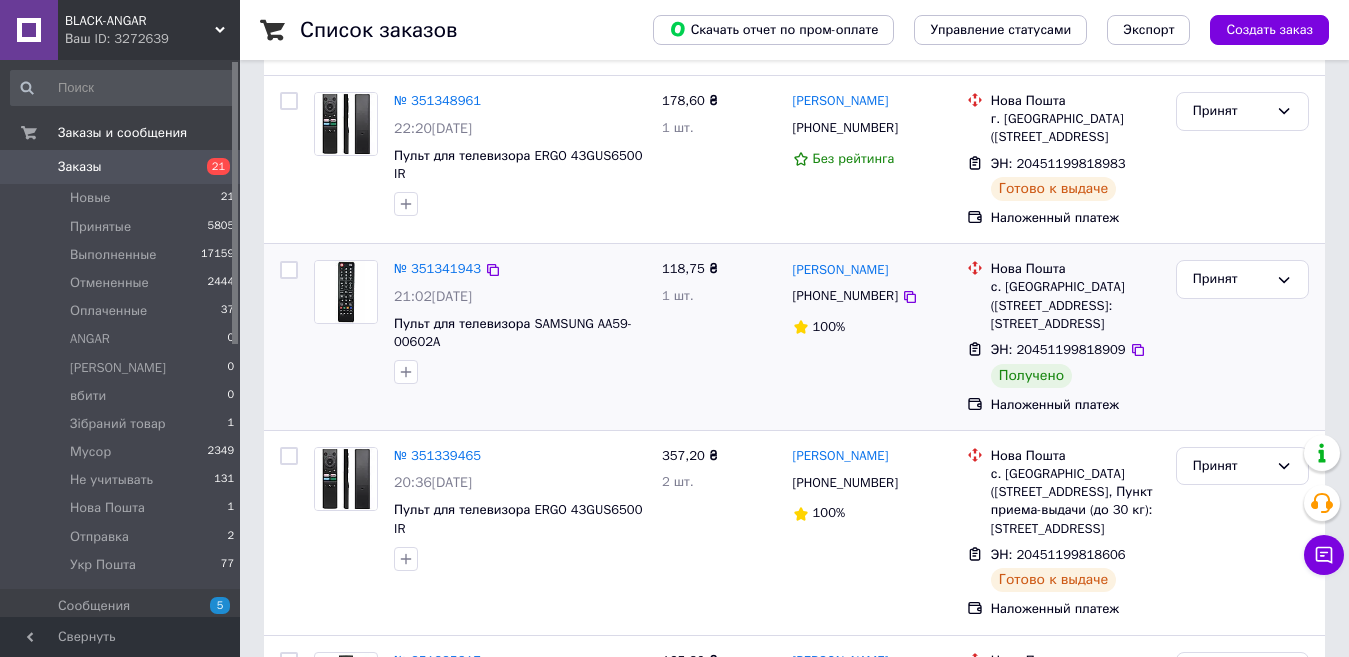 scroll, scrollTop: 400, scrollLeft: 0, axis: vertical 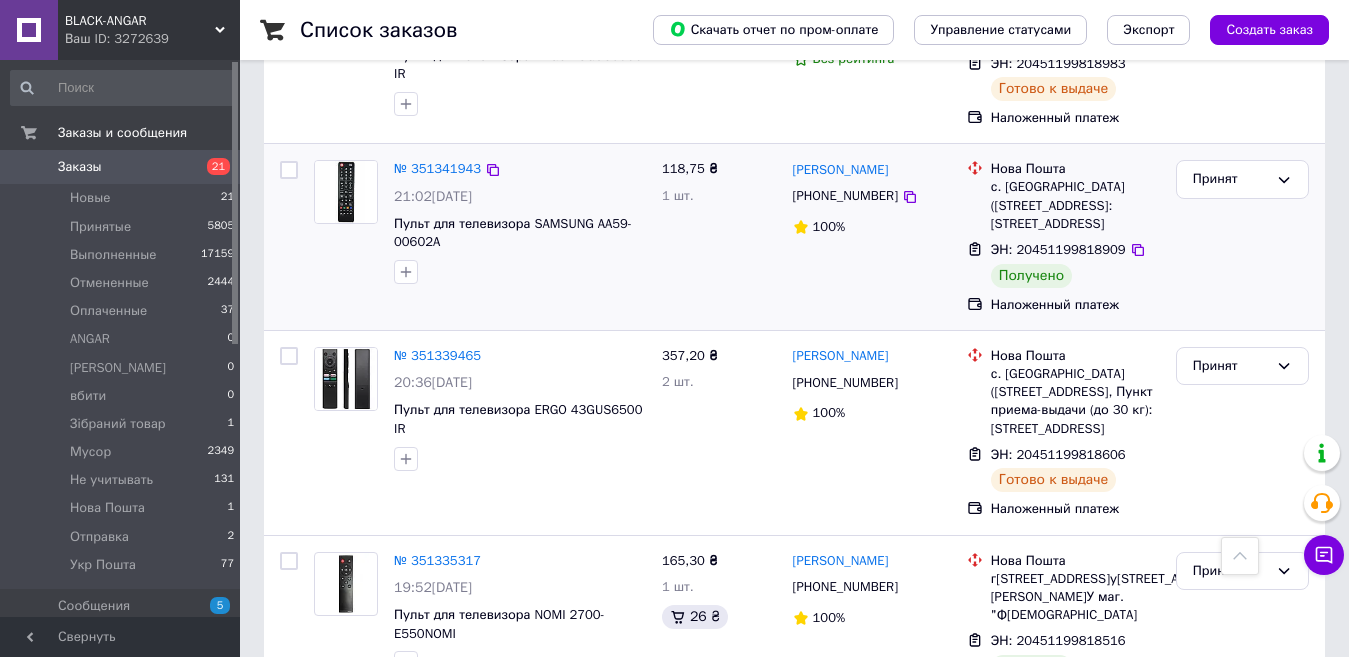 click at bounding box center (346, 192) 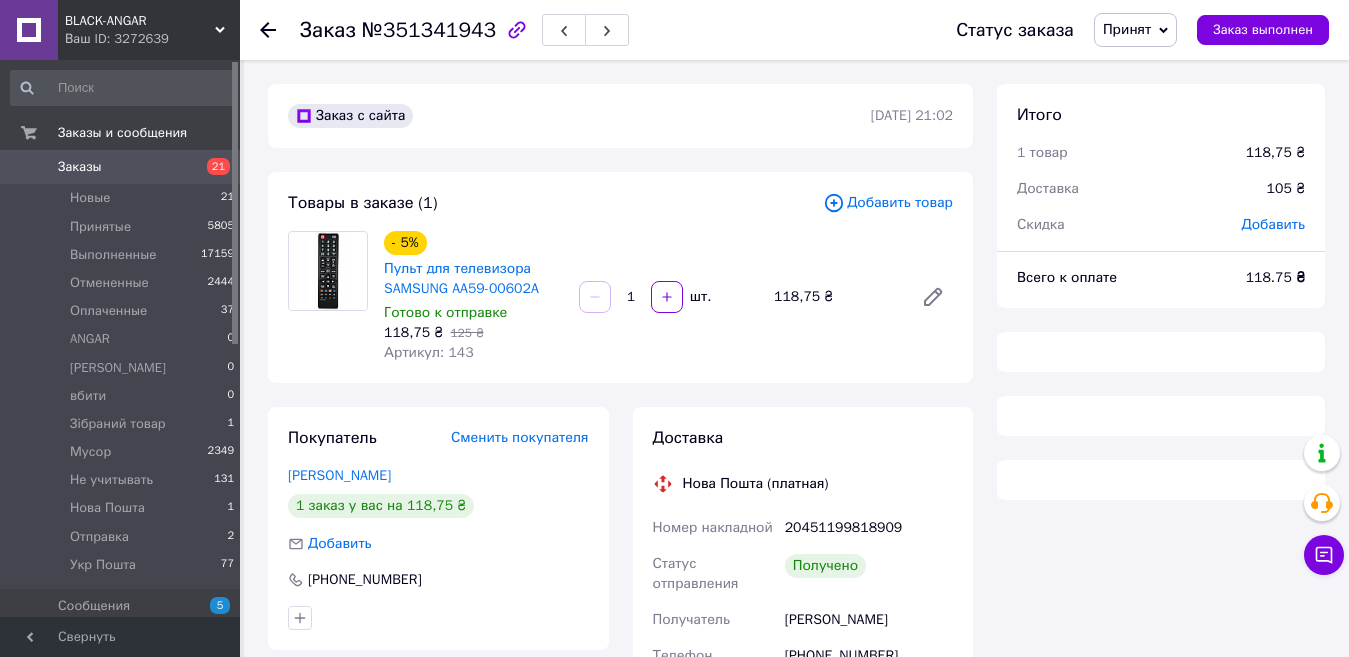 scroll, scrollTop: 100, scrollLeft: 0, axis: vertical 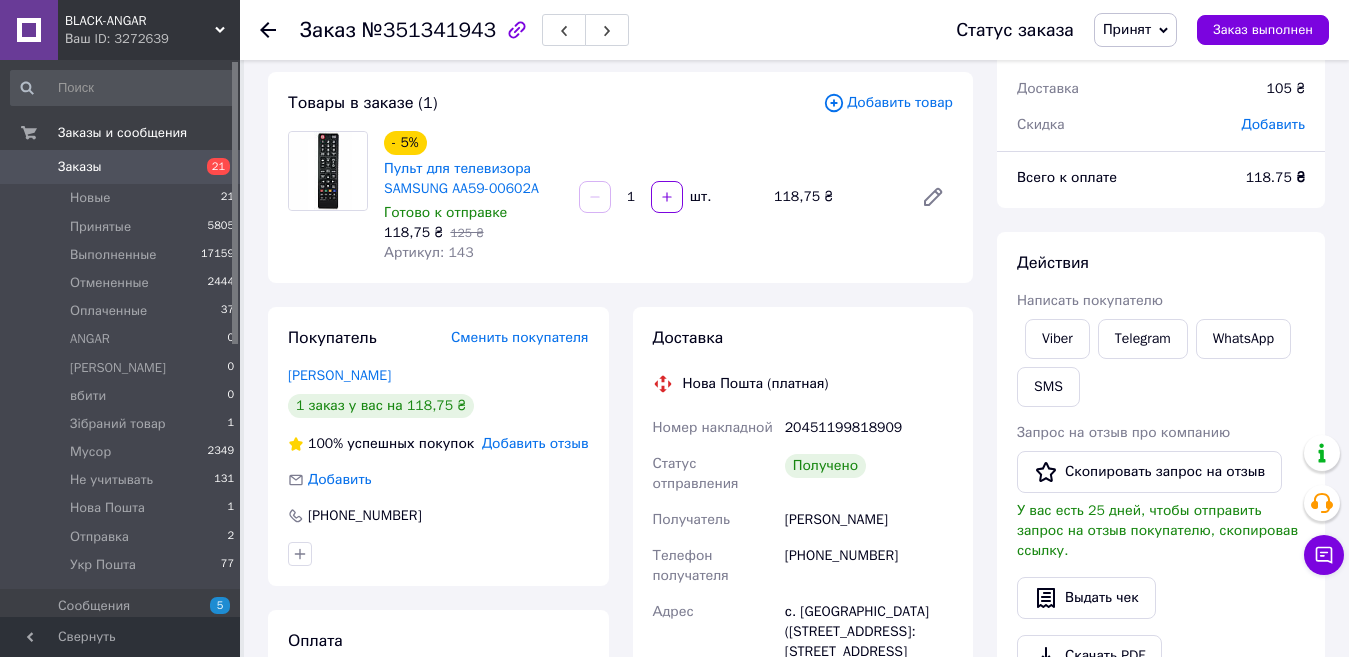 click 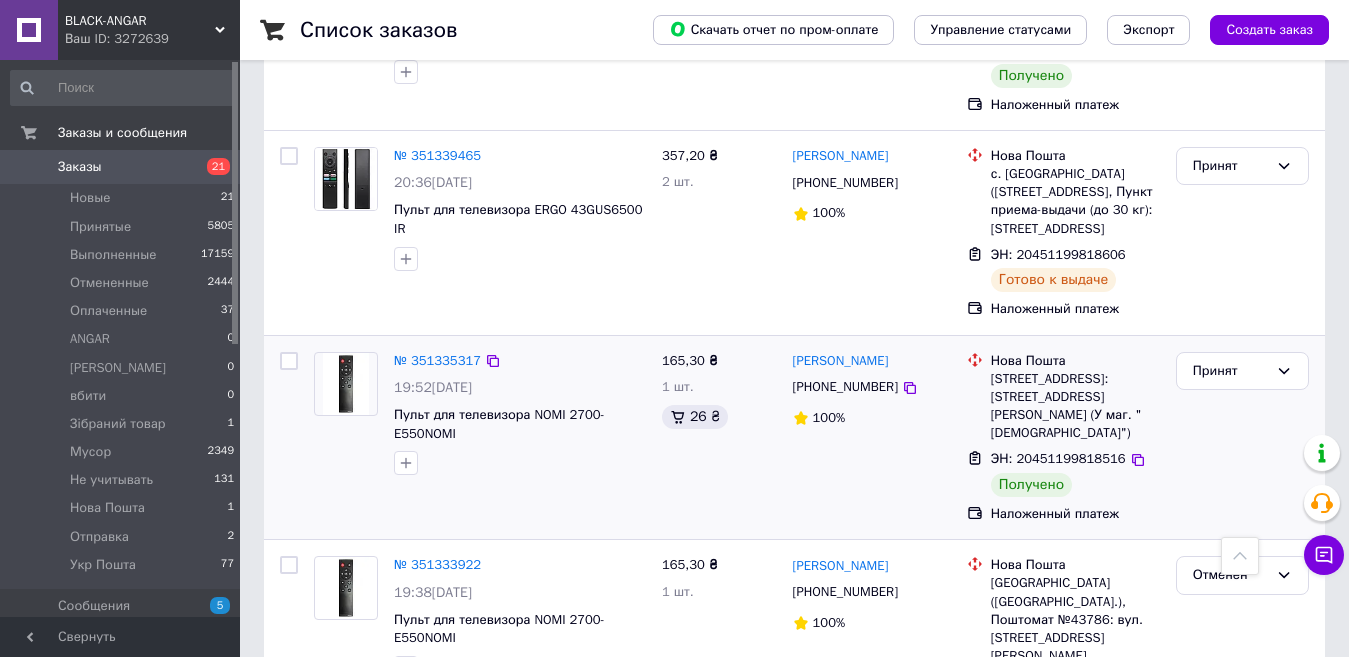 scroll, scrollTop: 800, scrollLeft: 0, axis: vertical 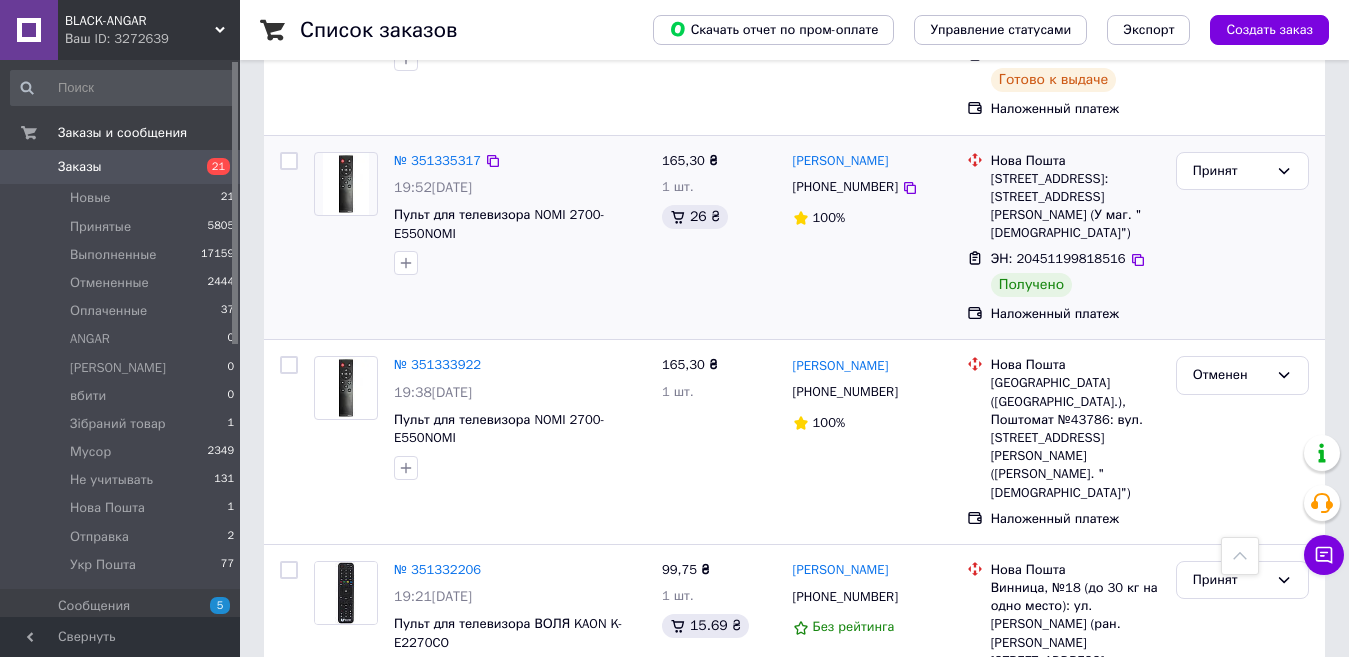 click at bounding box center (346, 184) 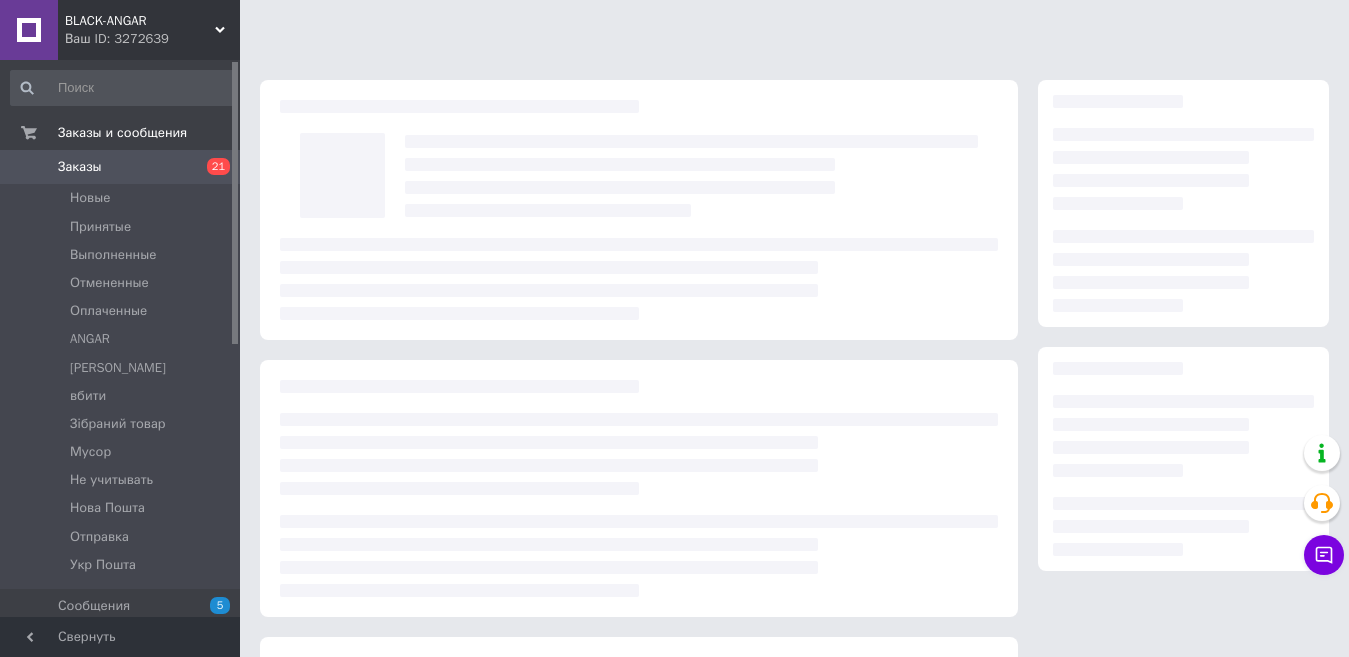 scroll, scrollTop: 0, scrollLeft: 0, axis: both 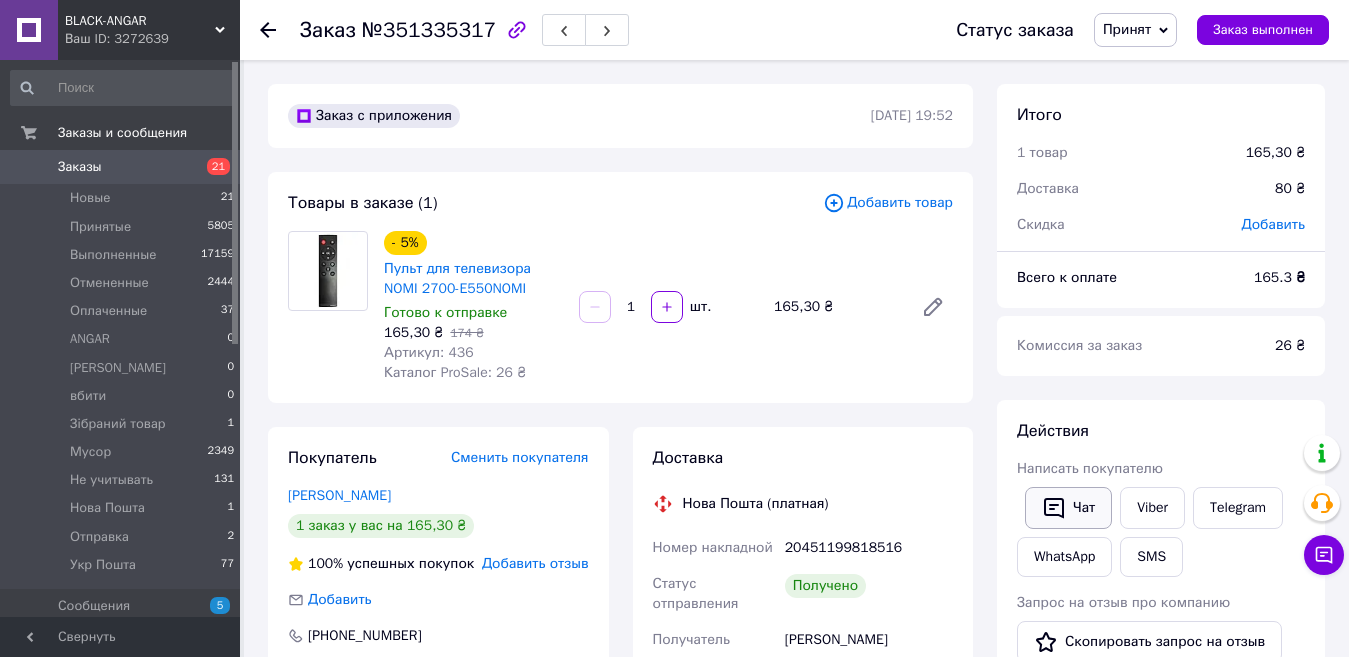 click 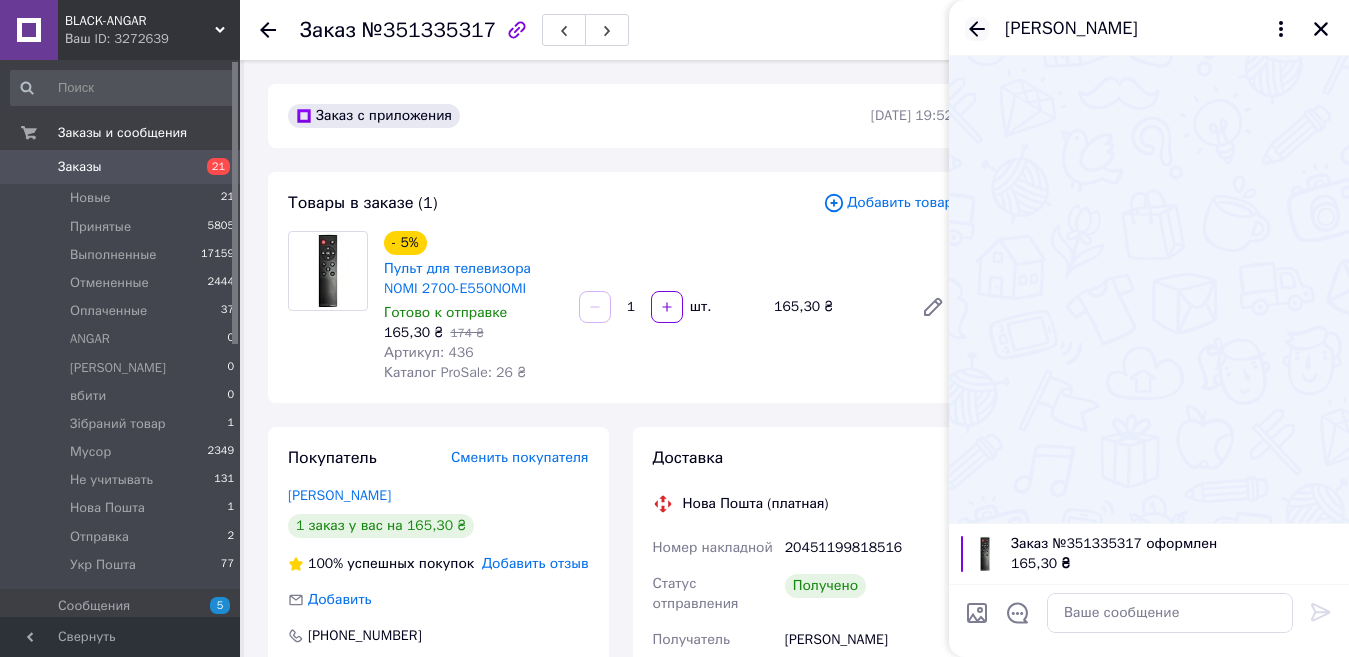 click 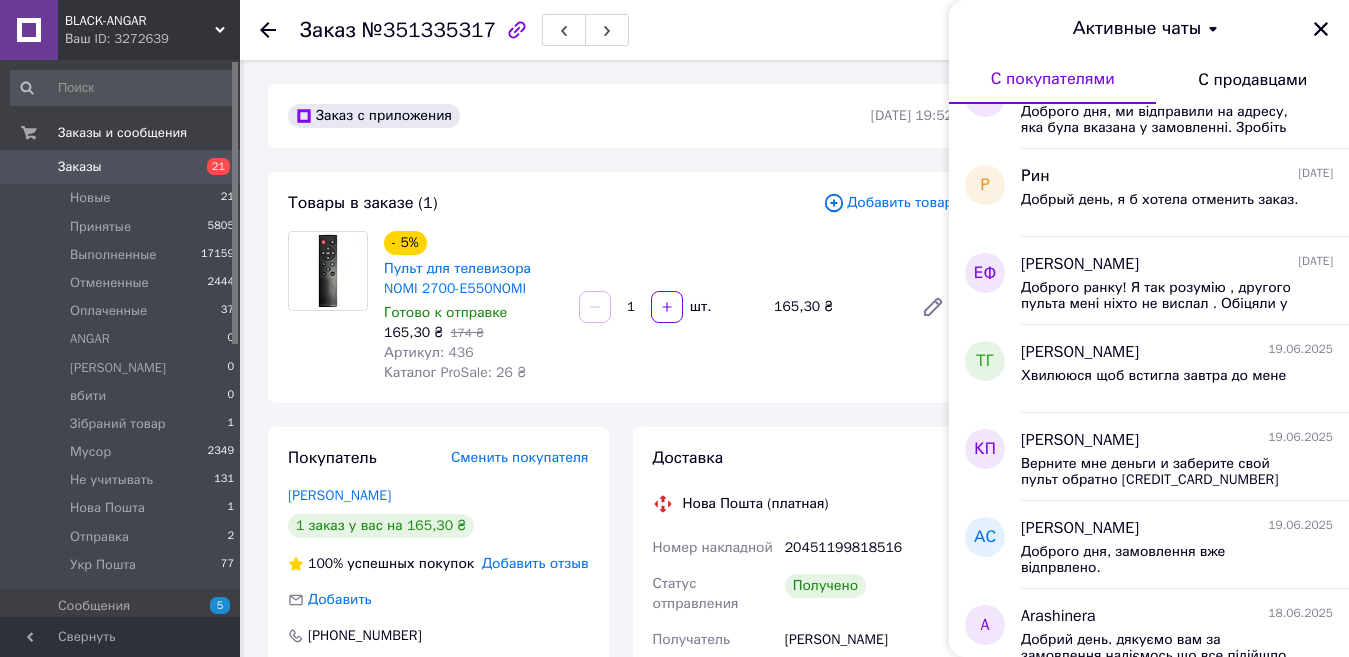 scroll, scrollTop: 6127, scrollLeft: 0, axis: vertical 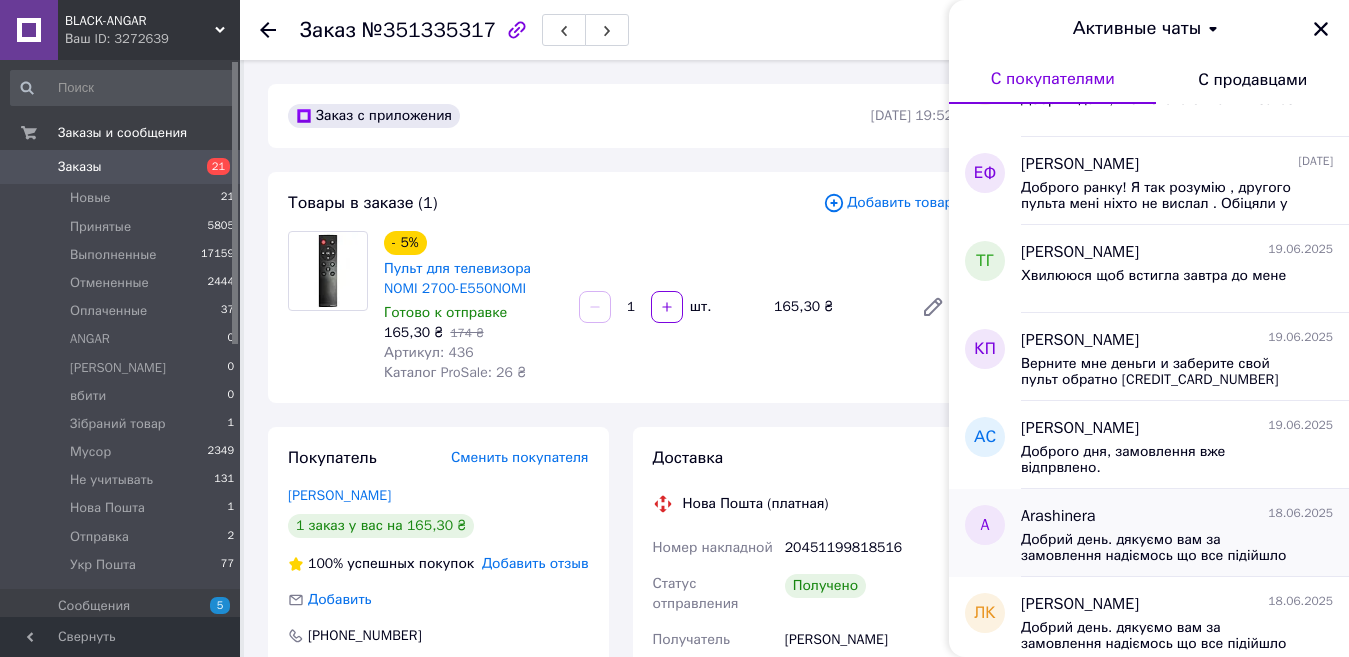 click on "Добрий день. дякуємо вам за замовлення надіємось що все підійшло вам добре.при можливості залиште будьласка відгук)))" at bounding box center (1163, 548) 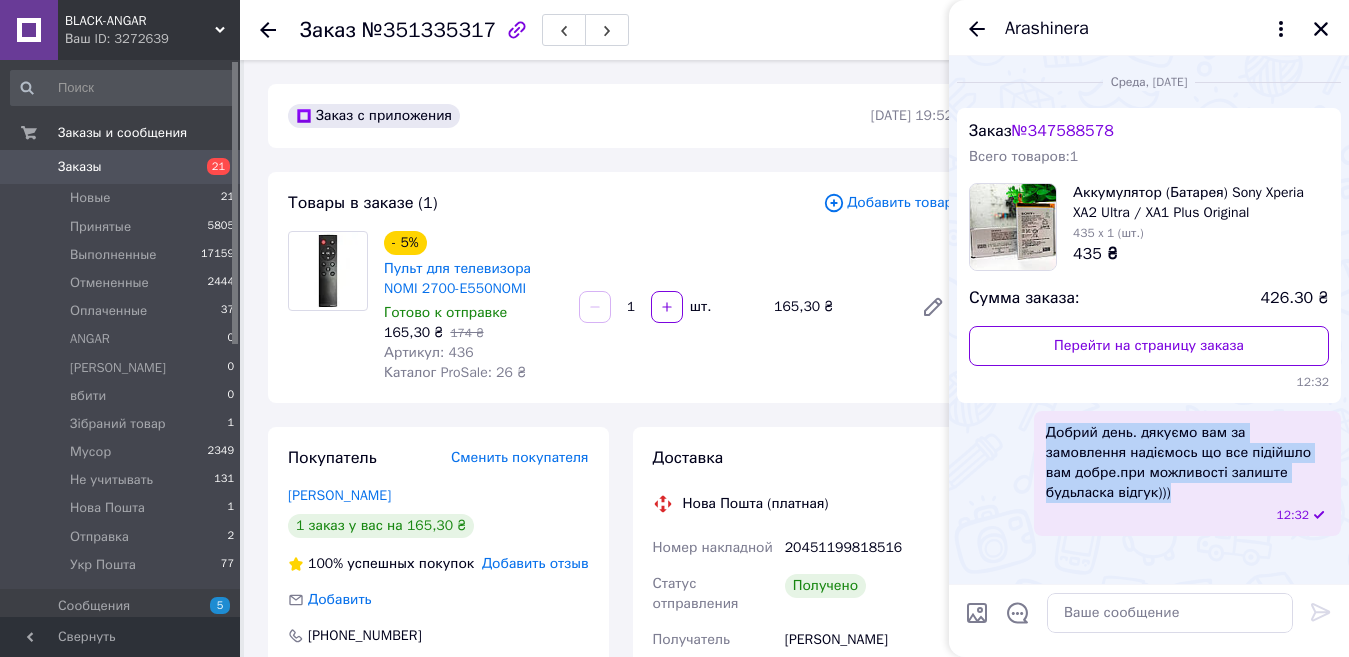 drag, startPoint x: 1047, startPoint y: 434, endPoint x: 1306, endPoint y: 484, distance: 263.7821 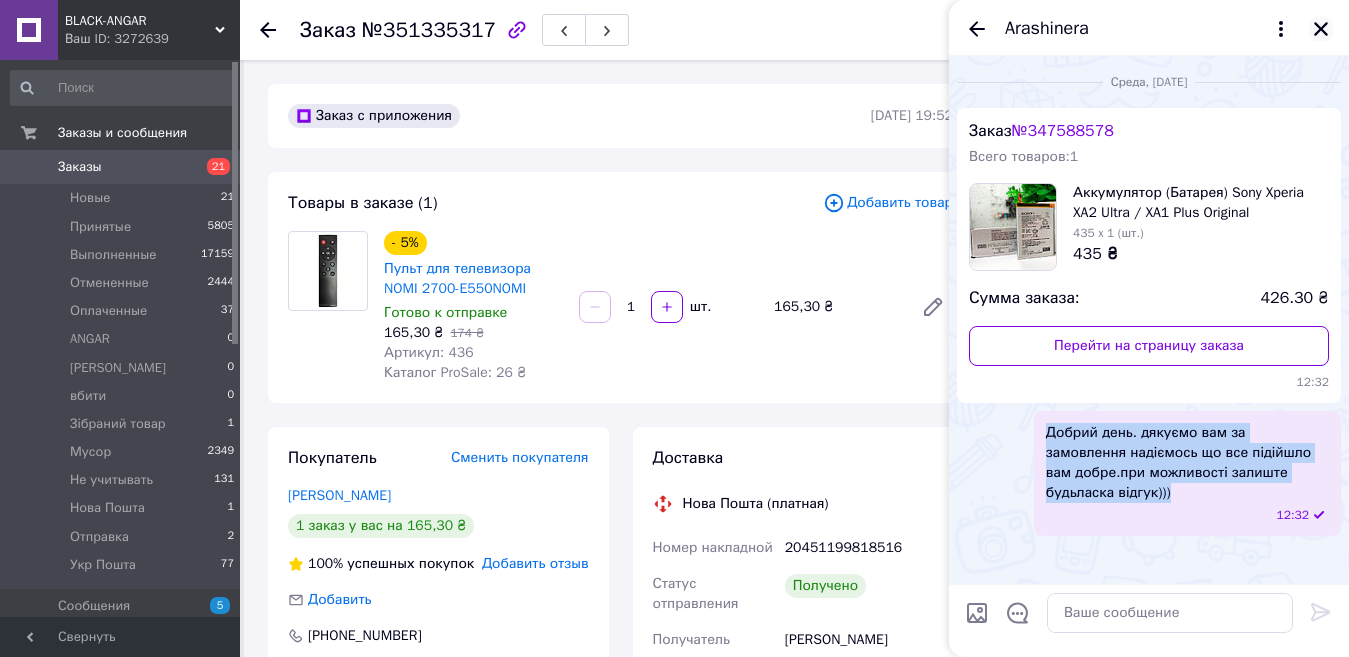 click 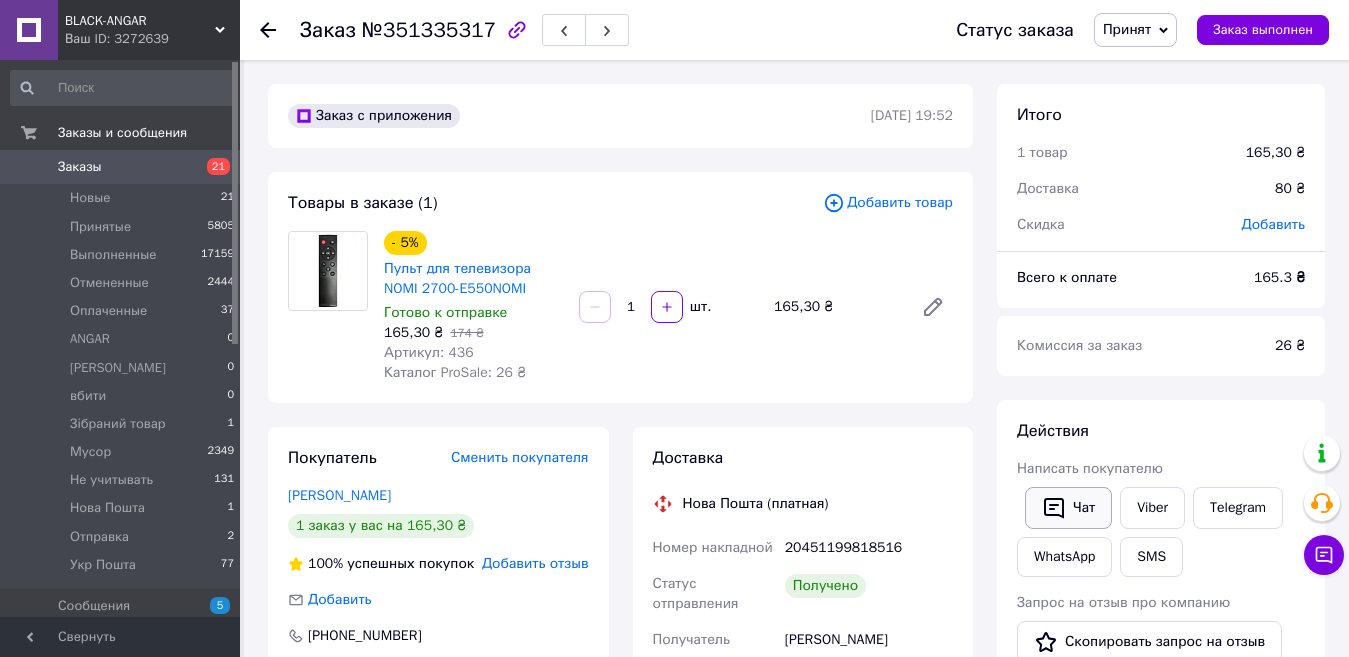 click on "Чат" at bounding box center [1068, 508] 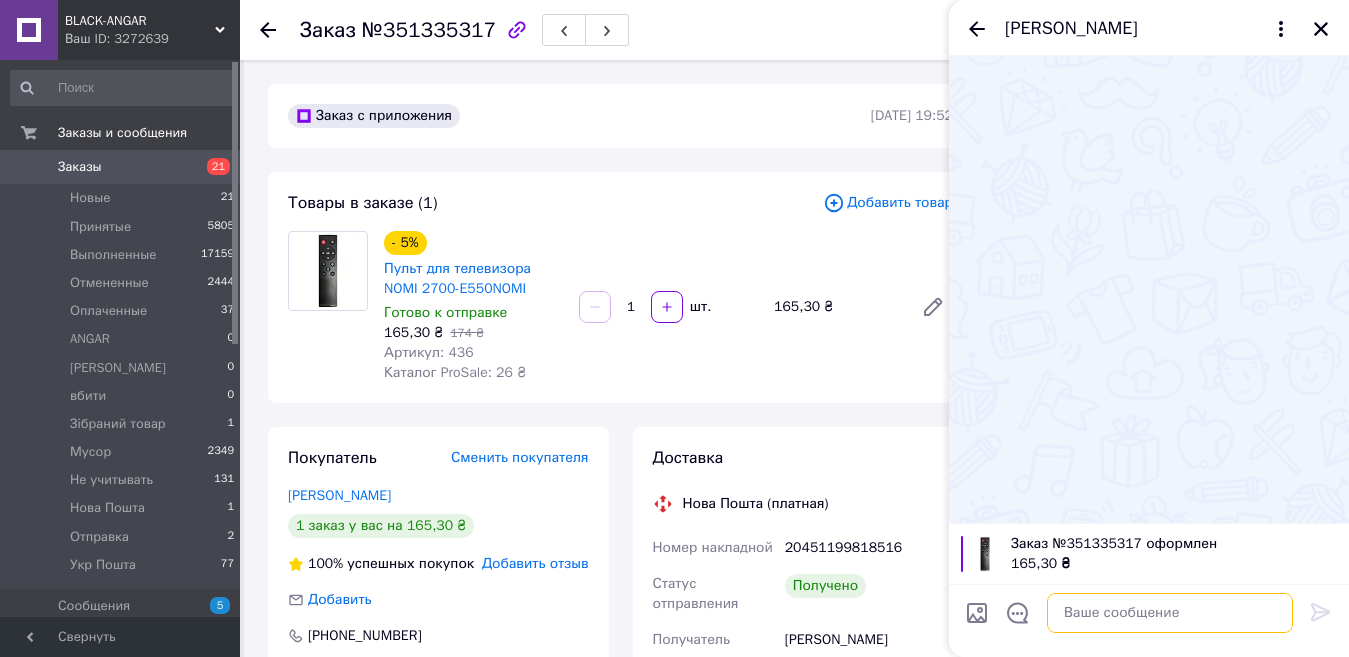 paste on "Добрий день. дякуємо вам за замовлення надіємось що все підійшло вам добре.при можливості залиште будьласка відгук)))" 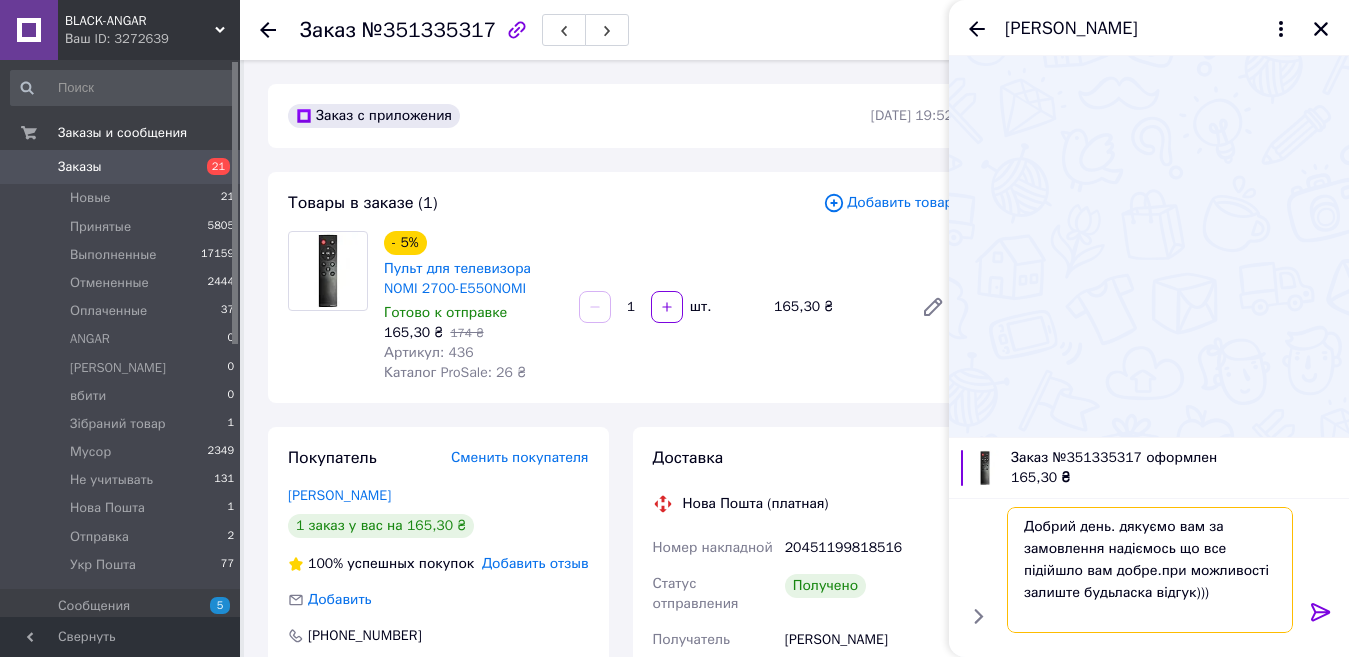 type on "Добрий день. дякуємо вам за замовлення надіємось що все підійшло вам добре.при можливості залиште будьласка відгук)))" 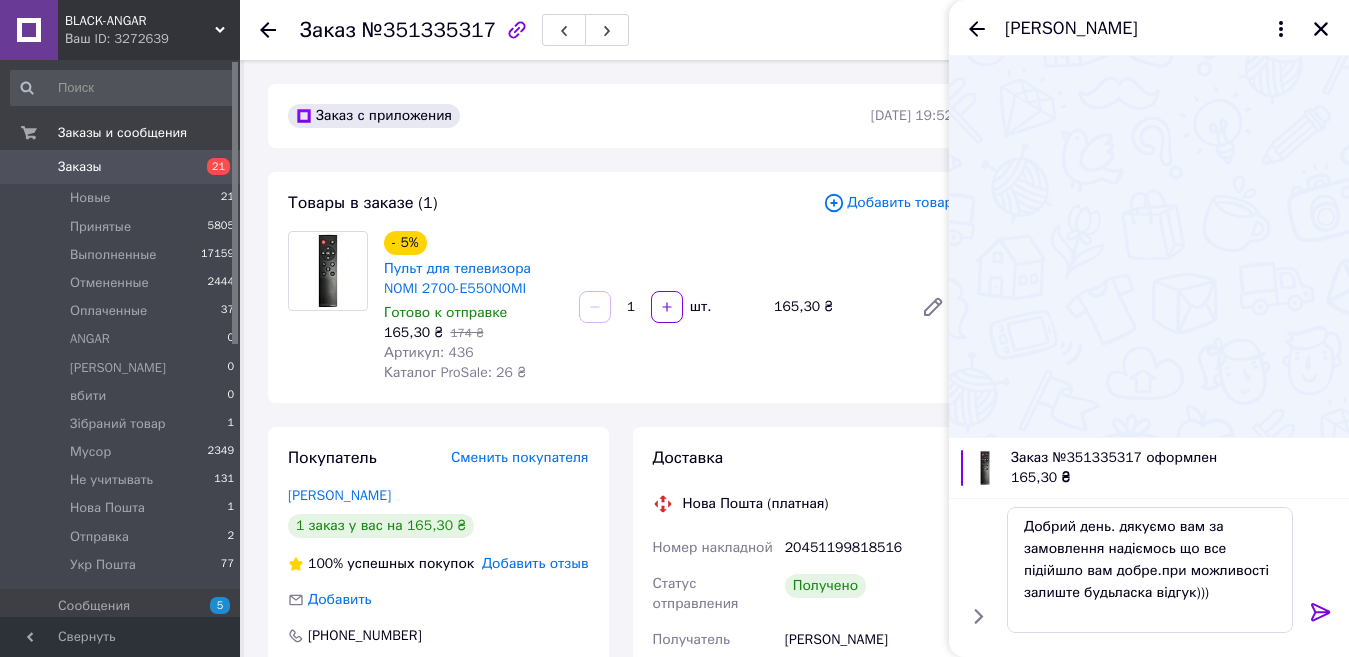 click 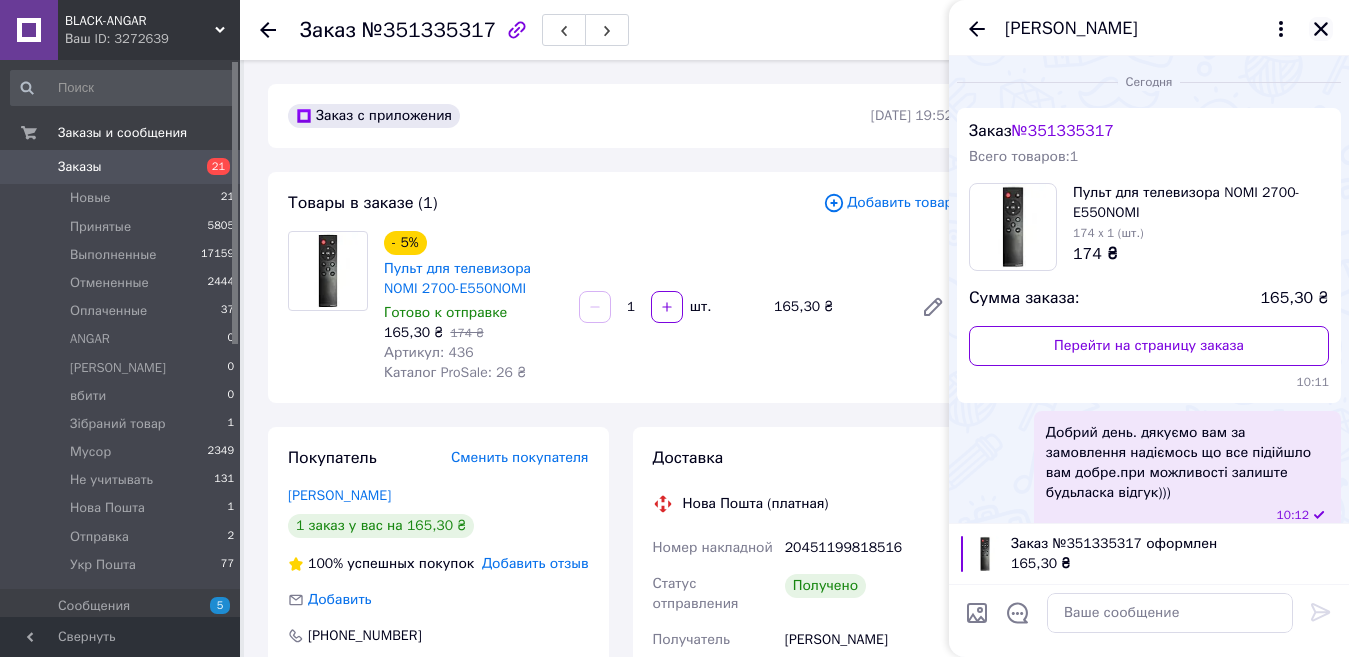 click 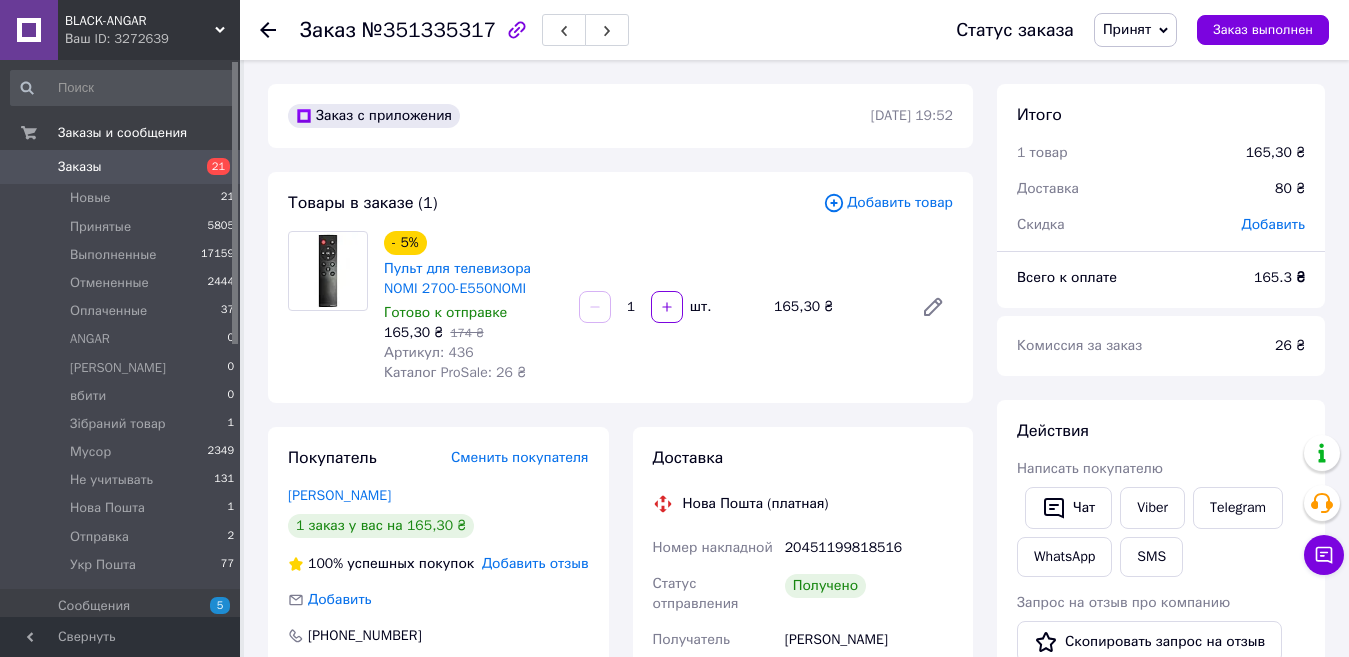 click on "Принят" at bounding box center [1127, 29] 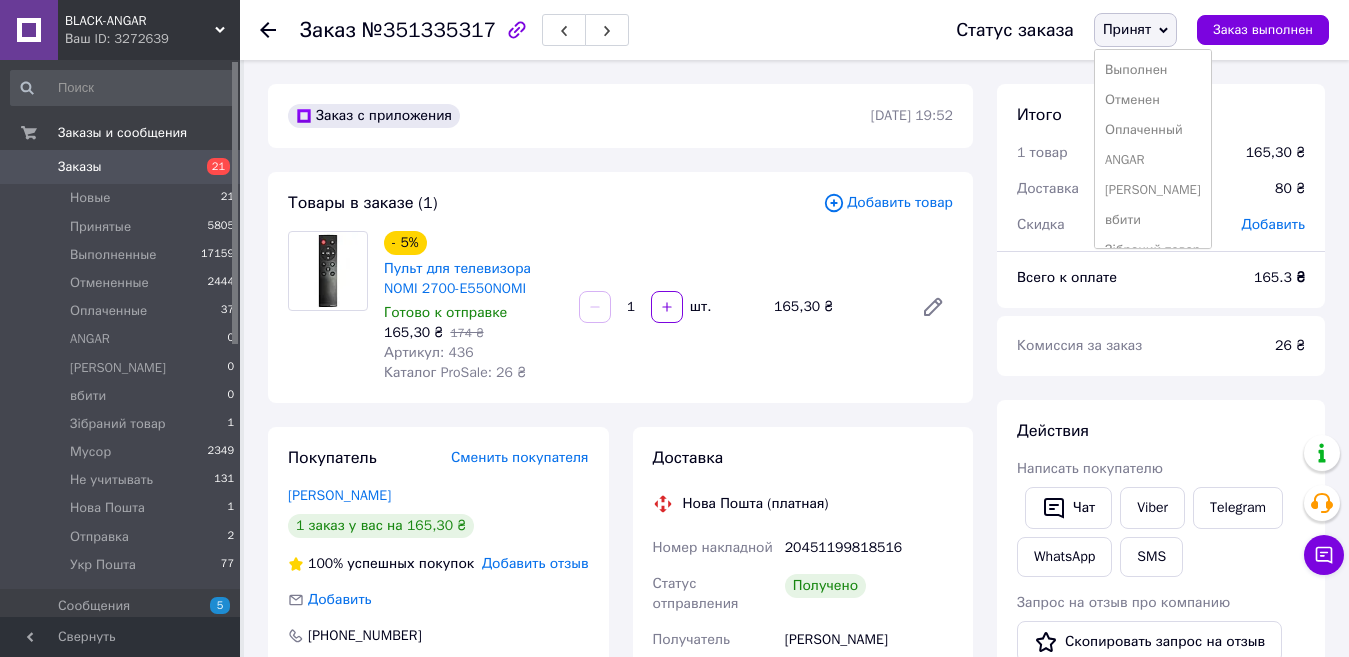 click on "Заказ с приложения" at bounding box center [577, 116] 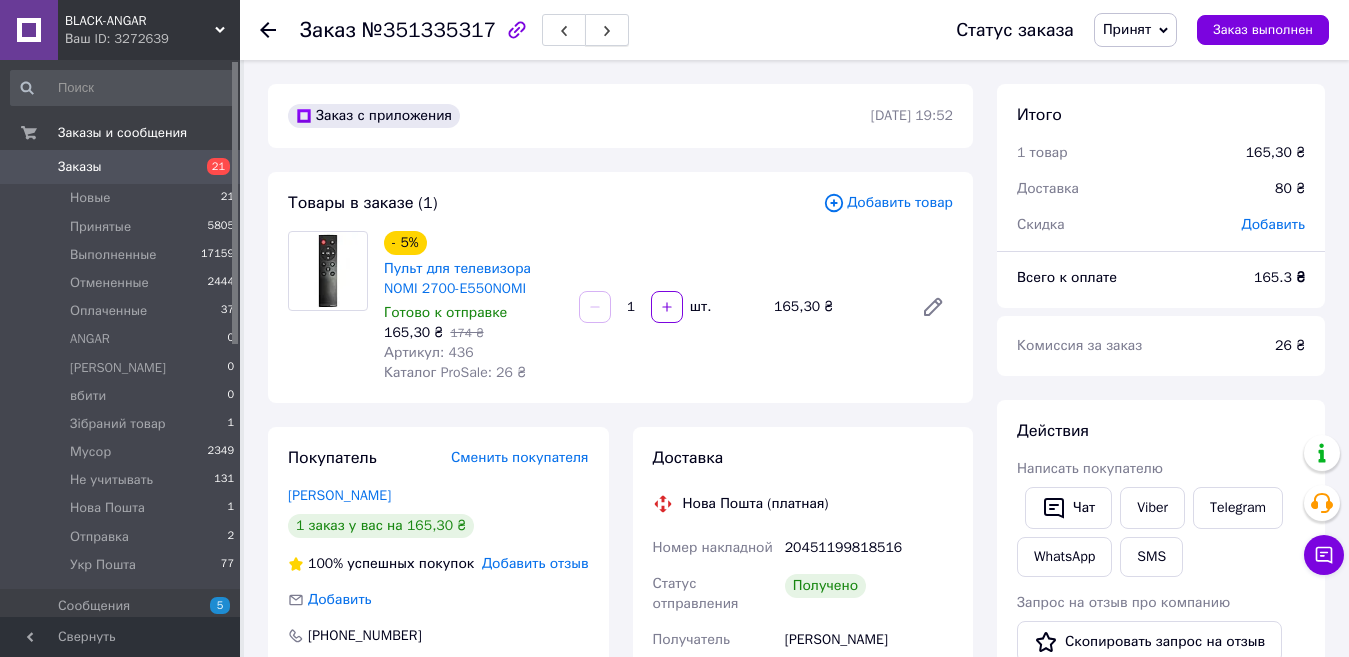 click 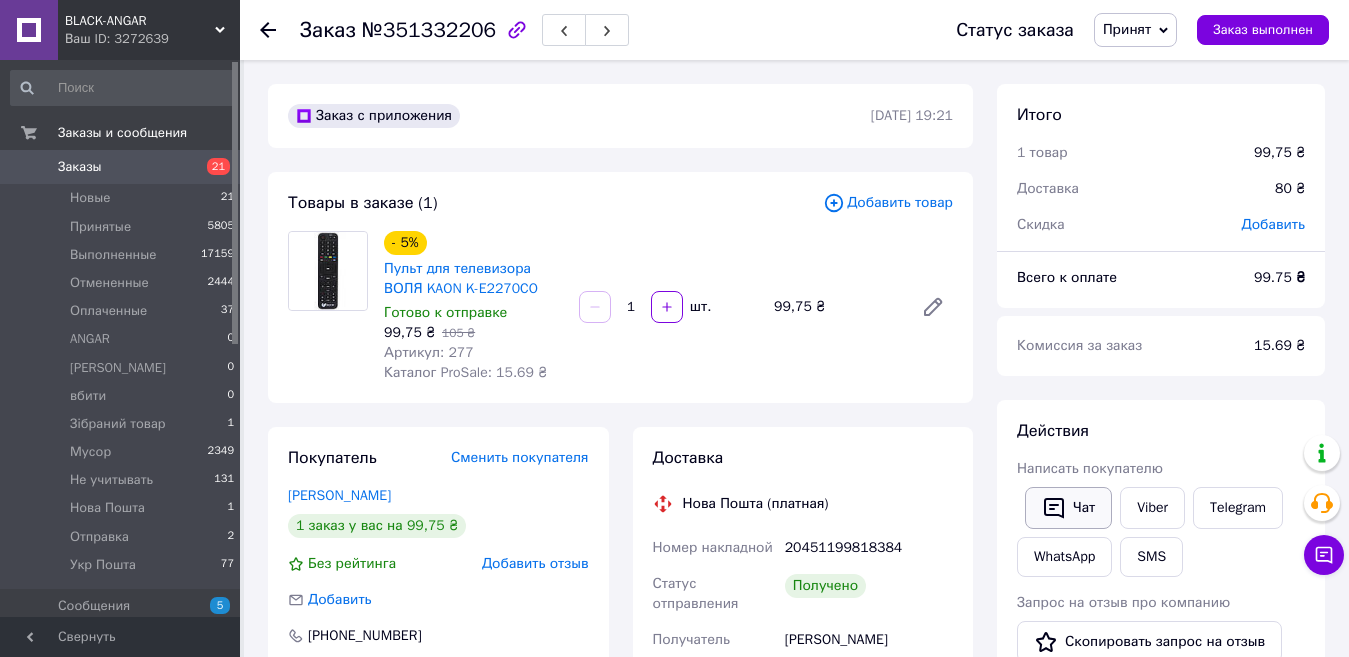 scroll, scrollTop: 200, scrollLeft: 0, axis: vertical 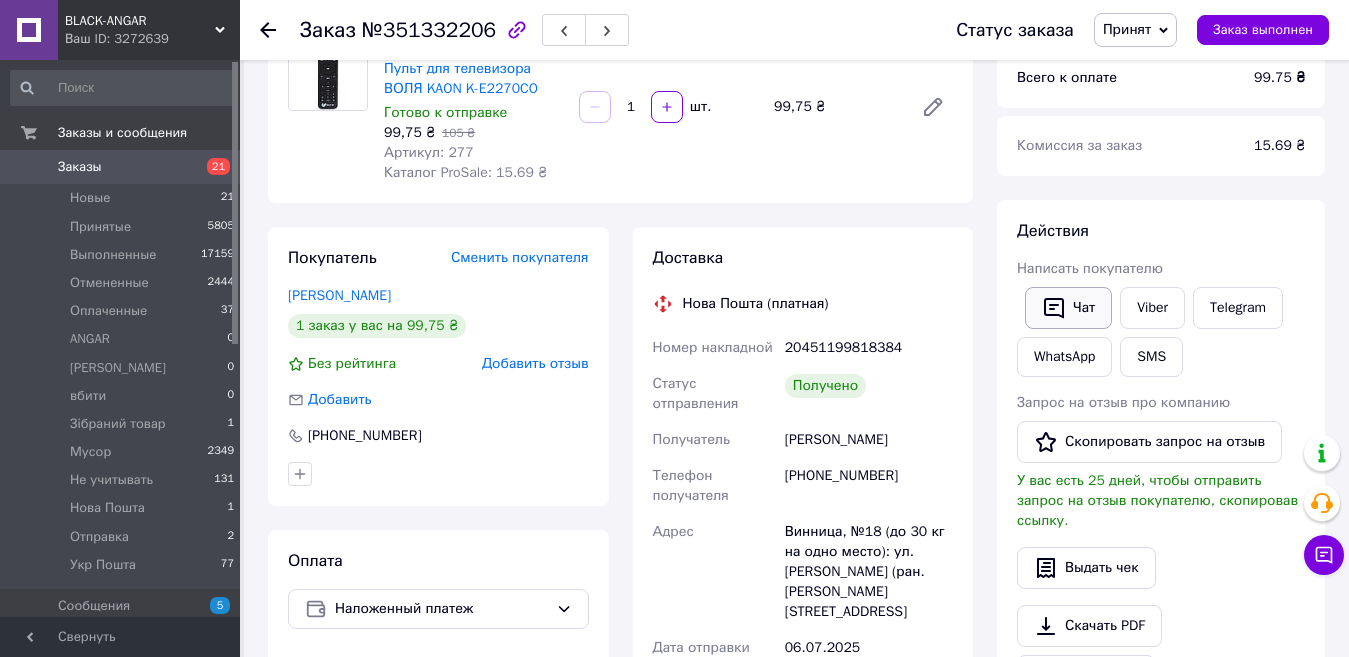click on "Чат" at bounding box center [1068, 308] 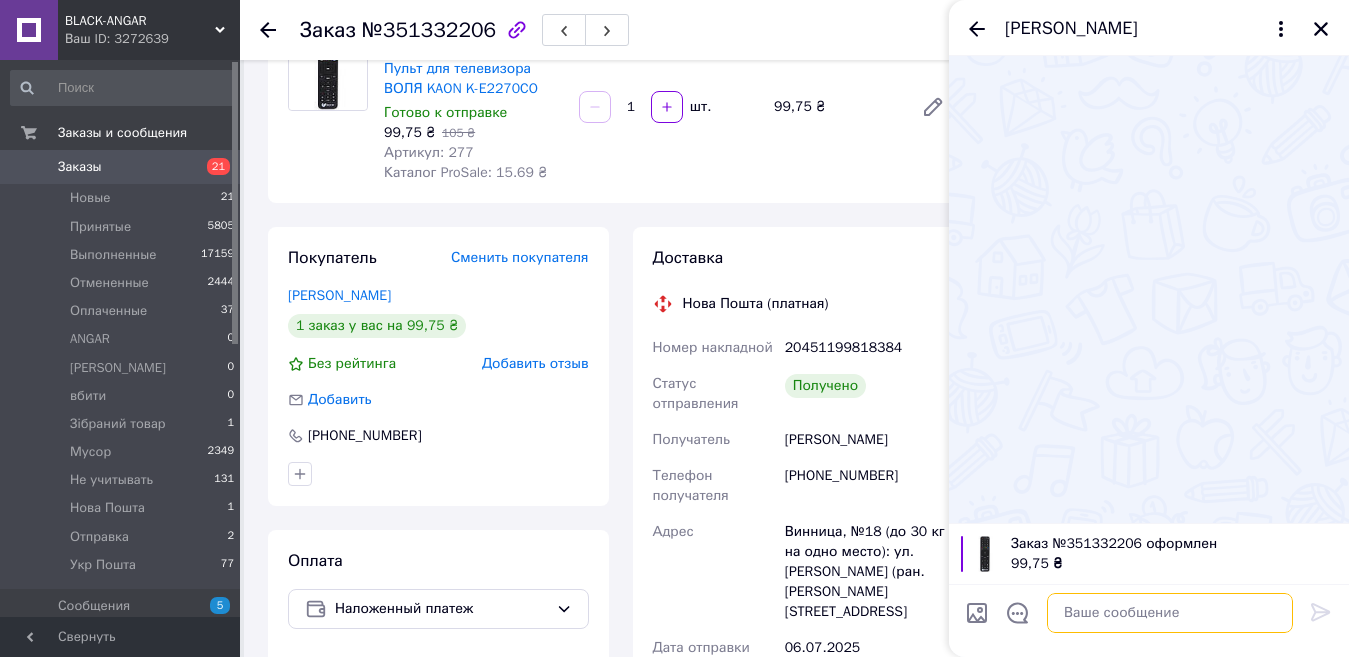 paste on "Добрий день. дякуємо вам за замовлення надіємось що все підійшло вам добре.при можливості залиште будьласка відгук)))" 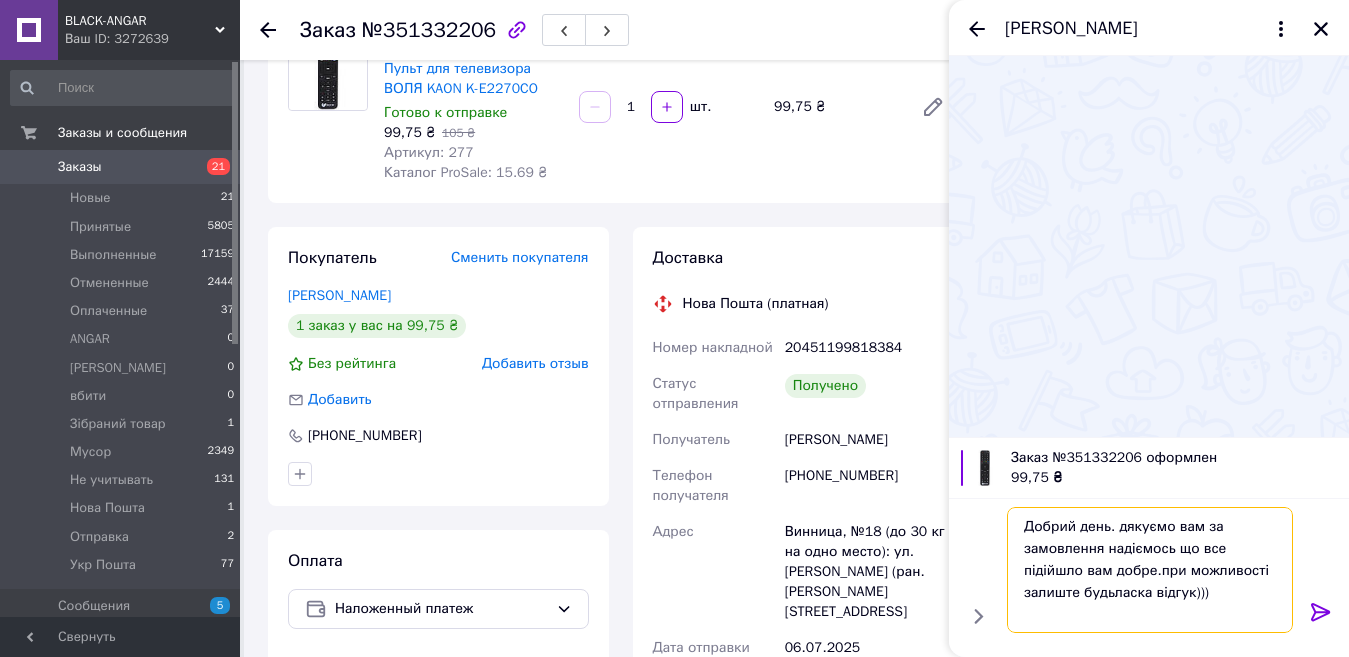 type on "Добрий день. дякуємо вам за замовлення надіємось що все підійшло вам добре.при можливості залиште будьласка відгук)))" 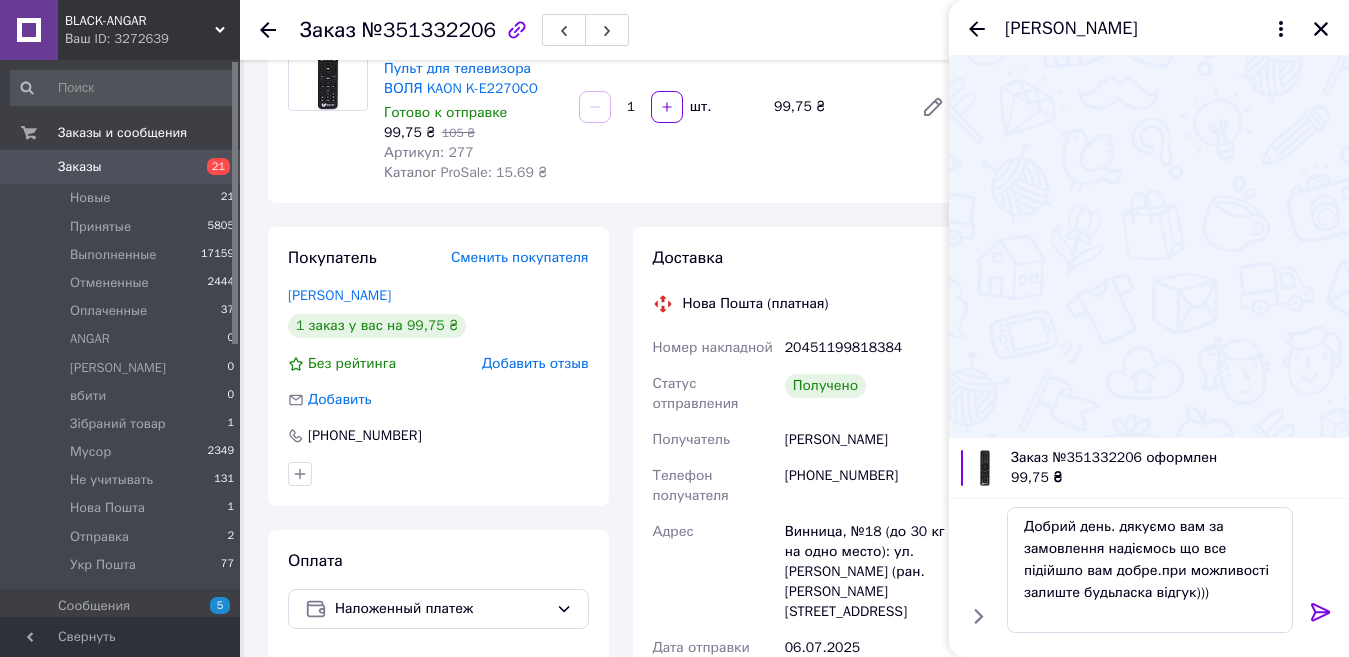 click 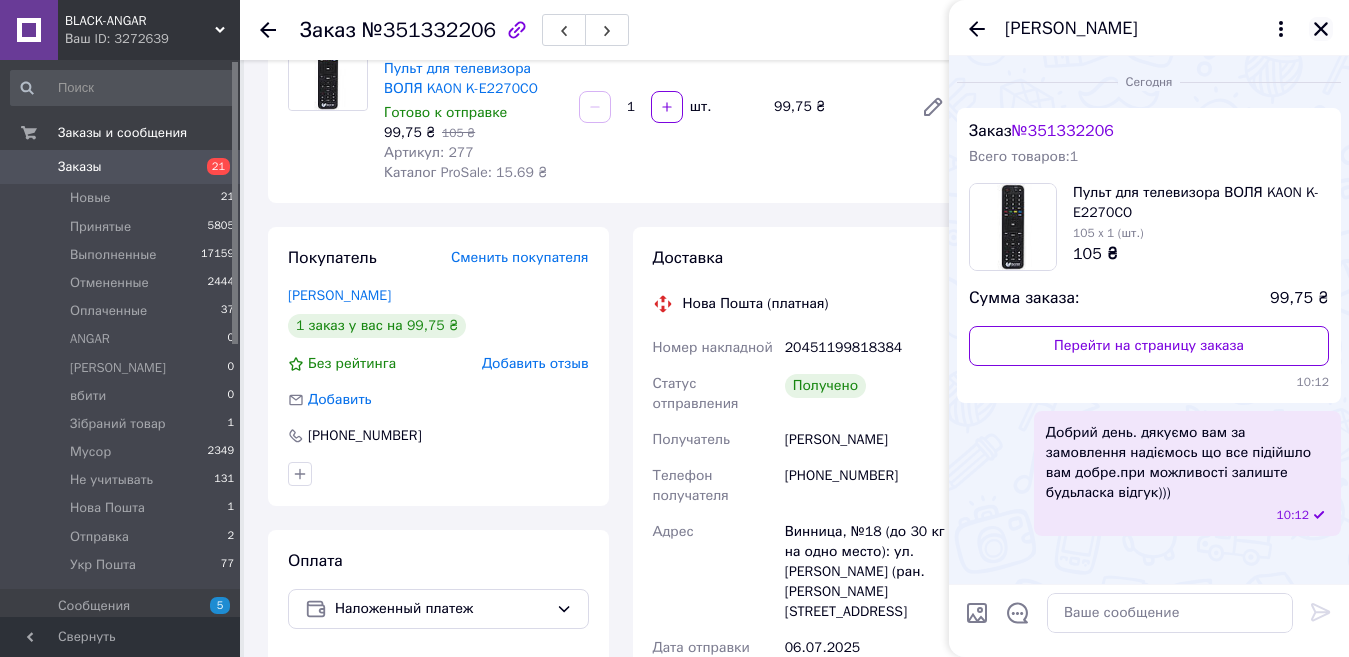 click at bounding box center [1321, 29] 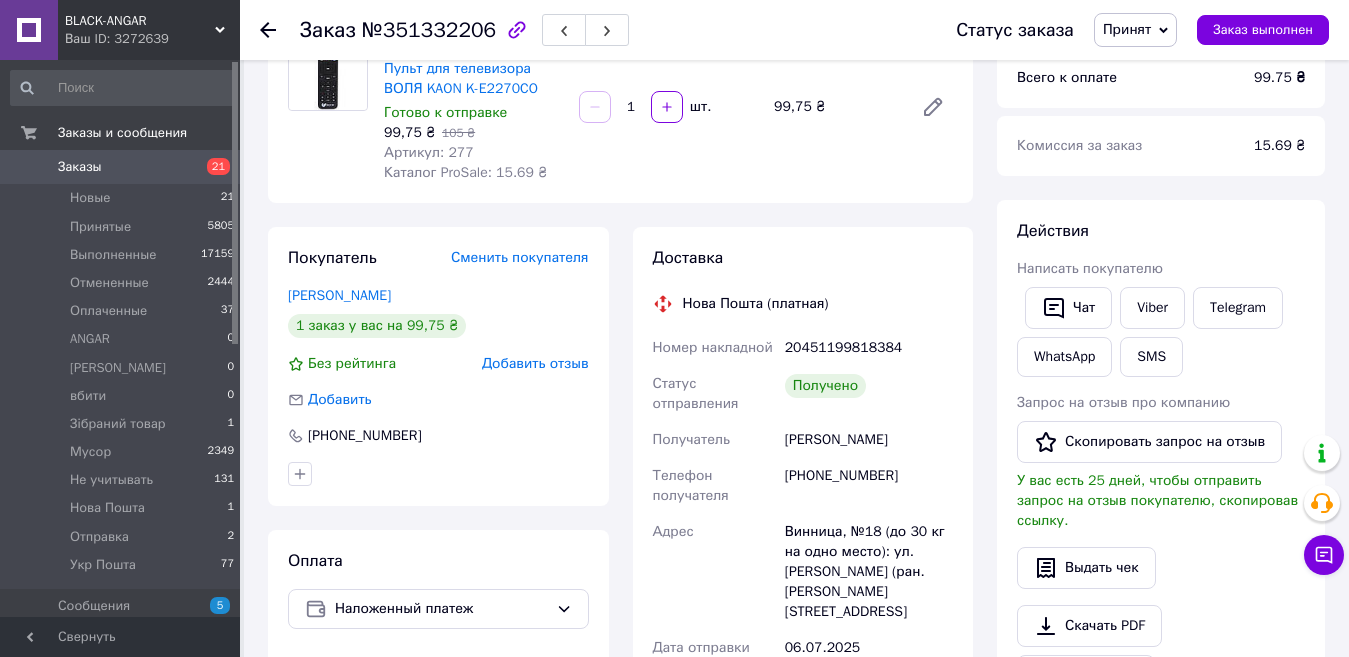 scroll, scrollTop: 100, scrollLeft: 0, axis: vertical 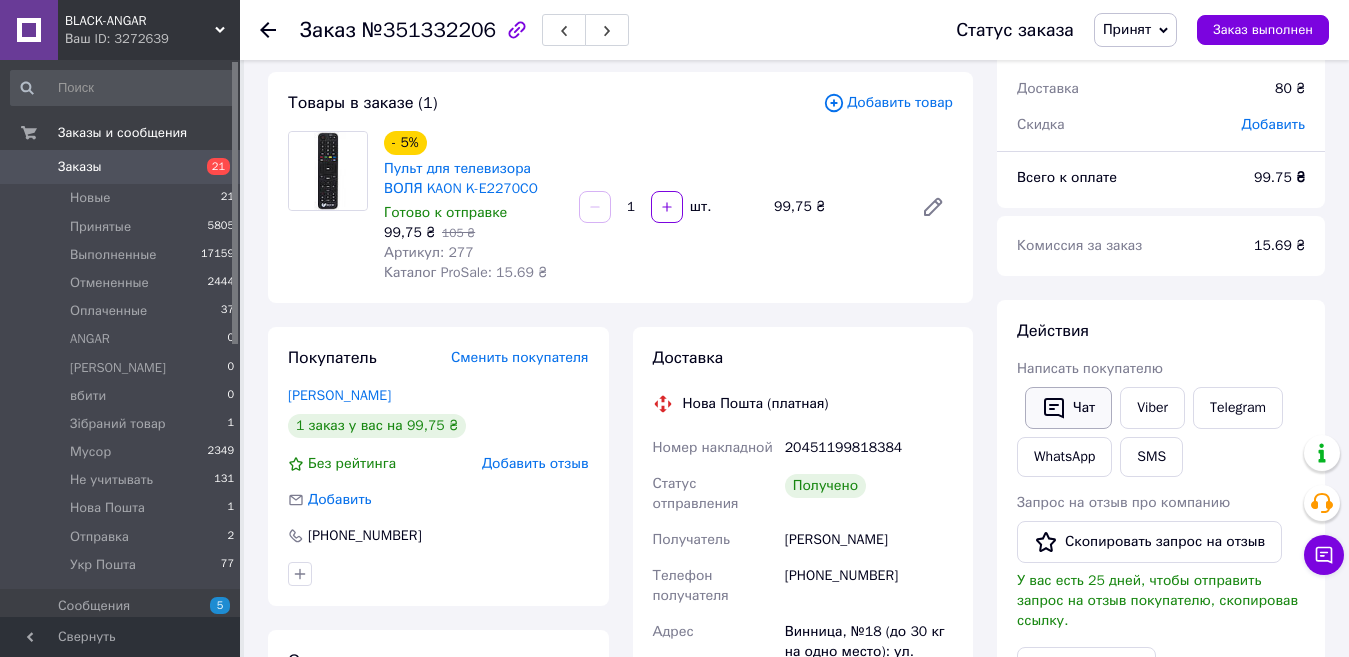 click on "Чат" at bounding box center (1068, 408) 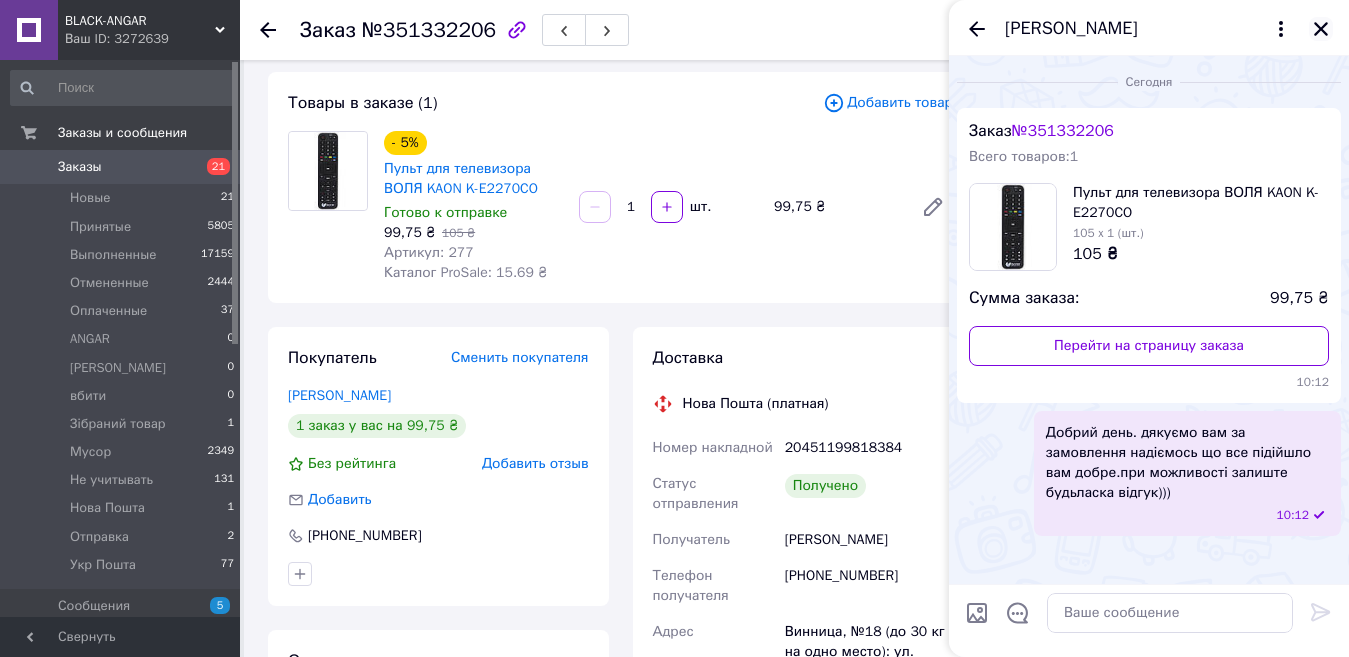 click 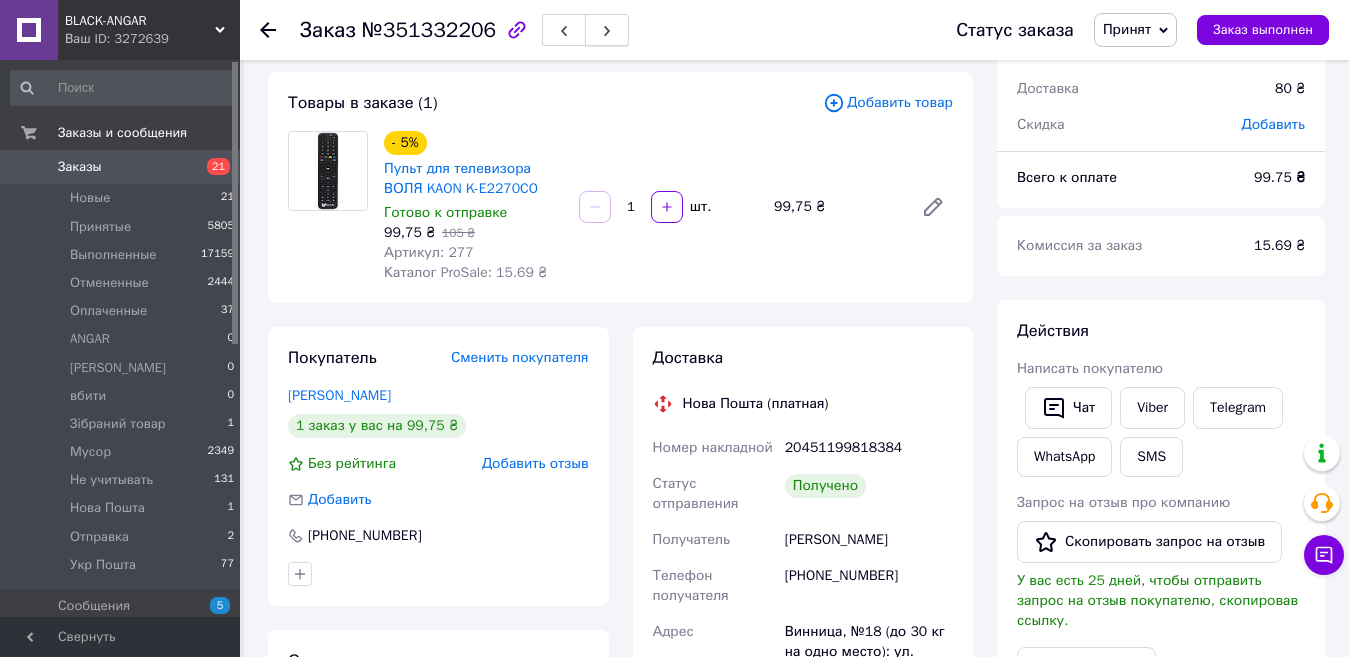 click at bounding box center (607, 30) 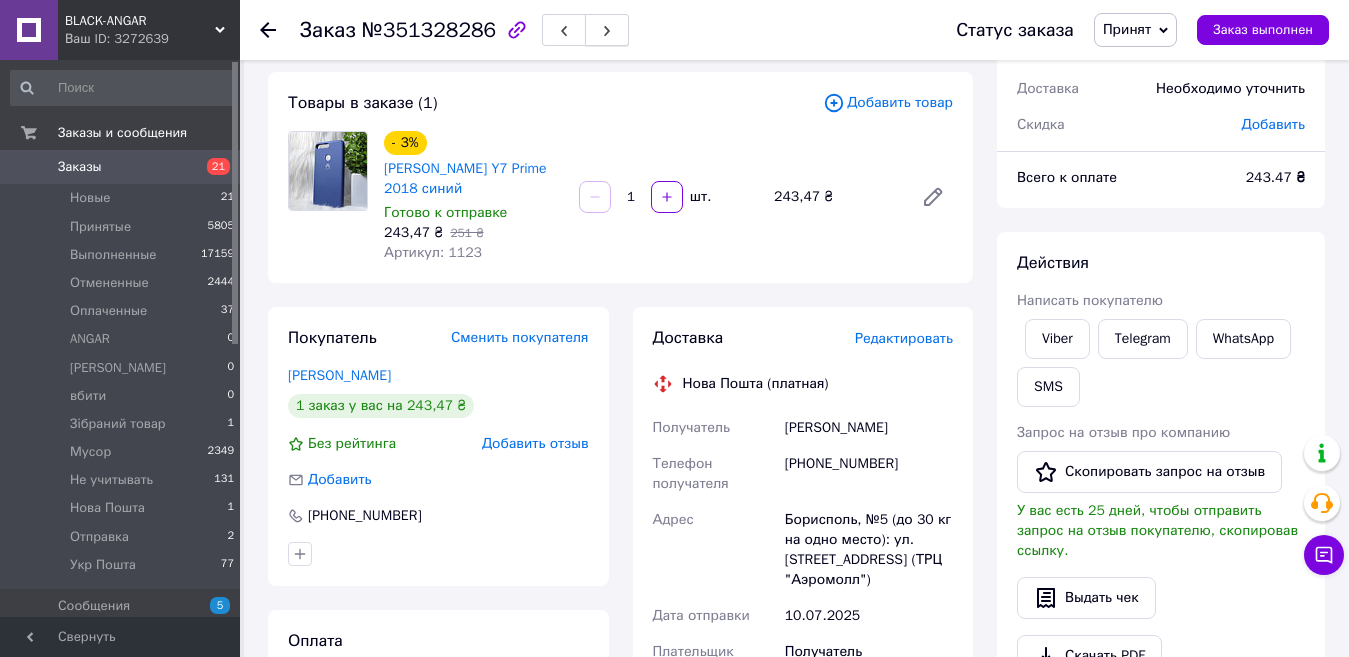 click at bounding box center (607, 30) 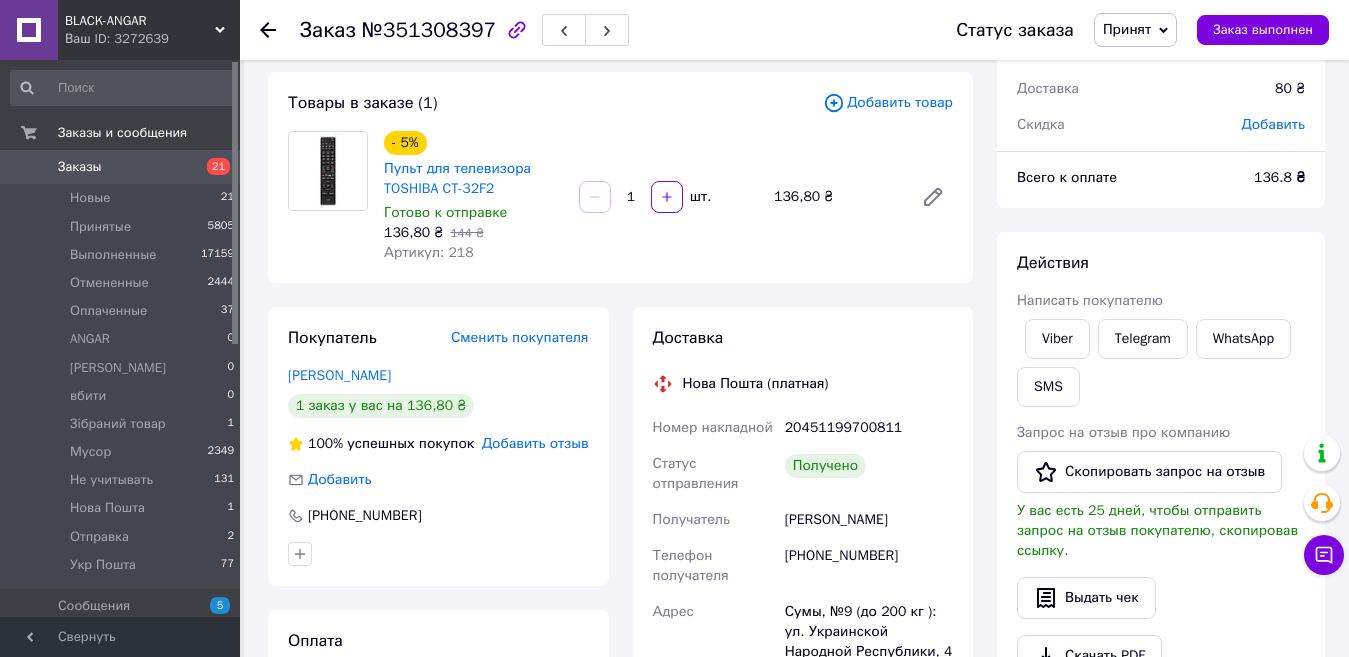 click on "Заказы" at bounding box center [121, 167] 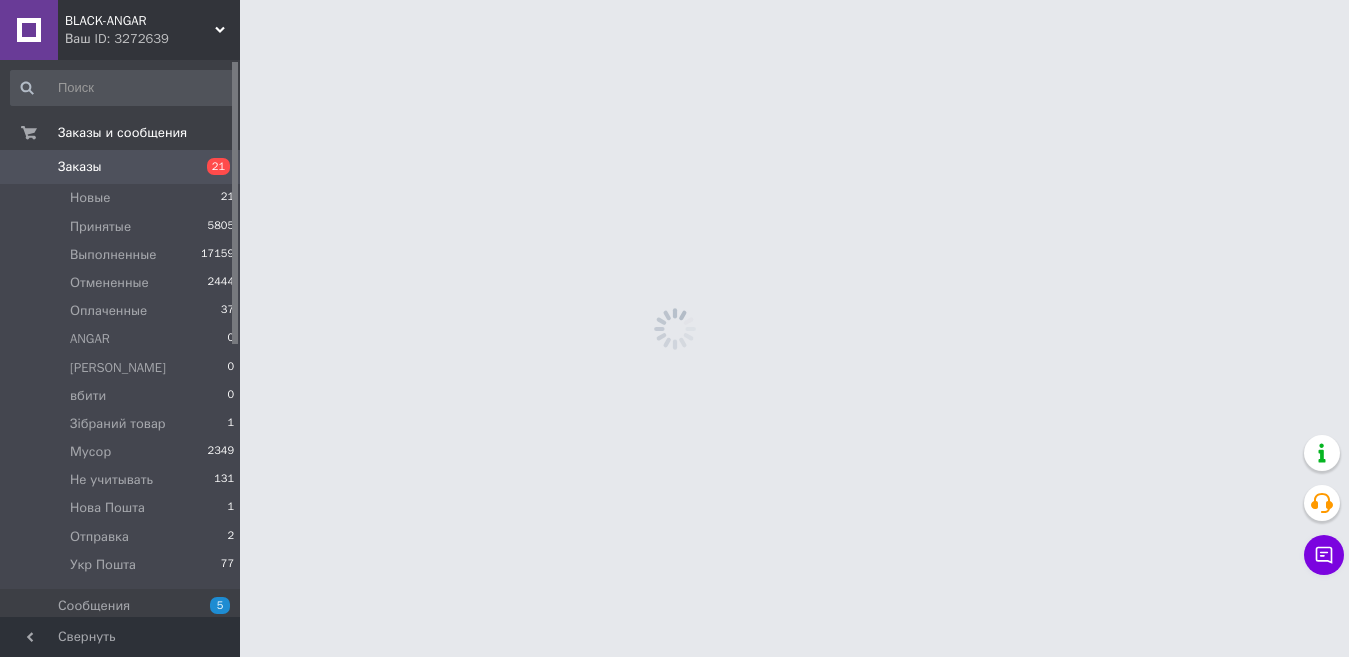 scroll, scrollTop: 0, scrollLeft: 0, axis: both 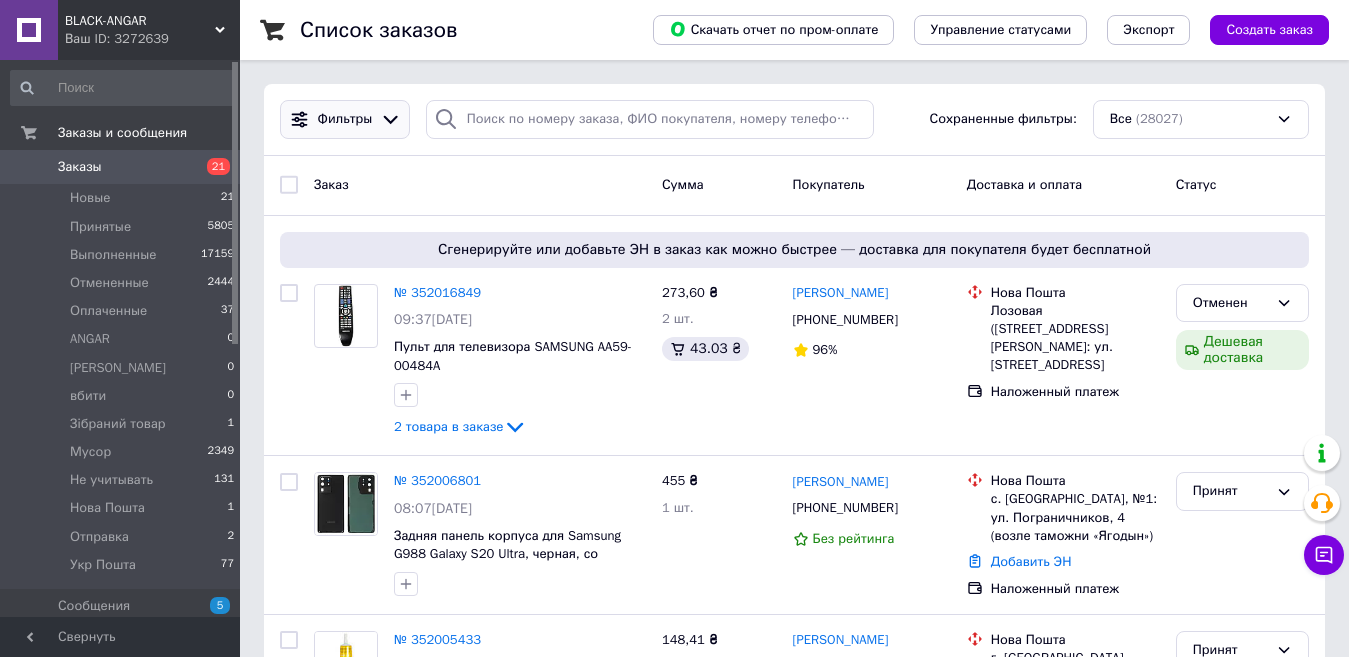click on "Список заказов   Скачать отчет по пром-оплате Управление статусами Экспорт Создать заказ Фильтры Сохраненные фильтры: Все (28027) Заказ Сумма Покупатель Доставка и оплата Статус Сгенерируйте или добавьте ЭН в заказ как можно быстрее — доставка для покупателя будет бесплатной № 352016849 09:37, 10.07.2025 Пульт для телевизора SAMSUNG AA59-00484A 2 товара в заказе 273,60 ₴ 2 шт. 43.03 ₴ Вадим Пищаль +380503018789 96% Нова Пошта Лозовая (Харьковская обл., Лозовский р-н.), №1: ул. Транспортная, 1 Наложенный платеж Отменен Дешевая доставка № 352006801 08:07, 10.07.2025 455 ₴ 1 шт. Євгеній Крикун +380504444154 Принят 91% 1" at bounding box center (794, 10142) 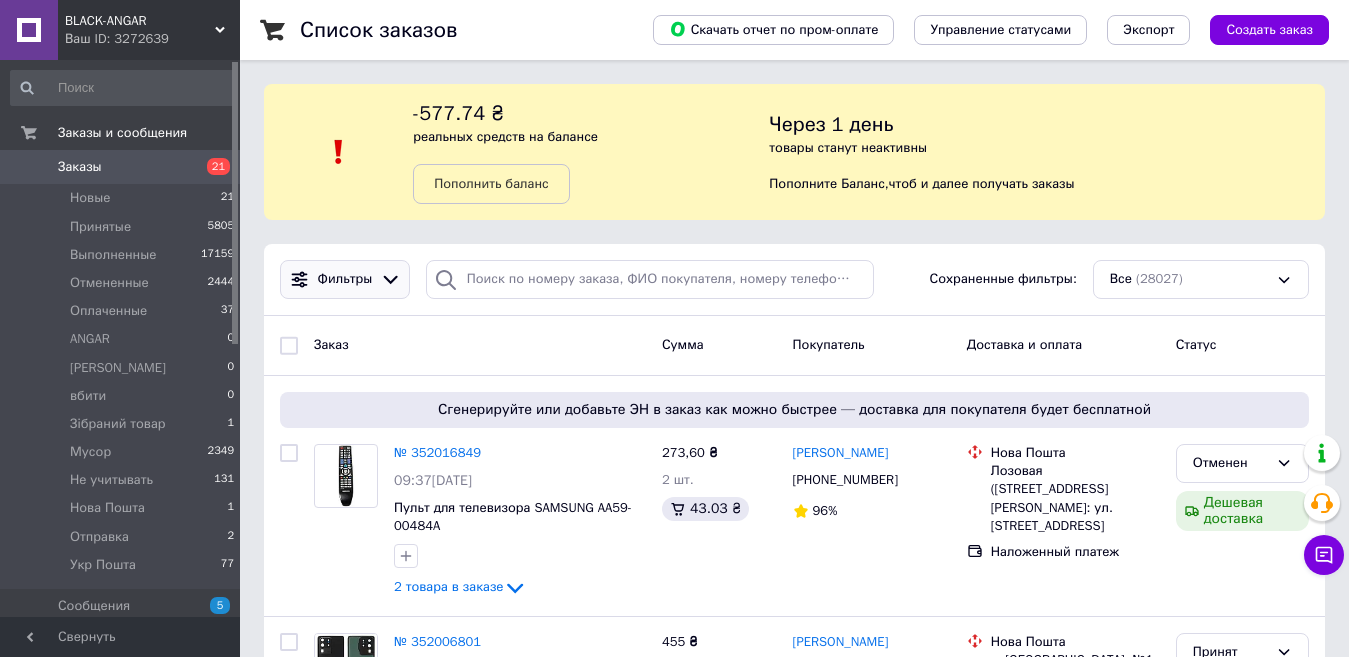click 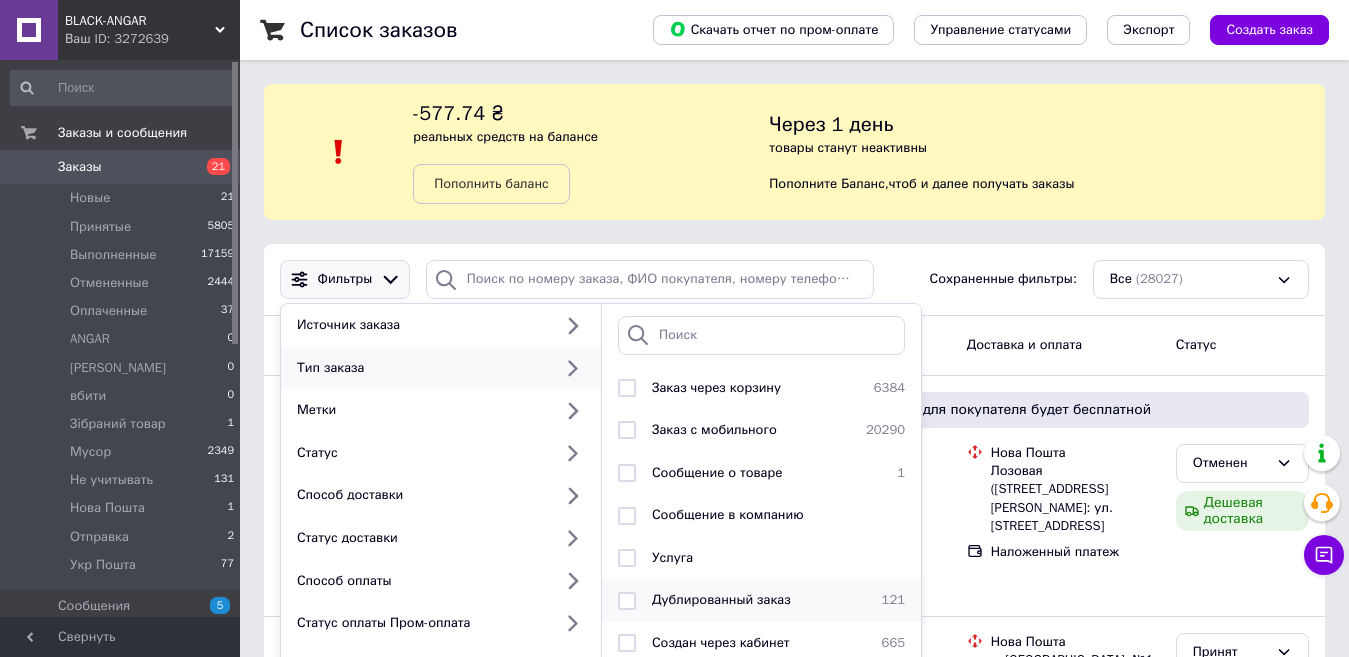 scroll, scrollTop: 200, scrollLeft: 0, axis: vertical 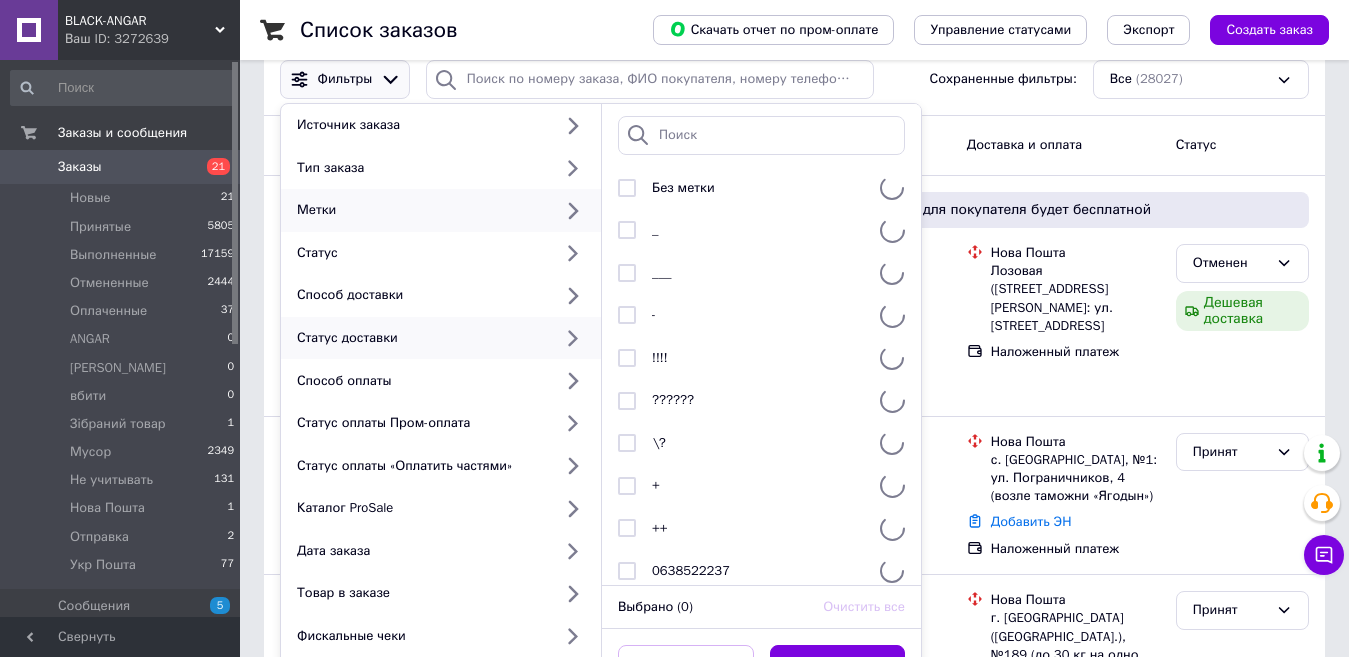 click 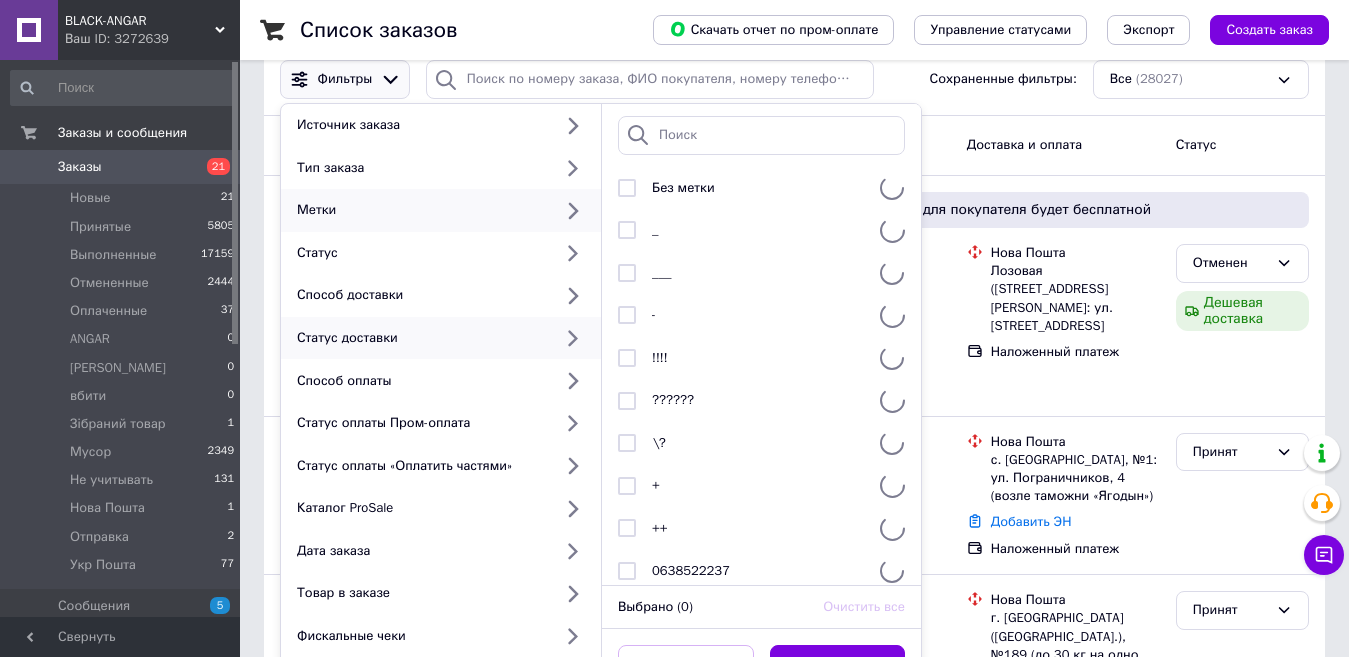 click 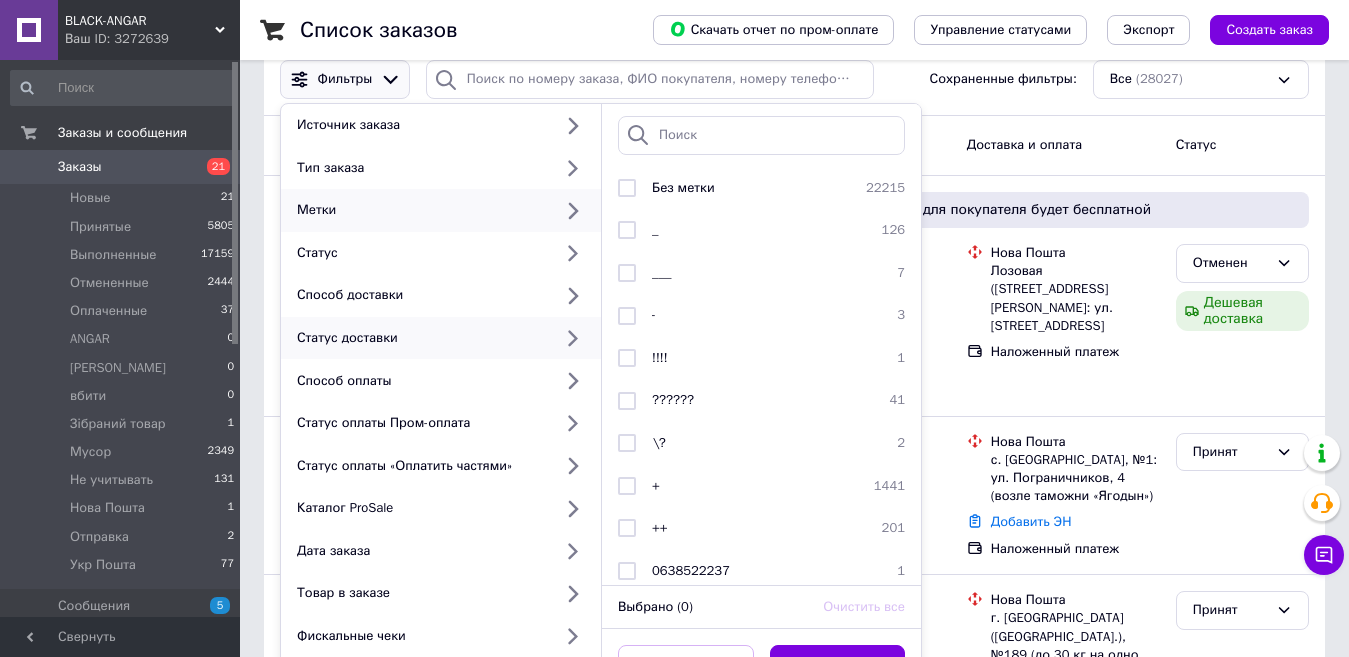 click 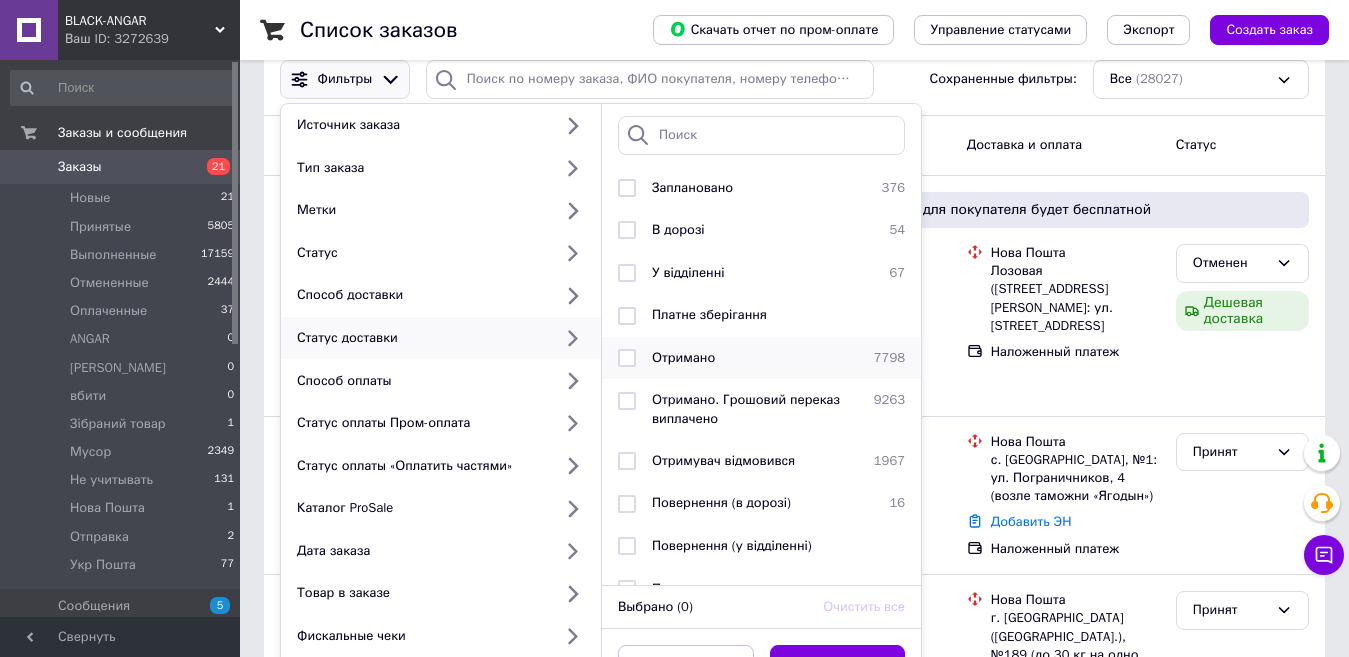 click at bounding box center (627, 358) 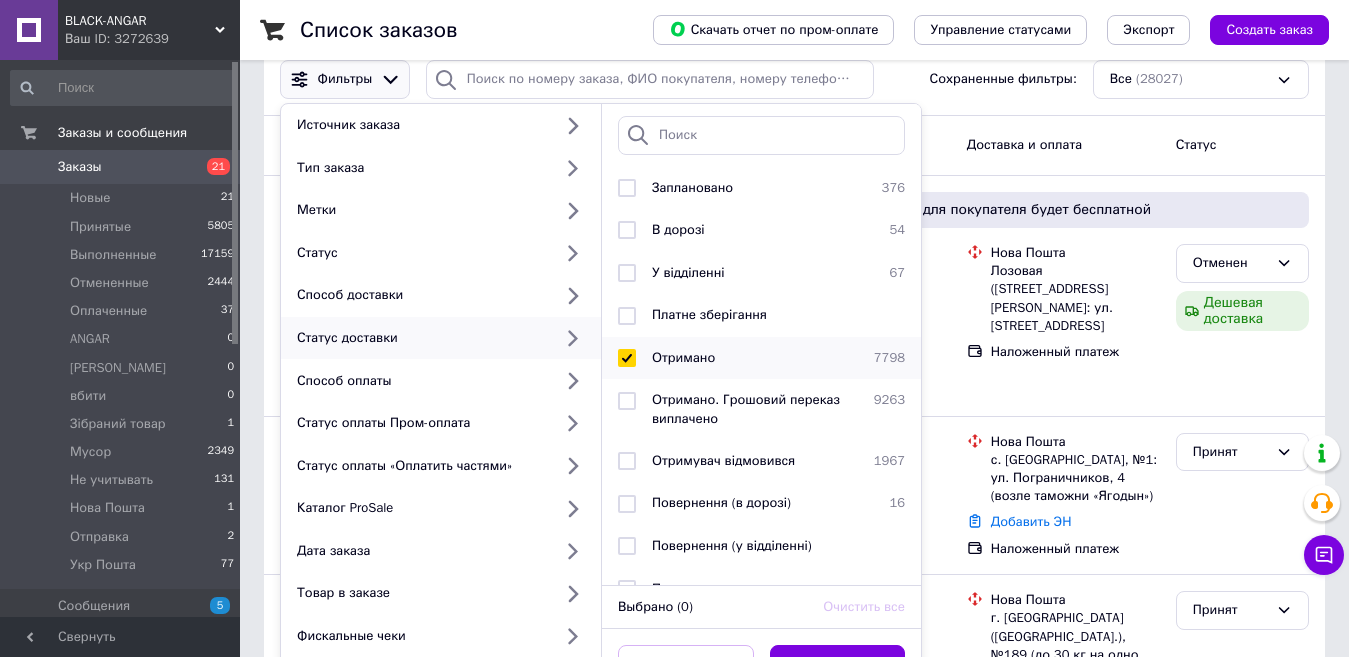 checkbox on "true" 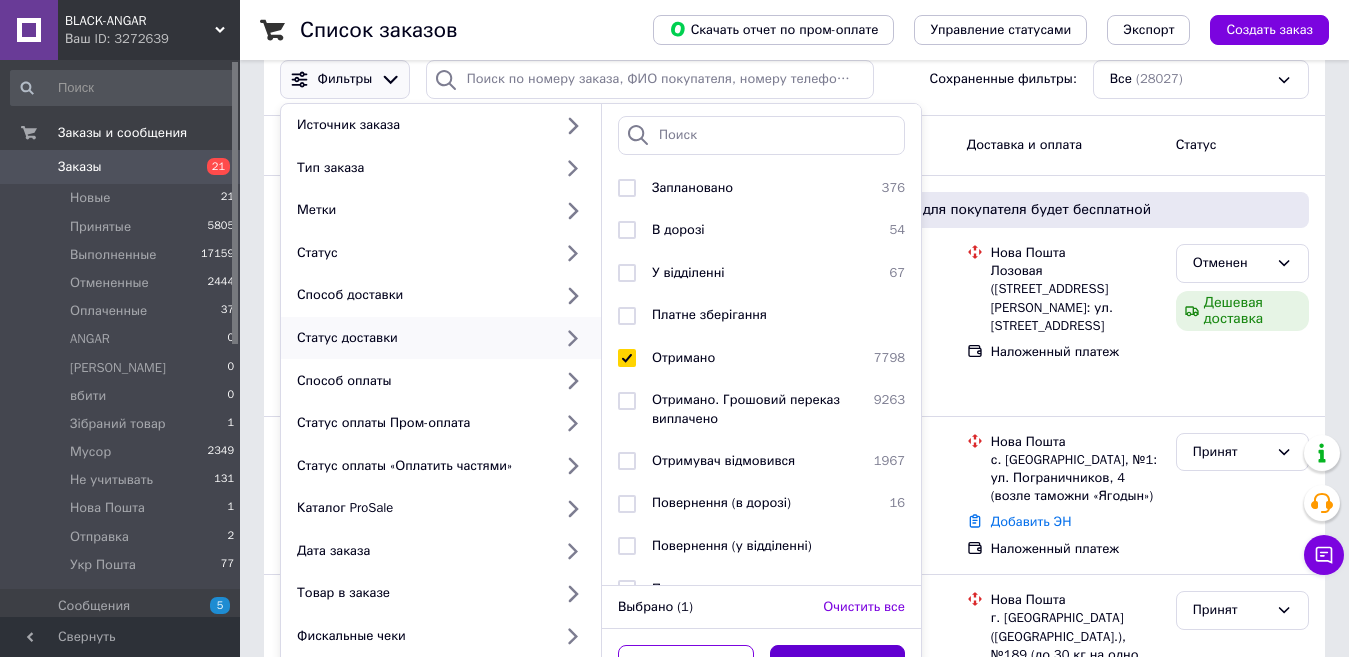 click on "Применить" at bounding box center [838, 664] 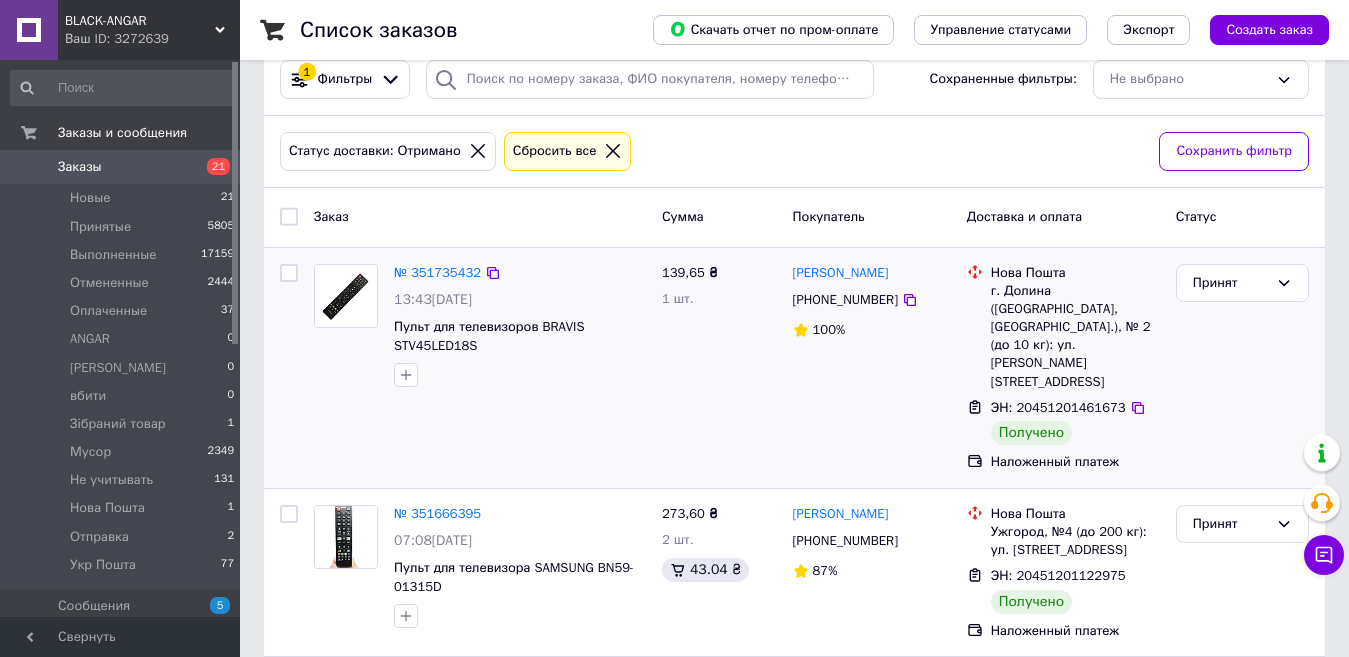 scroll, scrollTop: 0, scrollLeft: 0, axis: both 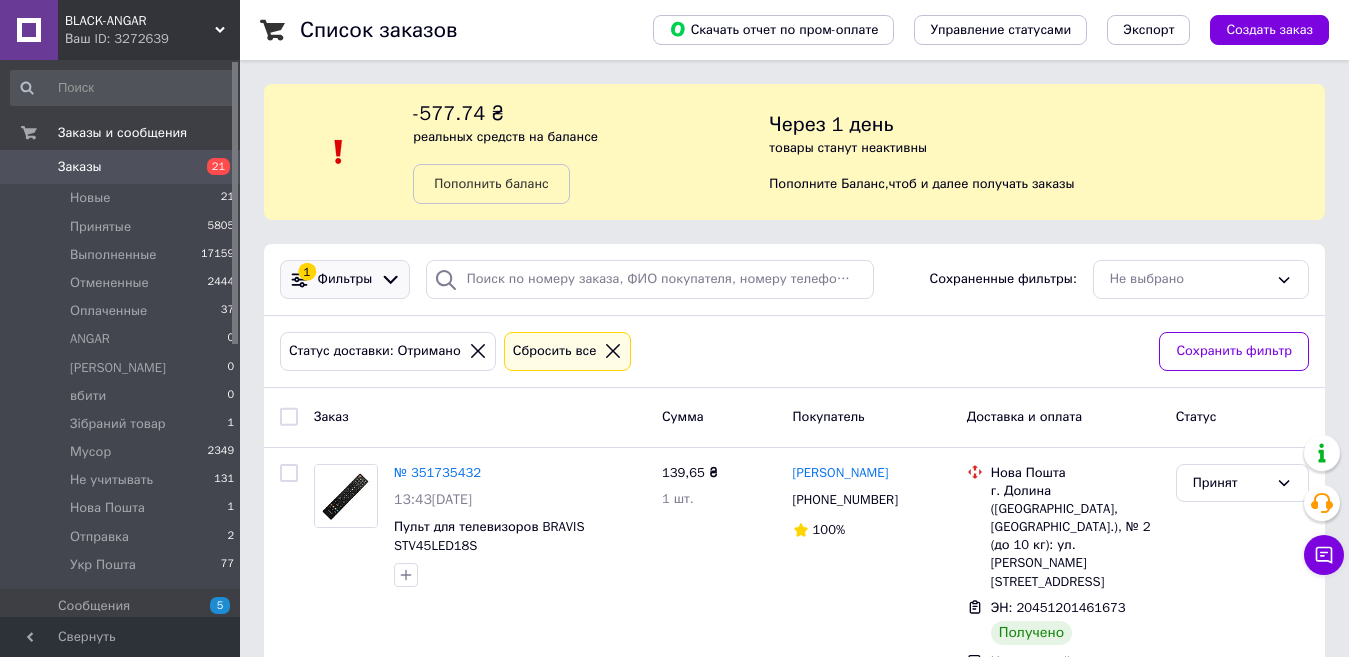 click on "1 Фильтры" at bounding box center [345, 279] 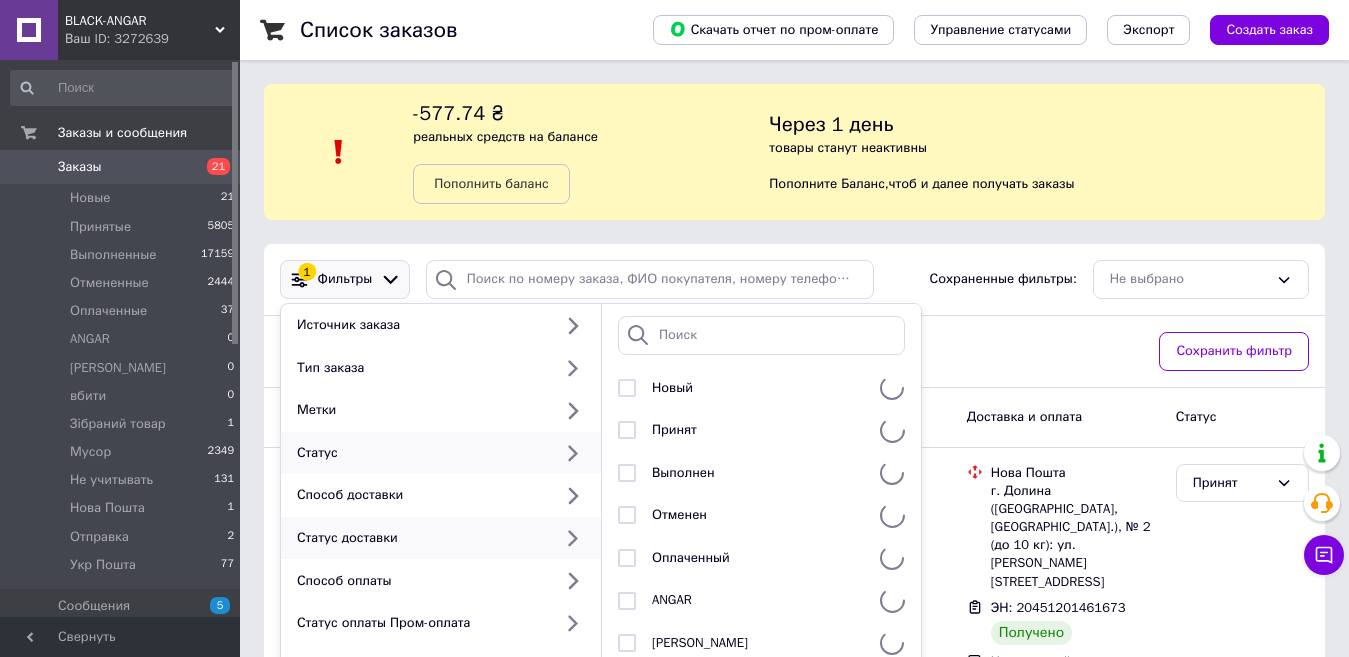 click on "Статус доставки" at bounding box center [420, 538] 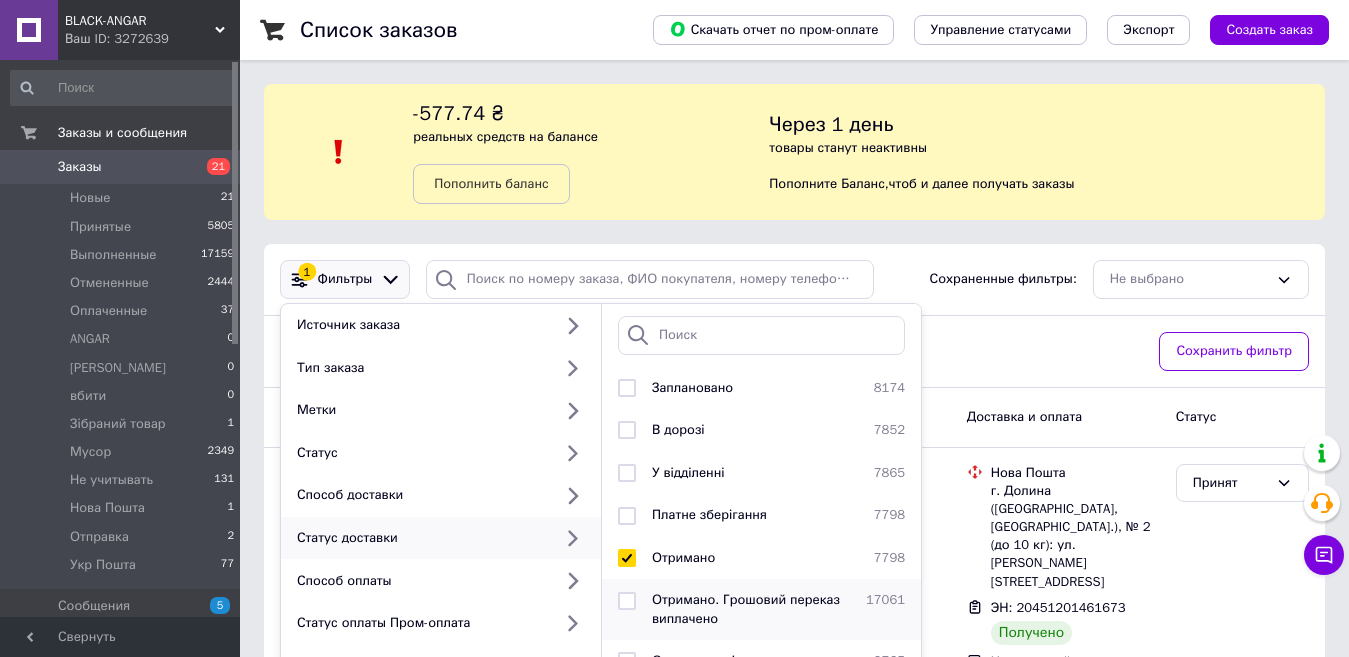 click at bounding box center [627, 601] 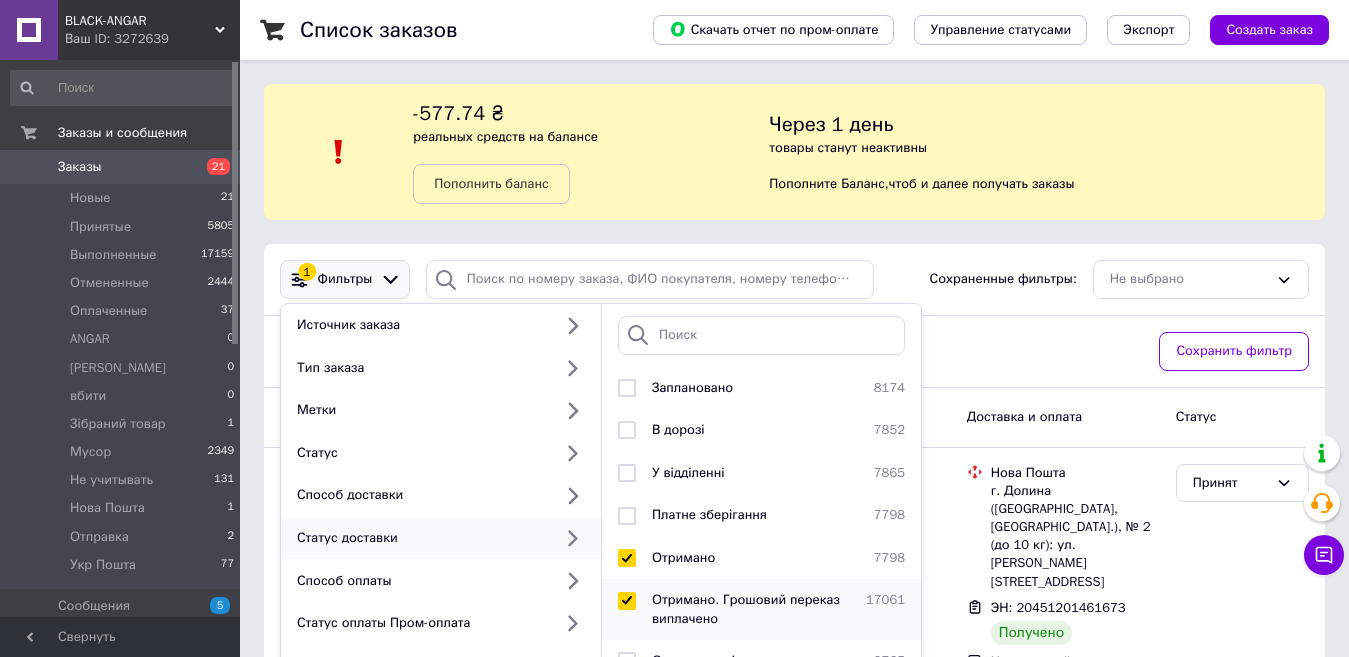 checkbox on "true" 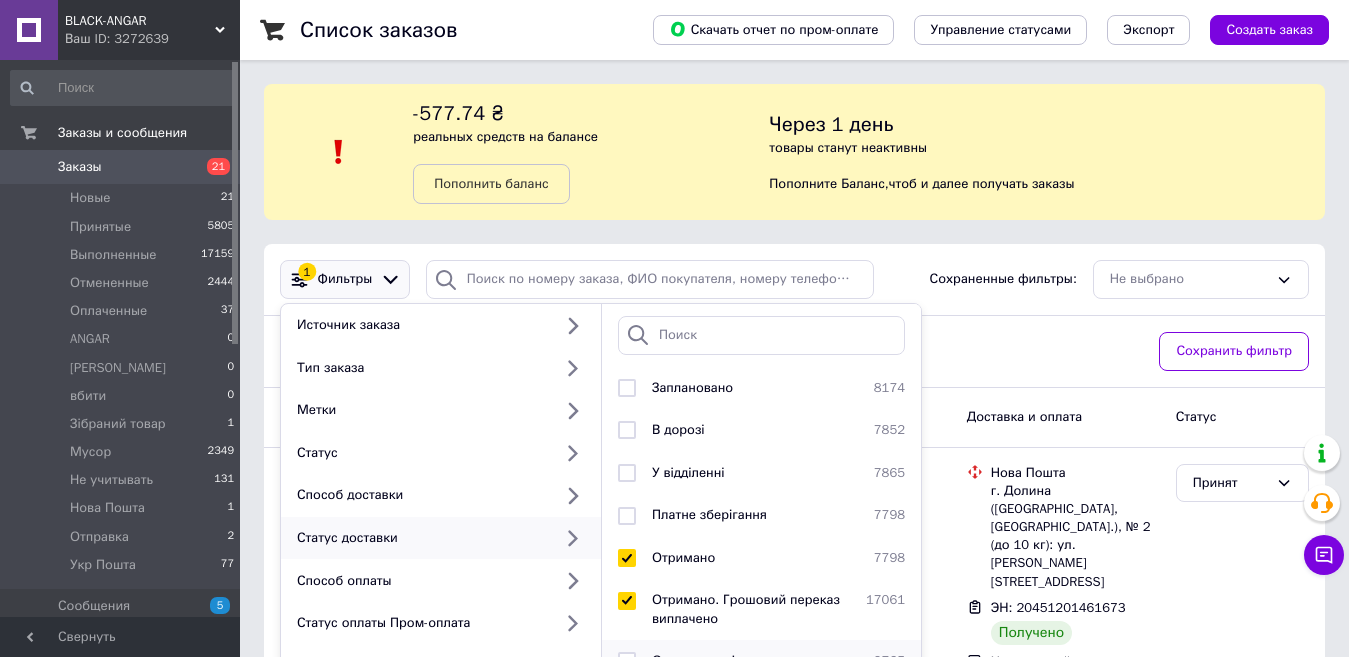 scroll, scrollTop: 110, scrollLeft: 0, axis: vertical 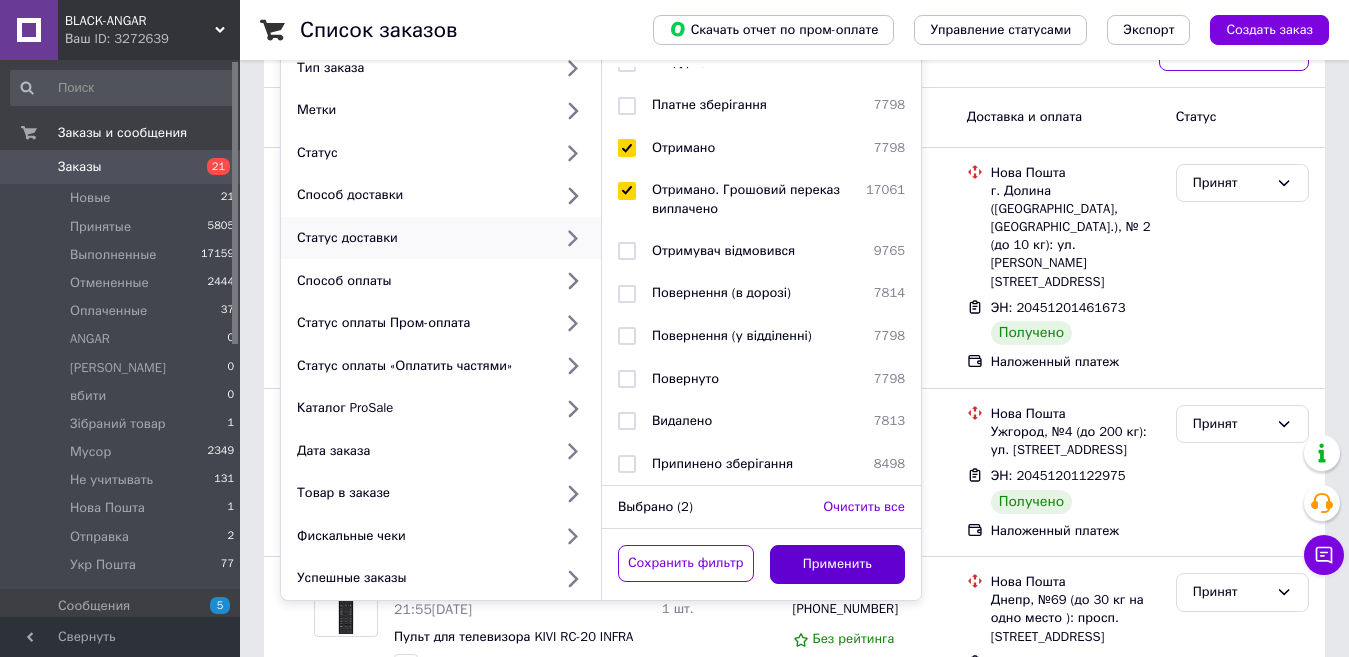 click on "Применить" at bounding box center (838, 564) 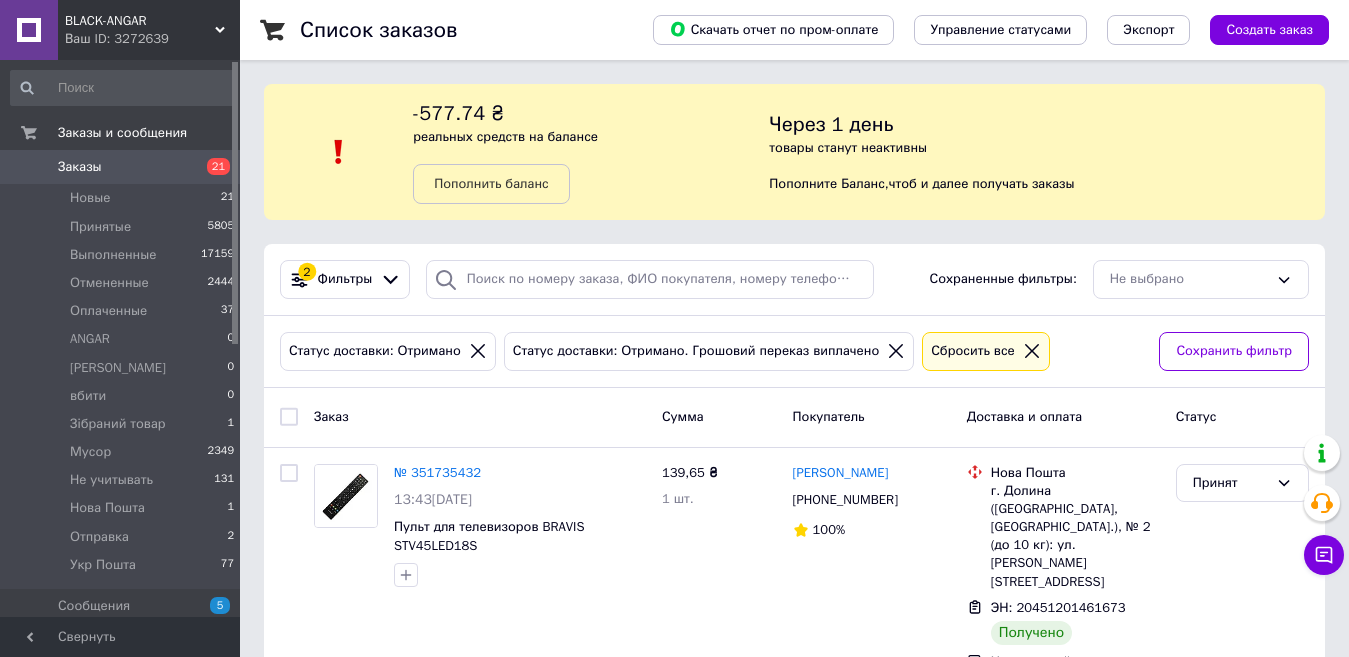 scroll, scrollTop: 100, scrollLeft: 0, axis: vertical 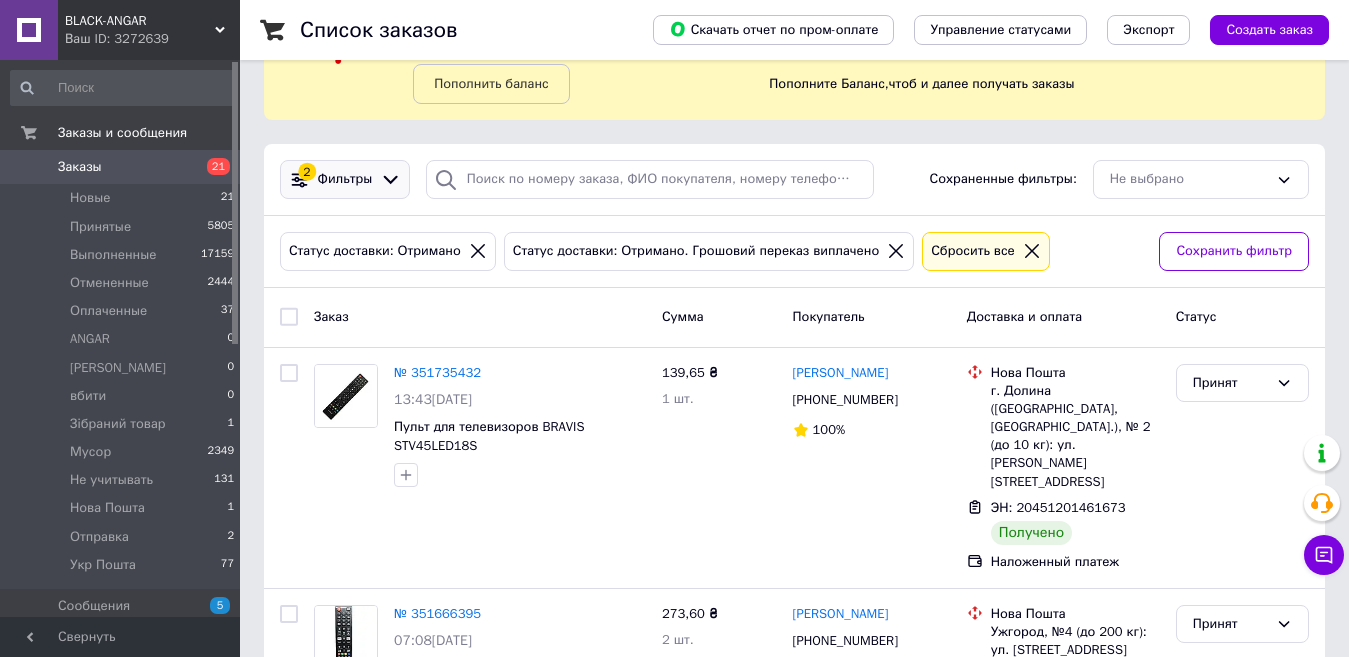 click on "Фильтры" at bounding box center (345, 179) 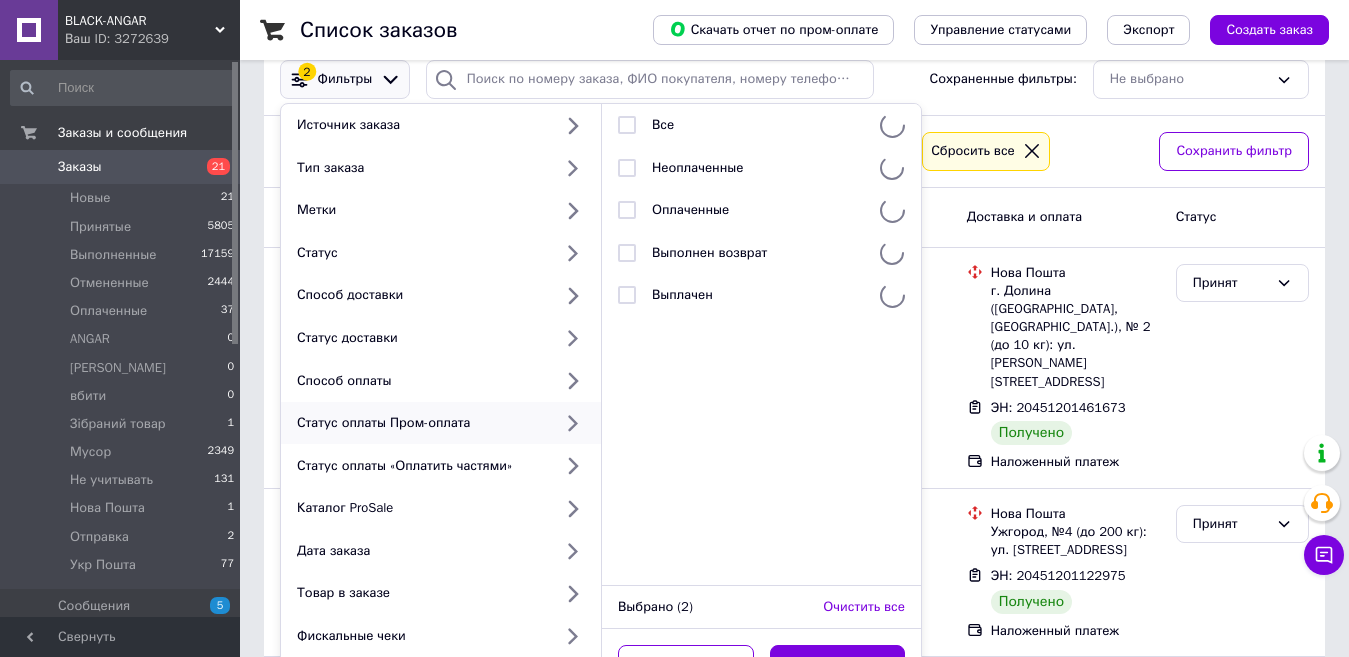 scroll, scrollTop: 300, scrollLeft: 0, axis: vertical 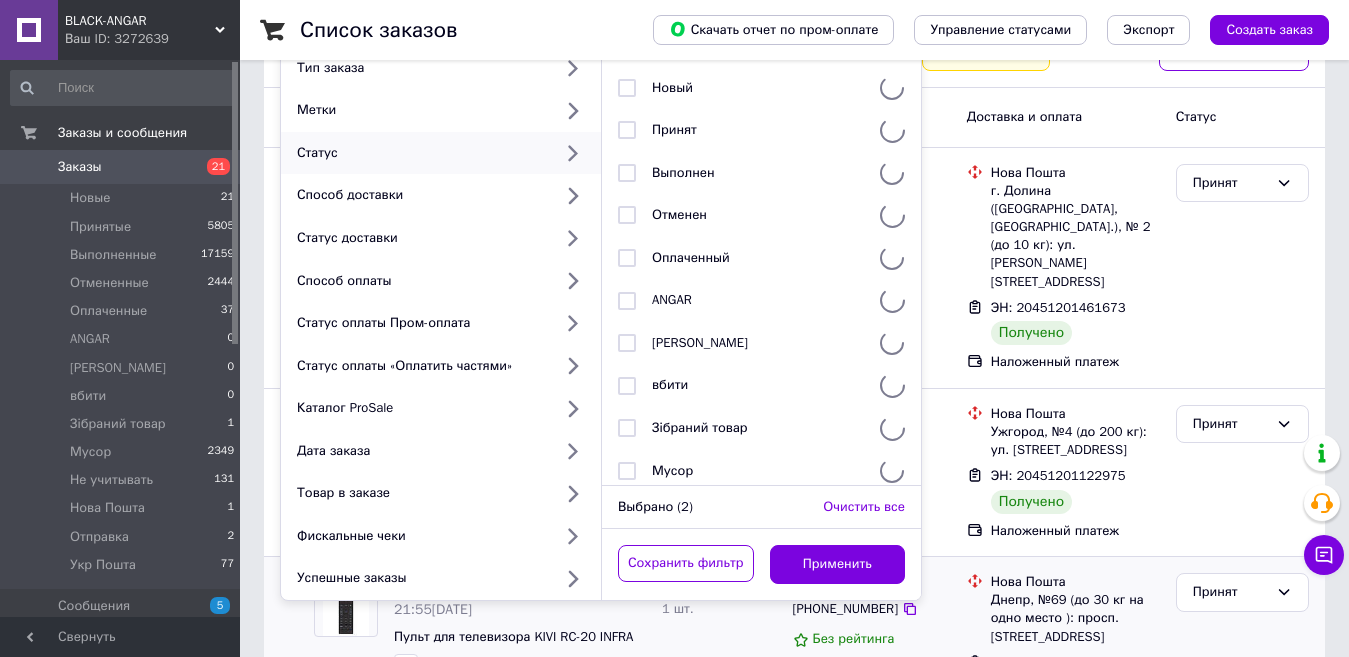 click on "166,25 ₴ 1 шт." at bounding box center (719, 650) 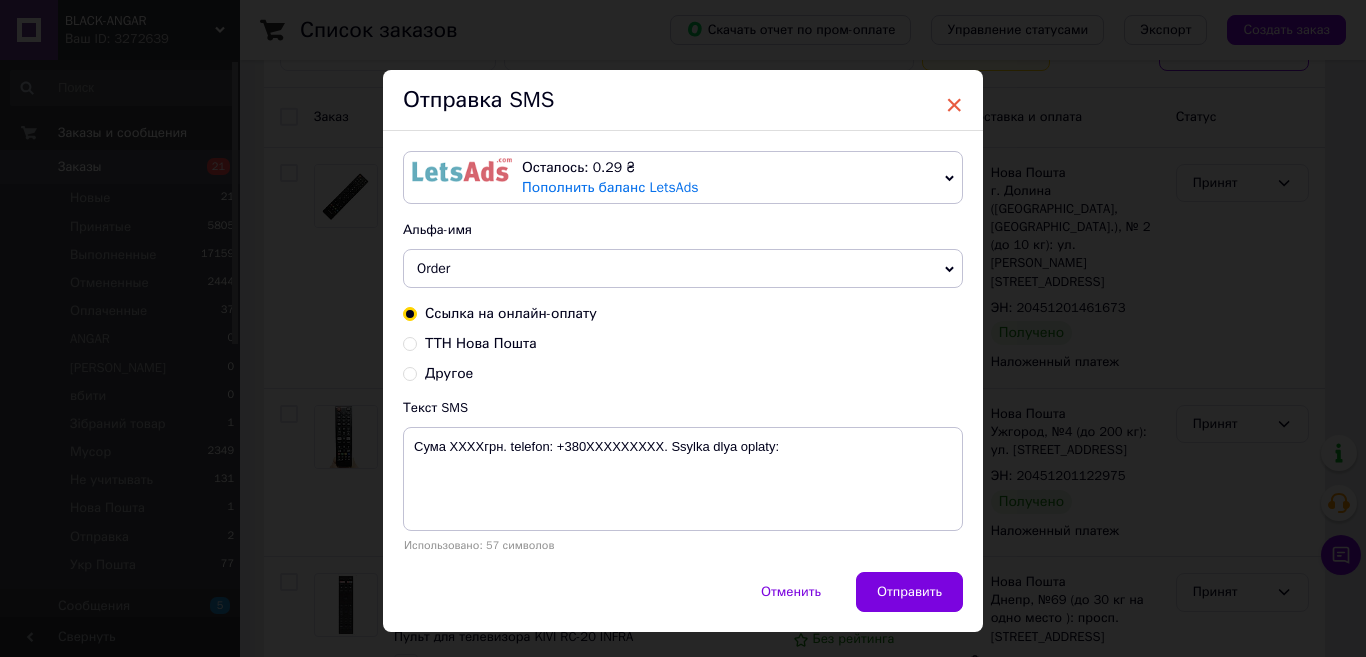 click on "×" at bounding box center (954, 105) 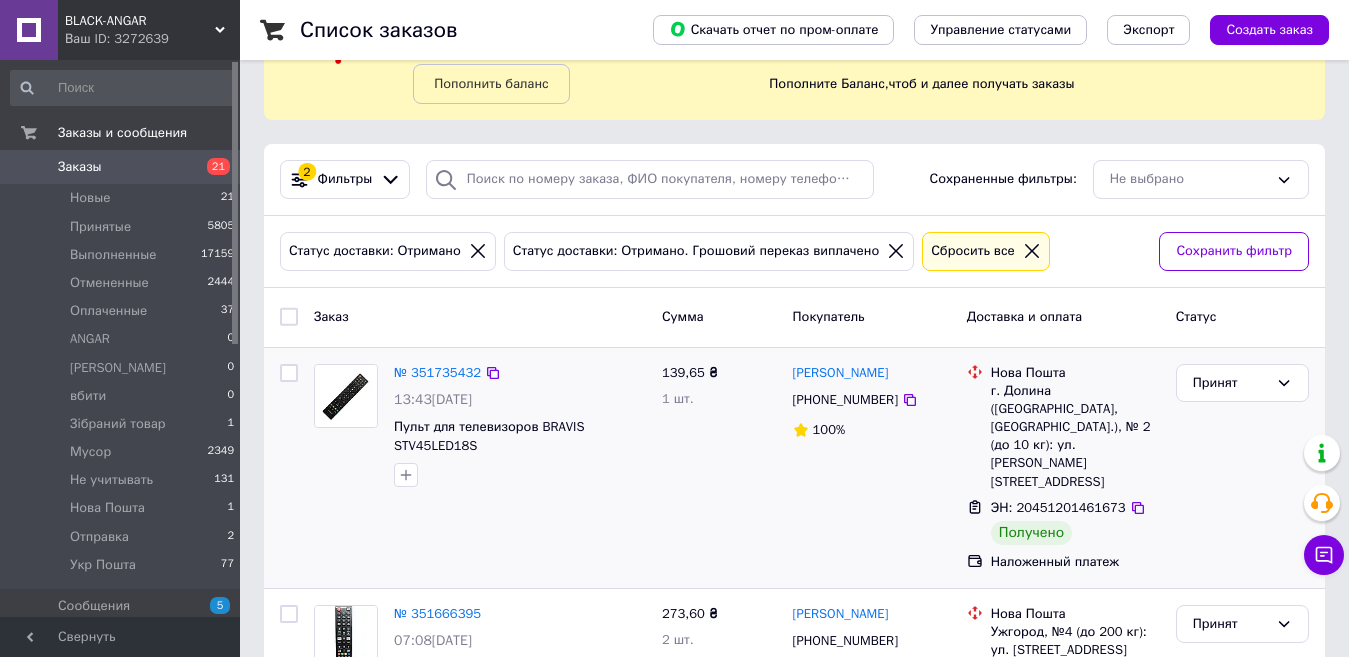 scroll, scrollTop: 200, scrollLeft: 0, axis: vertical 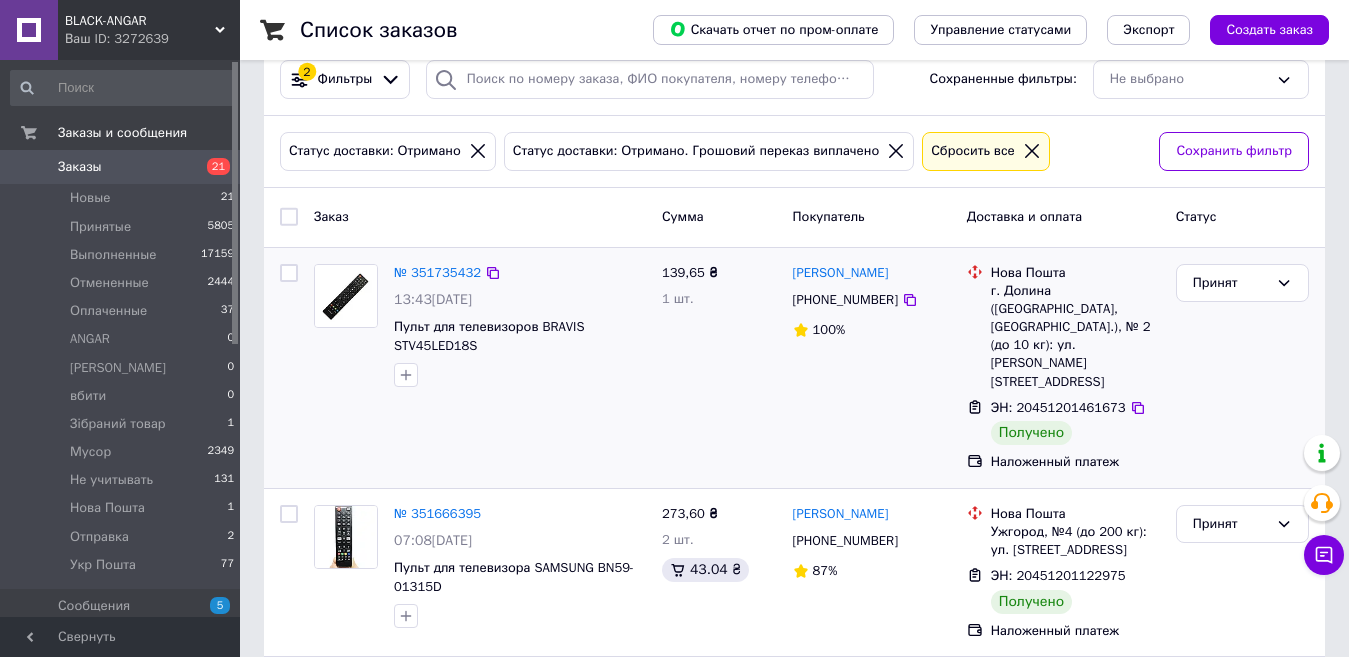 click at bounding box center [346, 296] 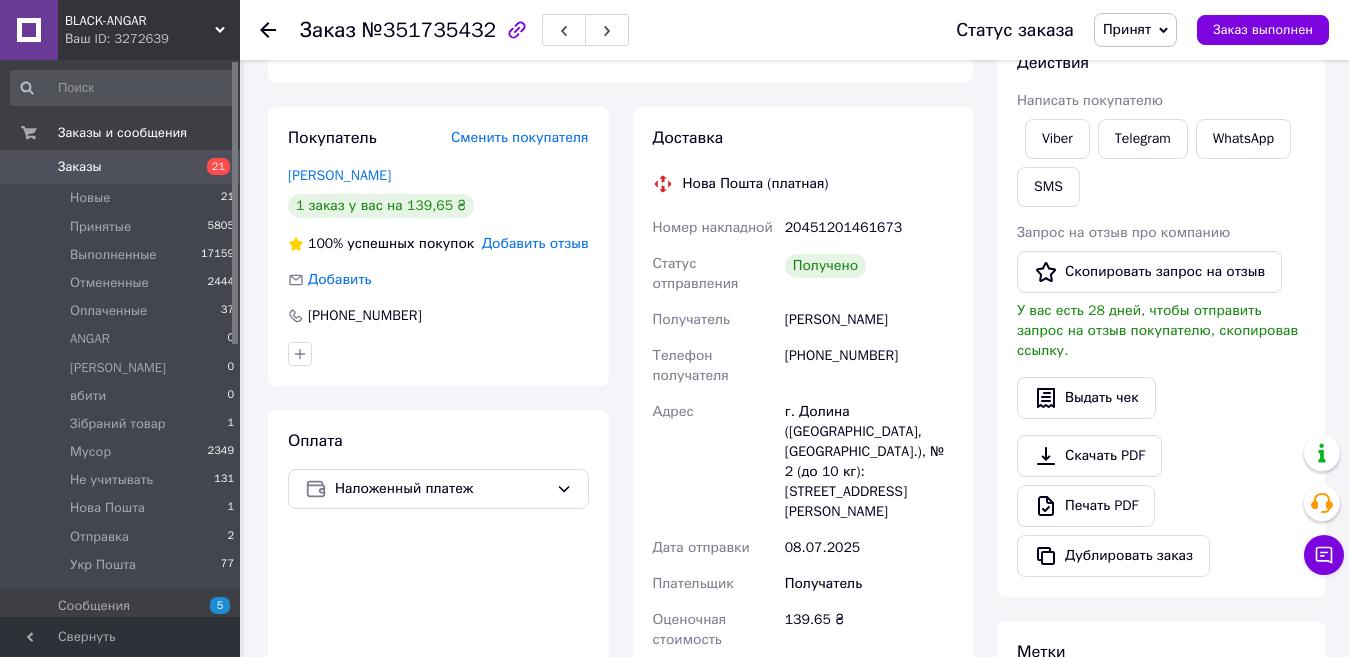 scroll, scrollTop: 0, scrollLeft: 0, axis: both 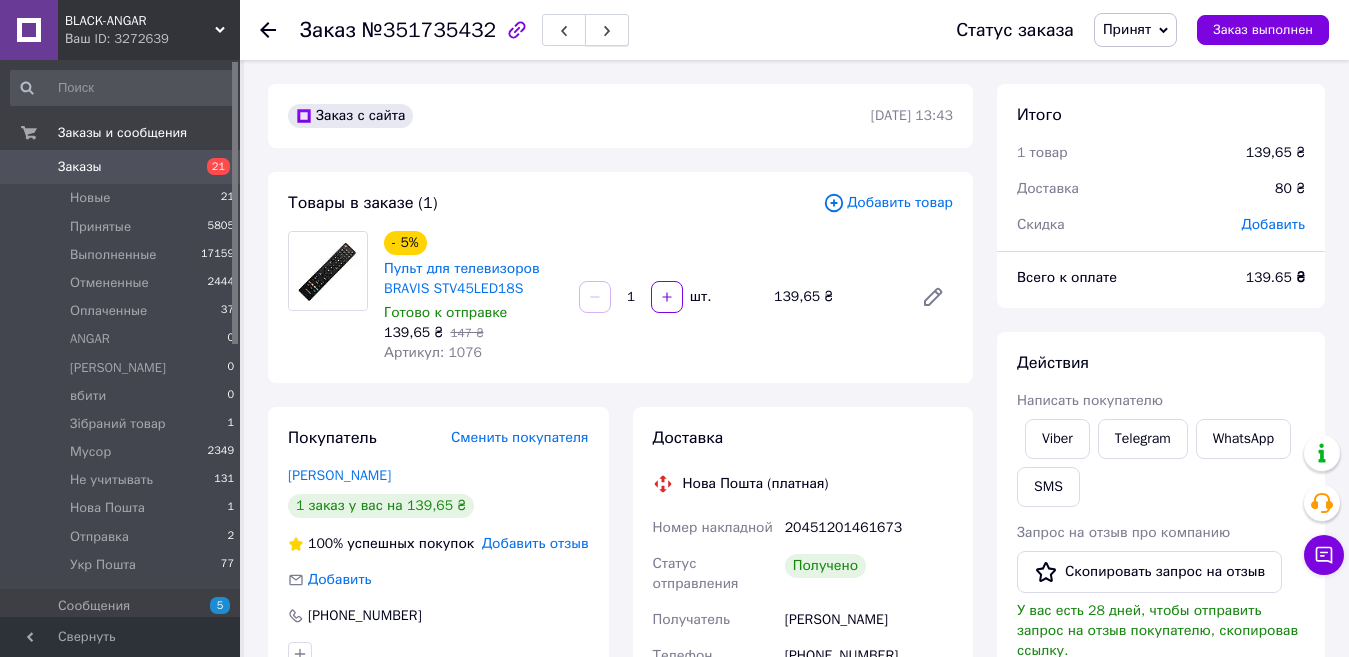 click at bounding box center (607, 30) 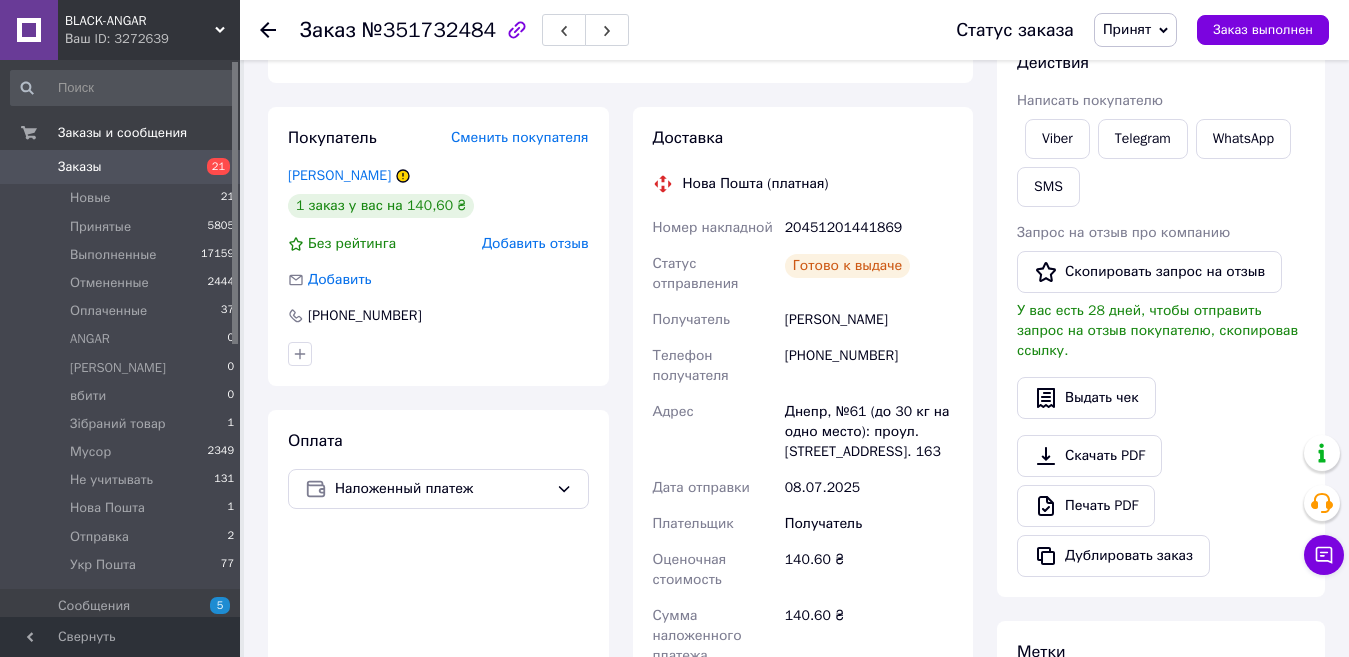 scroll, scrollTop: 0, scrollLeft: 0, axis: both 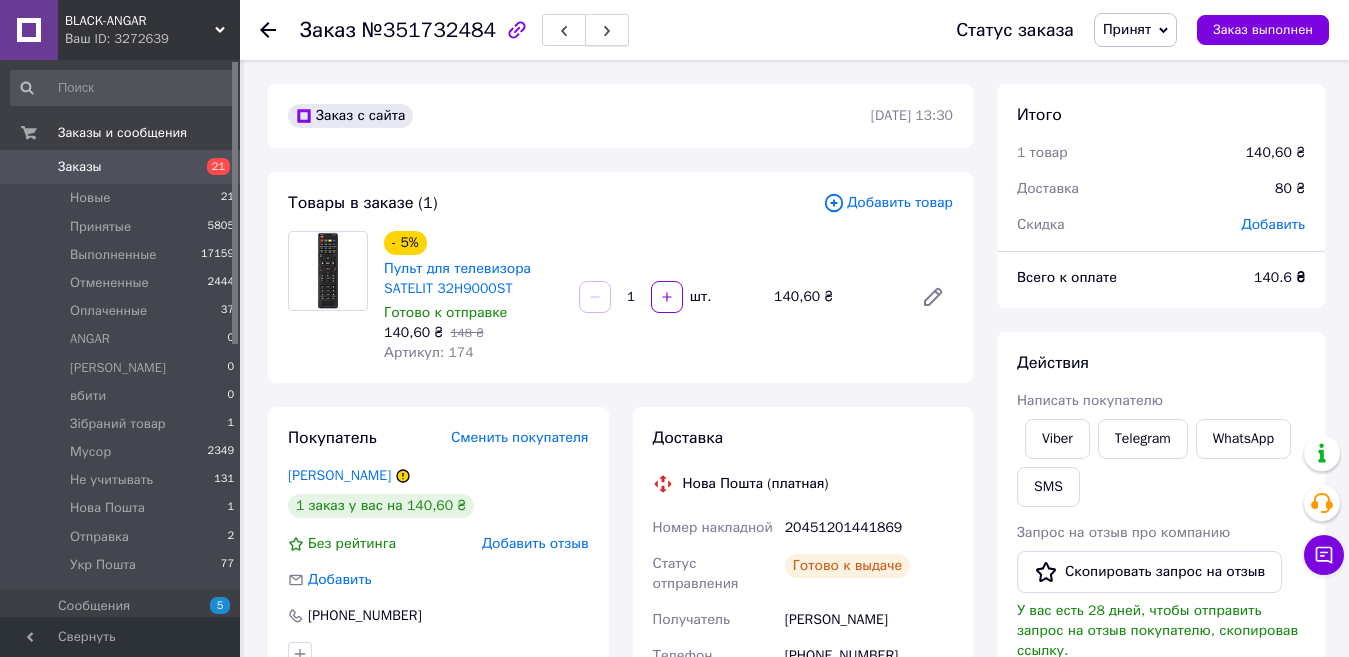 click 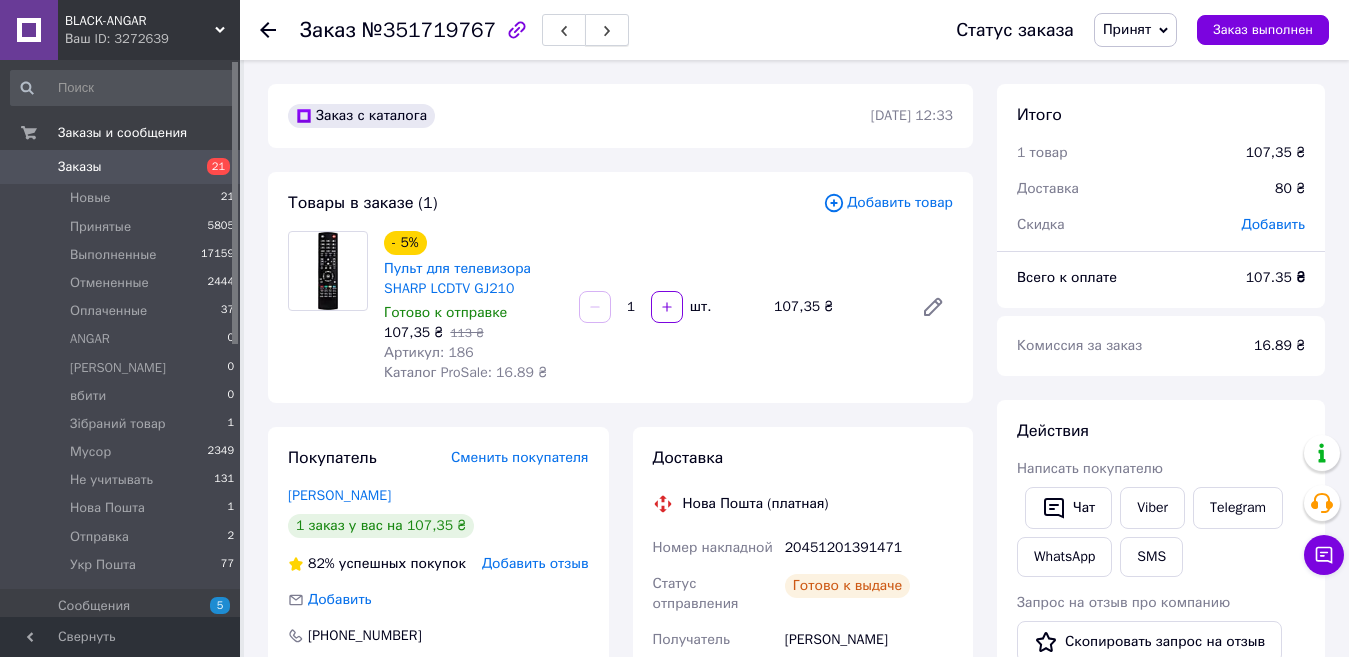 click 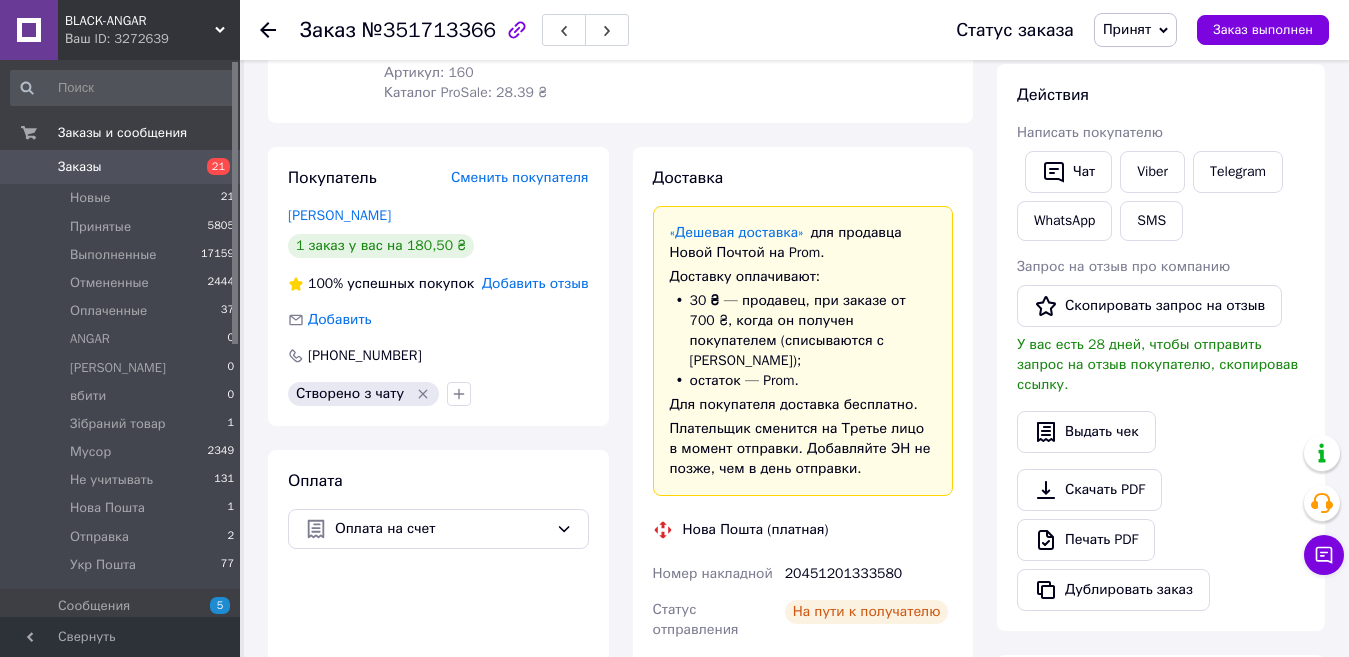 scroll, scrollTop: 0, scrollLeft: 0, axis: both 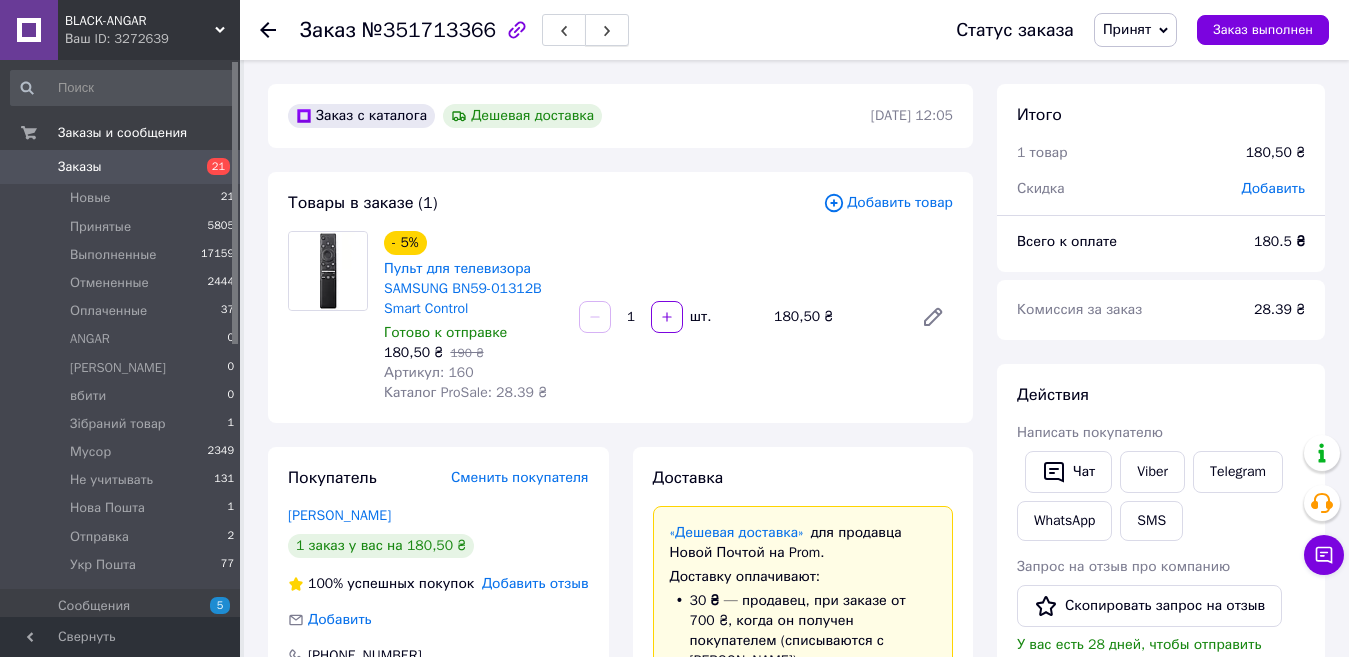 click 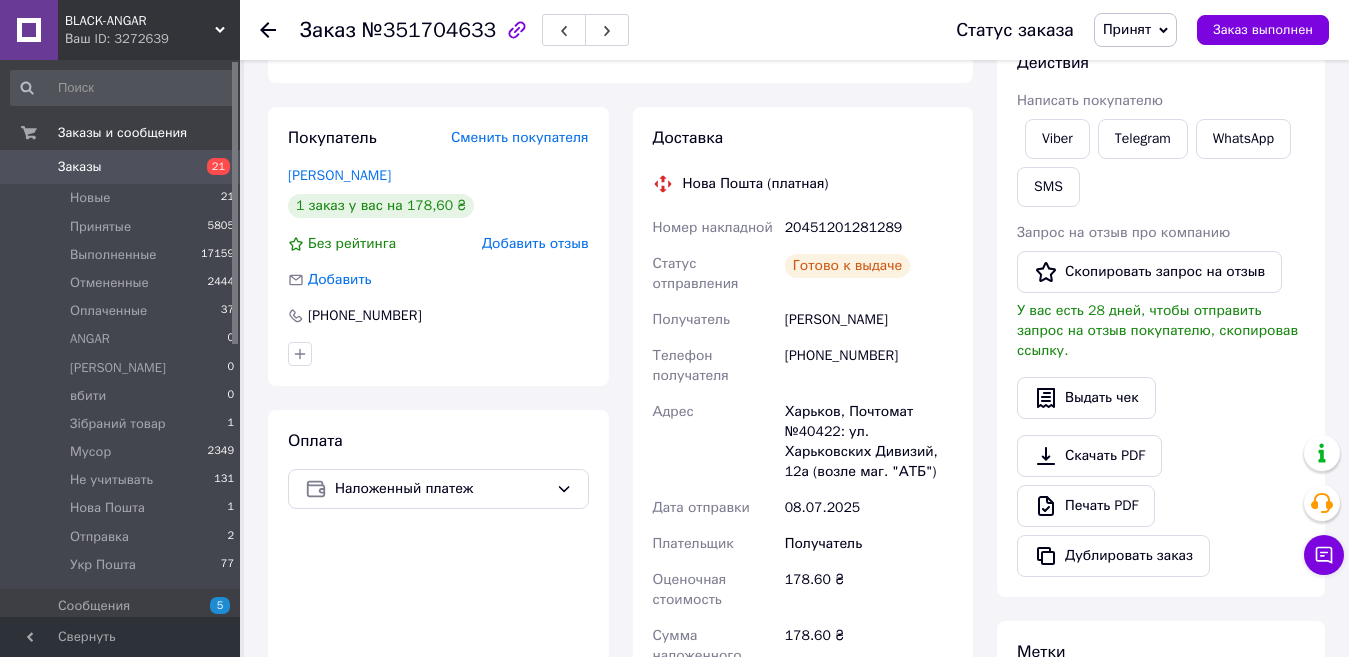 scroll, scrollTop: 0, scrollLeft: 0, axis: both 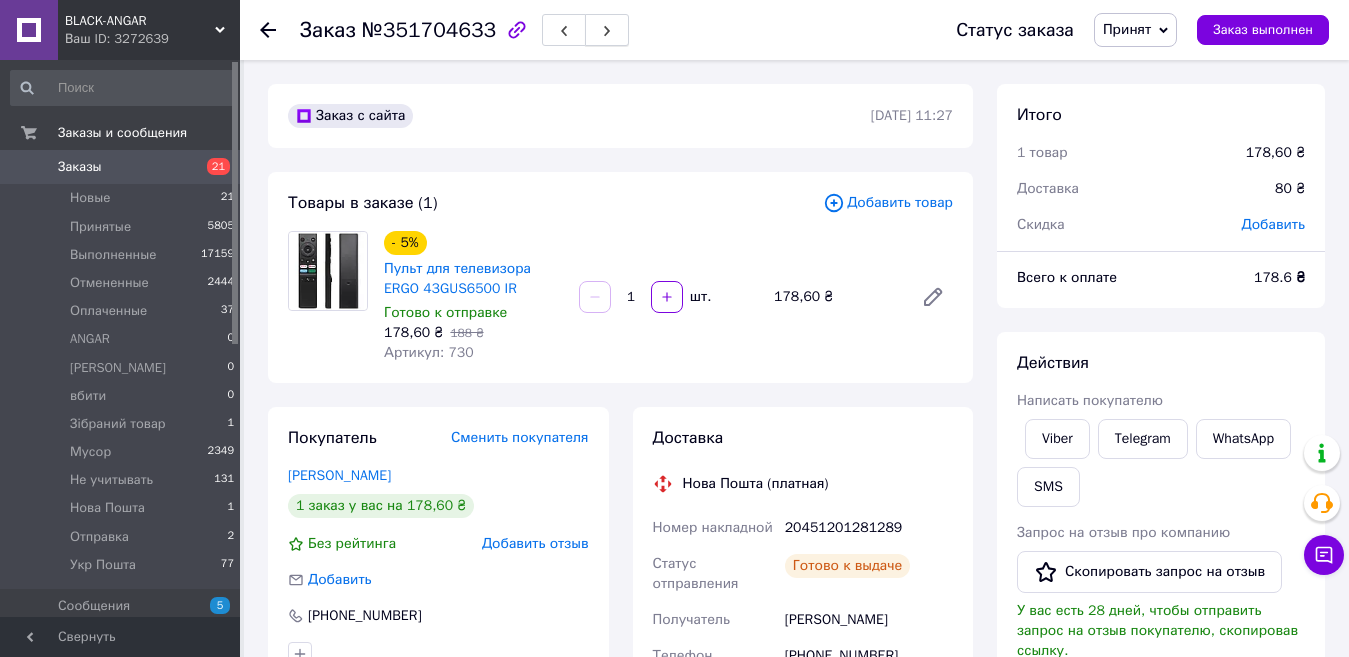click at bounding box center (607, 30) 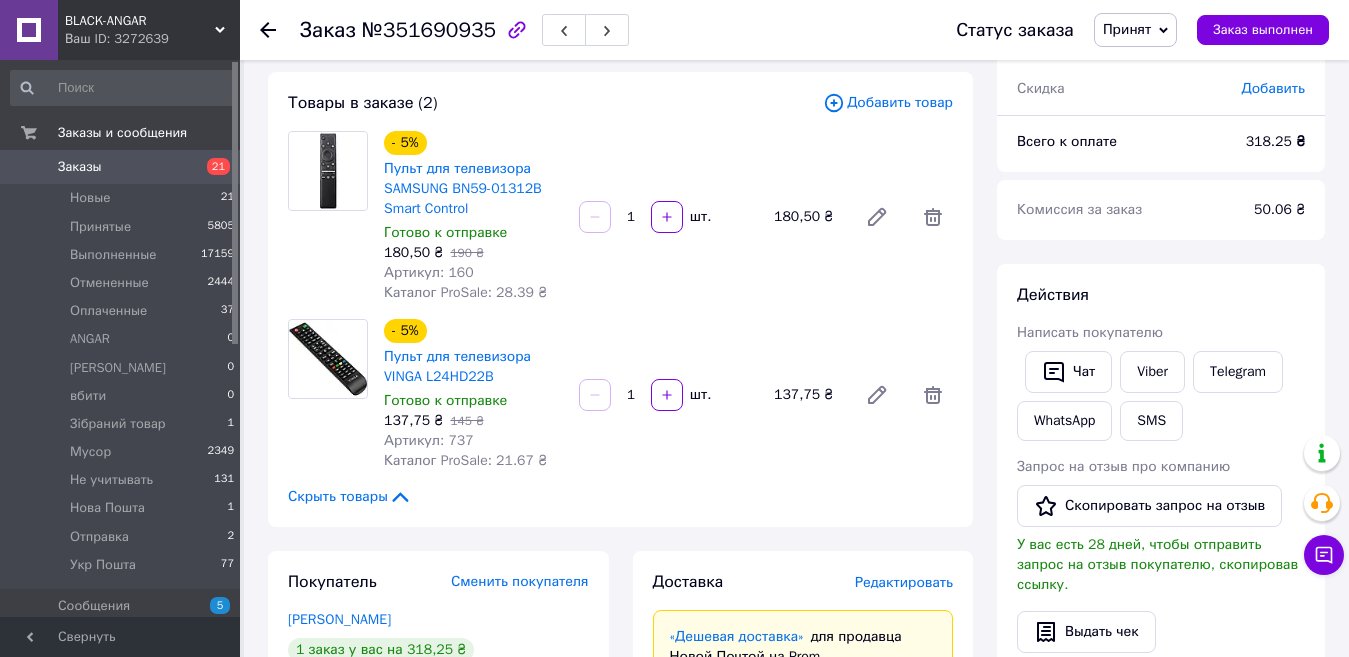 scroll, scrollTop: 0, scrollLeft: 0, axis: both 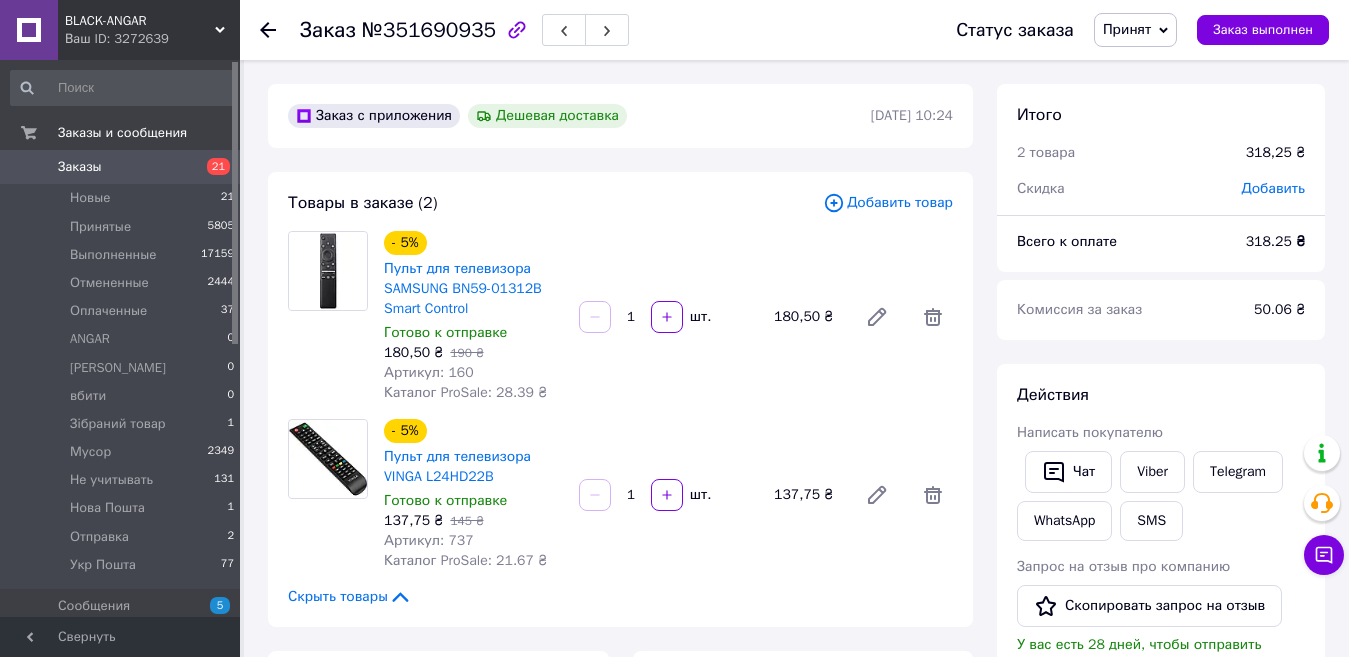 click on "Заказы" at bounding box center [121, 167] 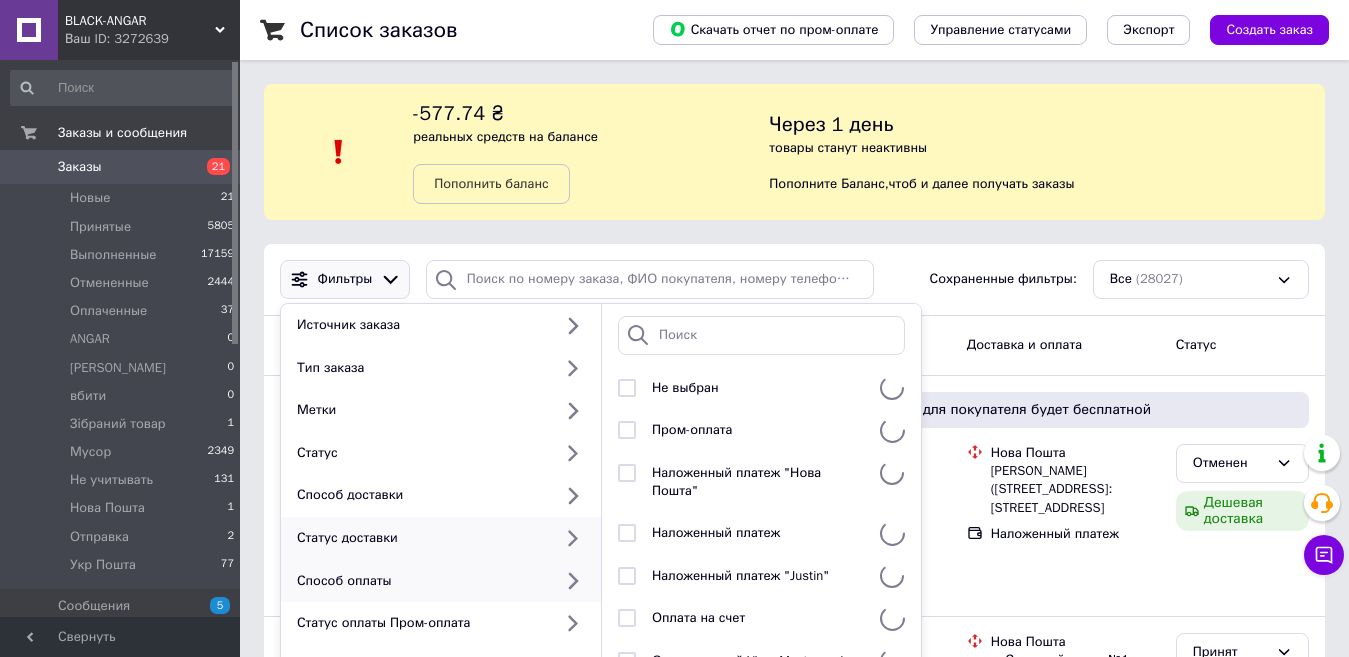 click on "Статус доставки" at bounding box center (420, 538) 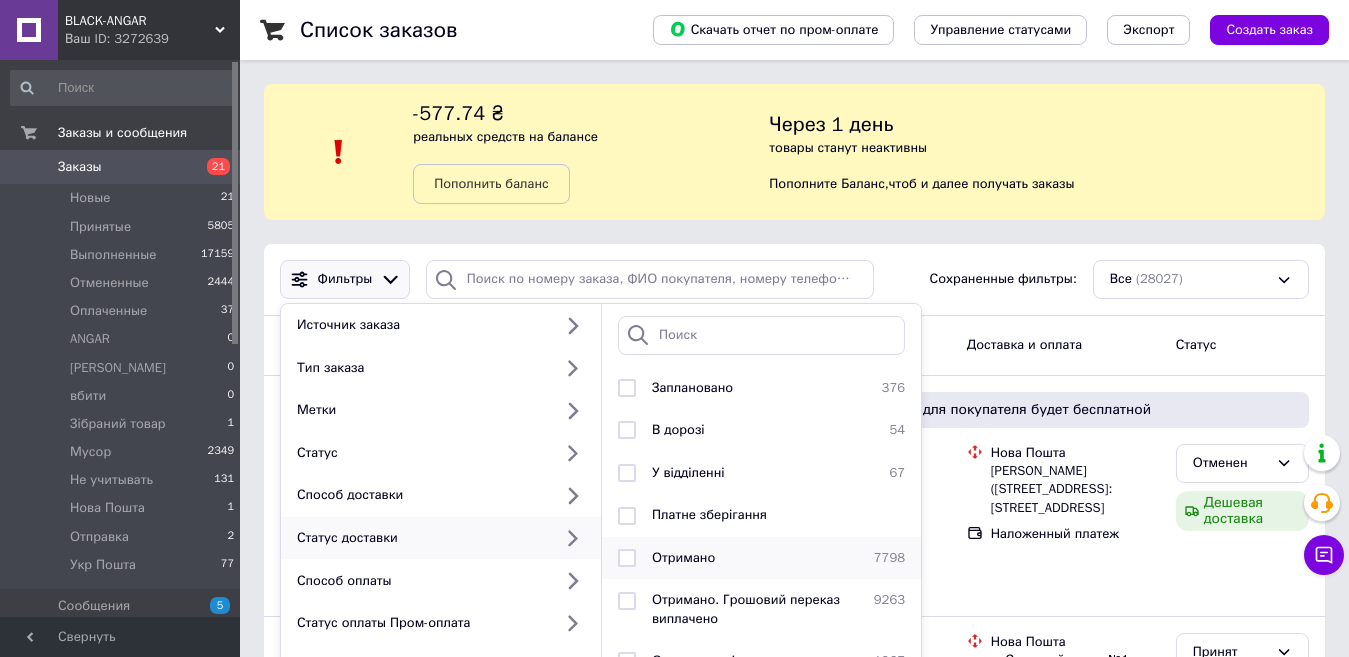 scroll, scrollTop: 110, scrollLeft: 0, axis: vertical 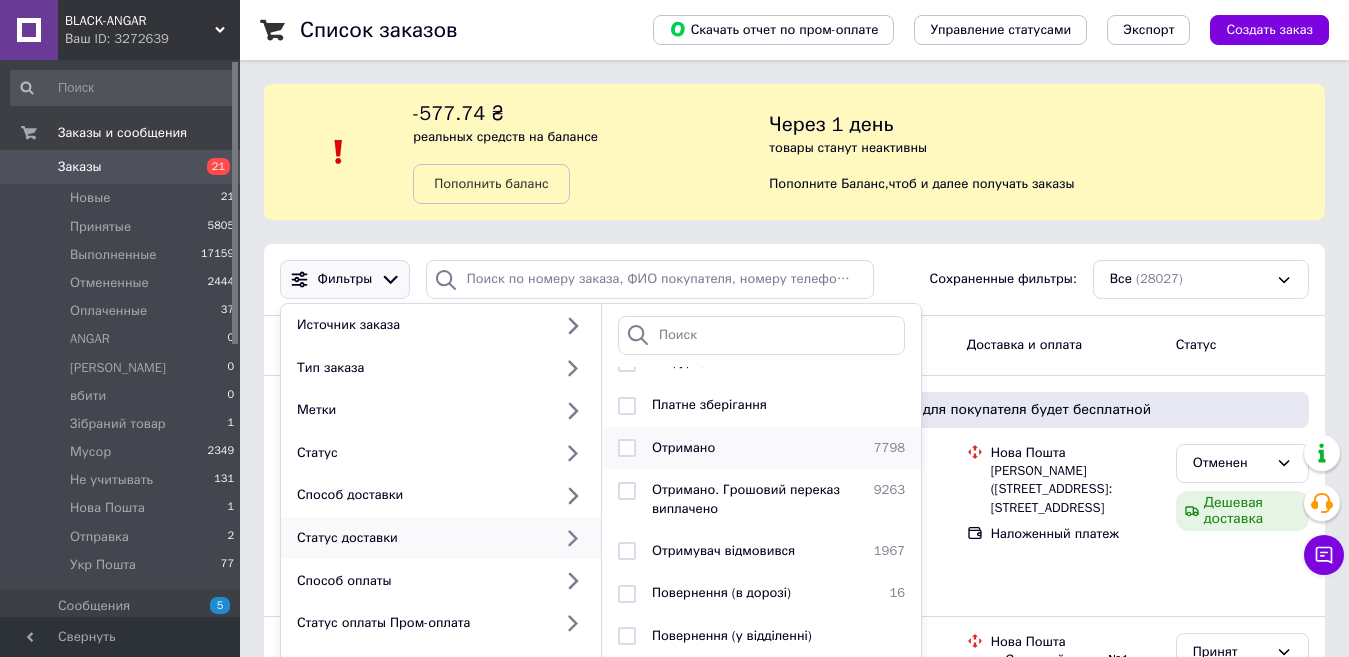 click at bounding box center [627, 448] 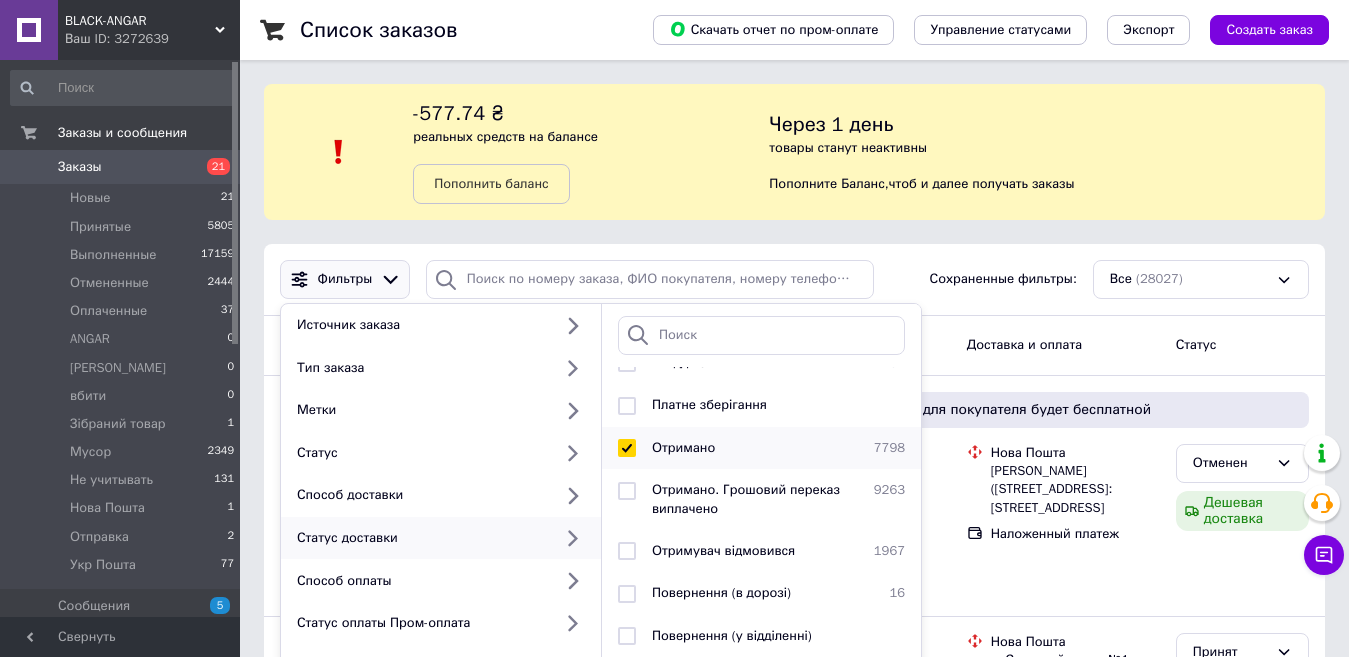 checkbox on "true" 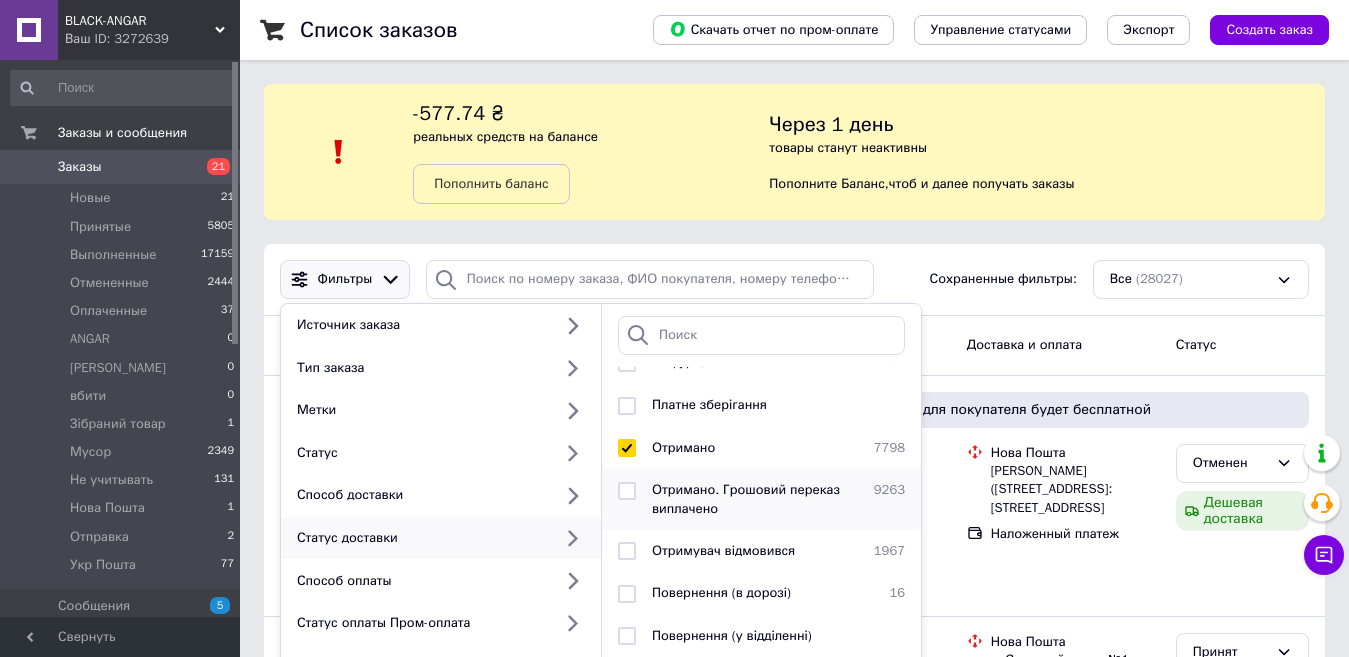 click at bounding box center [627, 491] 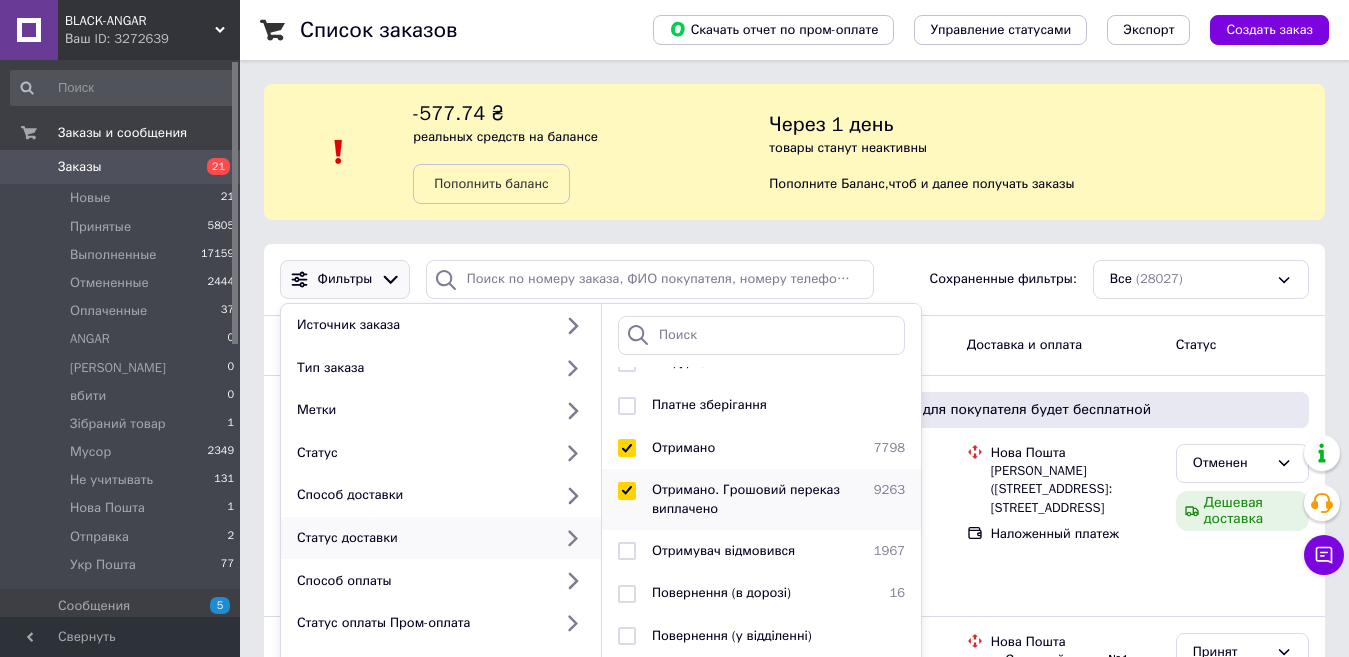 checkbox on "true" 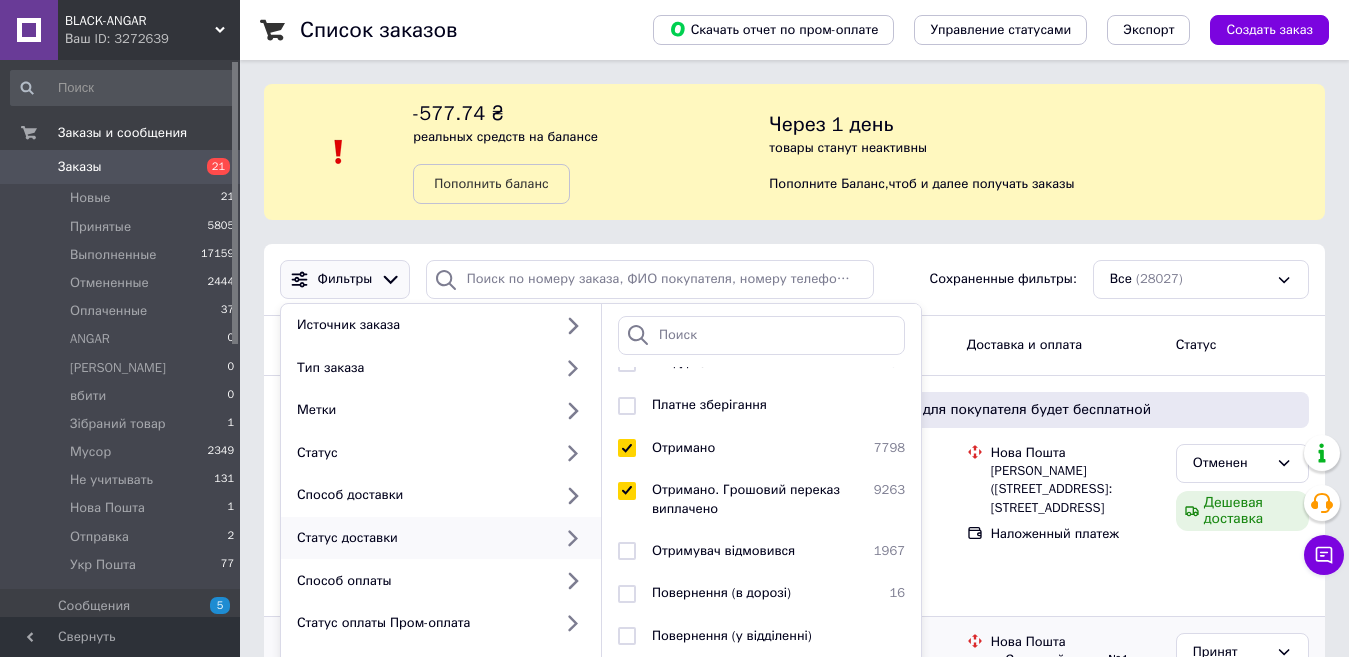 scroll, scrollTop: 200, scrollLeft: 0, axis: vertical 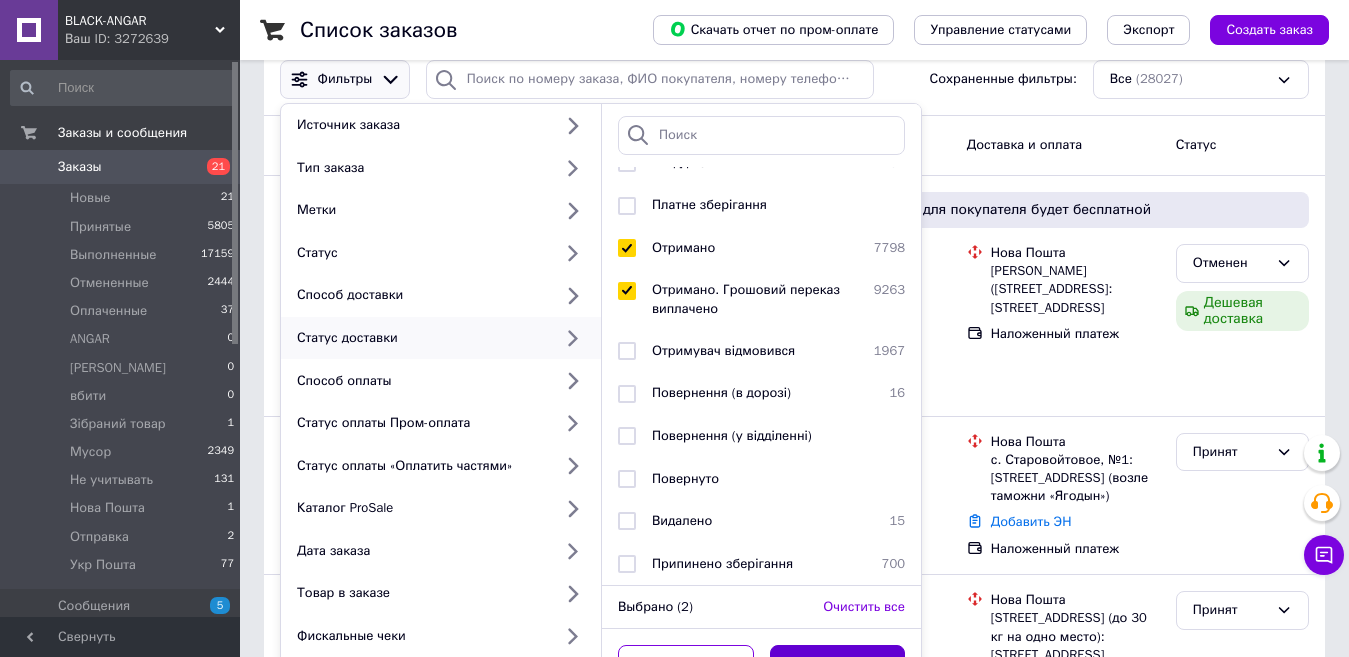 click on "Применить" at bounding box center [838, 664] 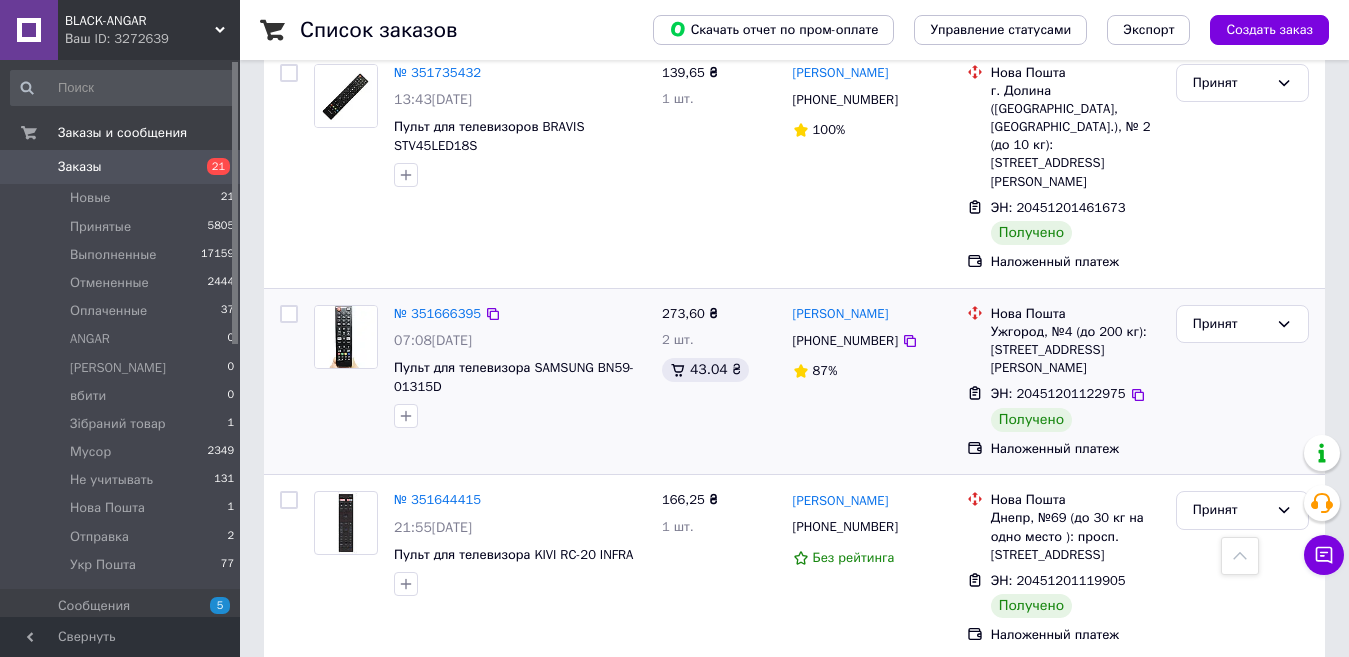 scroll, scrollTop: 500, scrollLeft: 0, axis: vertical 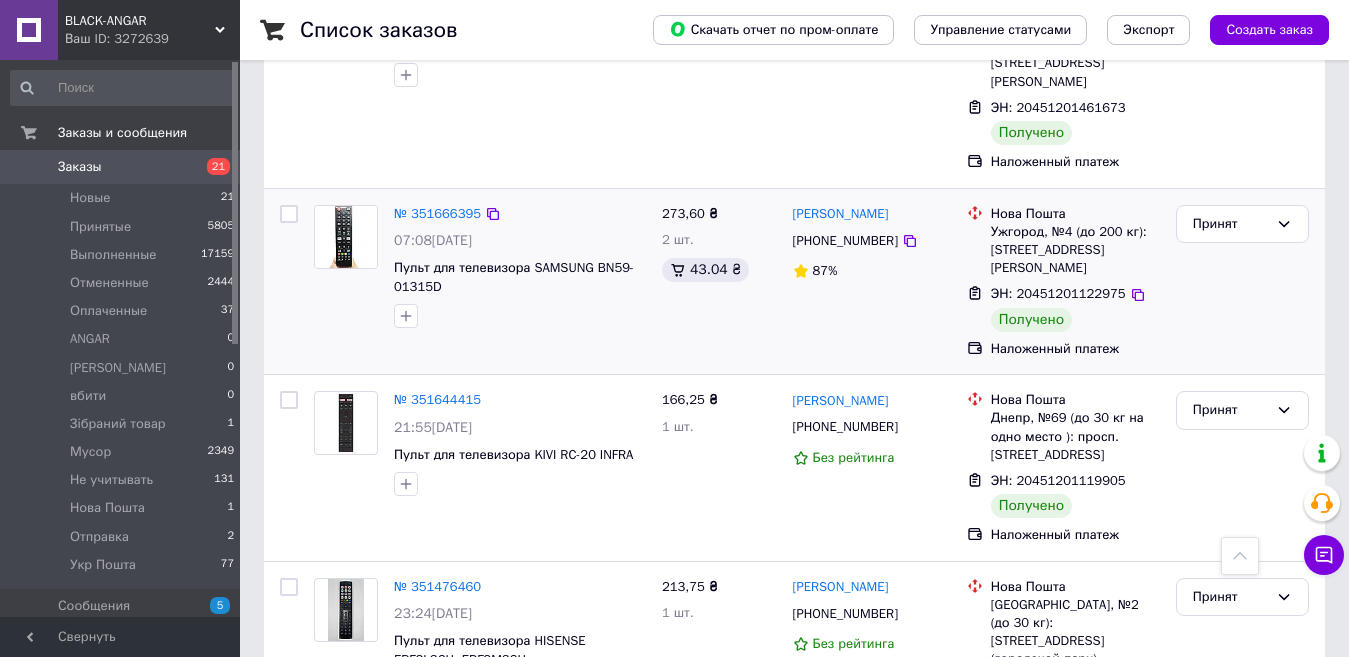click at bounding box center (346, 237) 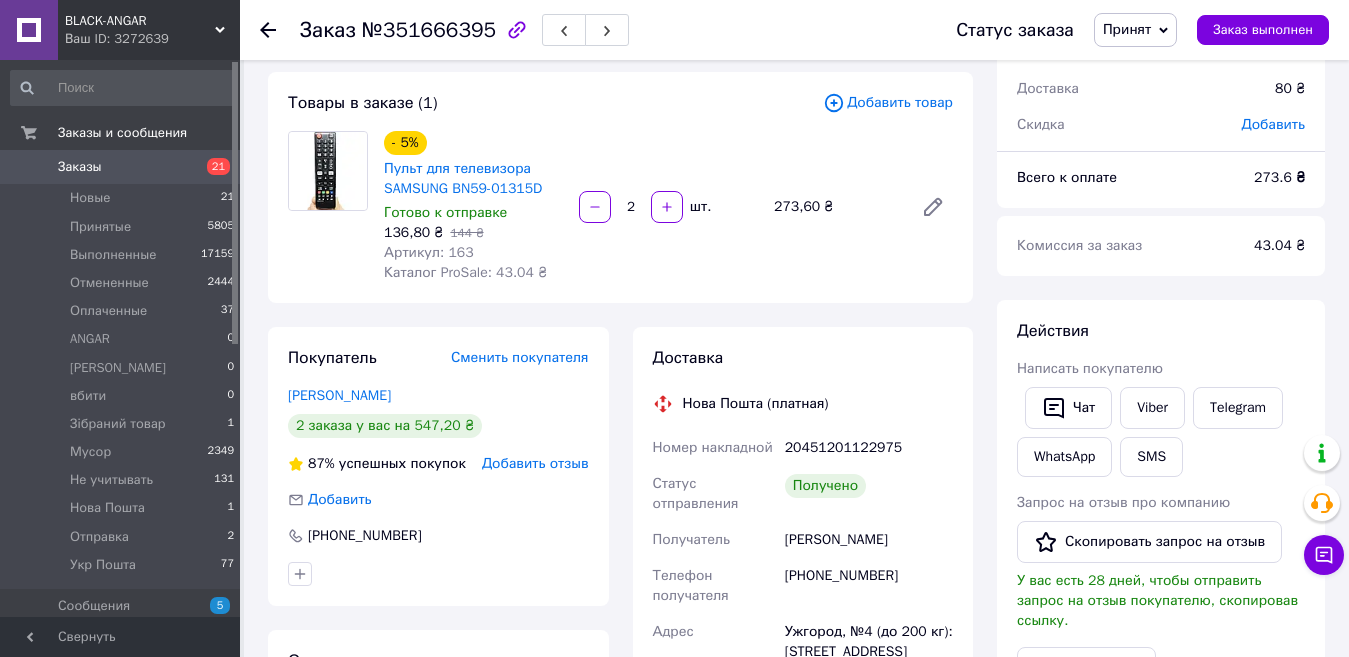 scroll, scrollTop: 200, scrollLeft: 0, axis: vertical 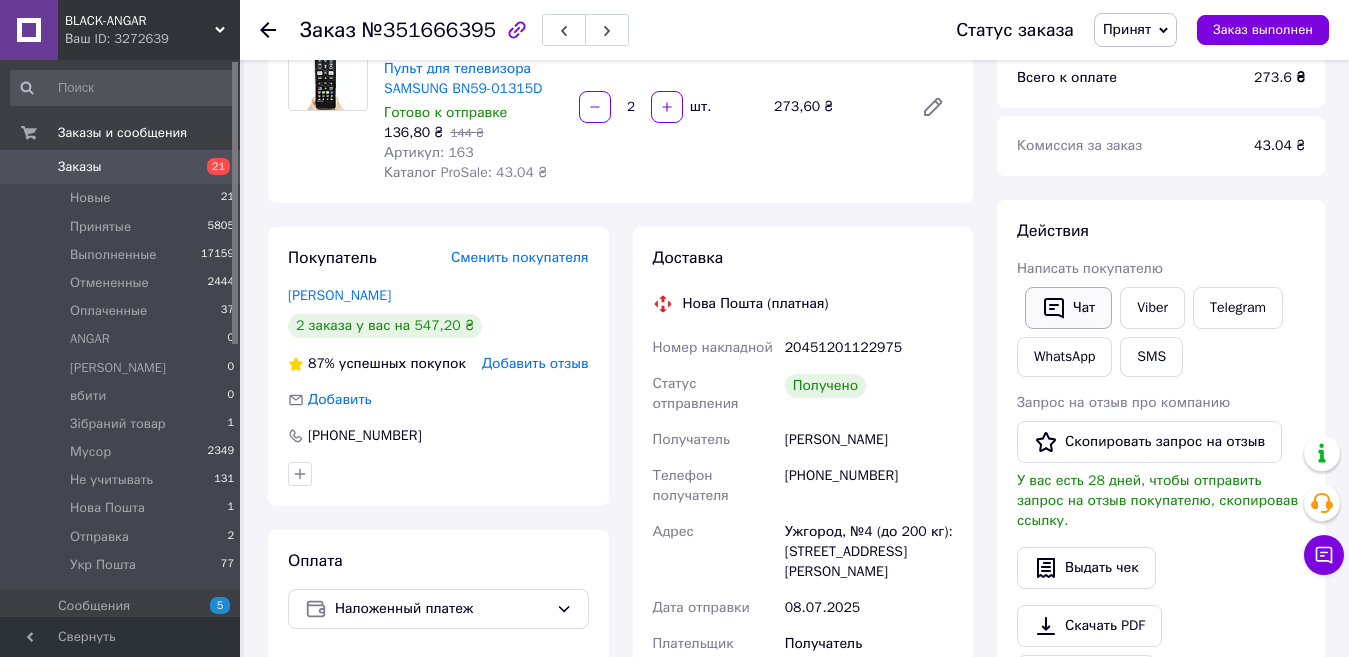 click on "Чат" at bounding box center (1068, 308) 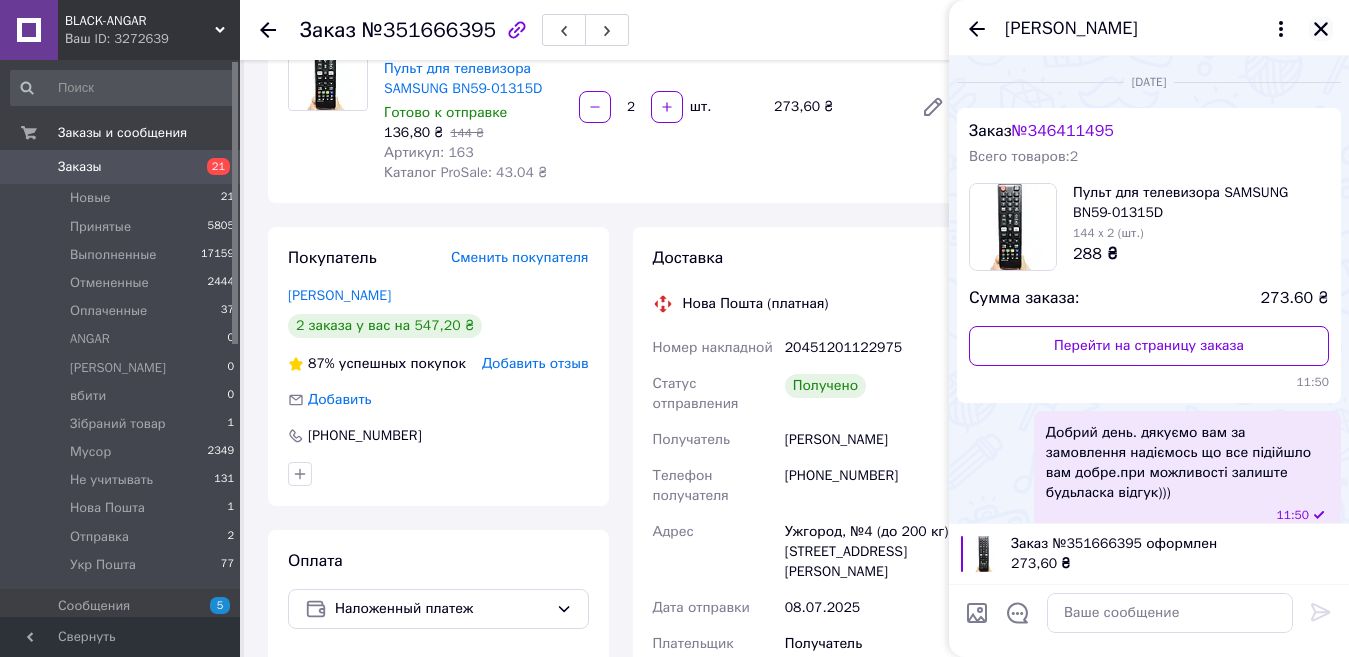click 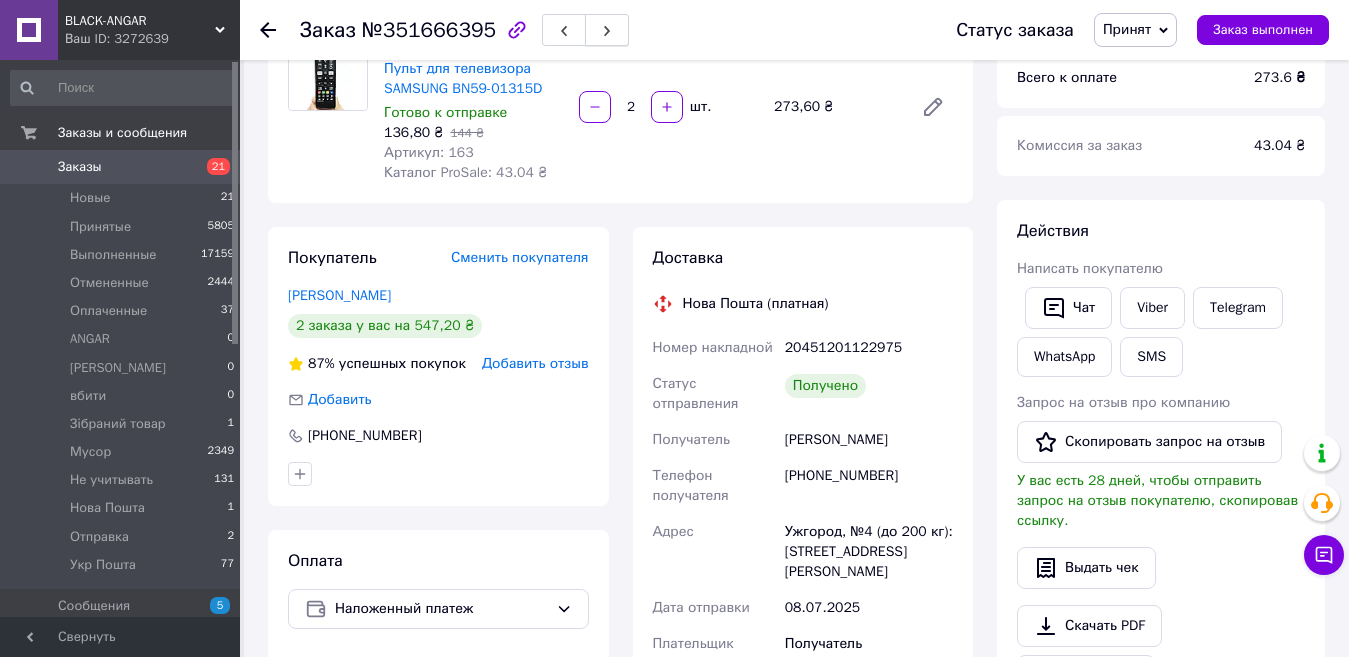 click at bounding box center (607, 30) 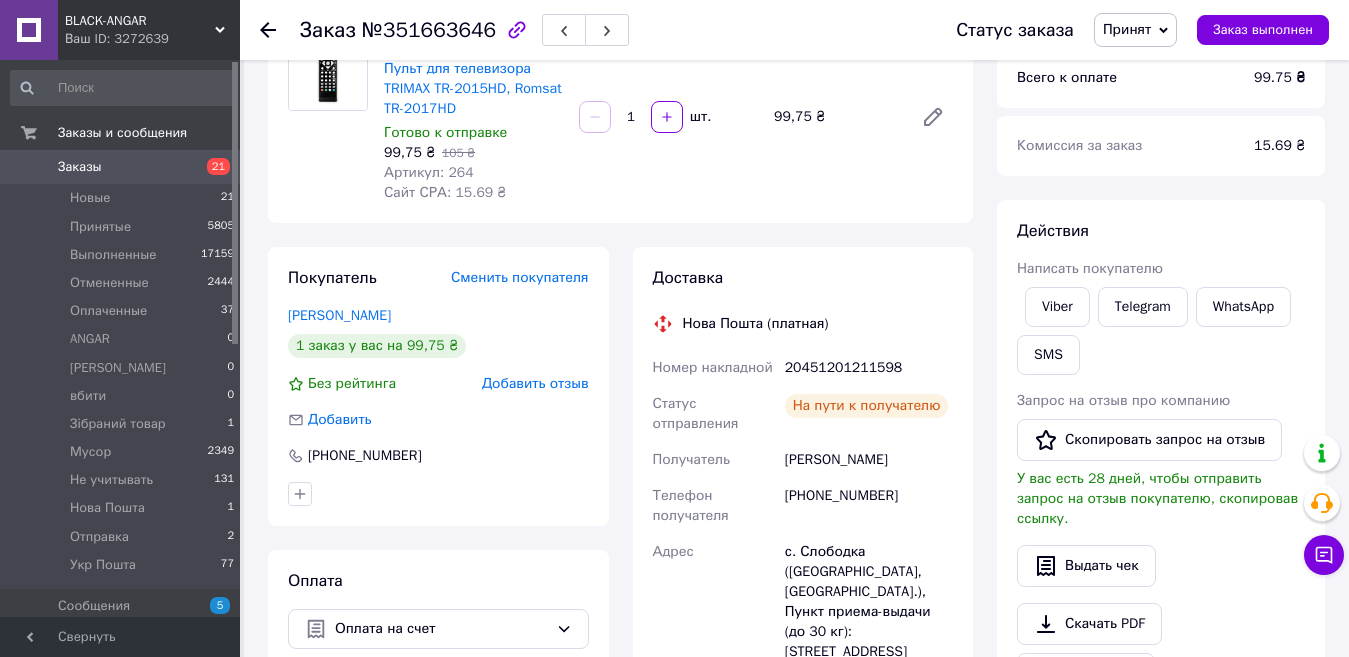 click 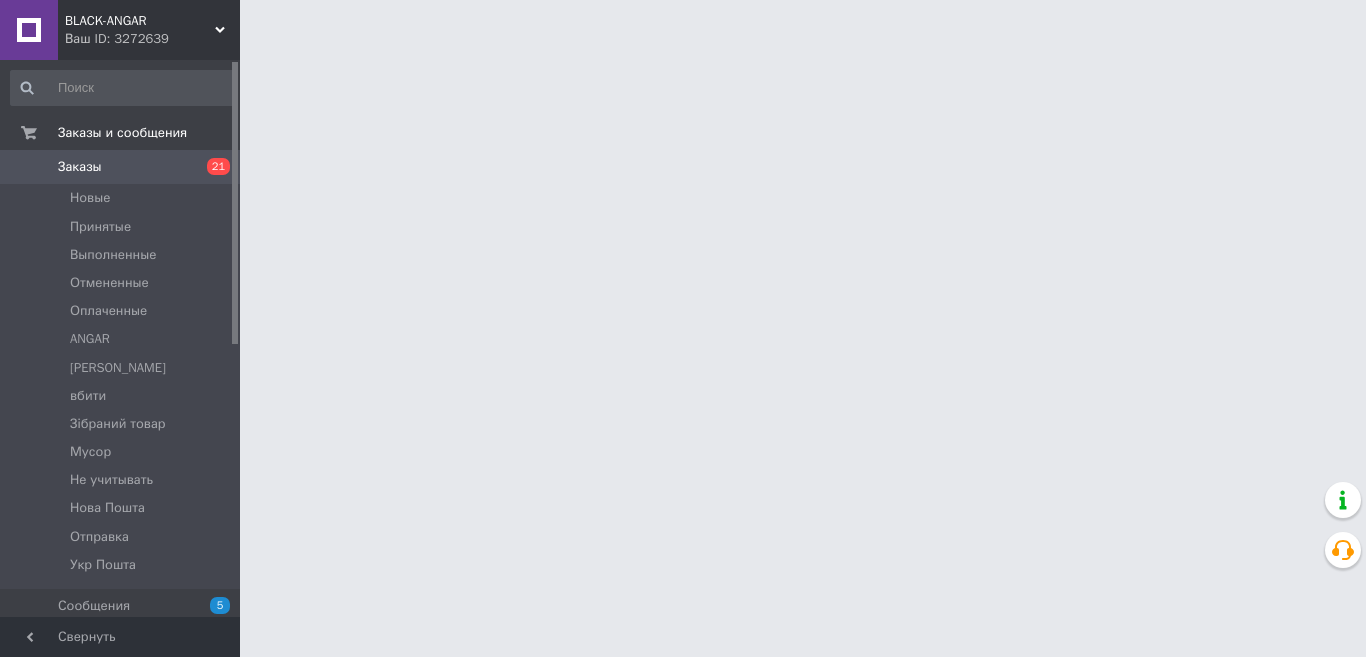 scroll, scrollTop: 0, scrollLeft: 0, axis: both 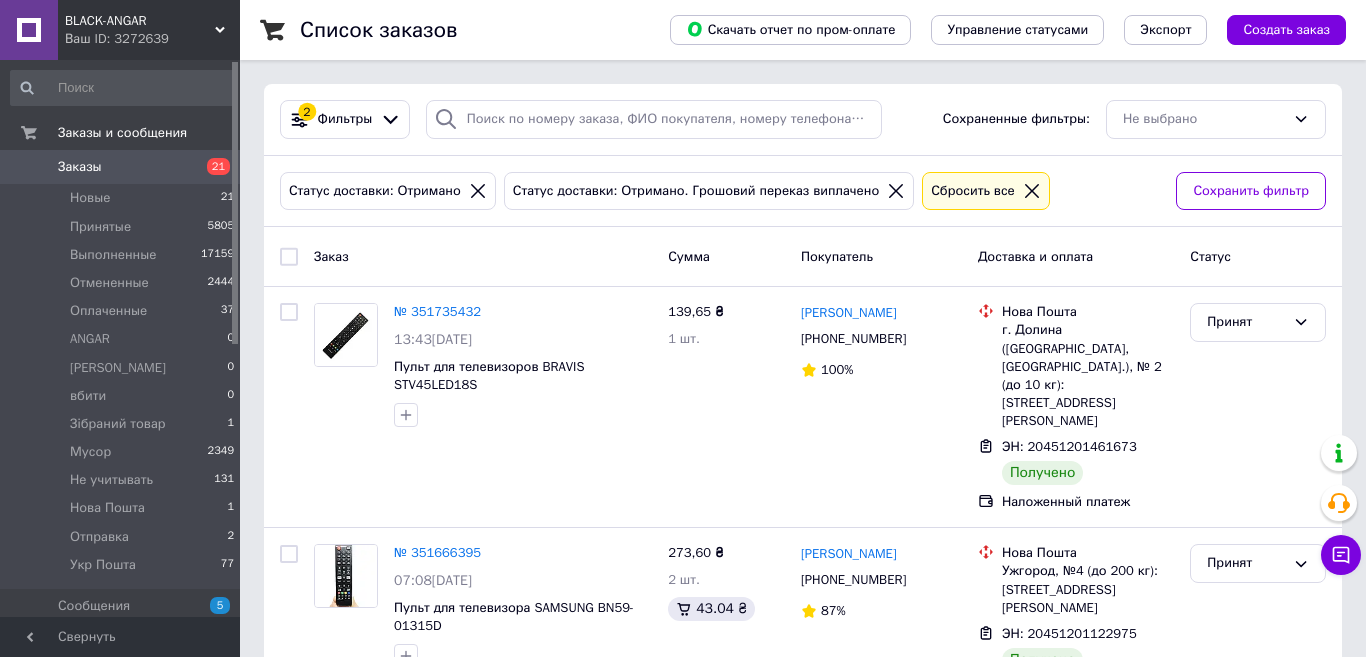 click at bounding box center [346, 763] 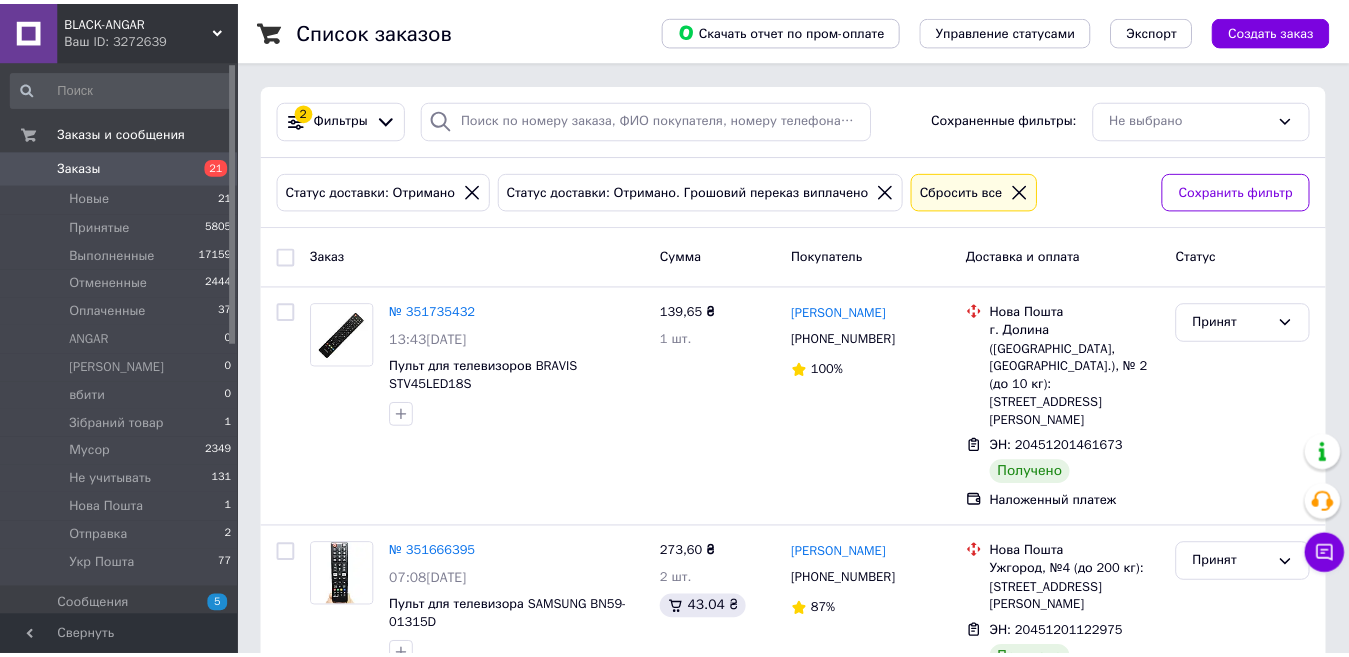 scroll, scrollTop: 461, scrollLeft: 0, axis: vertical 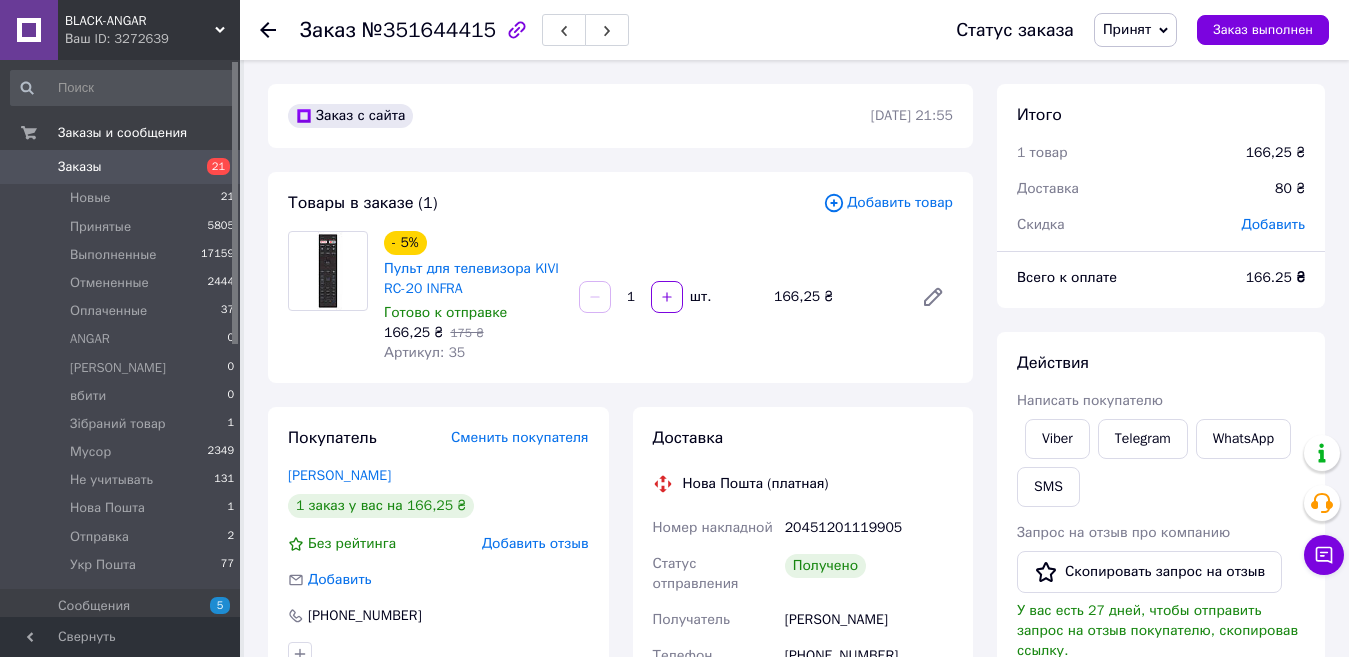 click 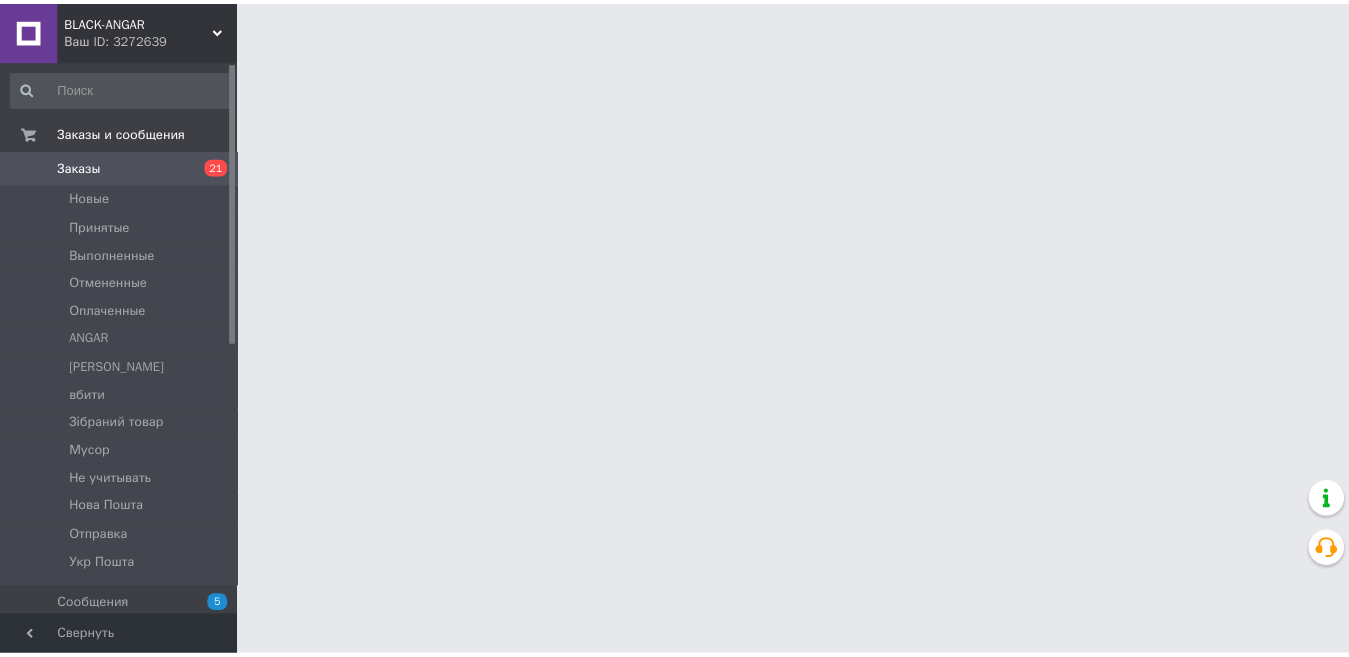 scroll, scrollTop: 461, scrollLeft: 0, axis: vertical 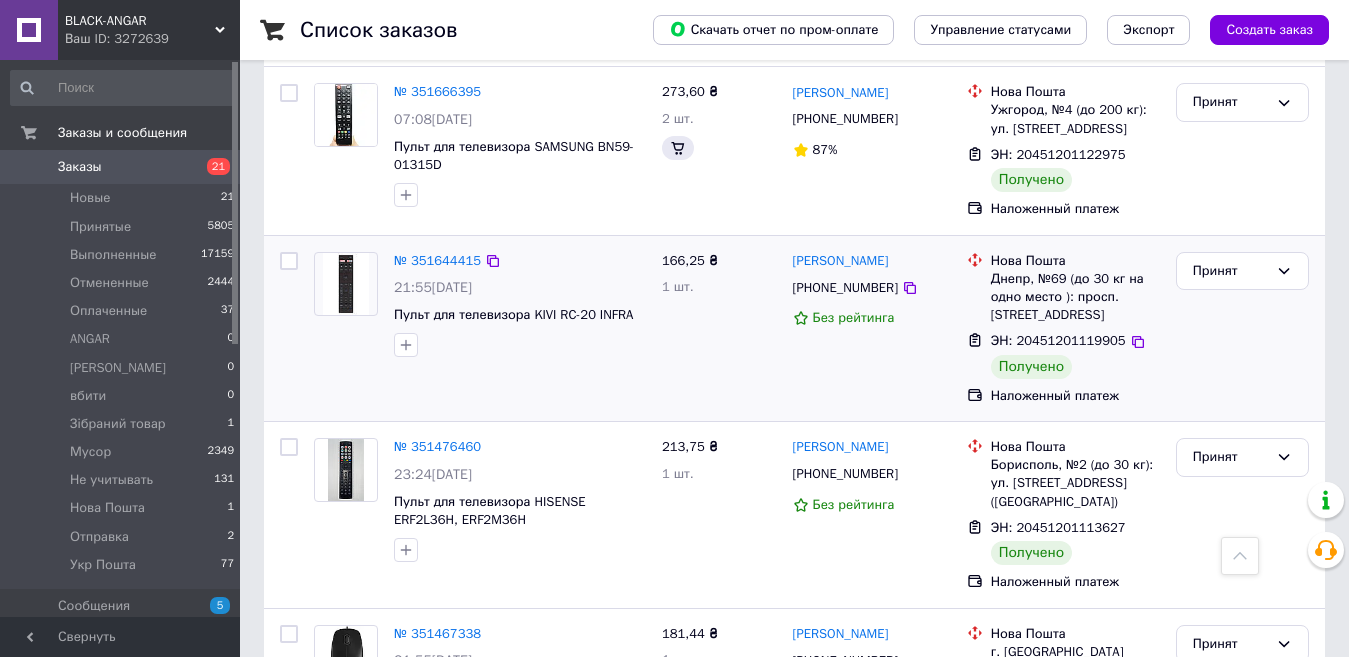 click on "№ 351644415 21:55, 07.07.2025 Пульт для телевизора KIVI RC-20 INFRA" at bounding box center [480, 329] 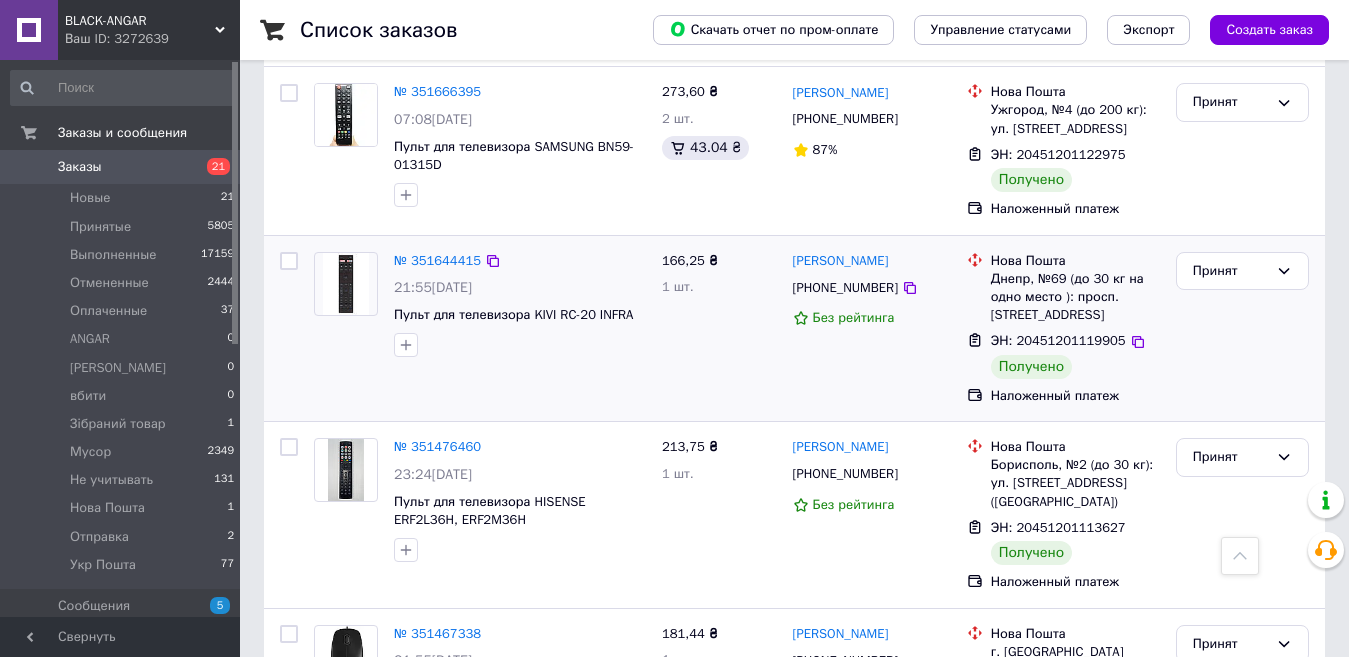 click on "№ 351644415 21:55, 07.07.2025 Пульт для телевизора KIVI RC-20 INFRA" at bounding box center [480, 329] 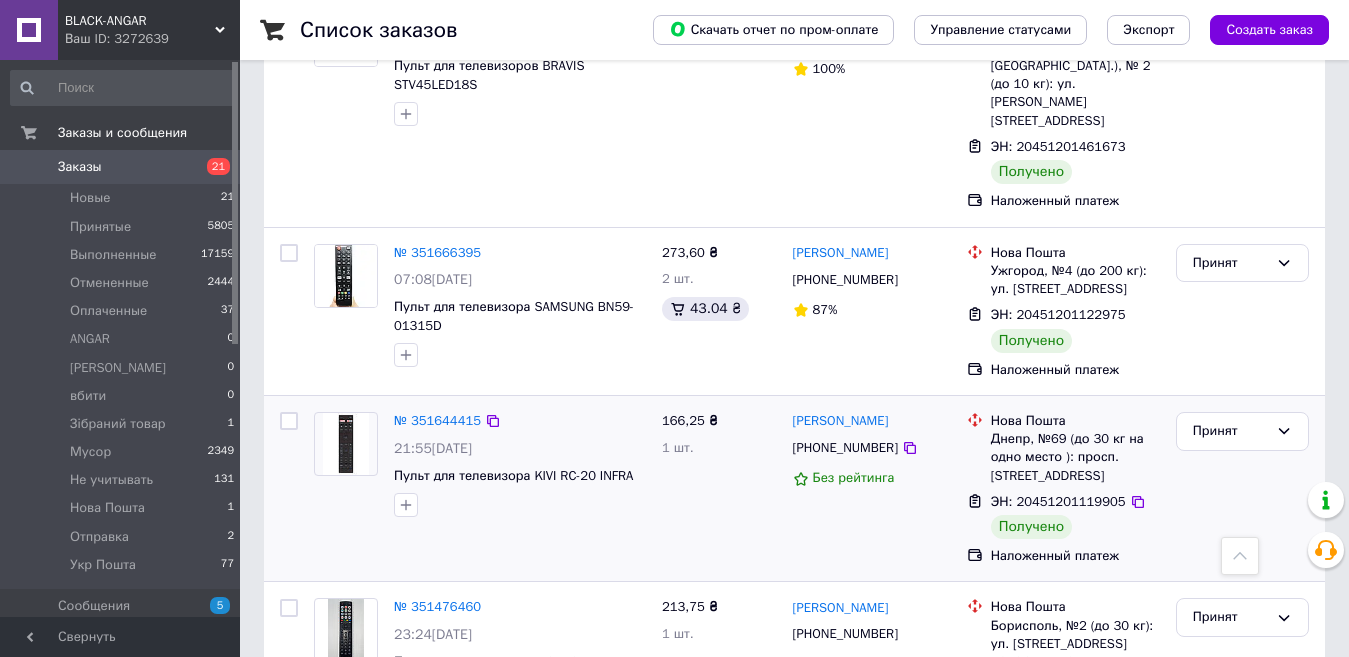 scroll, scrollTop: 722, scrollLeft: 0, axis: vertical 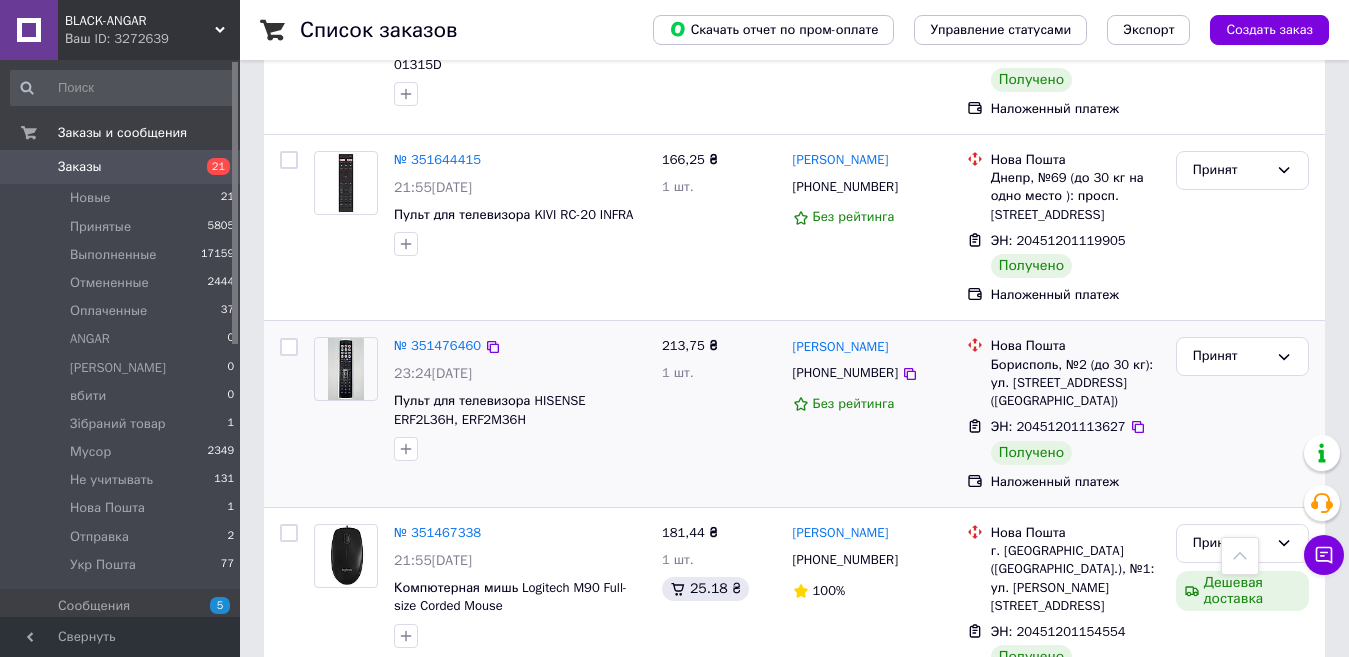 click at bounding box center [345, 369] 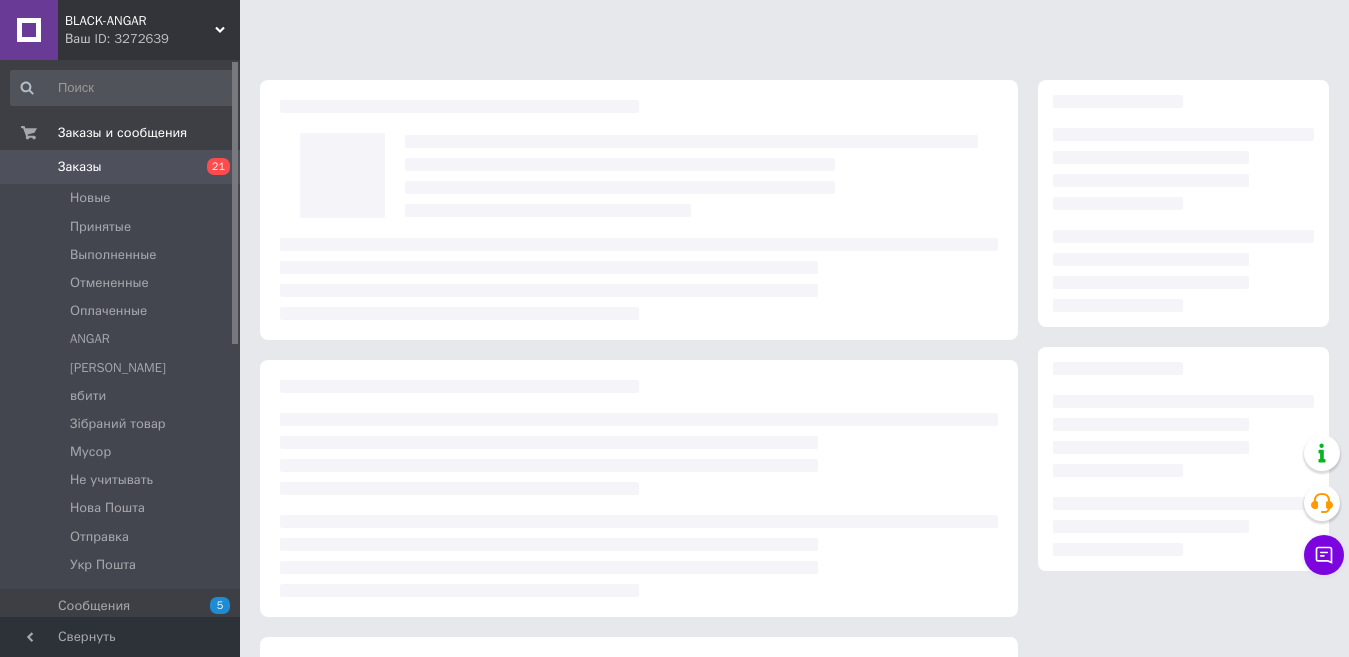 scroll, scrollTop: 0, scrollLeft: 0, axis: both 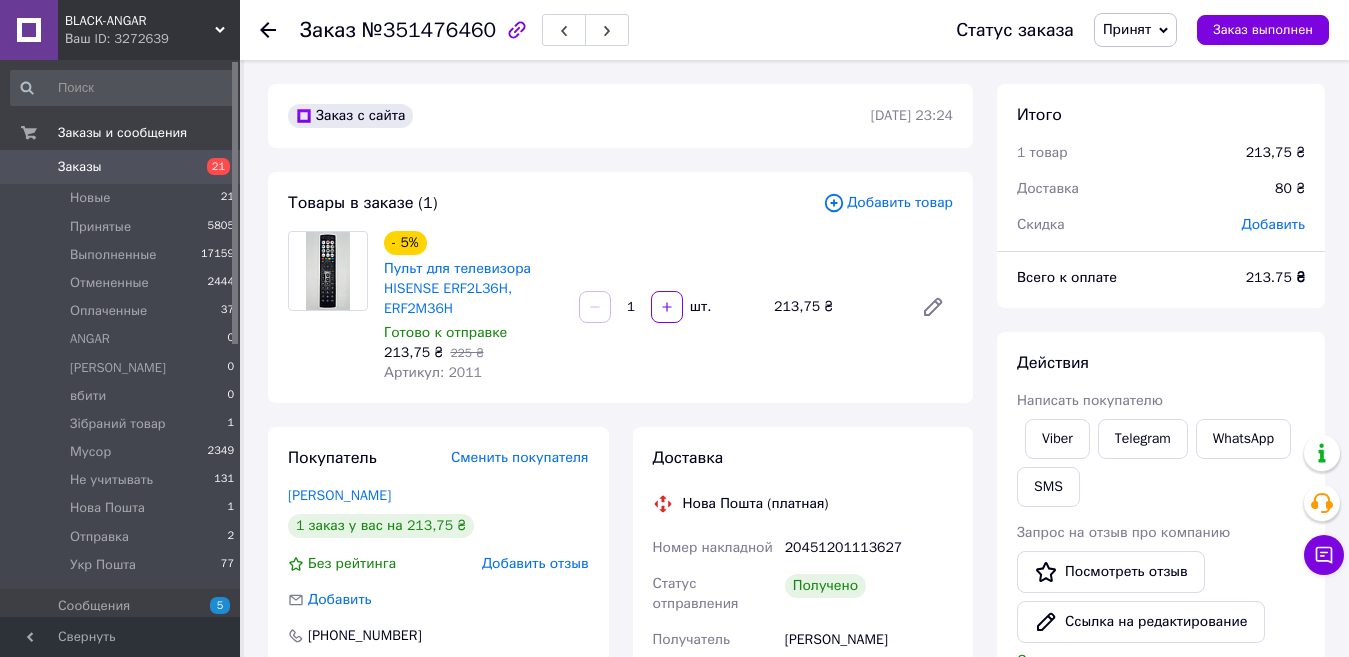 click 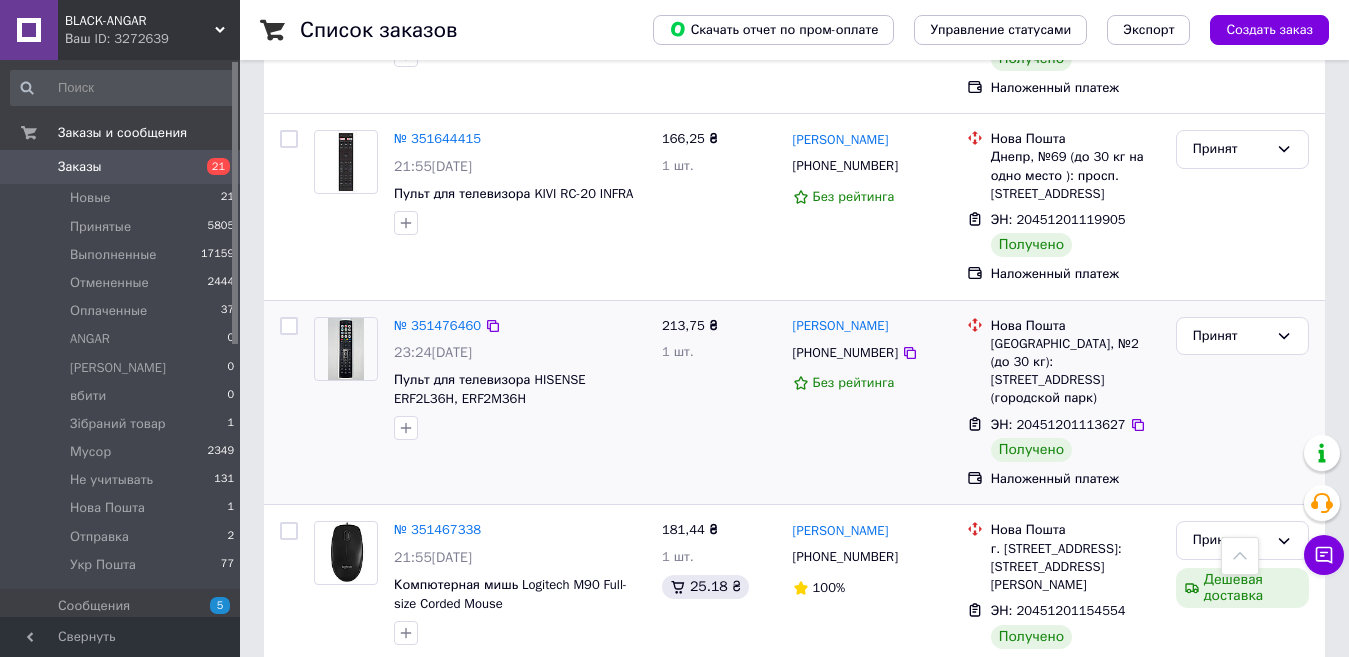 scroll, scrollTop: 861, scrollLeft: 0, axis: vertical 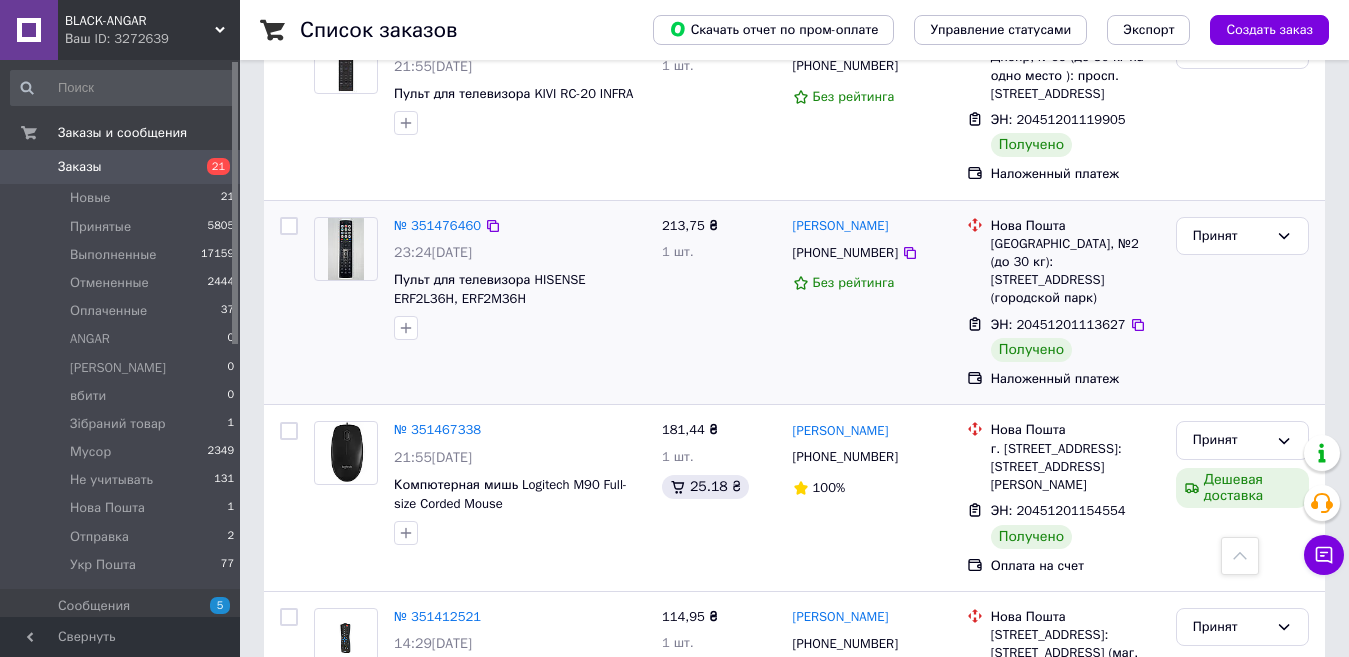 click at bounding box center [346, 453] 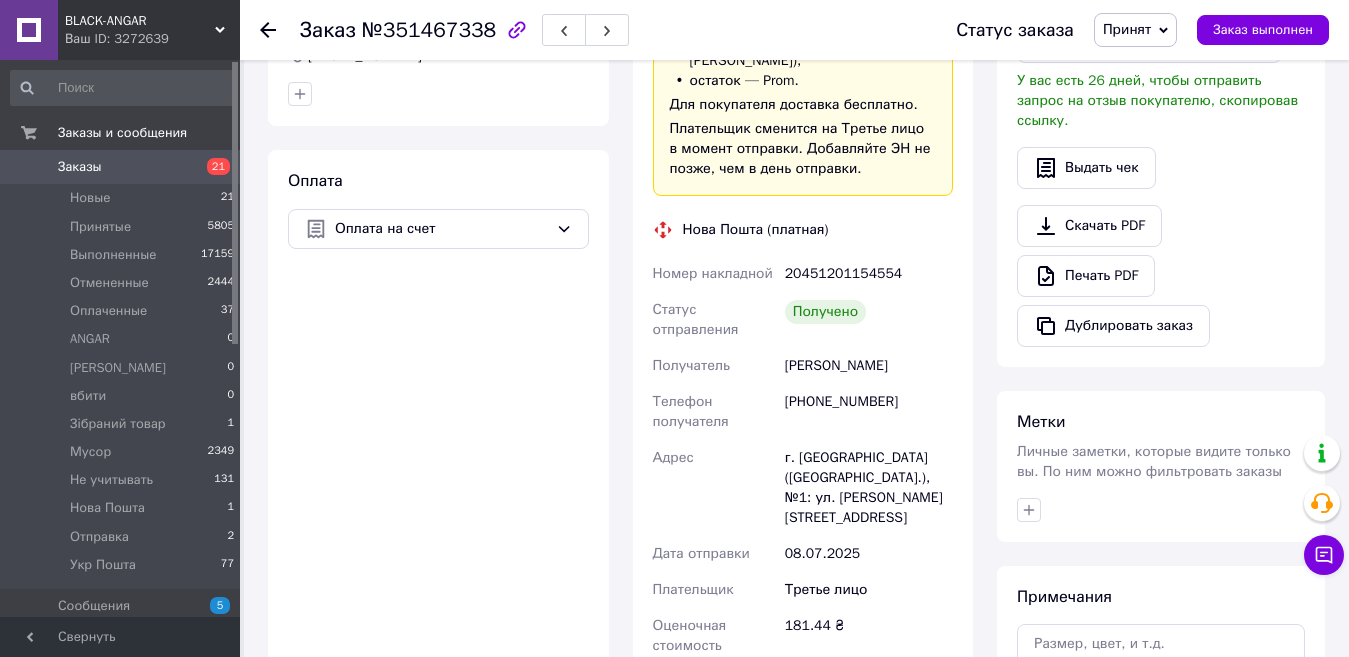 scroll, scrollTop: 300, scrollLeft: 0, axis: vertical 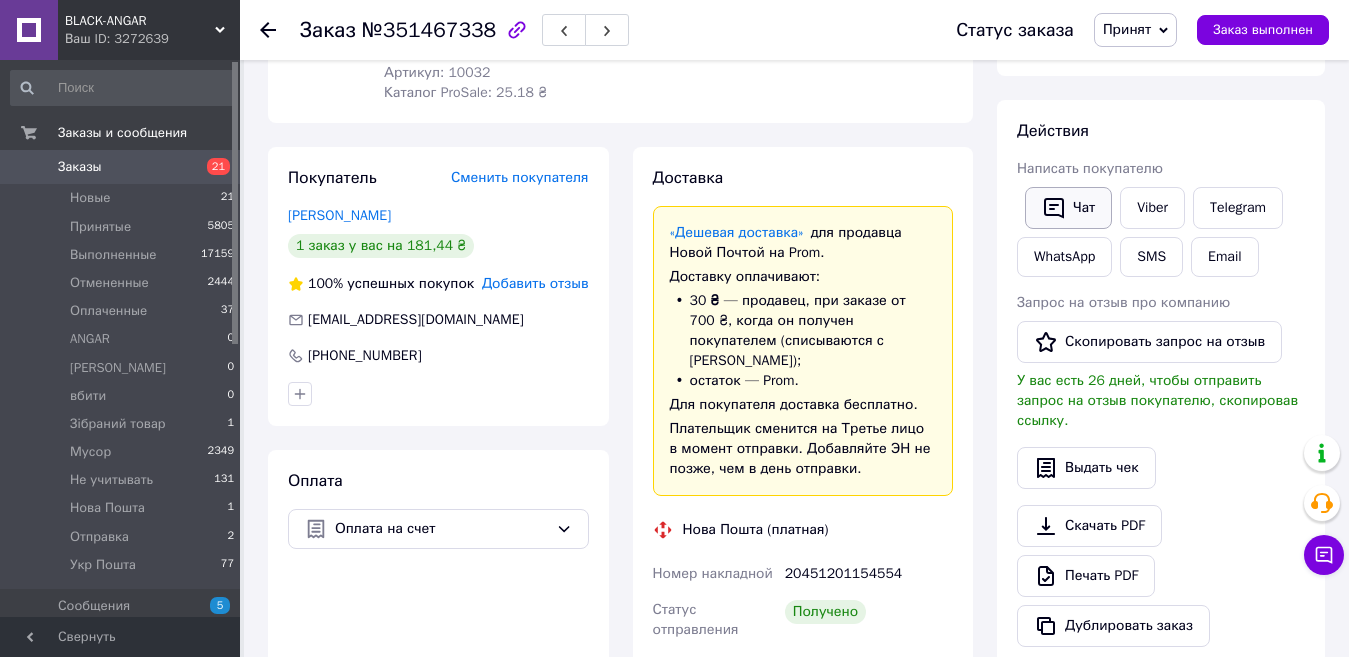 click on "Чат" at bounding box center [1068, 208] 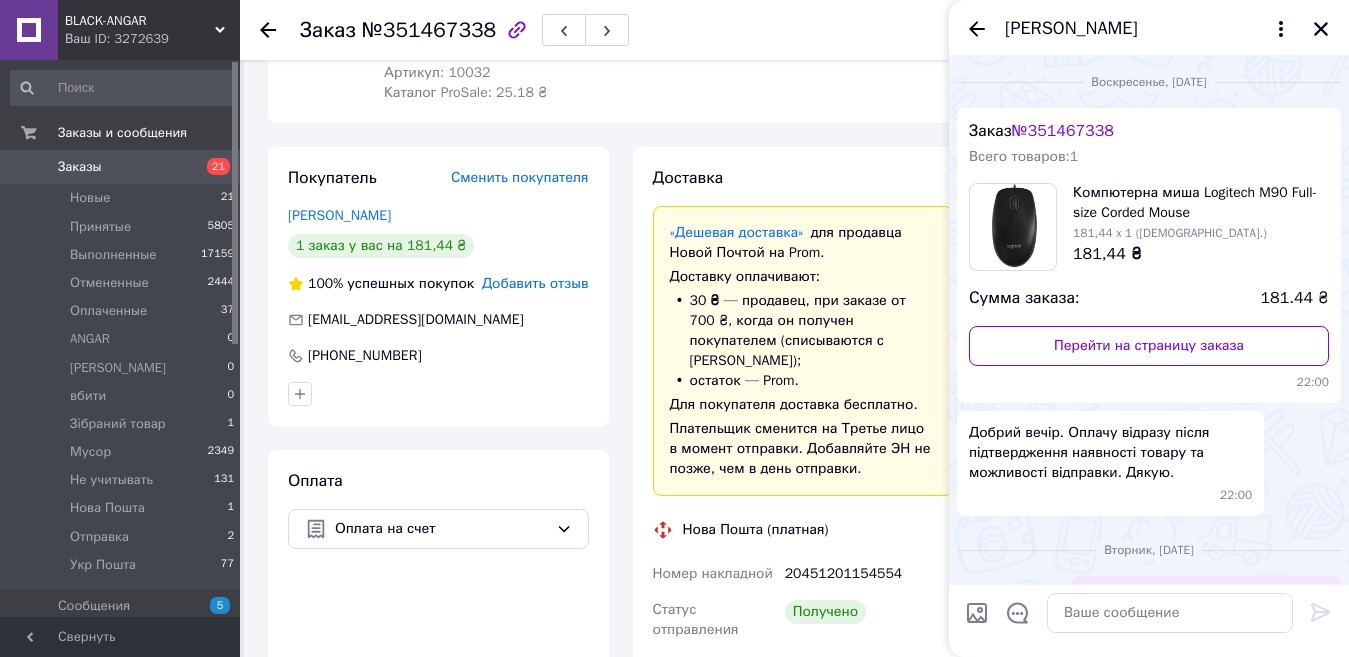 scroll, scrollTop: 282, scrollLeft: 0, axis: vertical 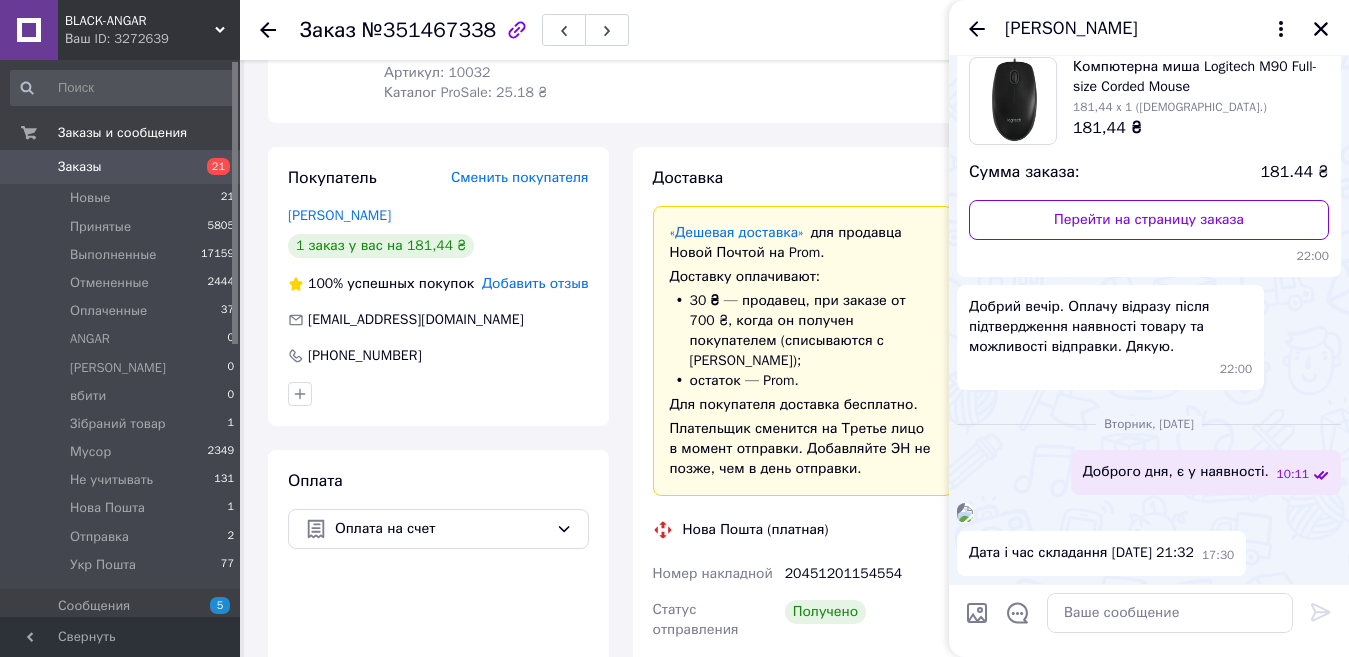 drag, startPoint x: 1151, startPoint y: 599, endPoint x: 1010, endPoint y: 290, distance: 339.6498 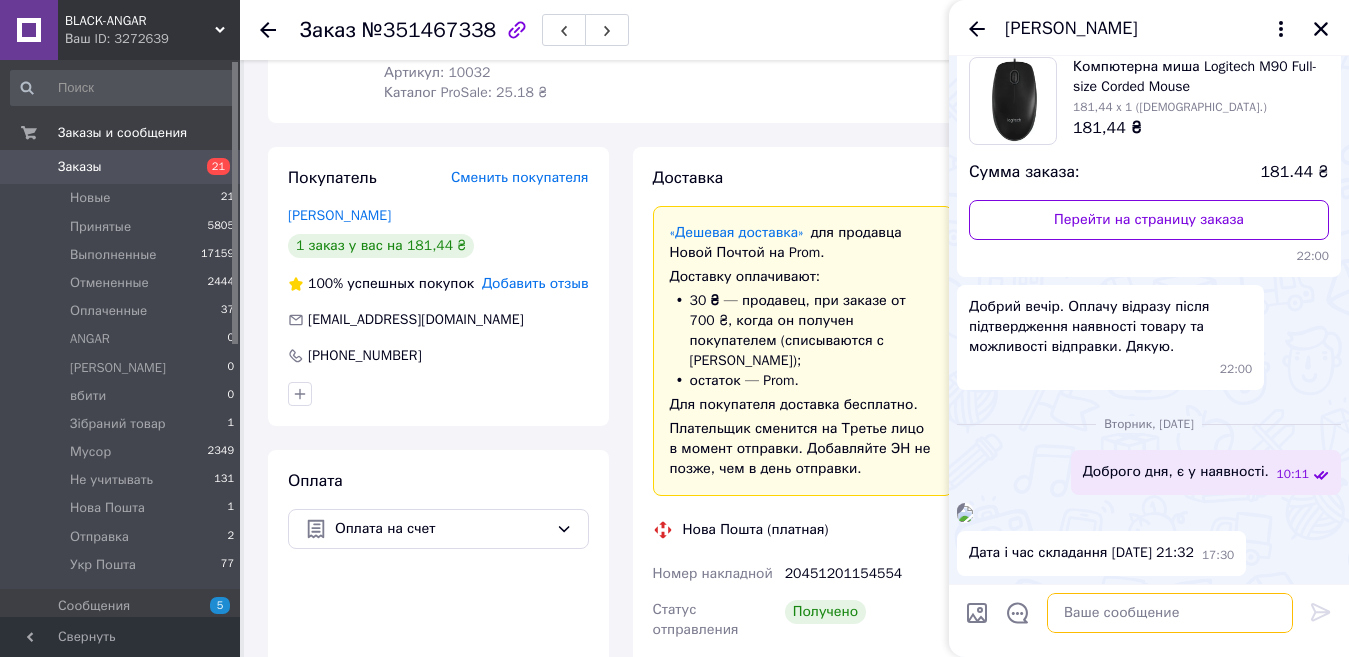 click at bounding box center (1170, 613) 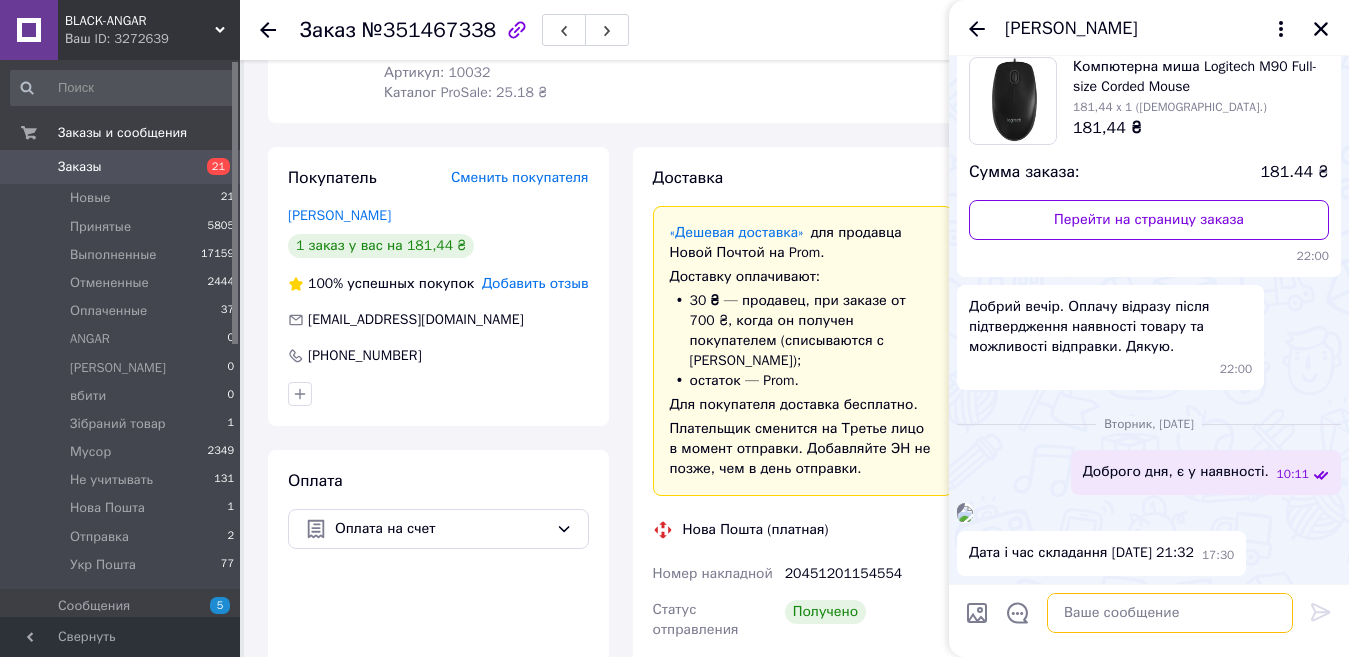 paste on "Добрий день. дякуємо вам за замовлення надіємось що все підійшло вам добре.при можливості залиште будьласка відгук)))" 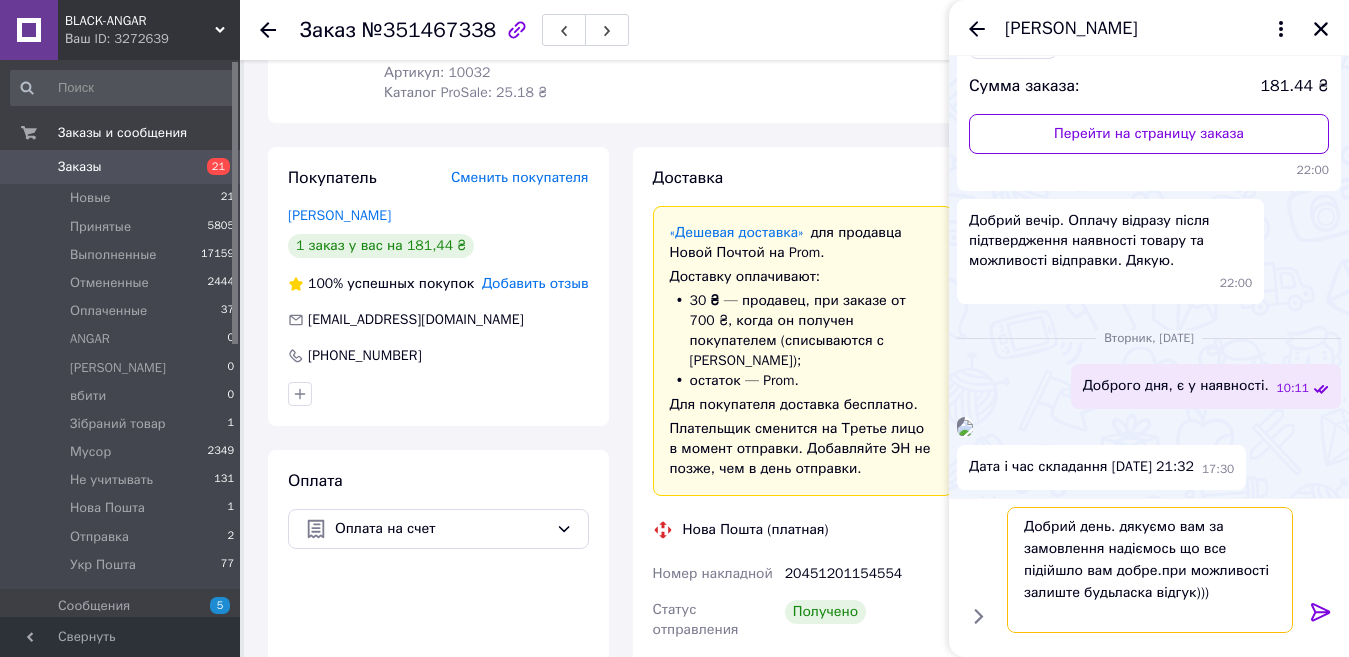 type on "Добрий день. дякуємо вам за замовлення надіємось що все підійшло вам добре.при можливості залиште будьласка відгук)))" 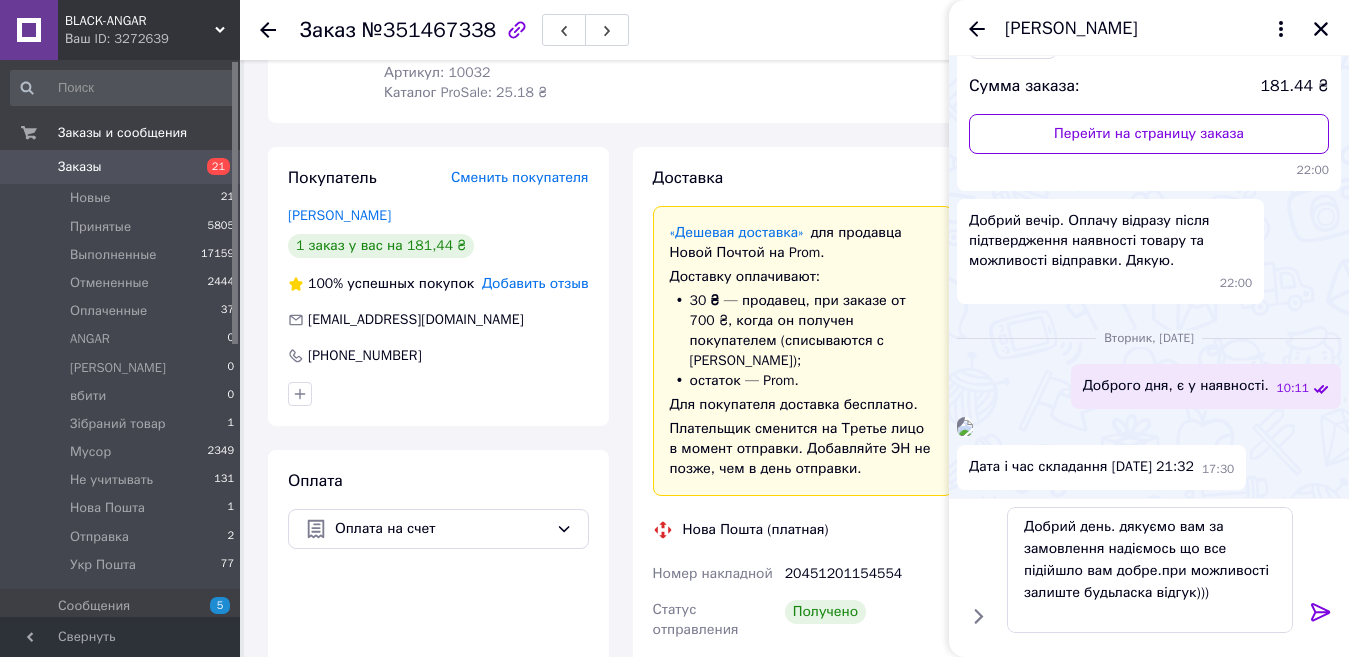 click 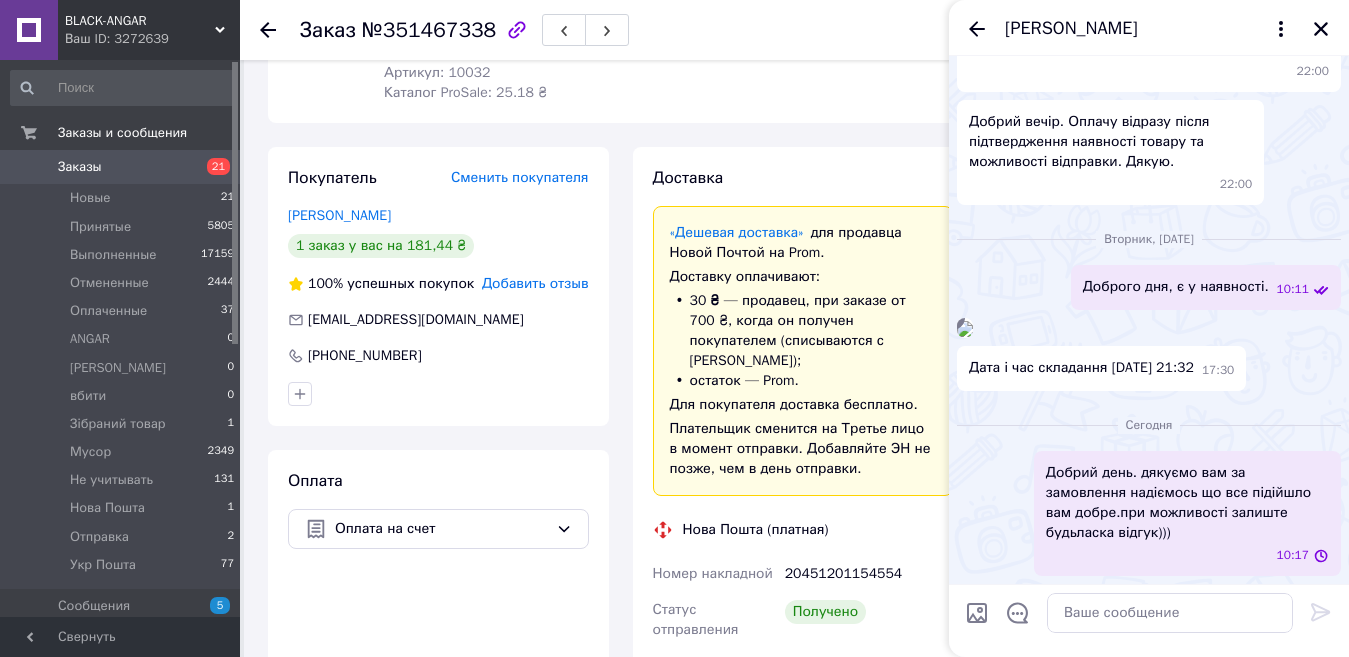 scroll, scrollTop: 571, scrollLeft: 0, axis: vertical 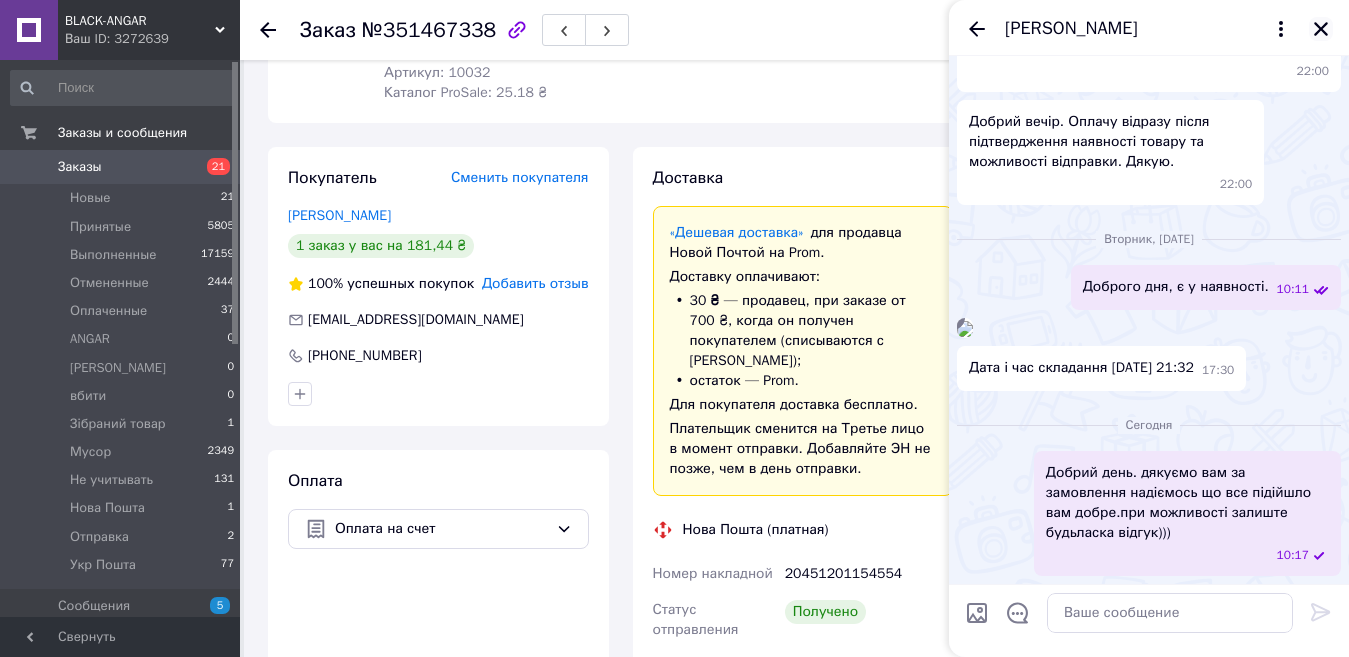 click 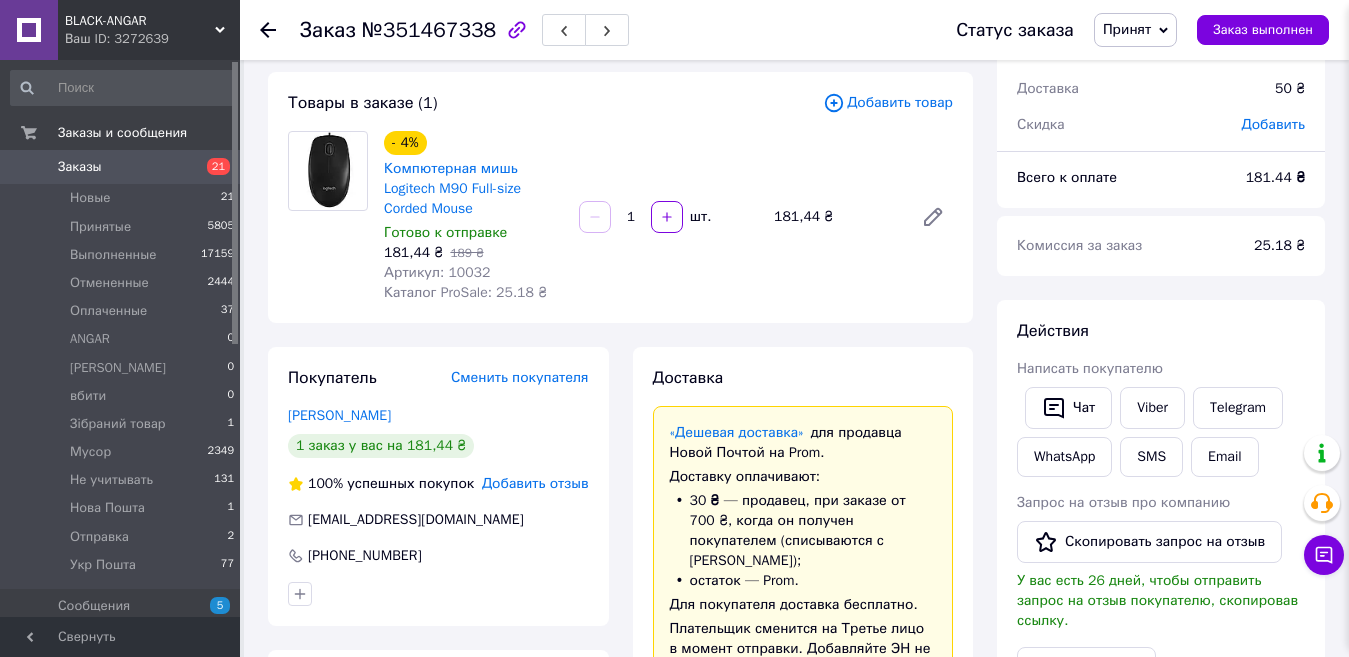 scroll, scrollTop: 0, scrollLeft: 0, axis: both 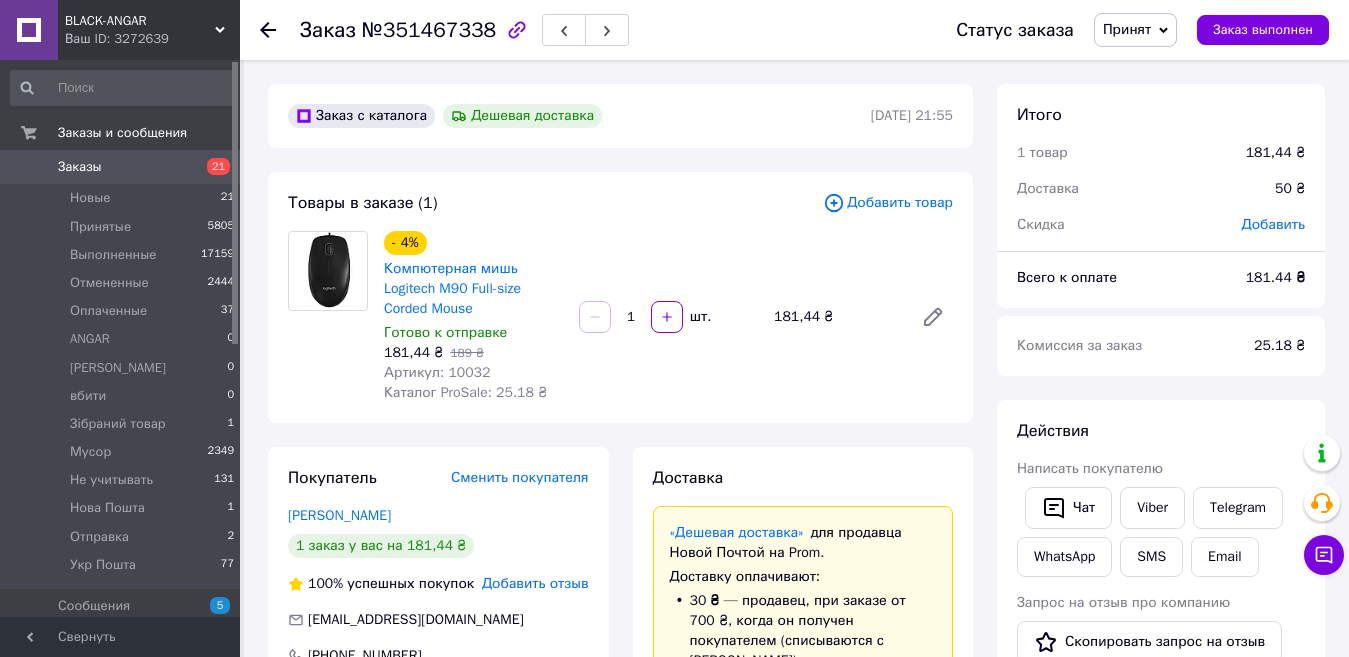 click 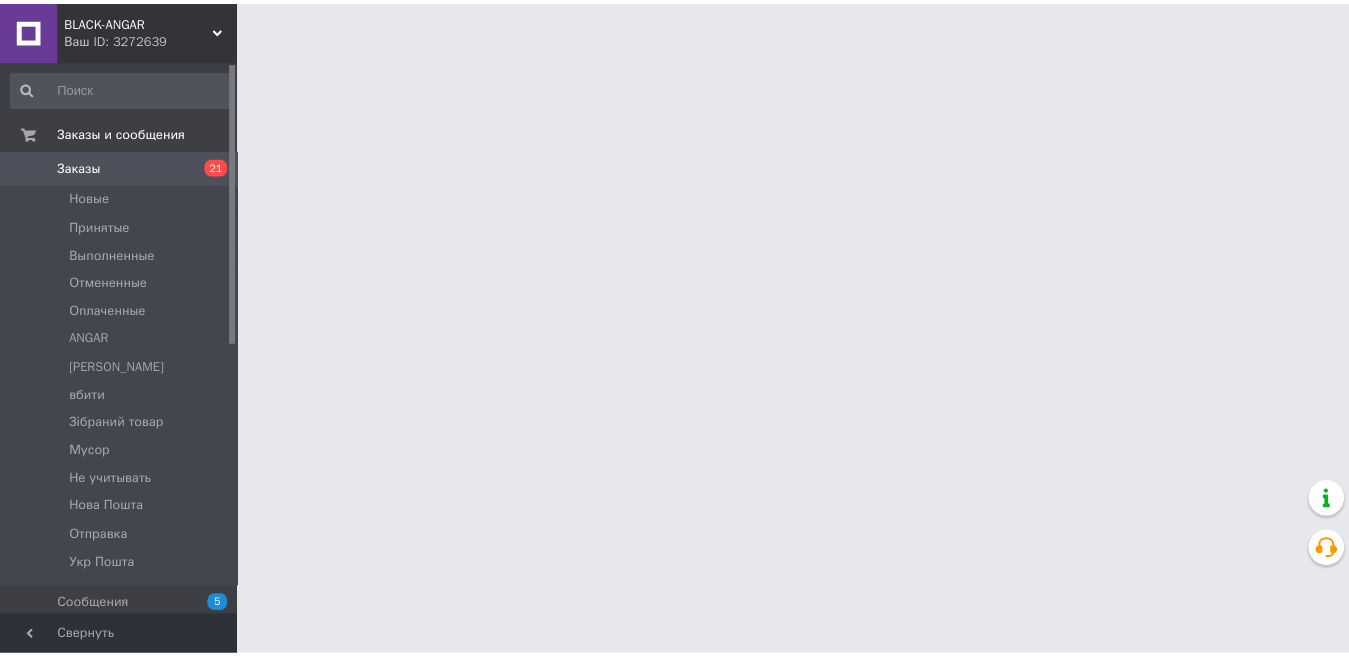 scroll, scrollTop: 861, scrollLeft: 0, axis: vertical 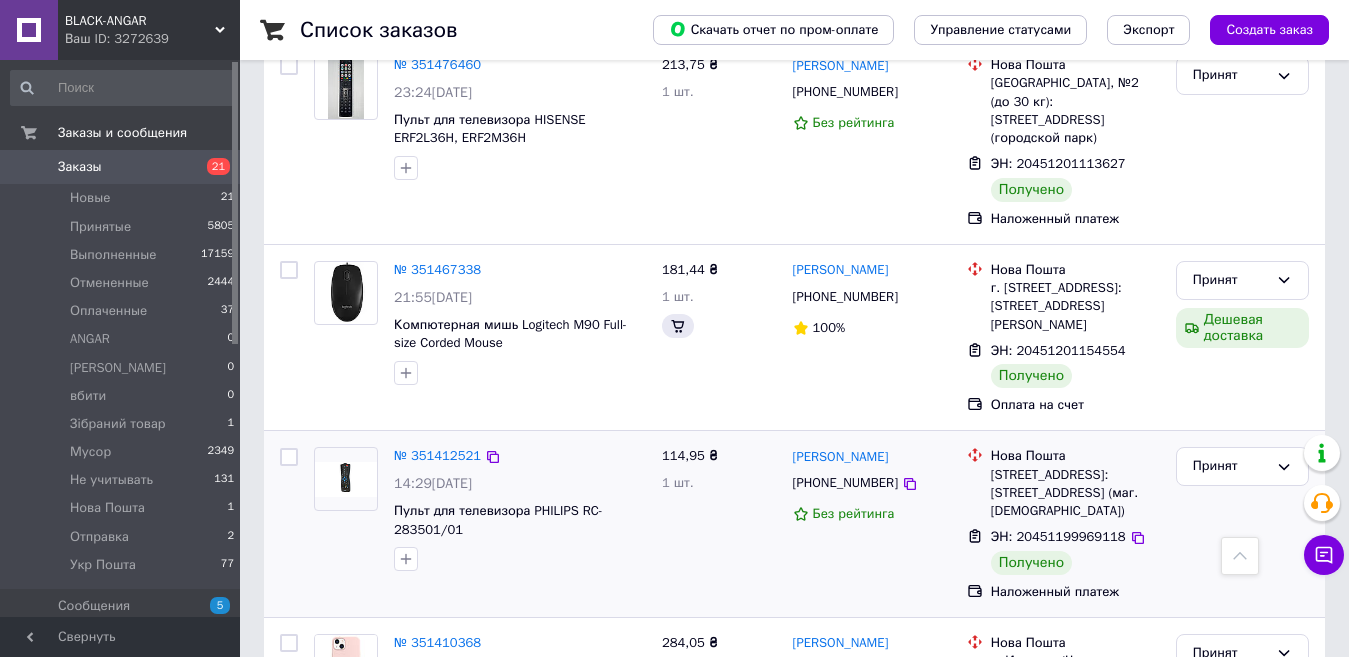 click at bounding box center (346, 480) 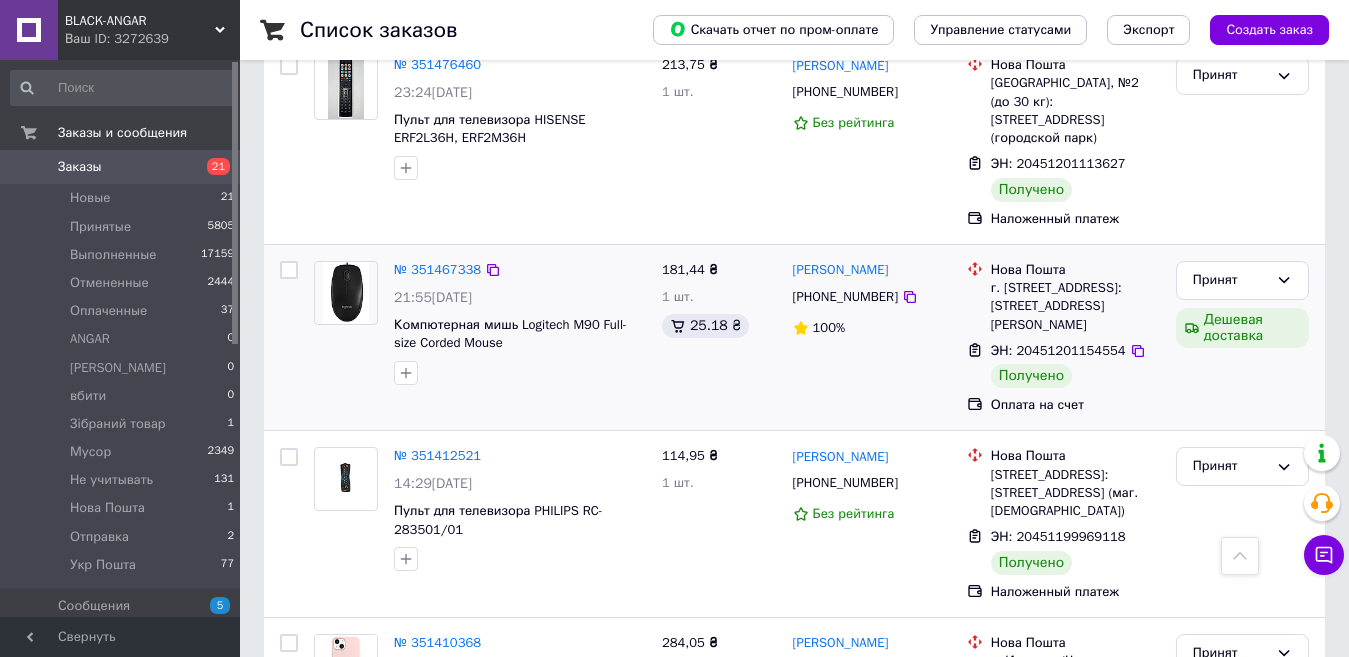 scroll, scrollTop: 861, scrollLeft: 0, axis: vertical 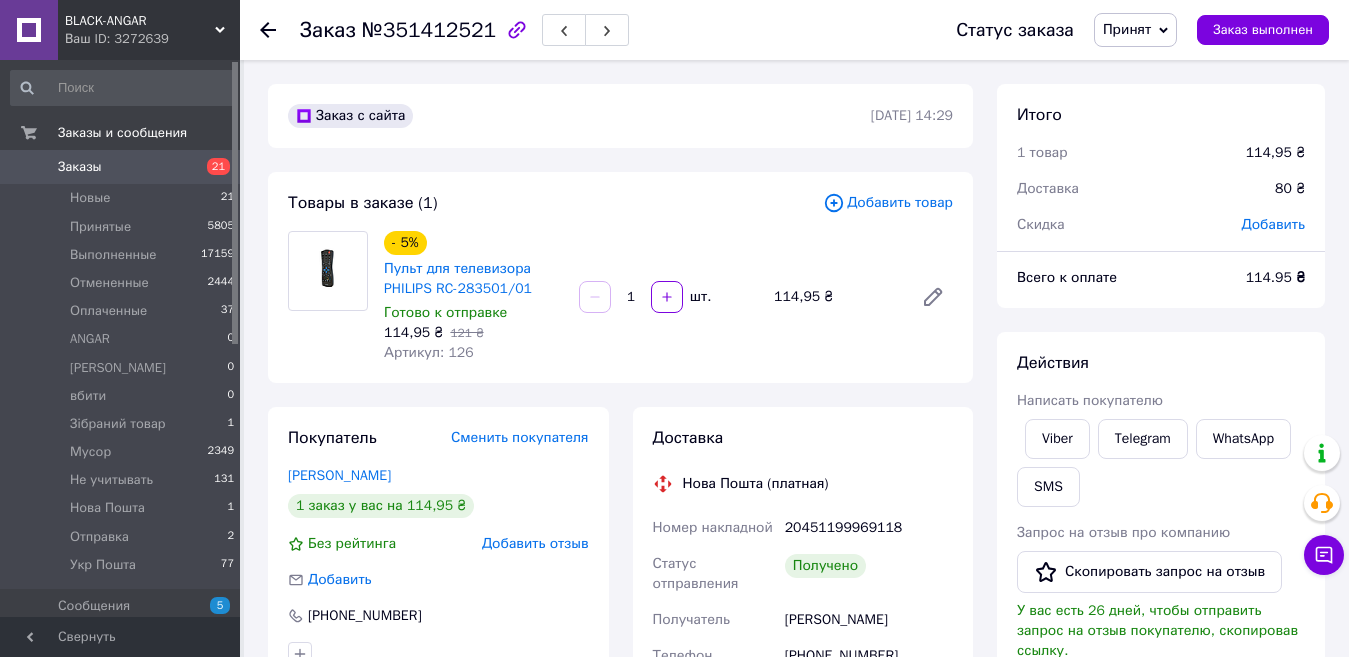 click on "Заказ №351412521 Статус заказа Принят Выполнен Отменен Оплаченный [PERSON_NAME] вбити Зібраний товар [PERSON_NAME] Не учитывать Нова Пошта Отправка Укр Пошта  Заказ выполнен" at bounding box center [794, 30] 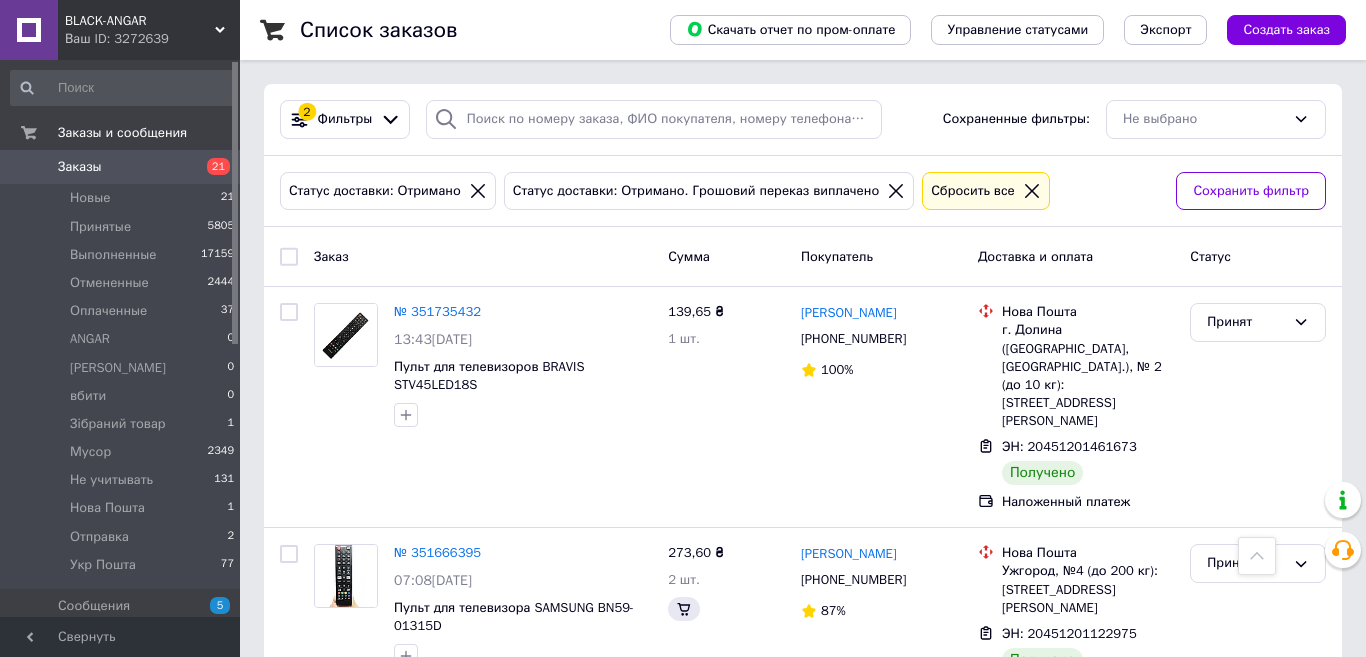 click at bounding box center (346, 1509) 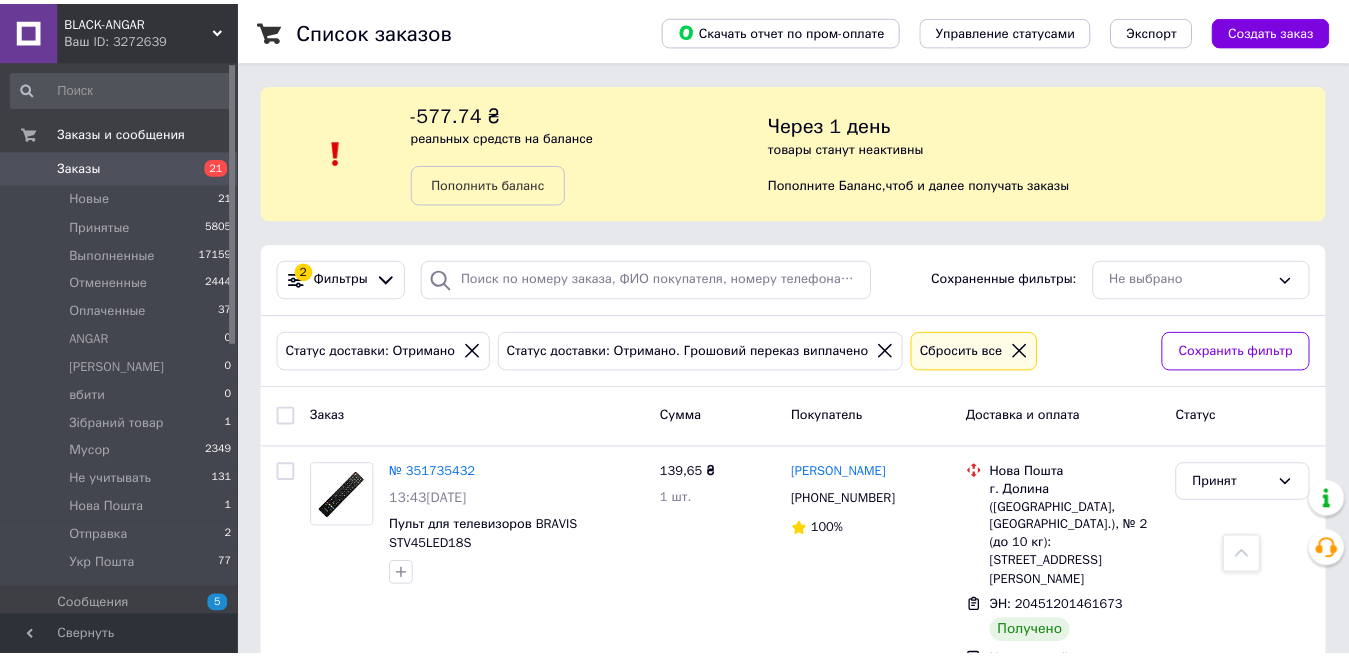 scroll, scrollTop: 1222, scrollLeft: 0, axis: vertical 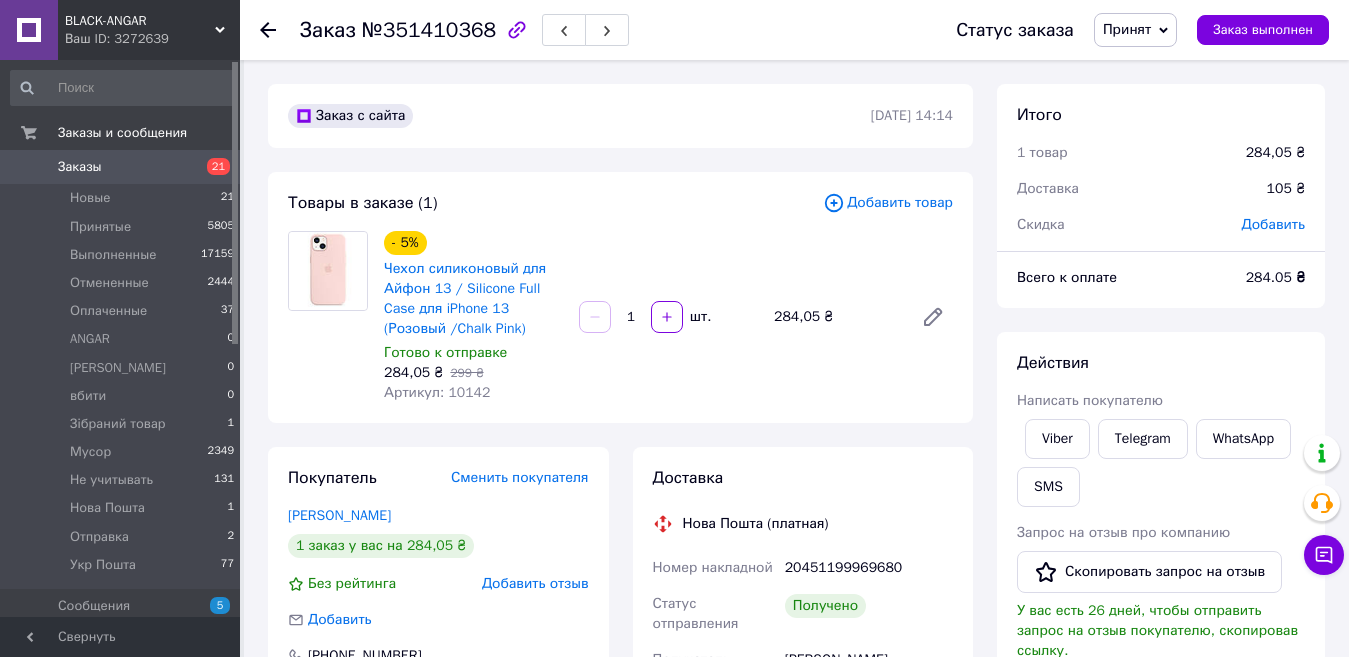 click 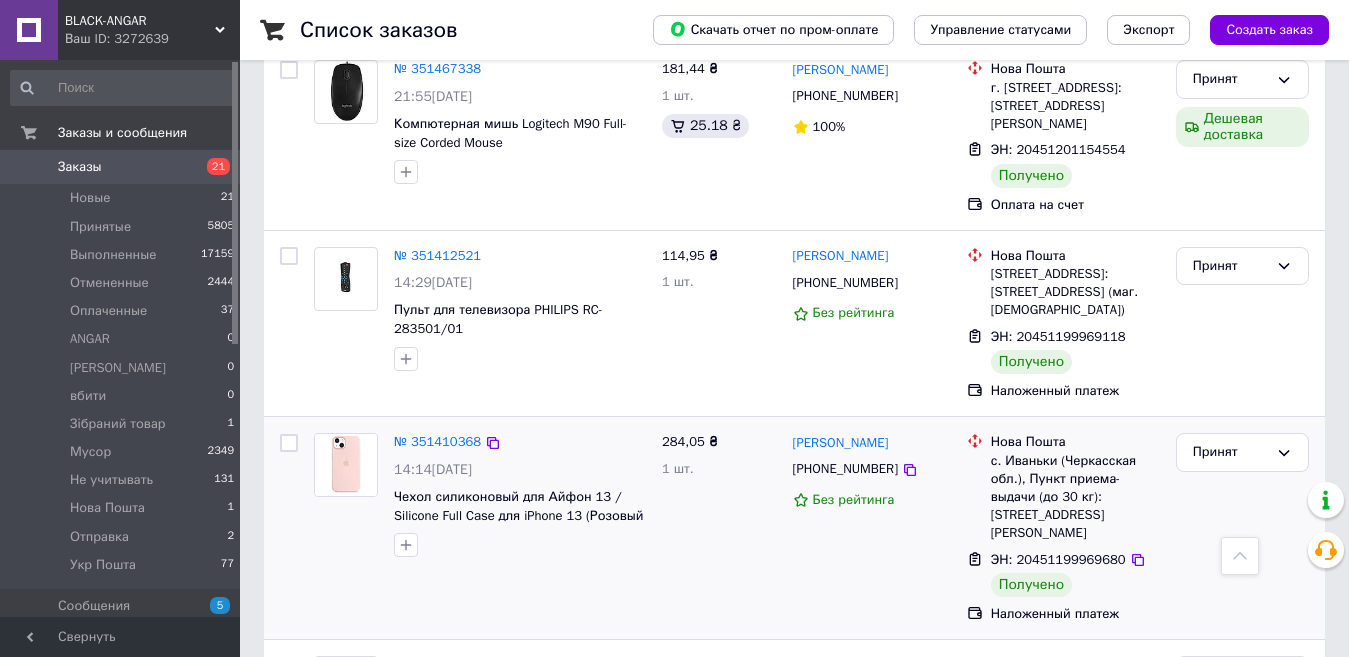 scroll, scrollTop: 1582, scrollLeft: 0, axis: vertical 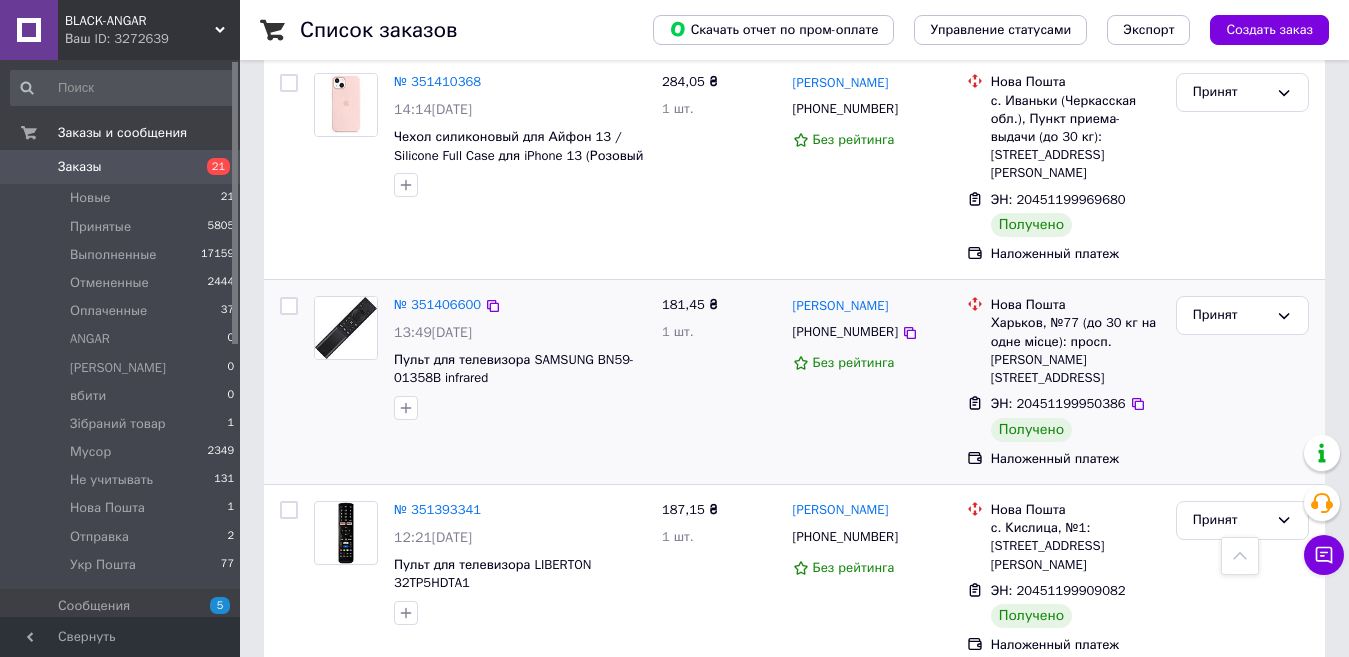 click at bounding box center (346, 328) 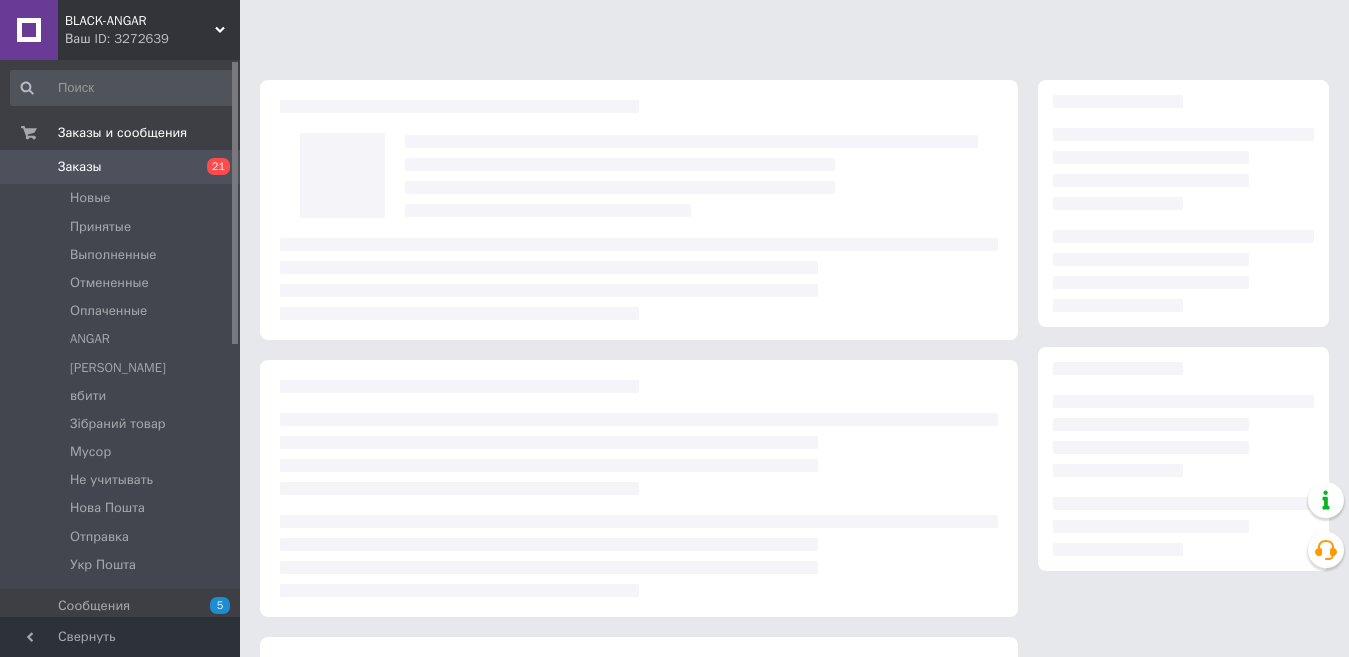 scroll, scrollTop: 0, scrollLeft: 0, axis: both 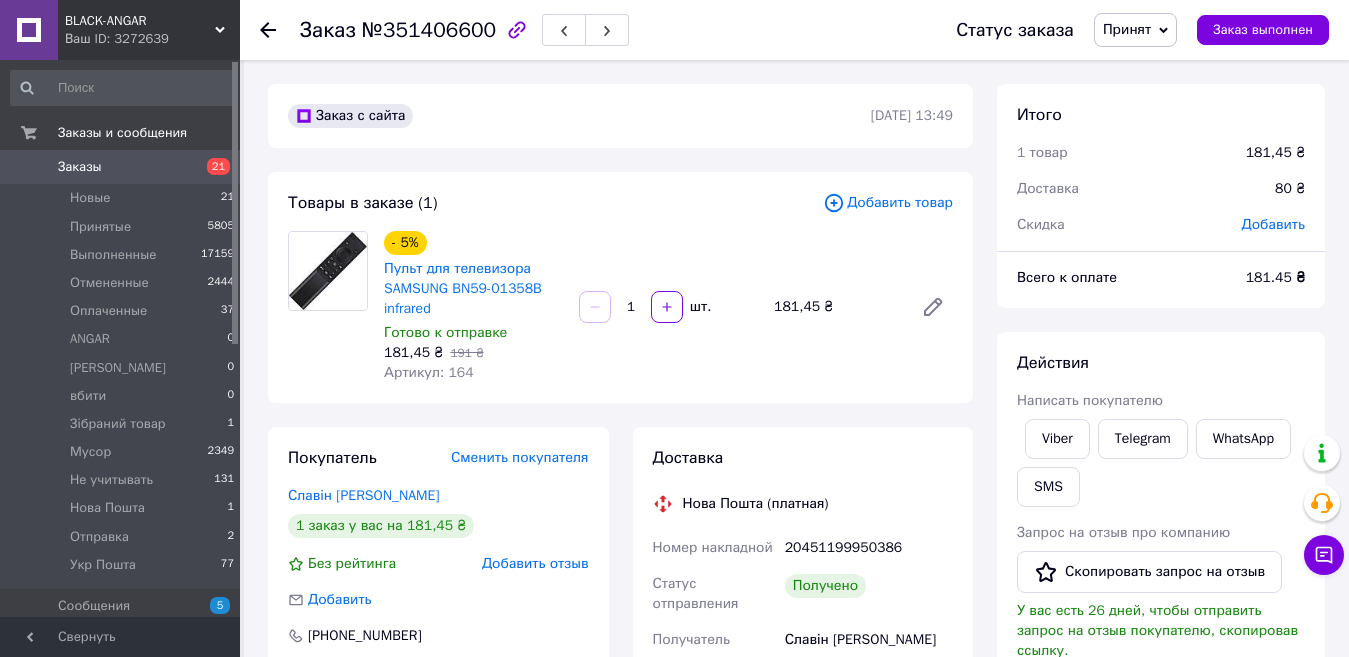 click on "Заказ №351406600 Статус заказа Принят Выполнен Отменен Оплаченный [PERSON_NAME] вбити Зібраний товар [PERSON_NAME] Не учитывать Нова Пошта Отправка Укр Пошта  Заказ выполнен" at bounding box center (794, 30) 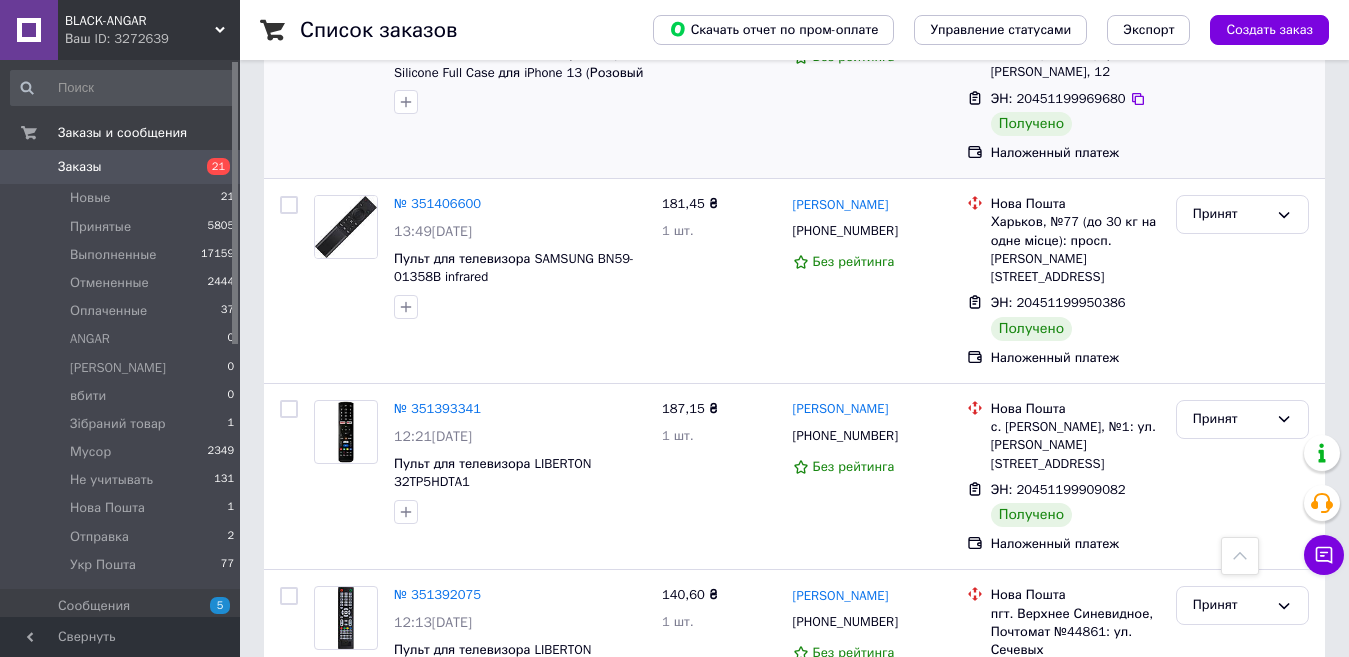scroll, scrollTop: 1783, scrollLeft: 0, axis: vertical 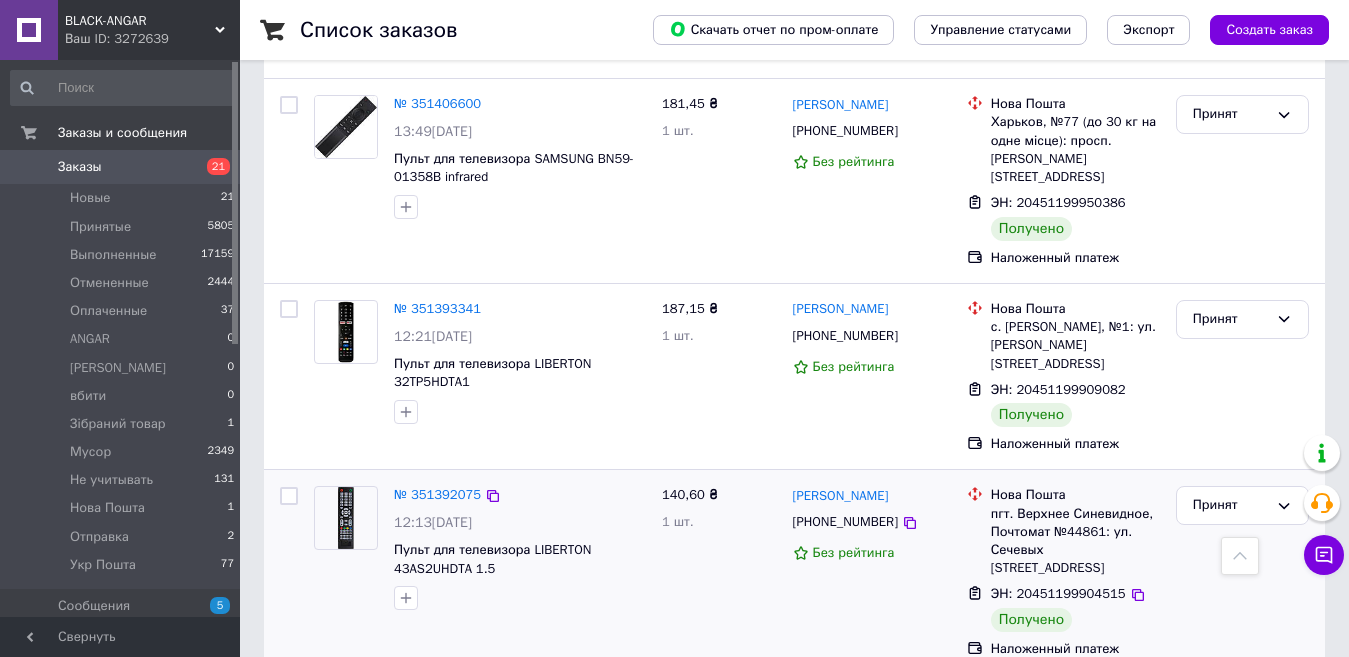 click at bounding box center [346, 518] 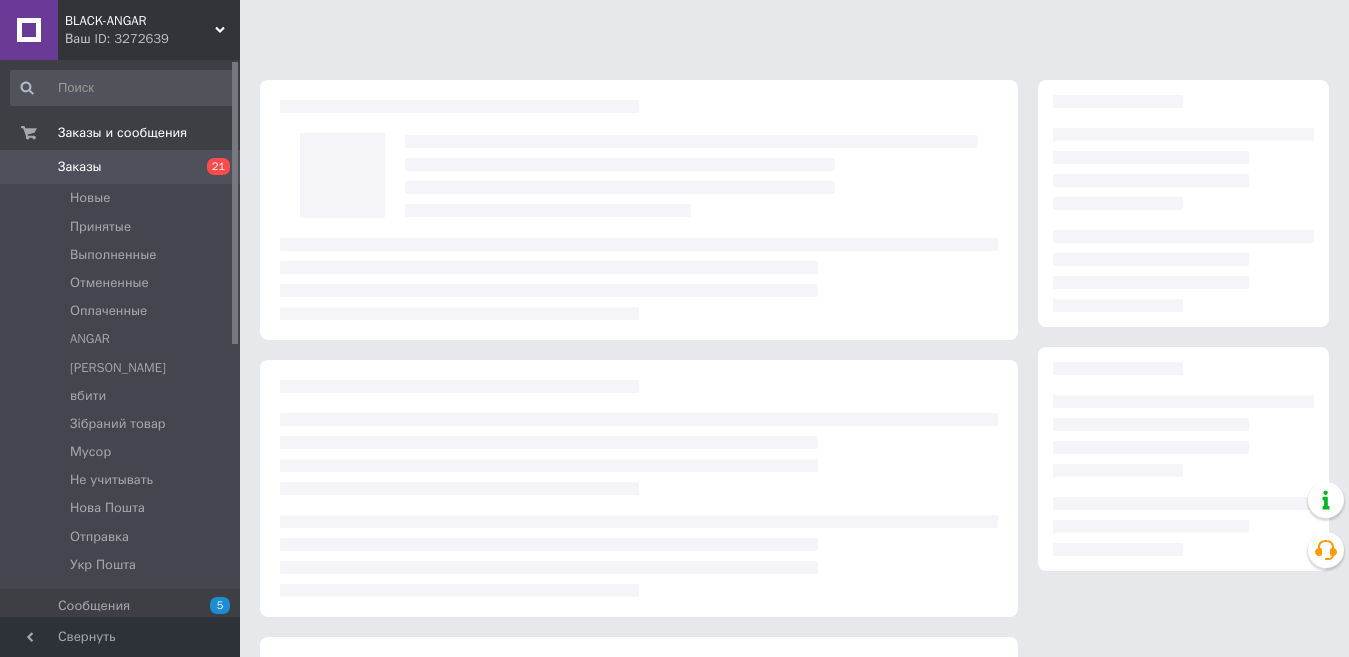 scroll, scrollTop: 0, scrollLeft: 0, axis: both 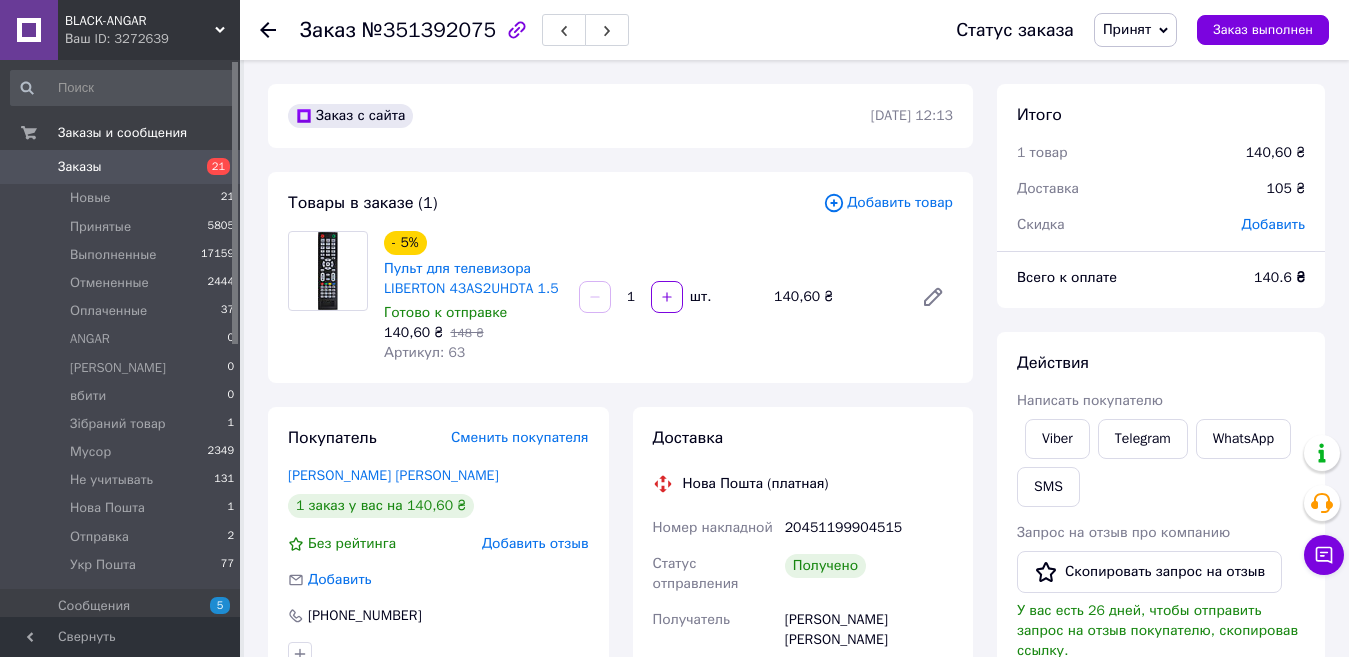 click at bounding box center [268, 30] 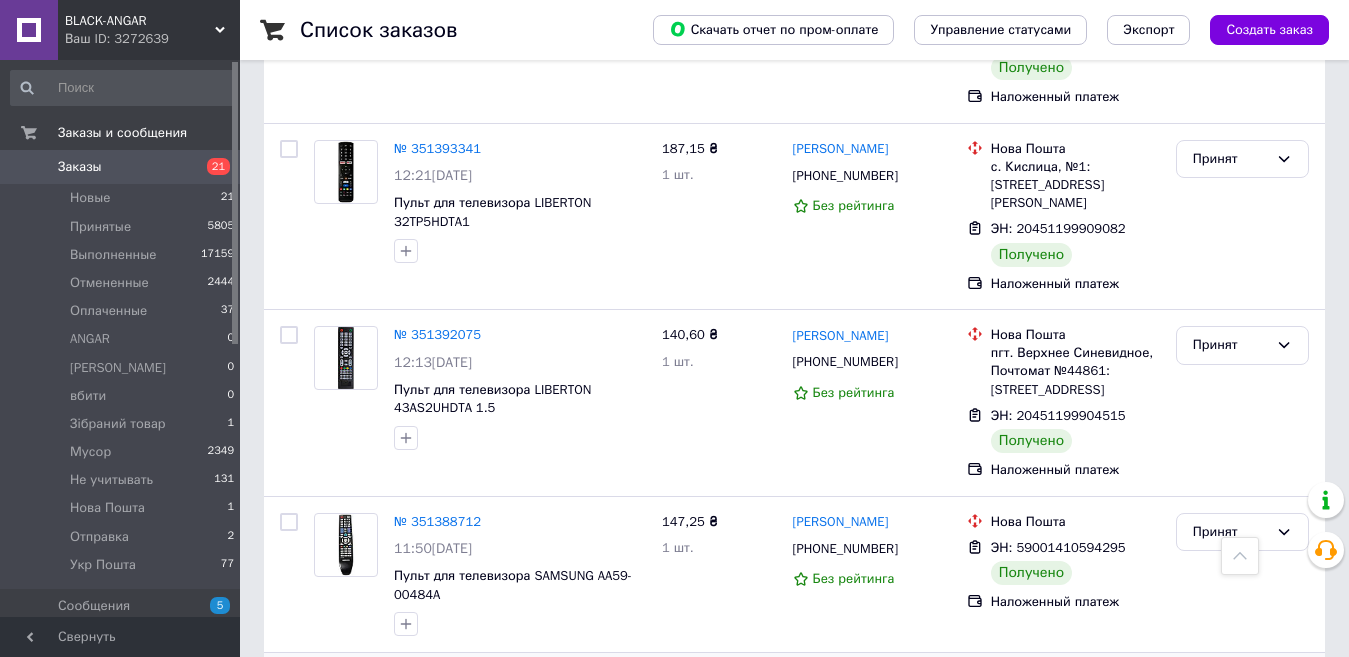 scroll, scrollTop: 2083, scrollLeft: 0, axis: vertical 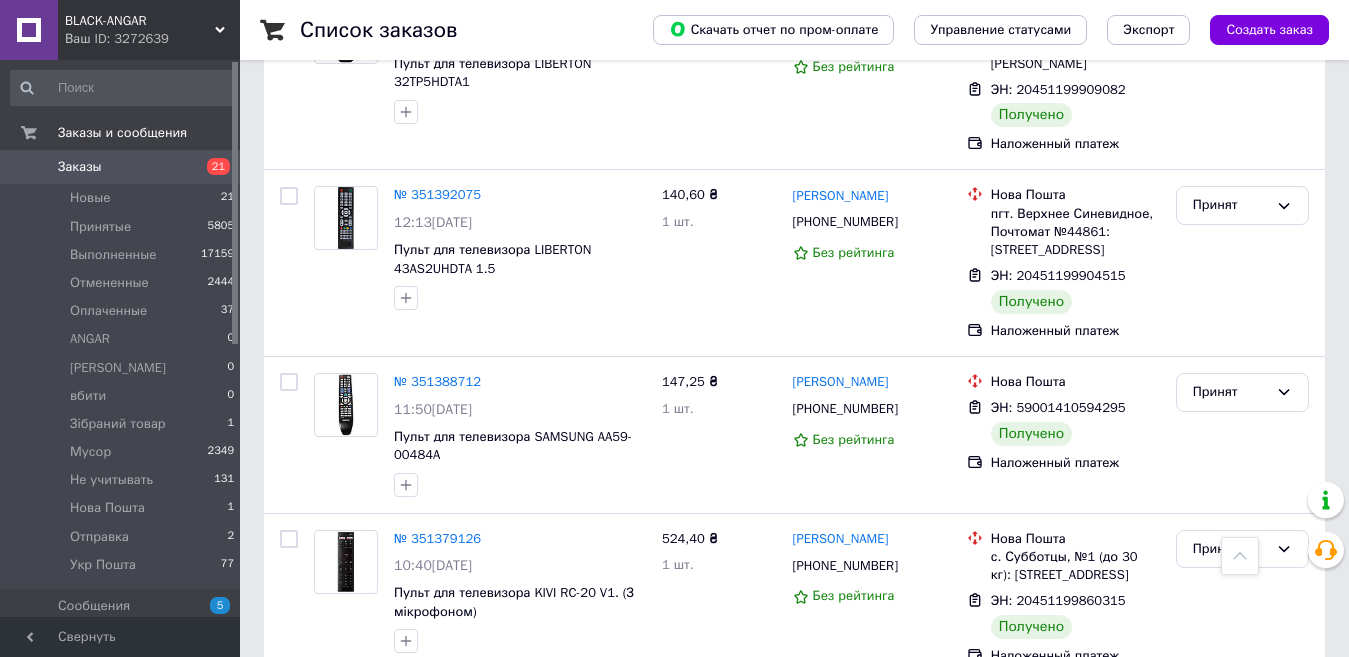 click at bounding box center [346, 730] 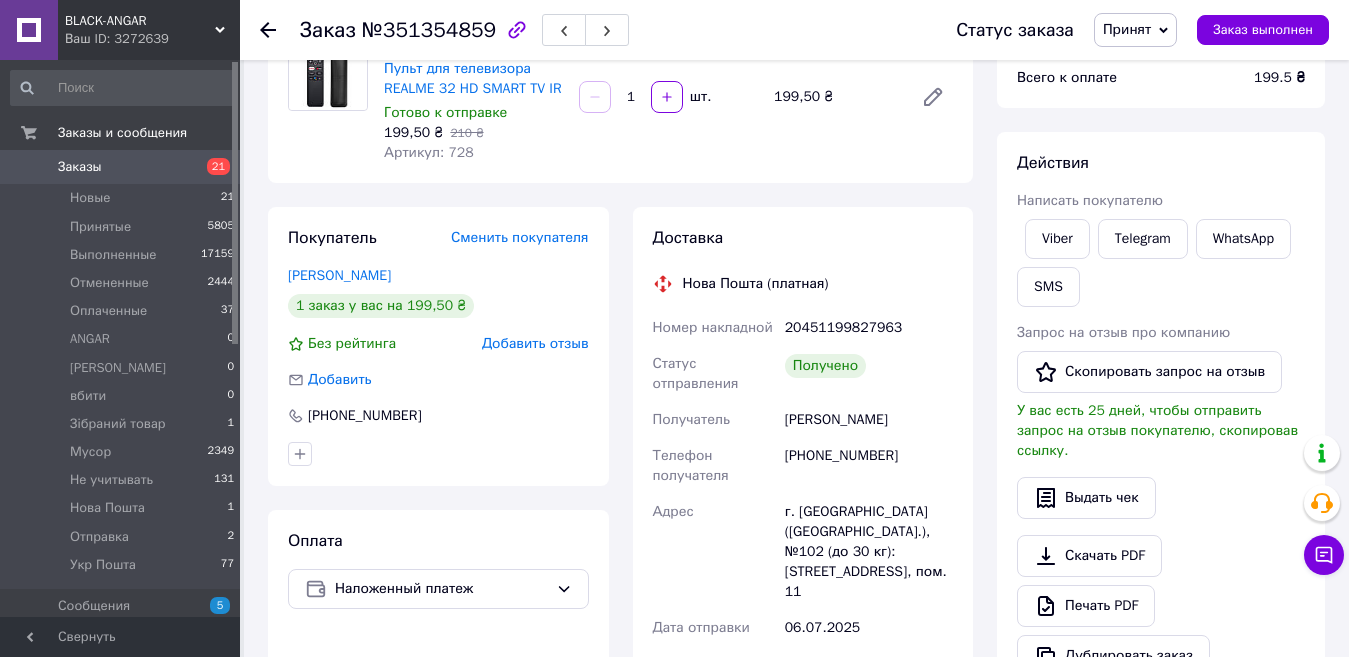 scroll, scrollTop: 300, scrollLeft: 0, axis: vertical 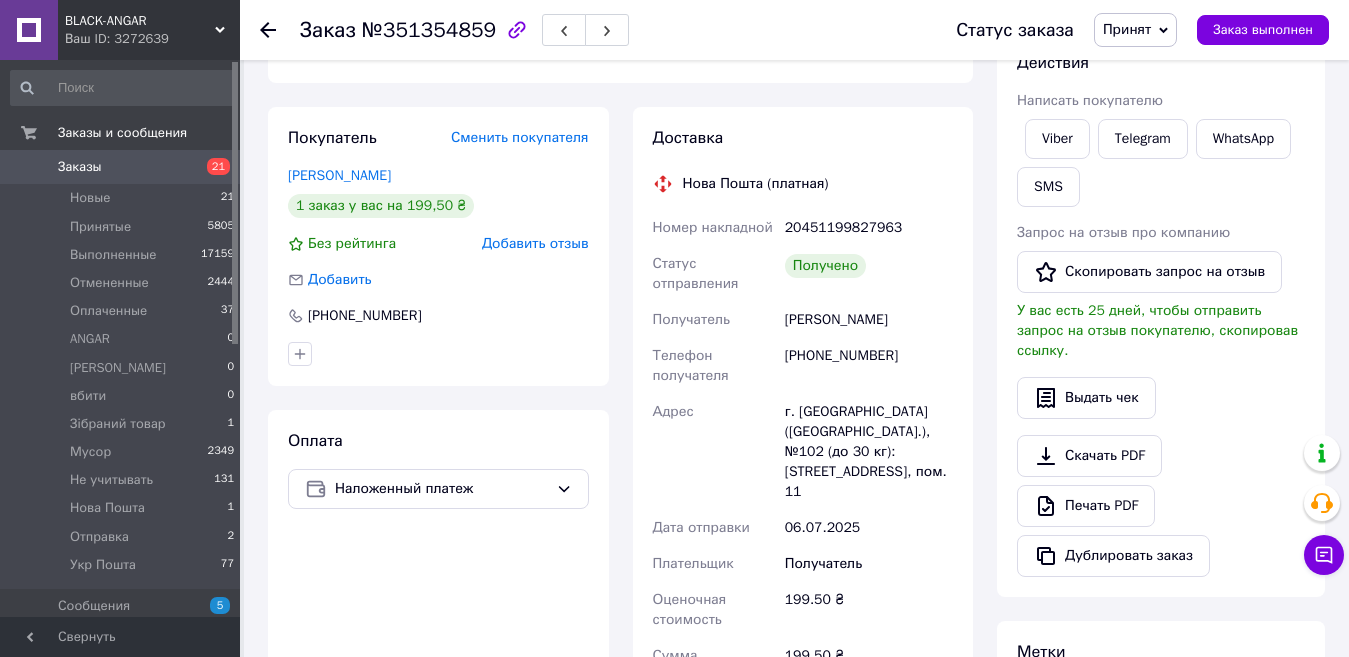 click 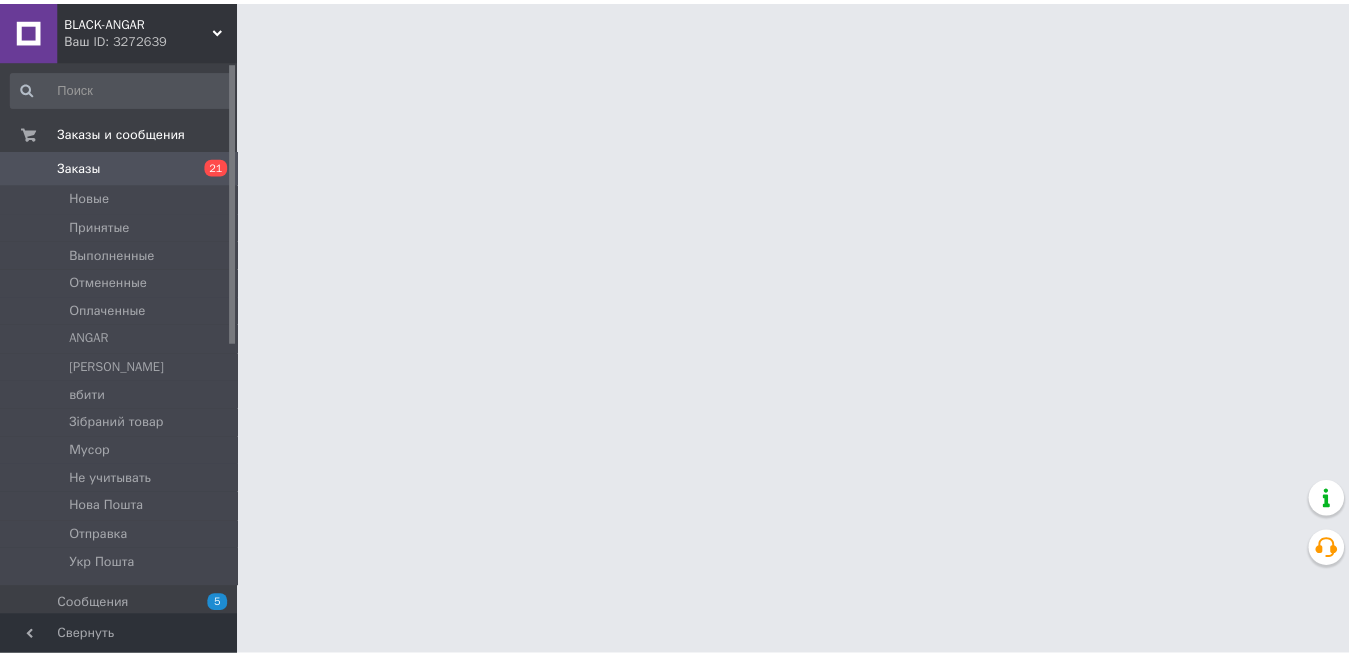 scroll, scrollTop: 2344, scrollLeft: 0, axis: vertical 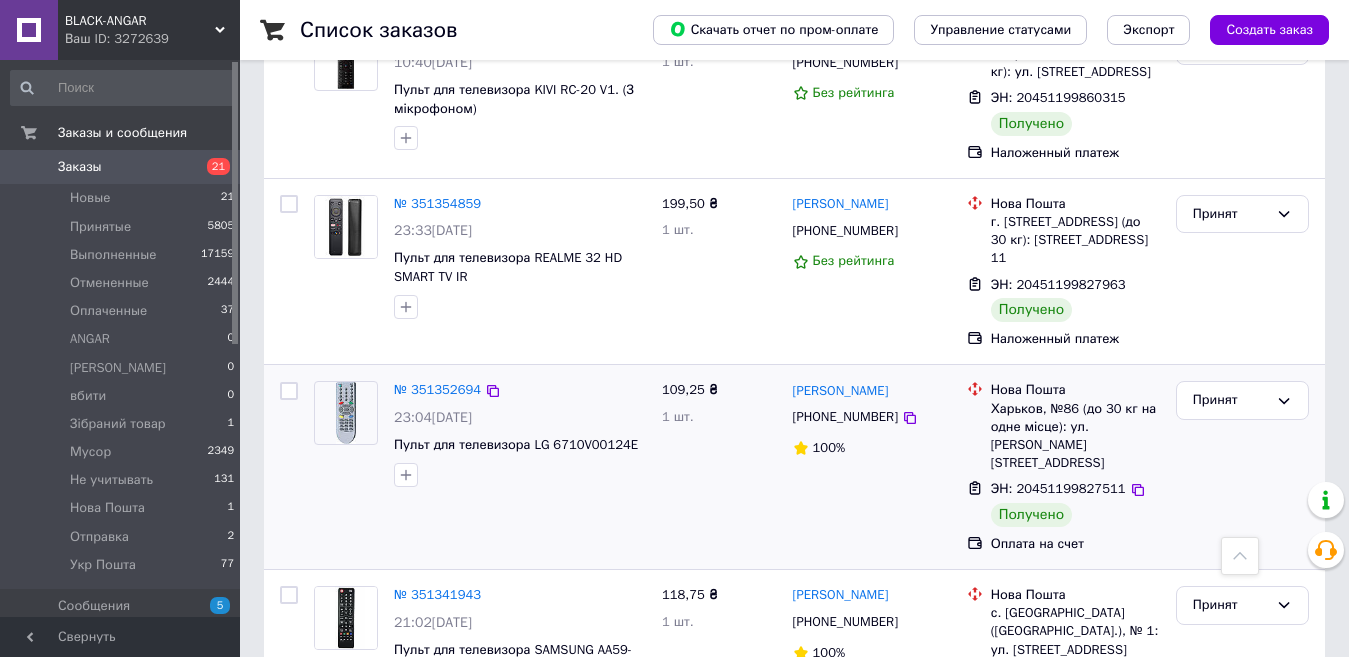 click at bounding box center [346, 413] 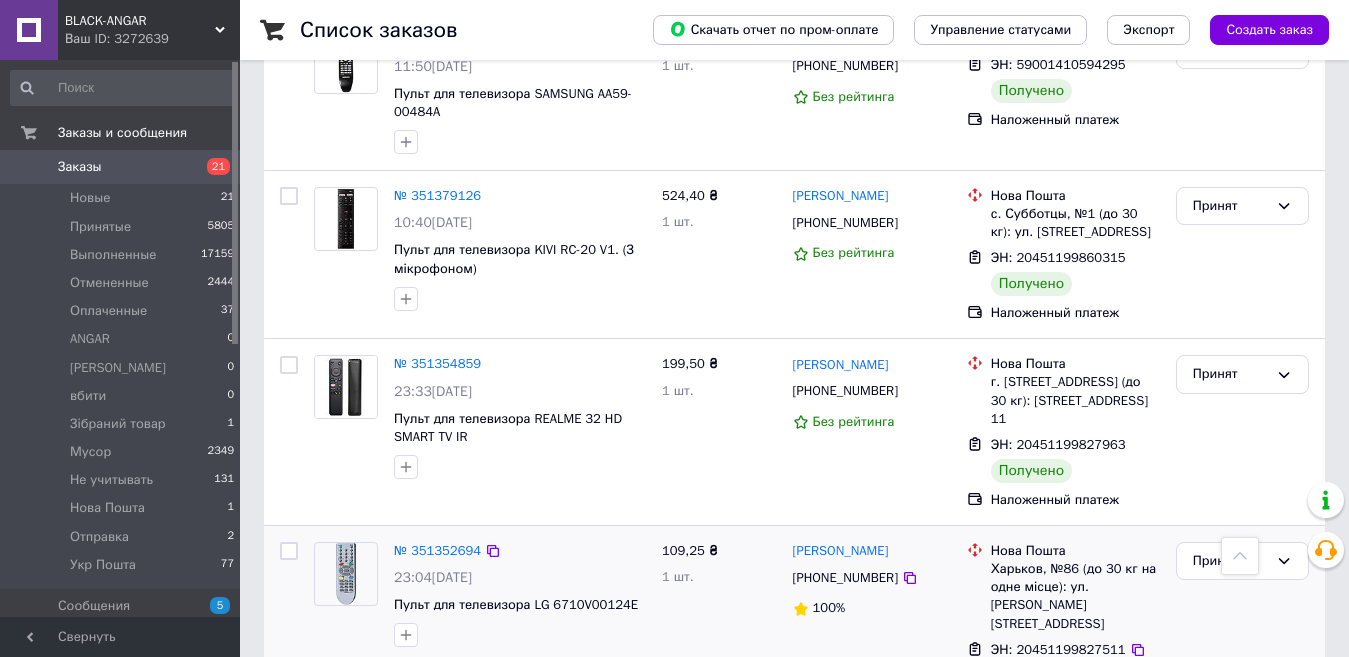 scroll, scrollTop: 2604, scrollLeft: 0, axis: vertical 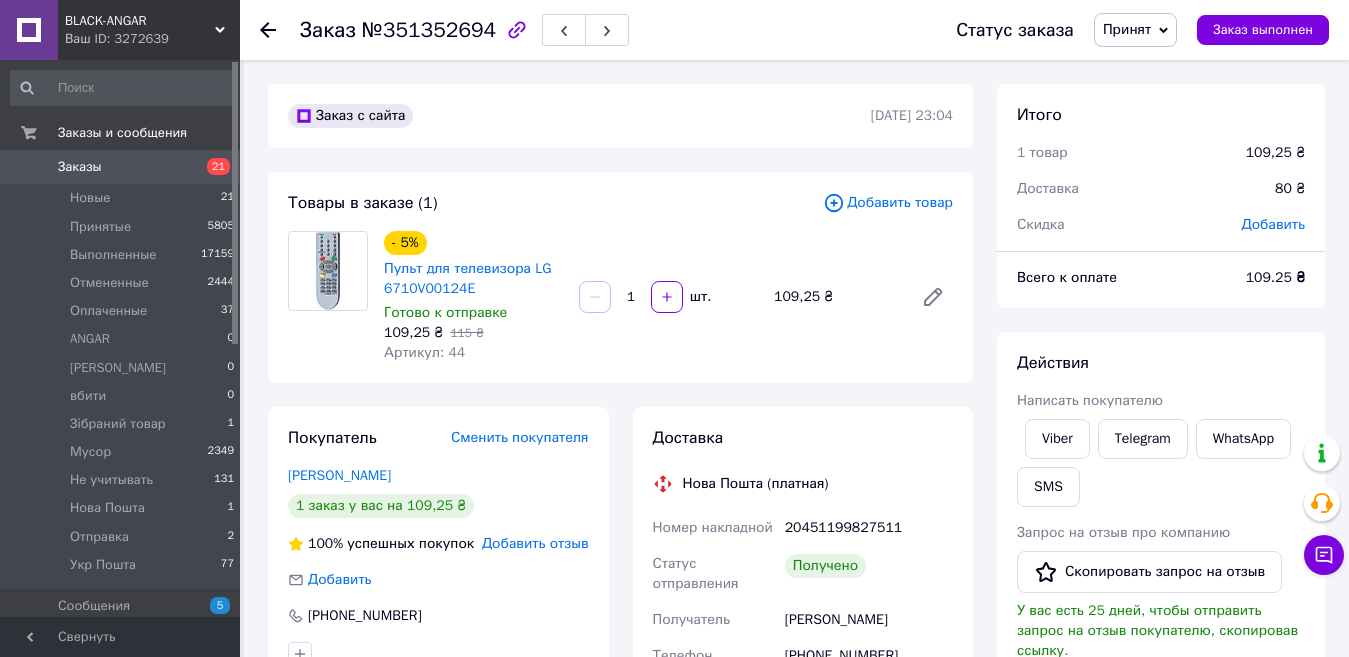 click 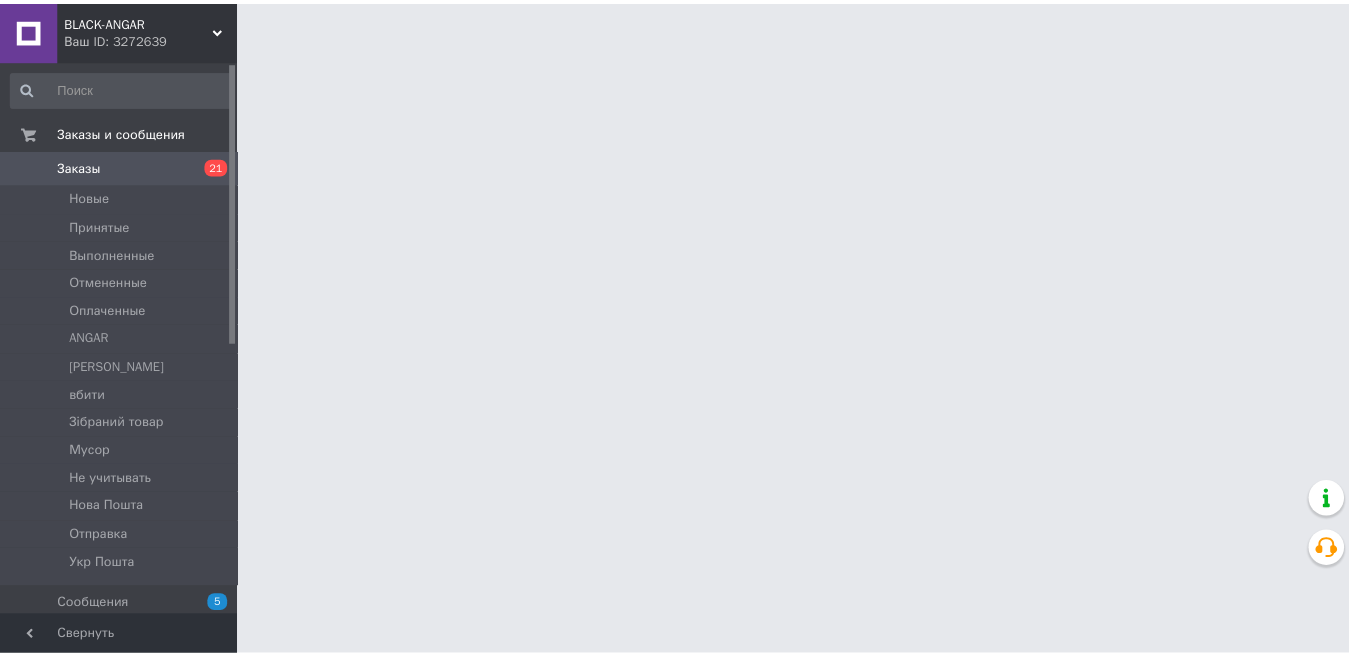 scroll, scrollTop: 2604, scrollLeft: 0, axis: vertical 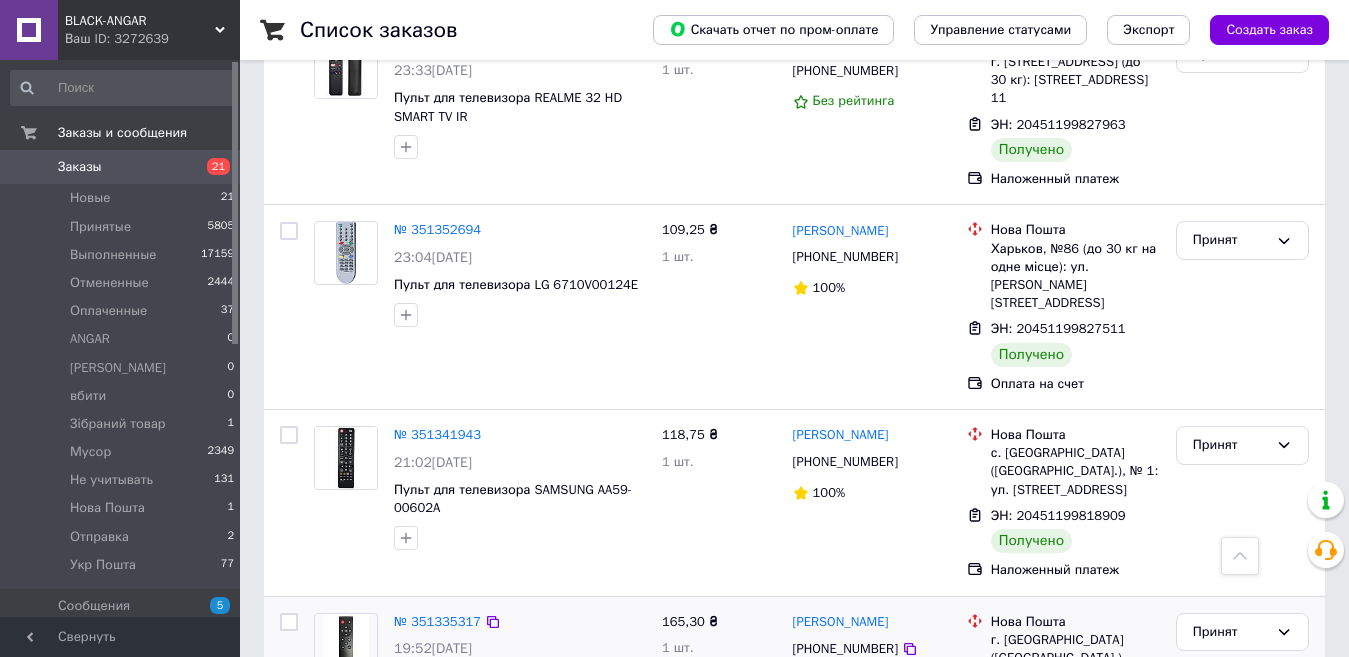 click at bounding box center (346, 645) 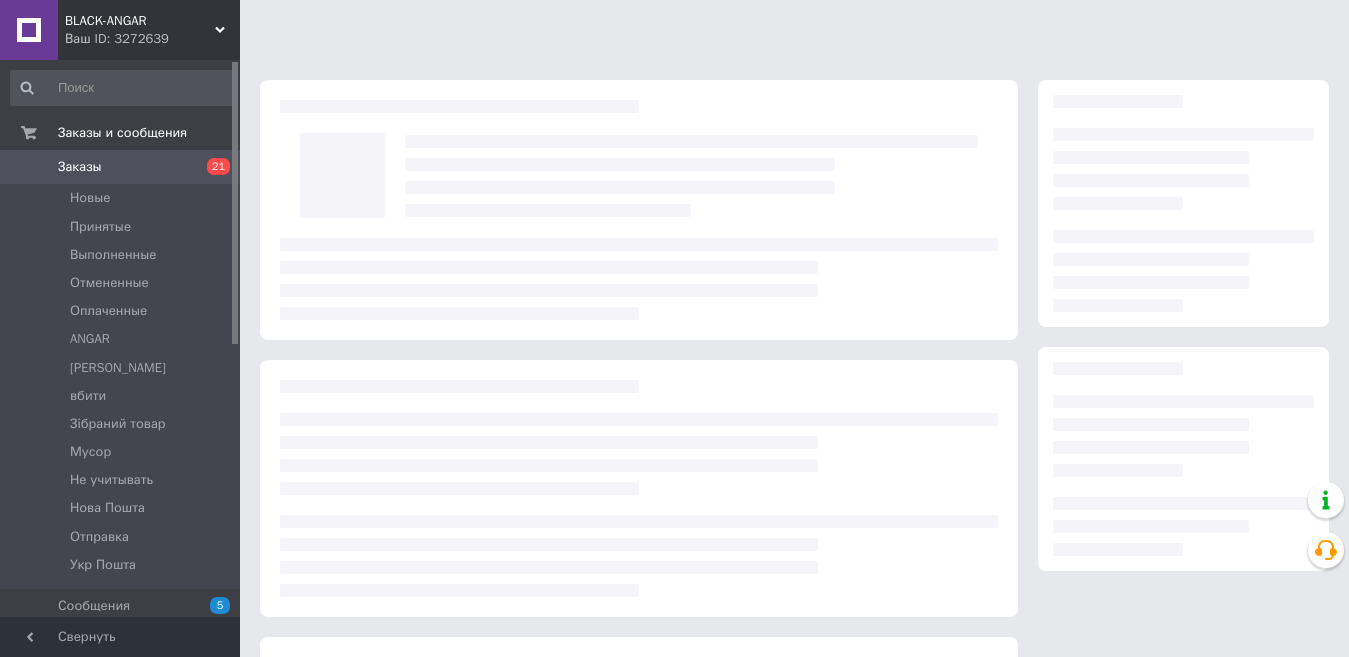 scroll, scrollTop: 0, scrollLeft: 0, axis: both 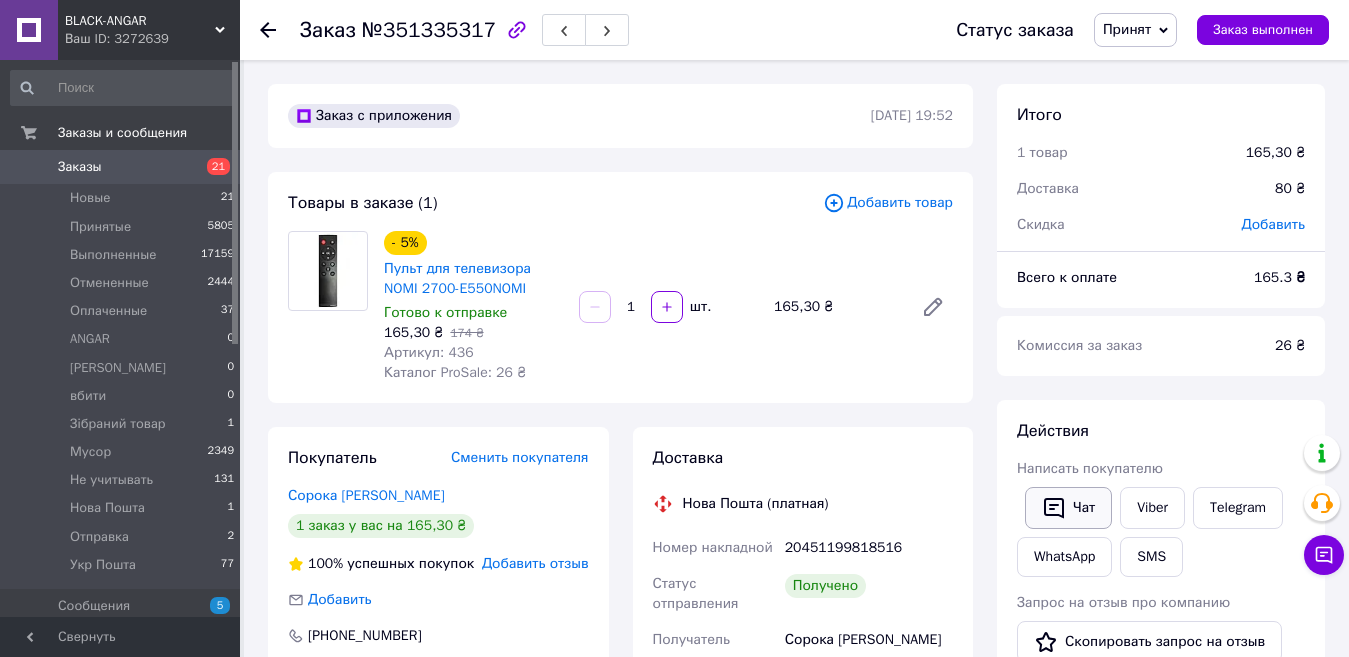 click on "Чат" at bounding box center (1068, 508) 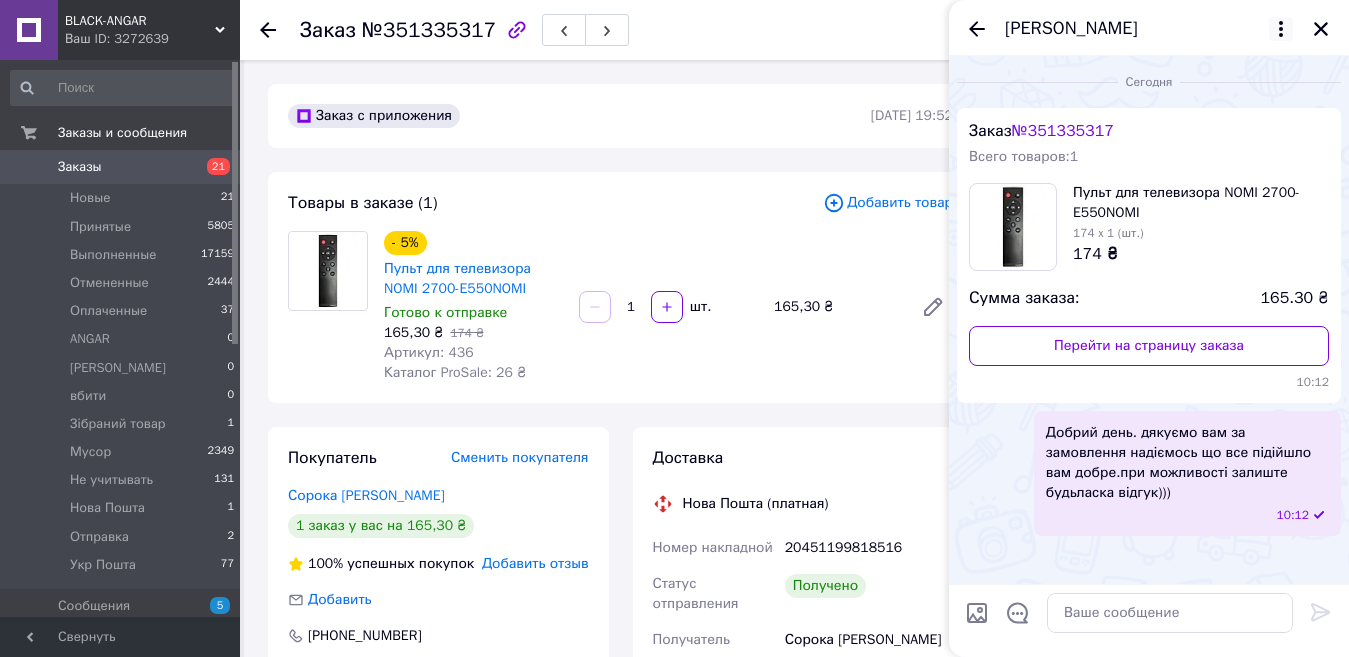 click 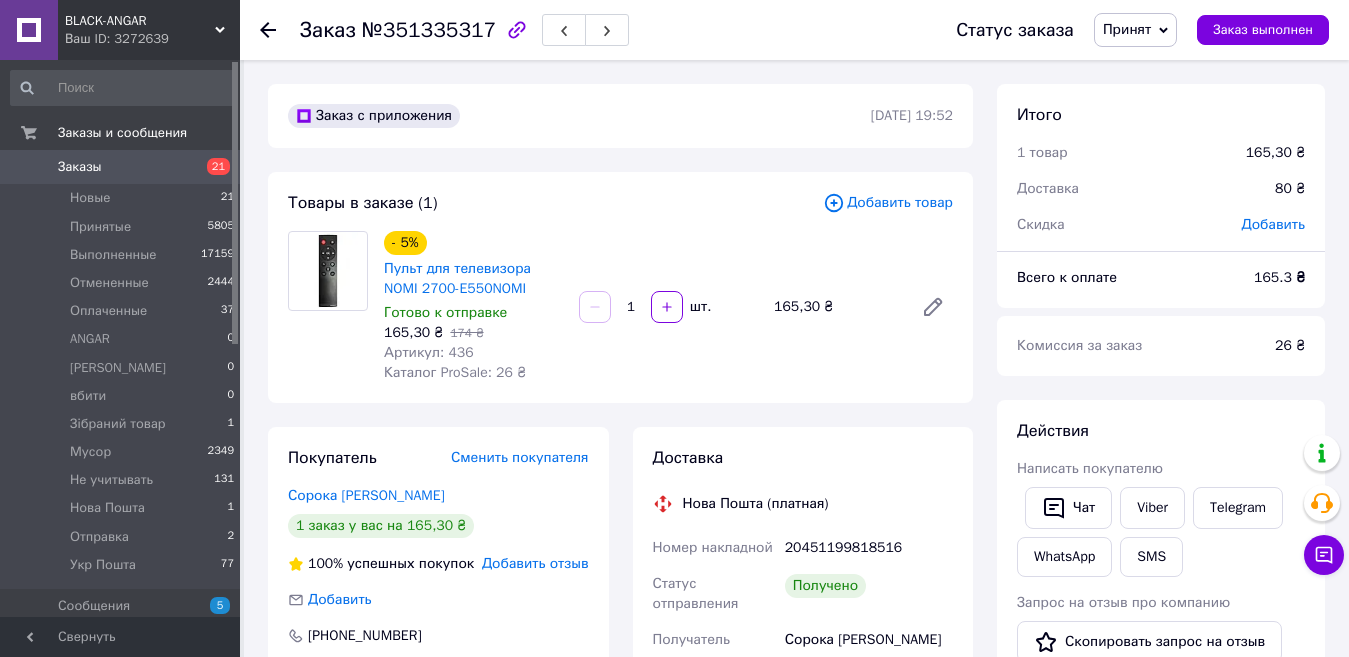 click 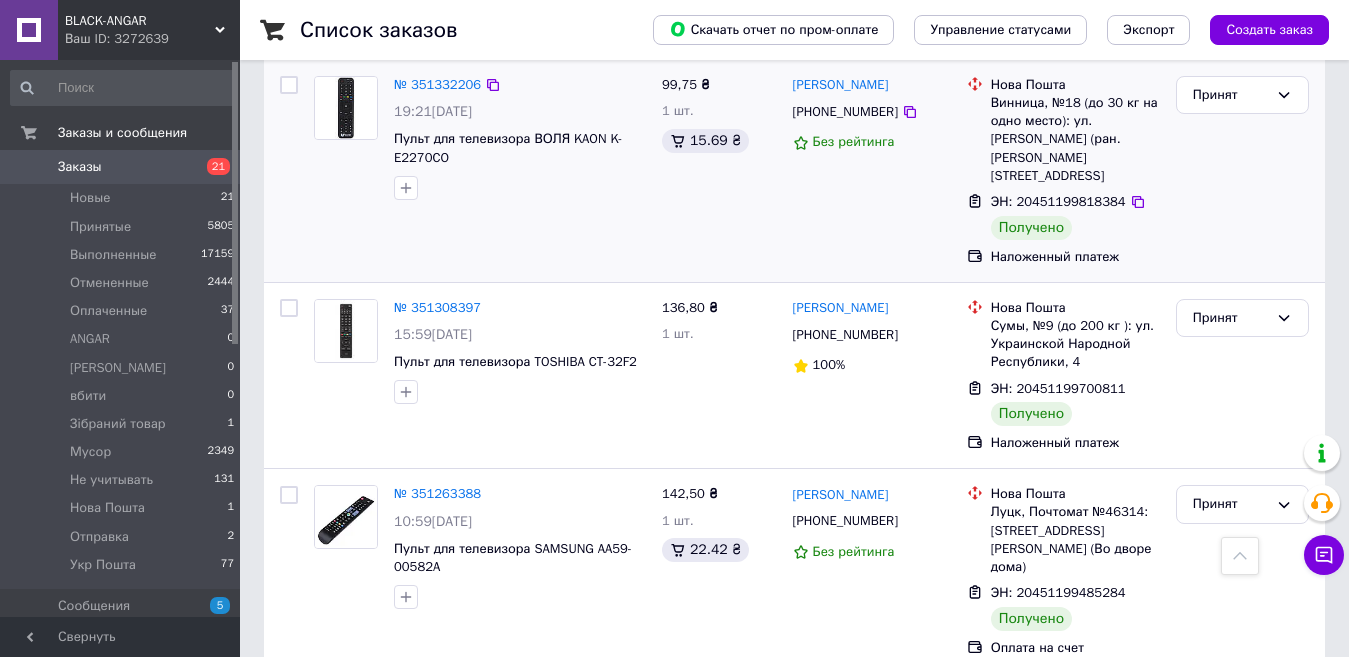 scroll, scrollTop: 3624, scrollLeft: 0, axis: vertical 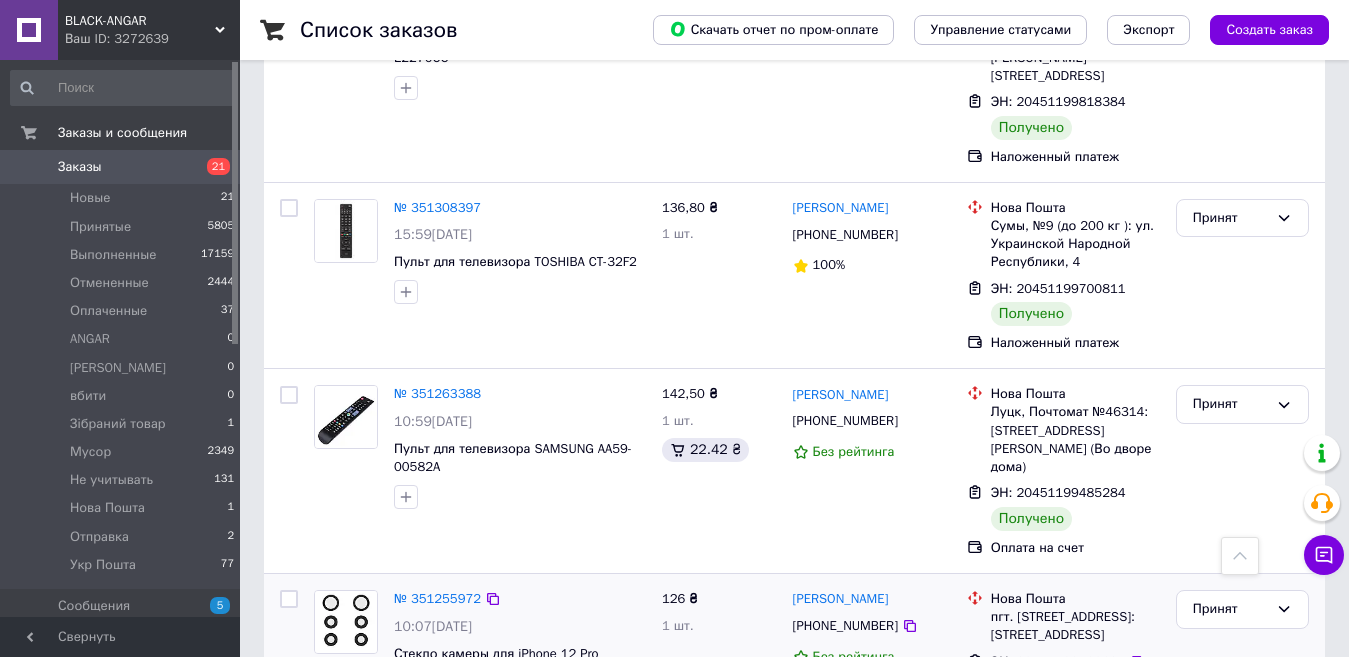 click at bounding box center [346, 622] 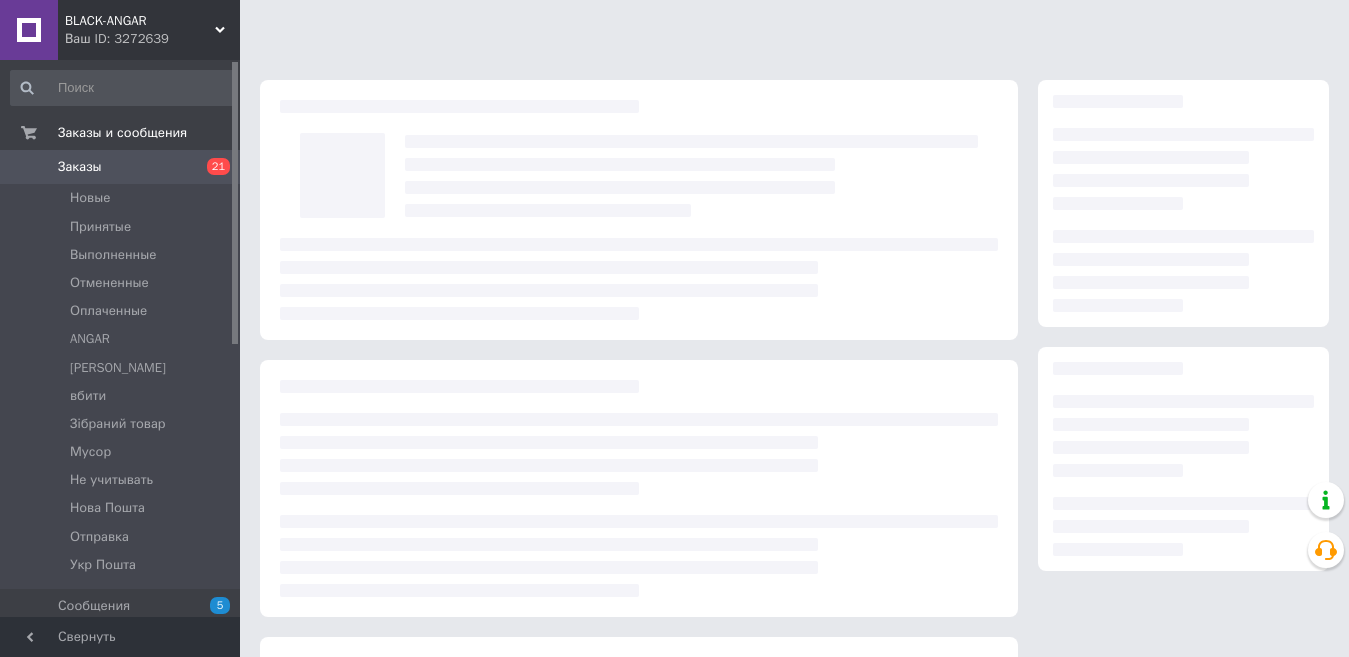 scroll, scrollTop: 0, scrollLeft: 0, axis: both 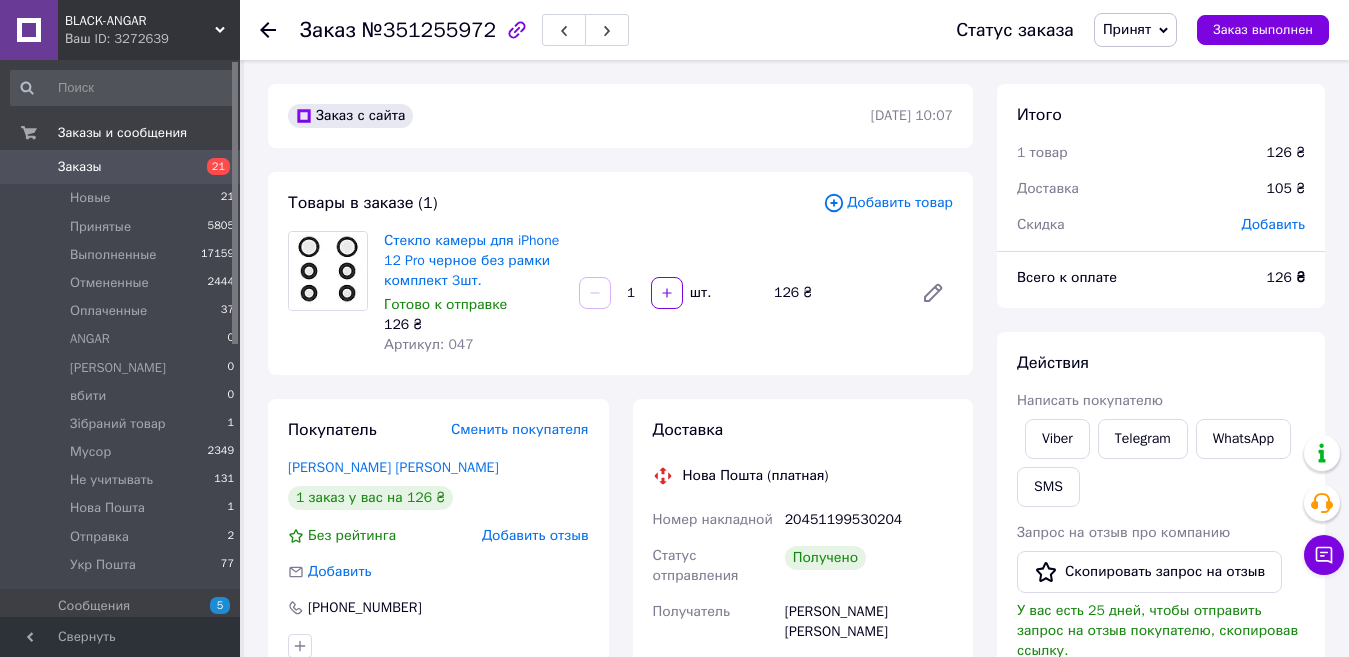click 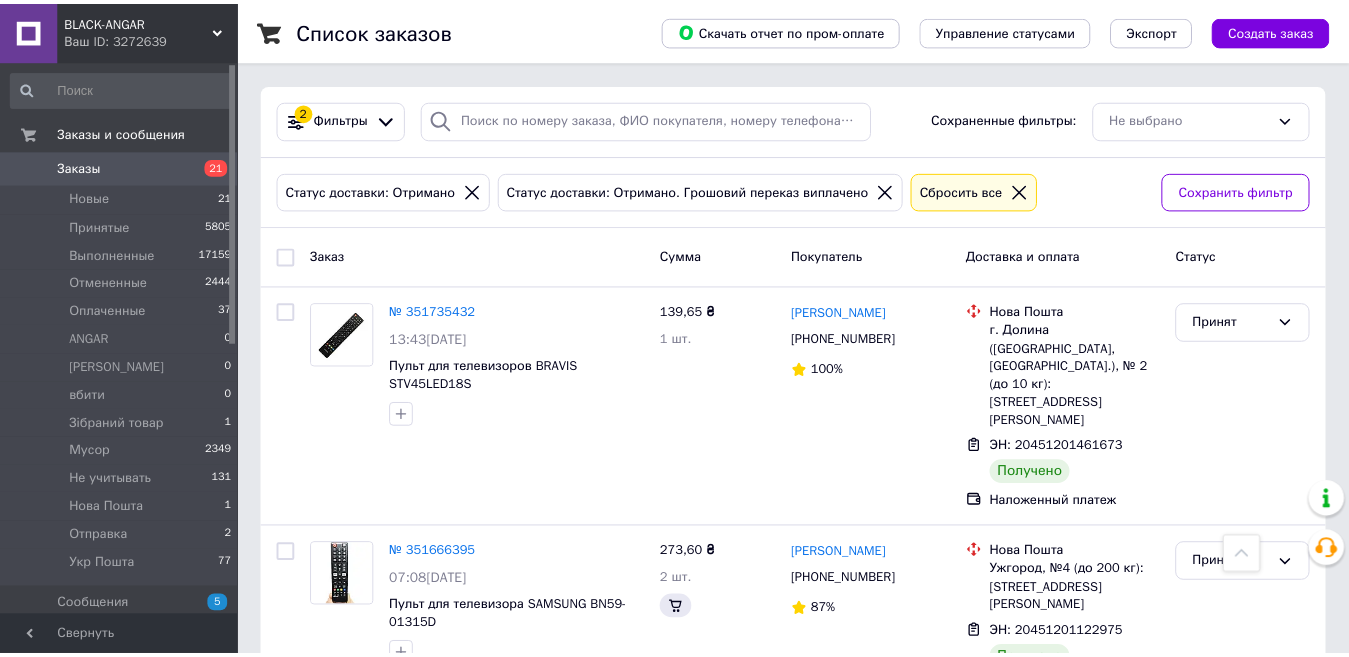 scroll, scrollTop: 3624, scrollLeft: 0, axis: vertical 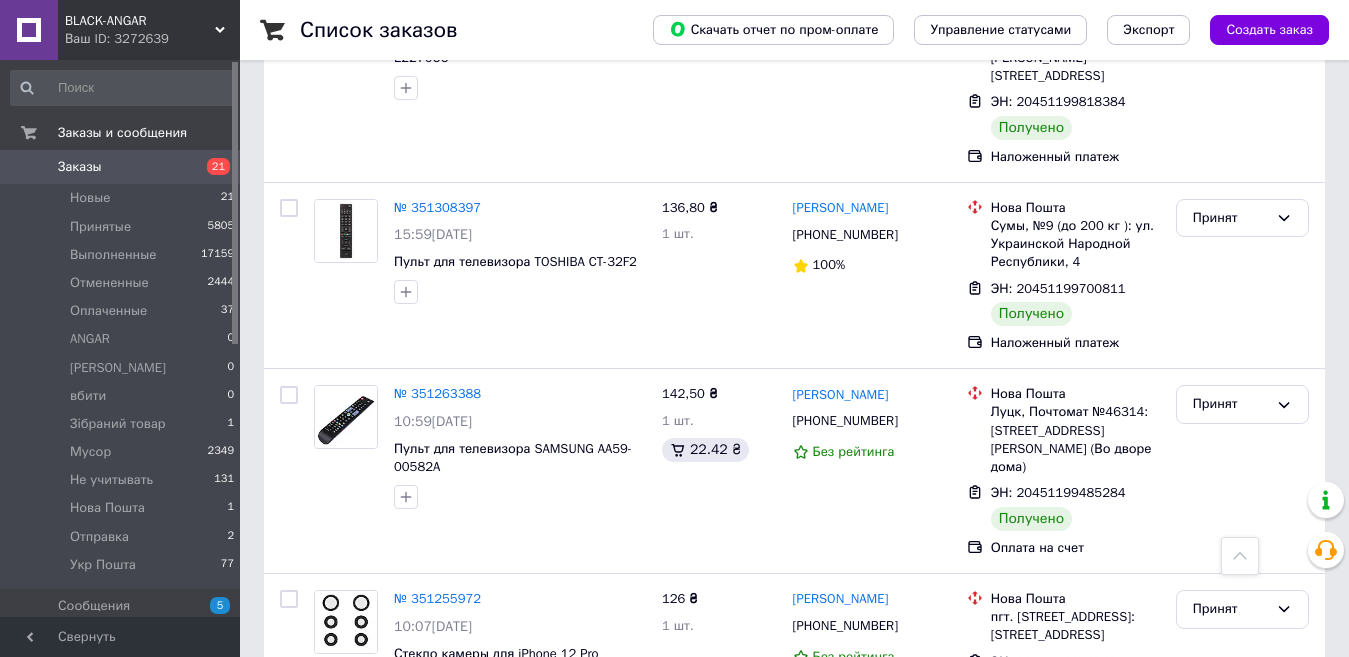 click at bounding box center [345, 790] 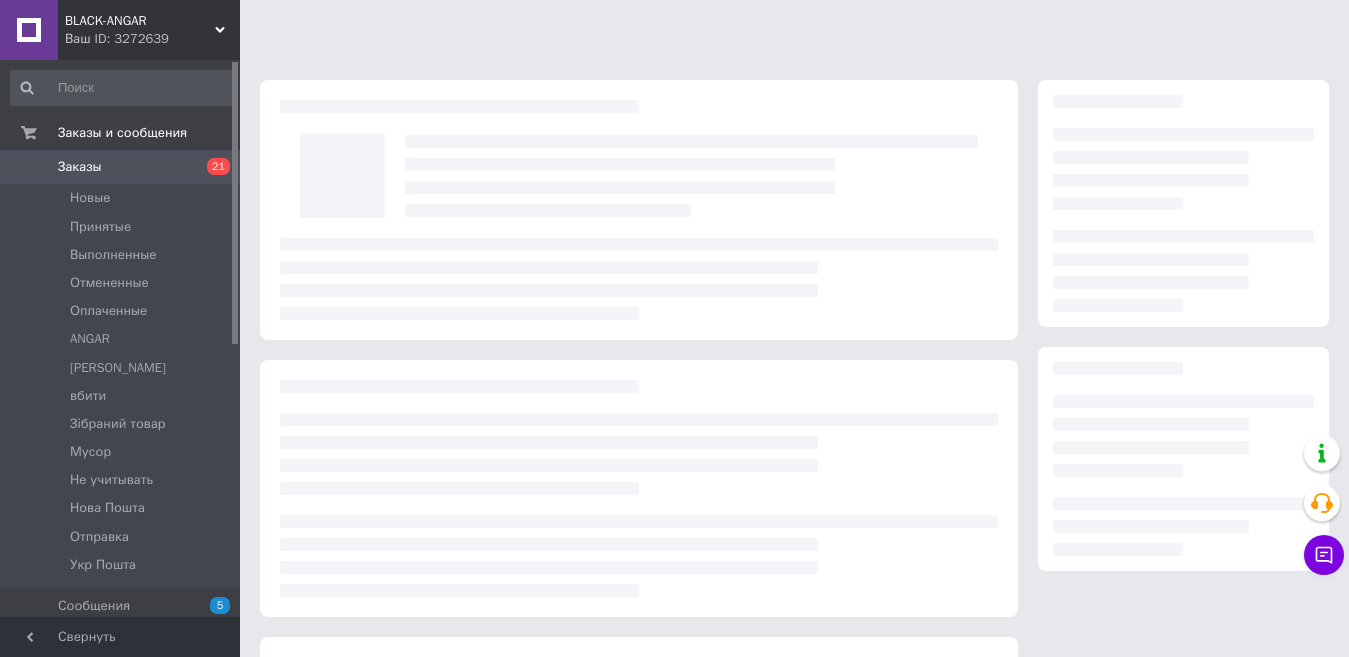 scroll, scrollTop: 0, scrollLeft: 0, axis: both 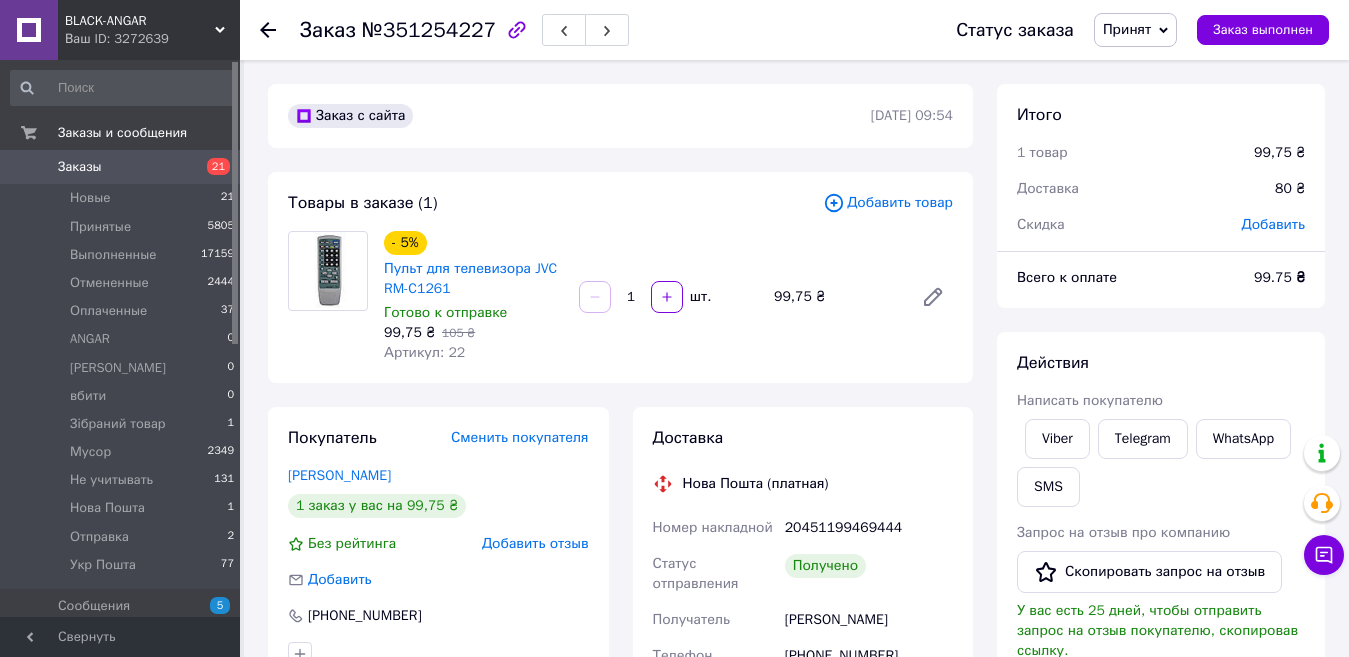 click 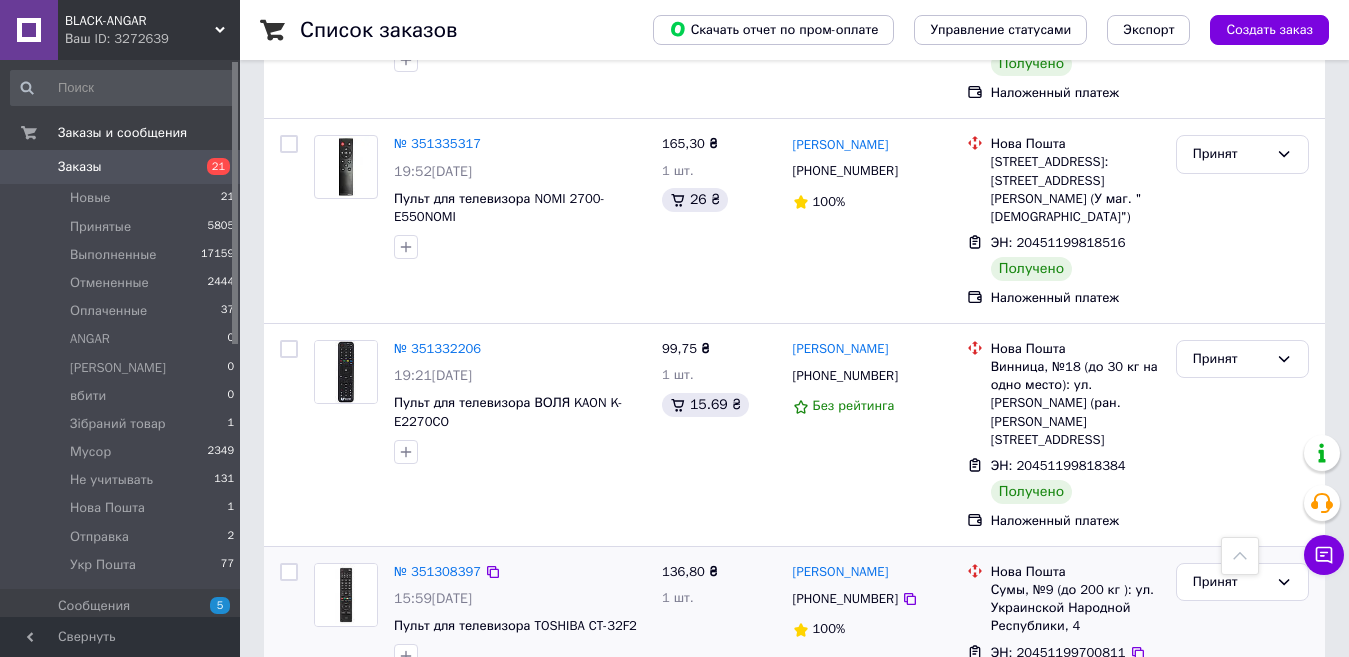 scroll, scrollTop: 3360, scrollLeft: 0, axis: vertical 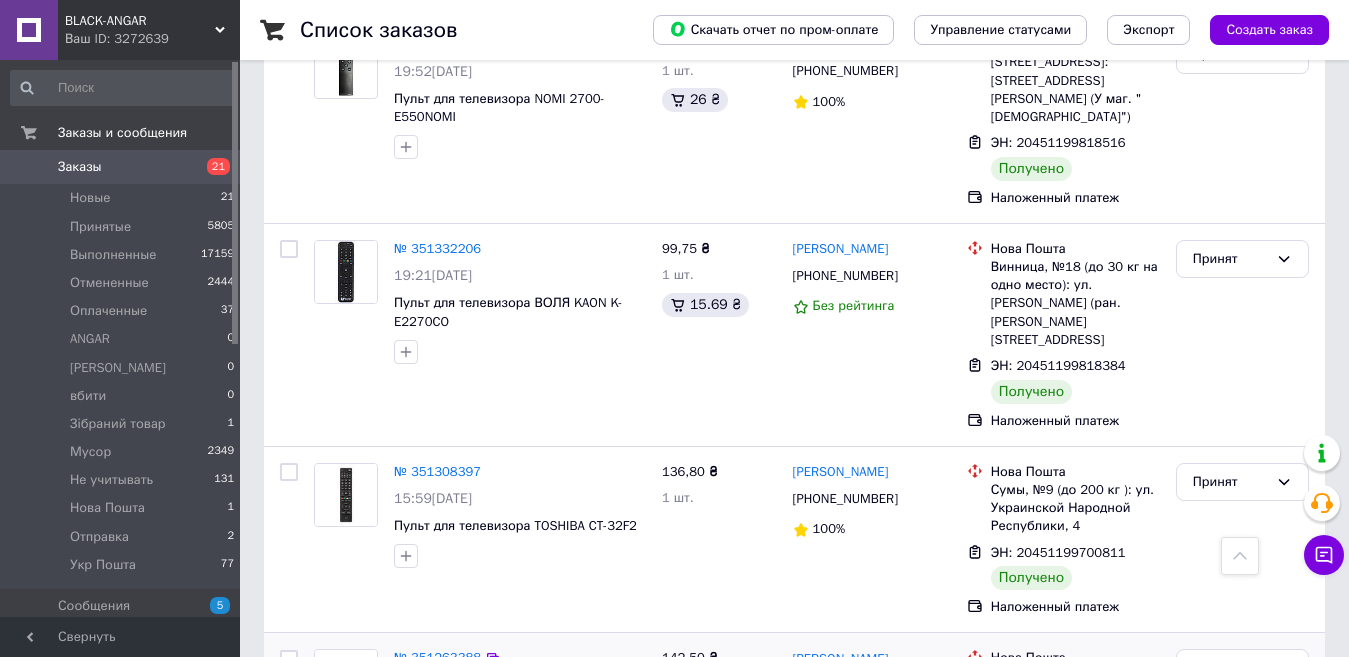 click at bounding box center [346, 681] 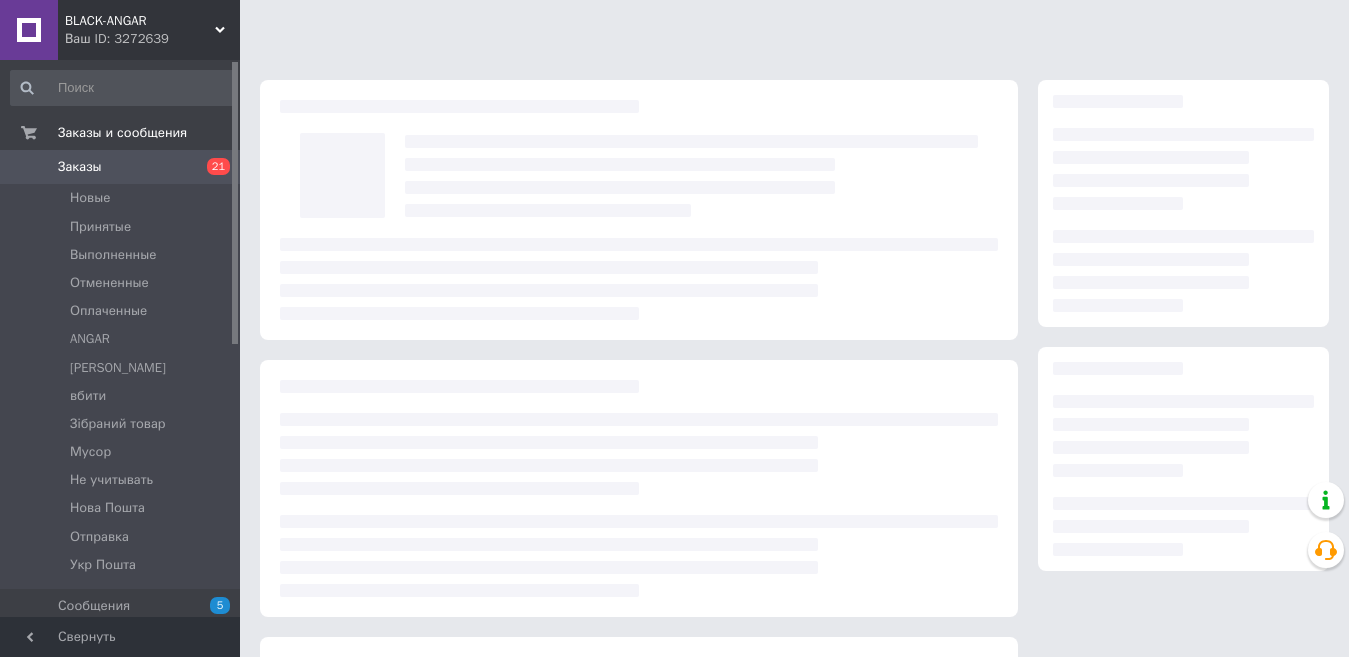 scroll, scrollTop: 0, scrollLeft: 0, axis: both 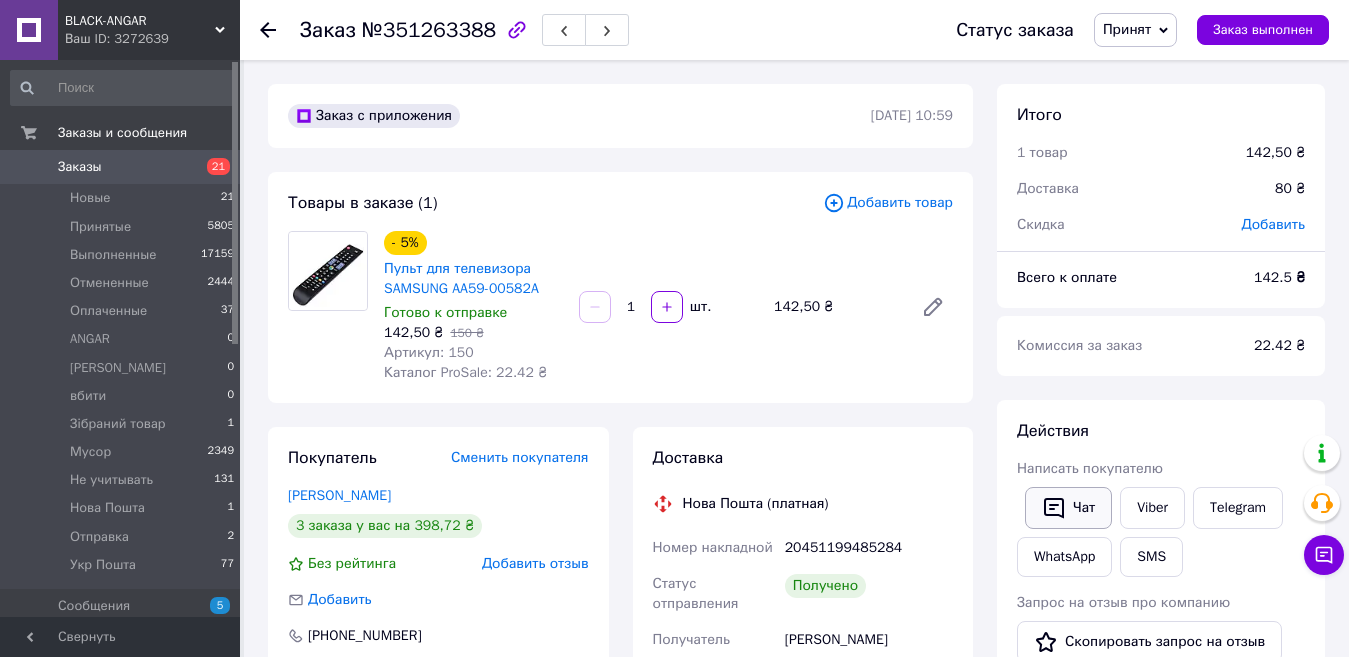 click on "Чат" at bounding box center (1068, 508) 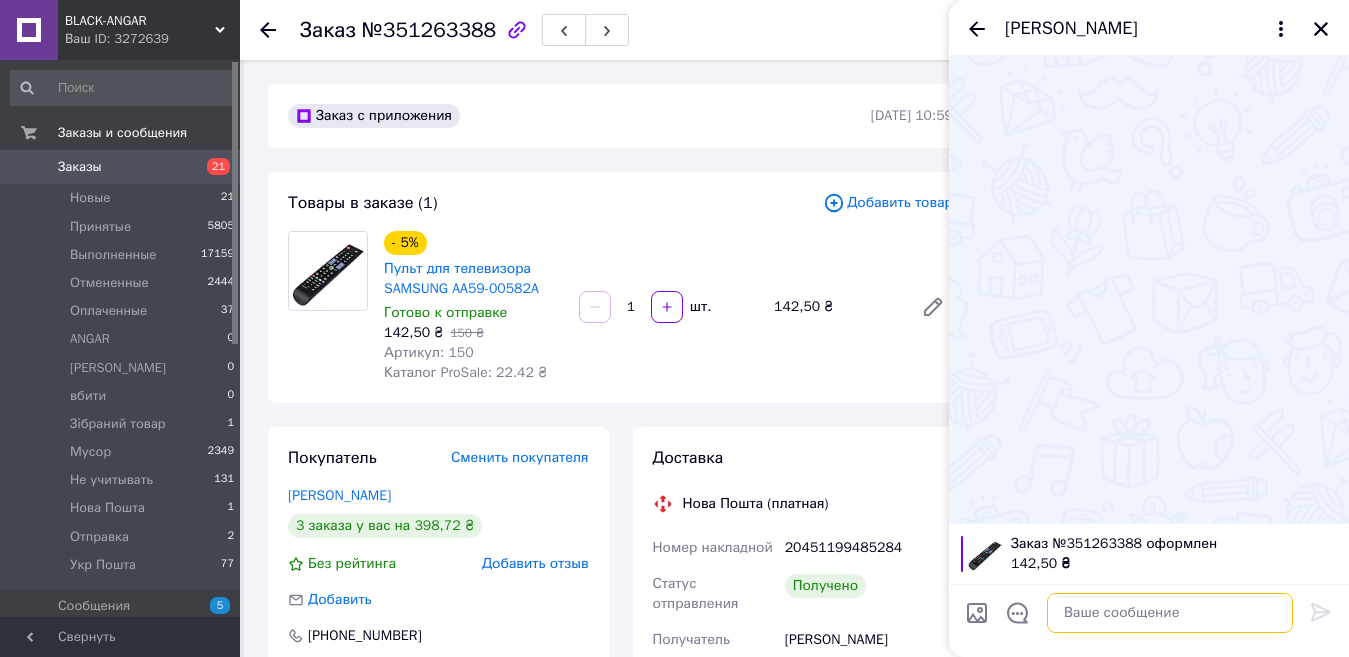 paste on "Добрий день. дякуємо вам за замовлення надіємось що все підійшло вам добре.при можливості залиште будьласка відгук)))" 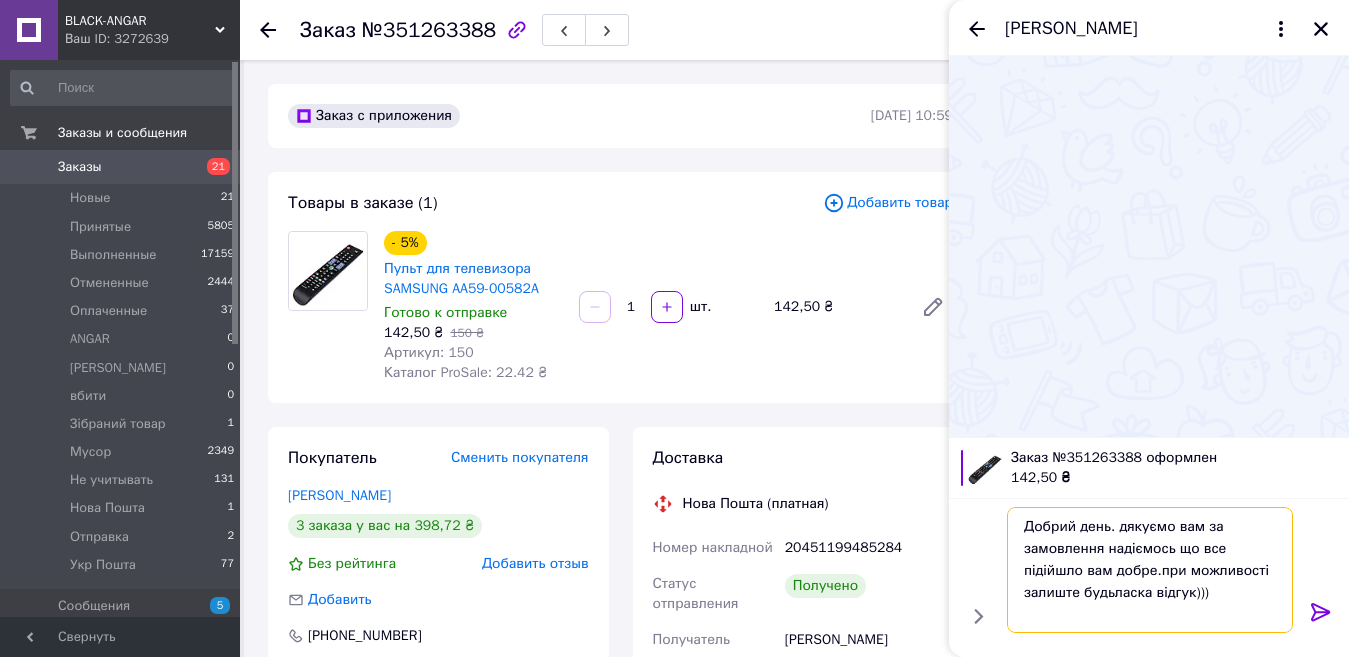type on "Добрий день. дякуємо вам за замовлення надіємось що все підійшло вам добре.при можливості залиште будьласка відгук)))" 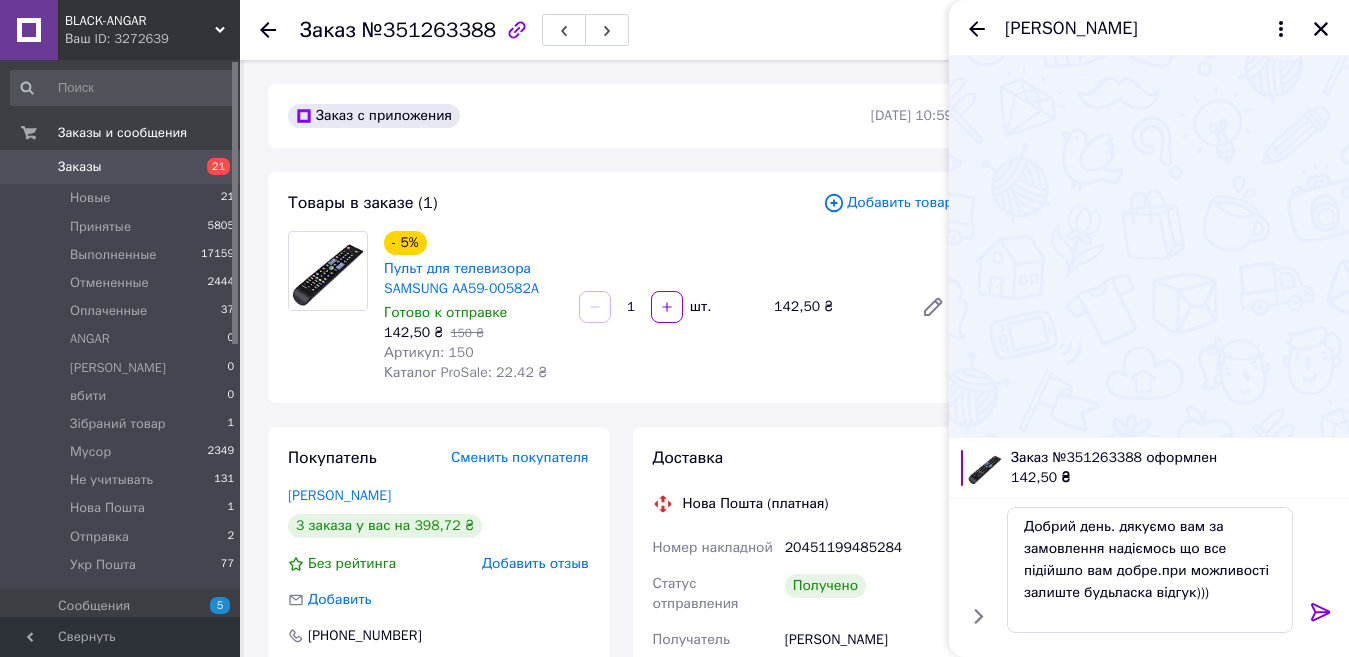 click 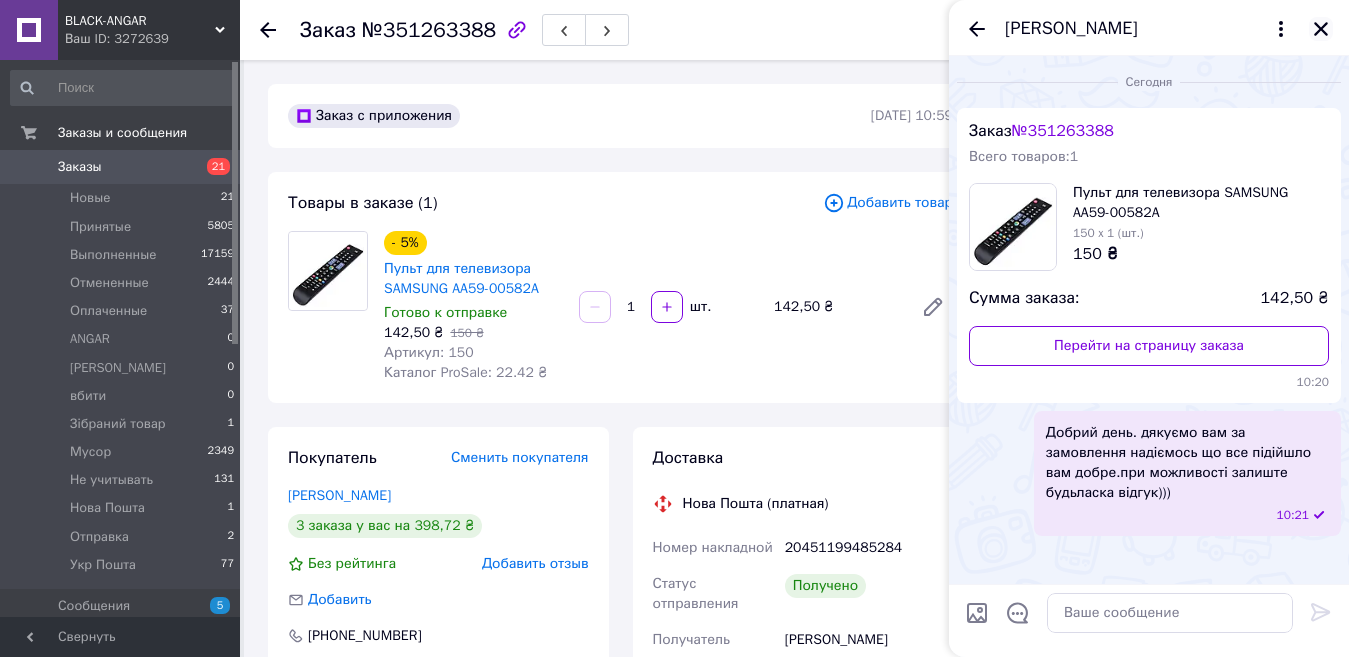 click 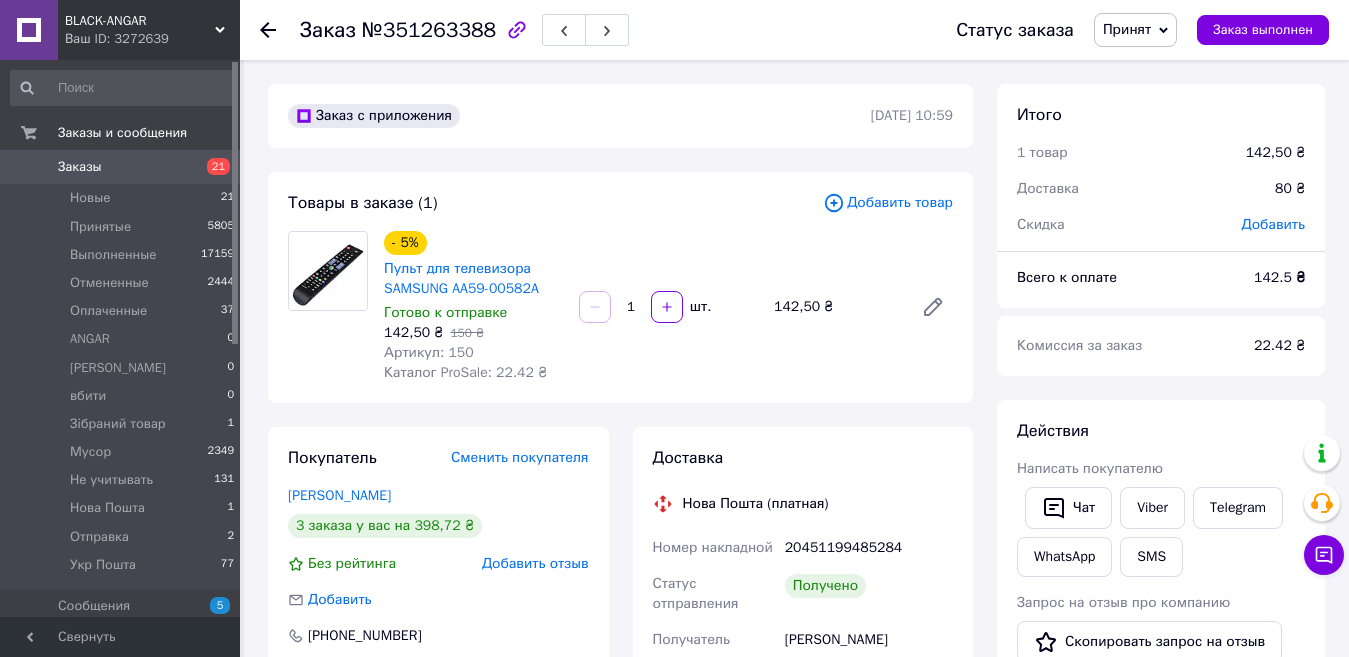 click 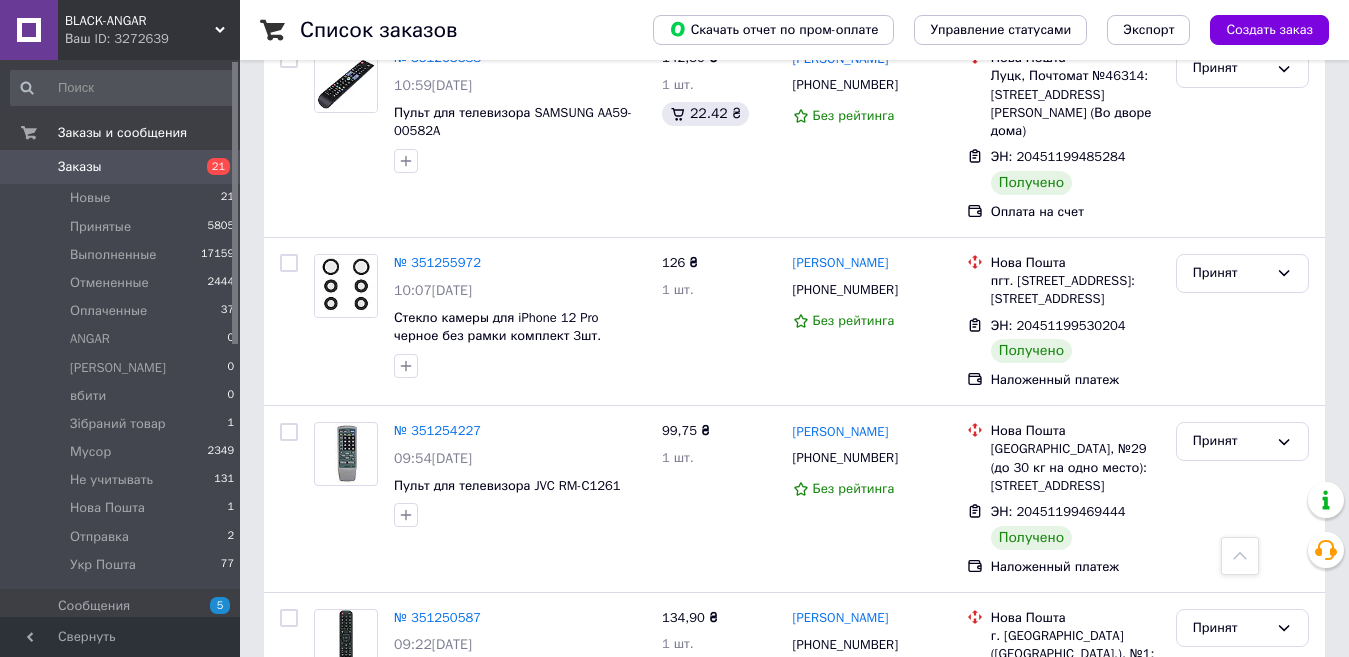 scroll, scrollTop: 4420, scrollLeft: 0, axis: vertical 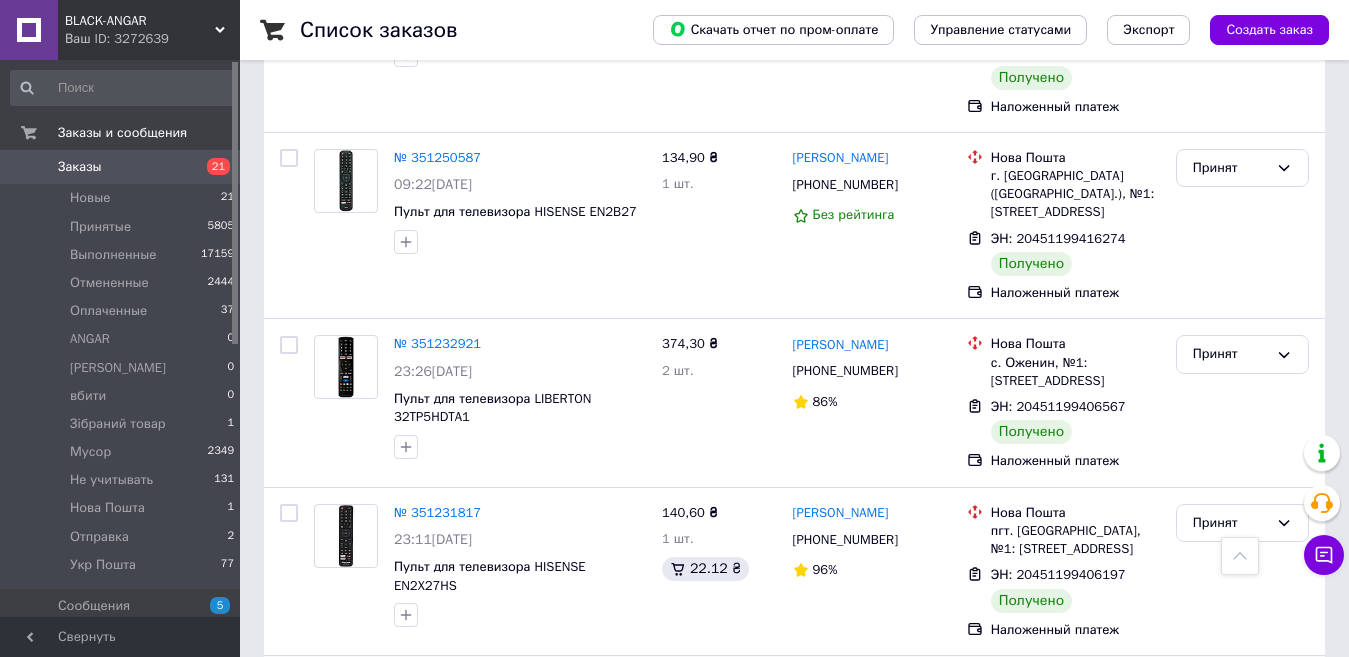 click at bounding box center (346, 704) 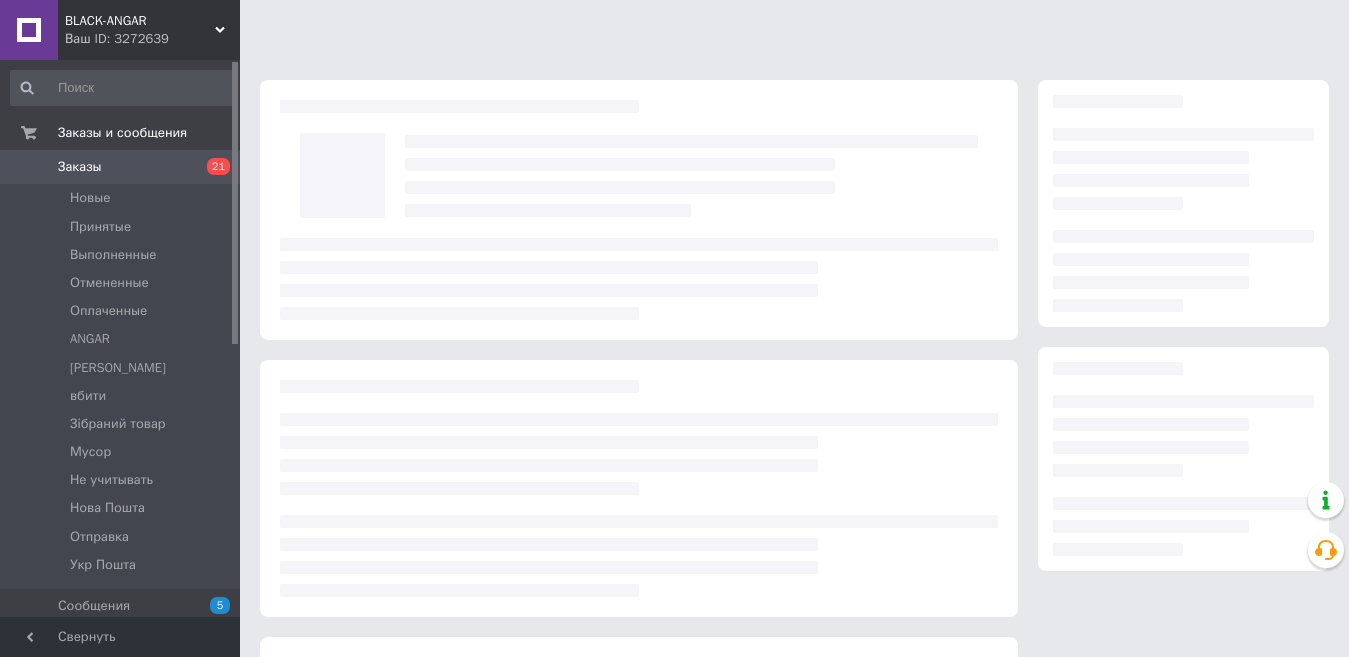 scroll, scrollTop: 0, scrollLeft: 0, axis: both 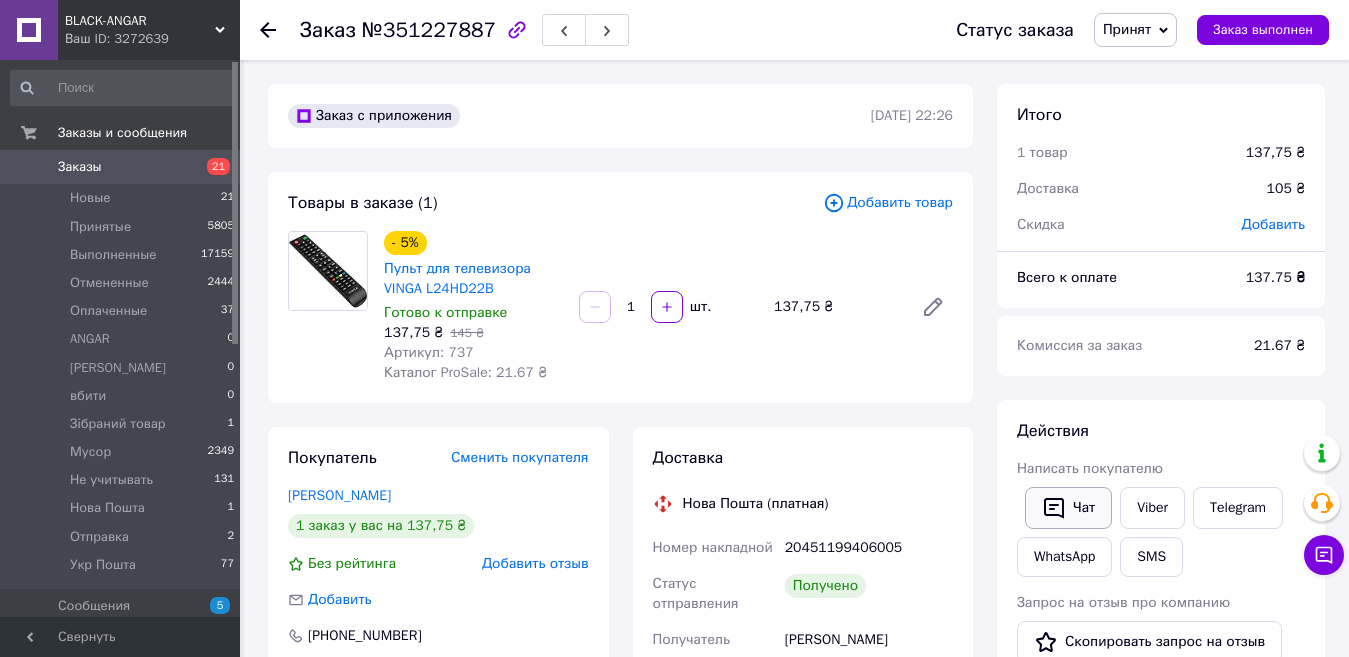 click 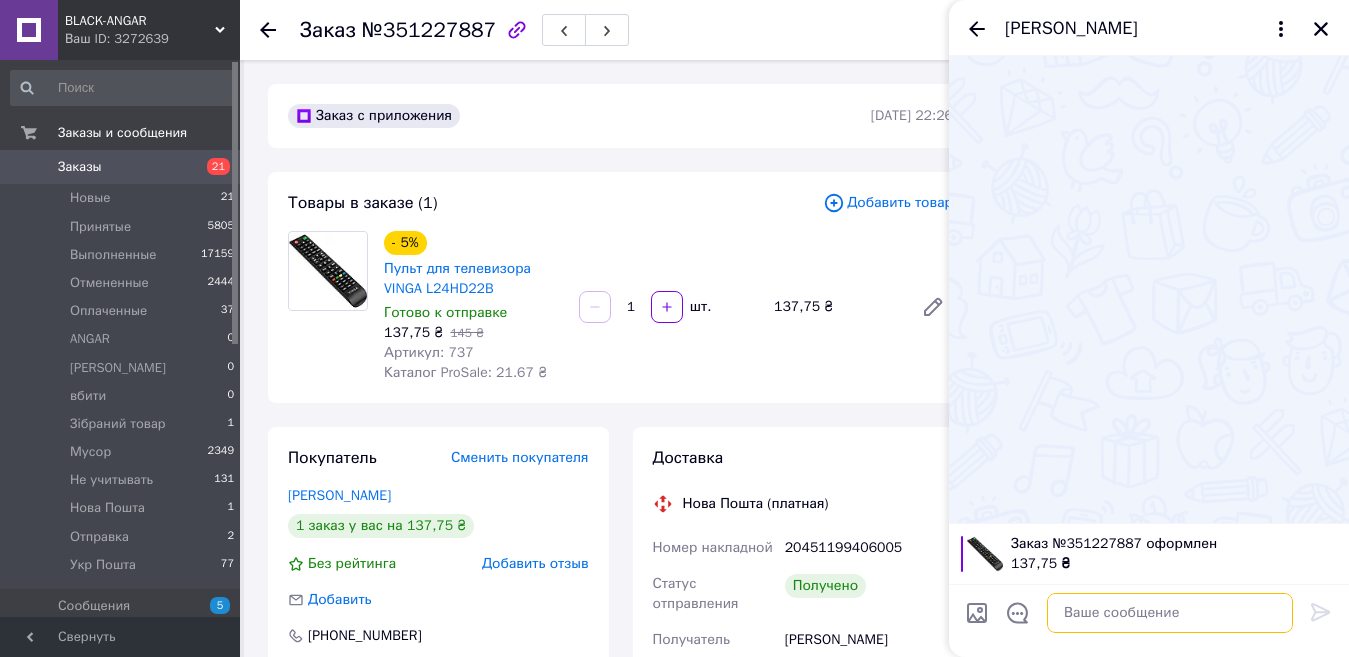 paste on "Добрий день. дякуємо вам за замовлення надіємось що все підійшло вам добре.при можливості залиште будьласка відгук)))" 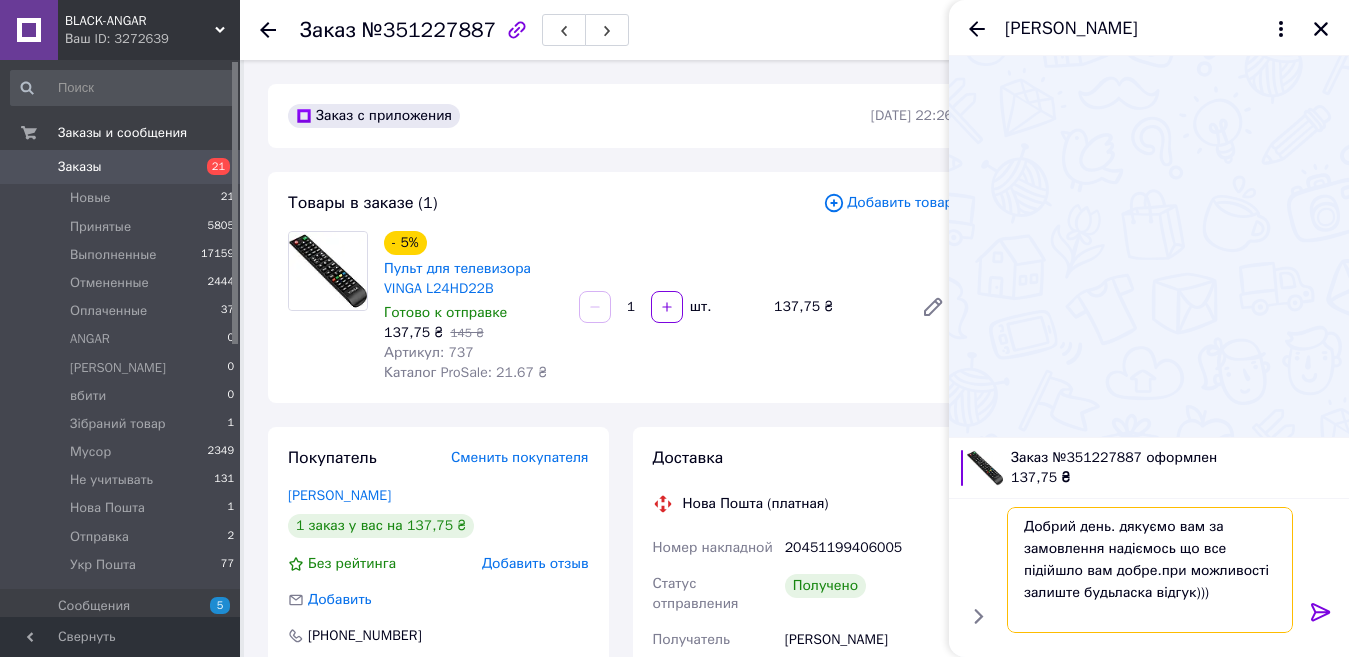 type on "Добрий день. дякуємо вам за замовлення надіємось що все підійшло вам добре.при можливості залиште будьласка відгук)))" 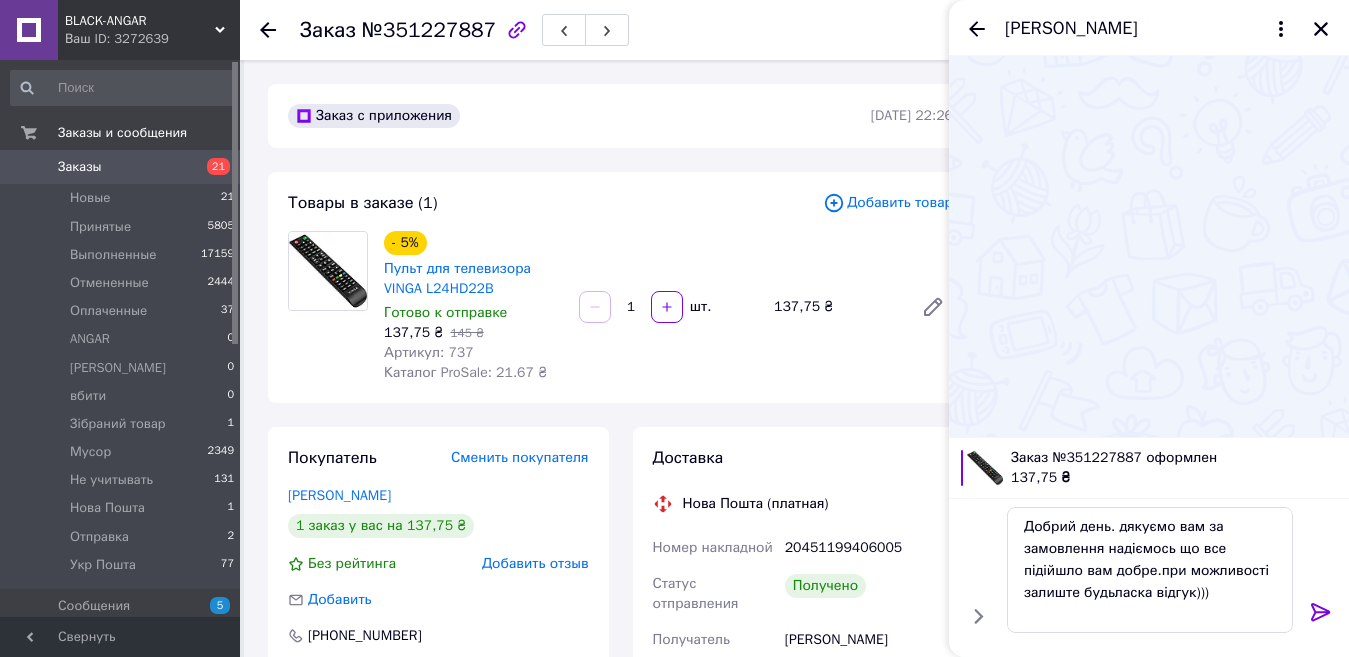 click 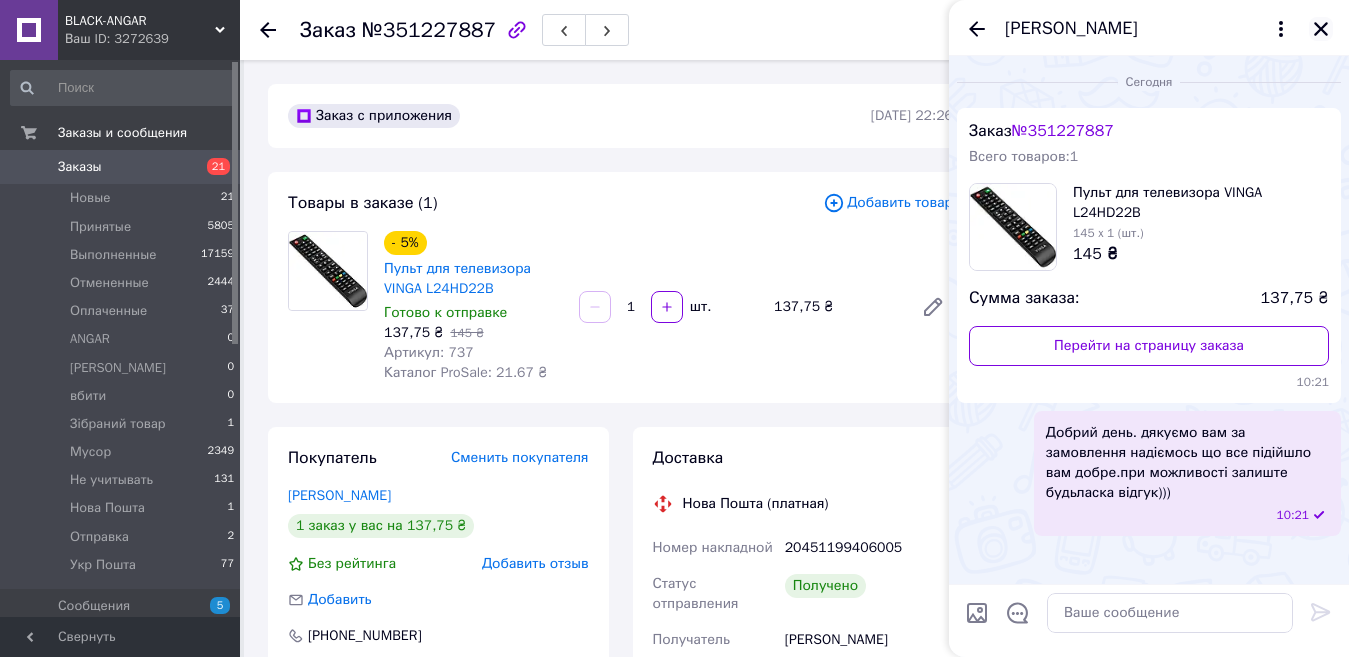 click 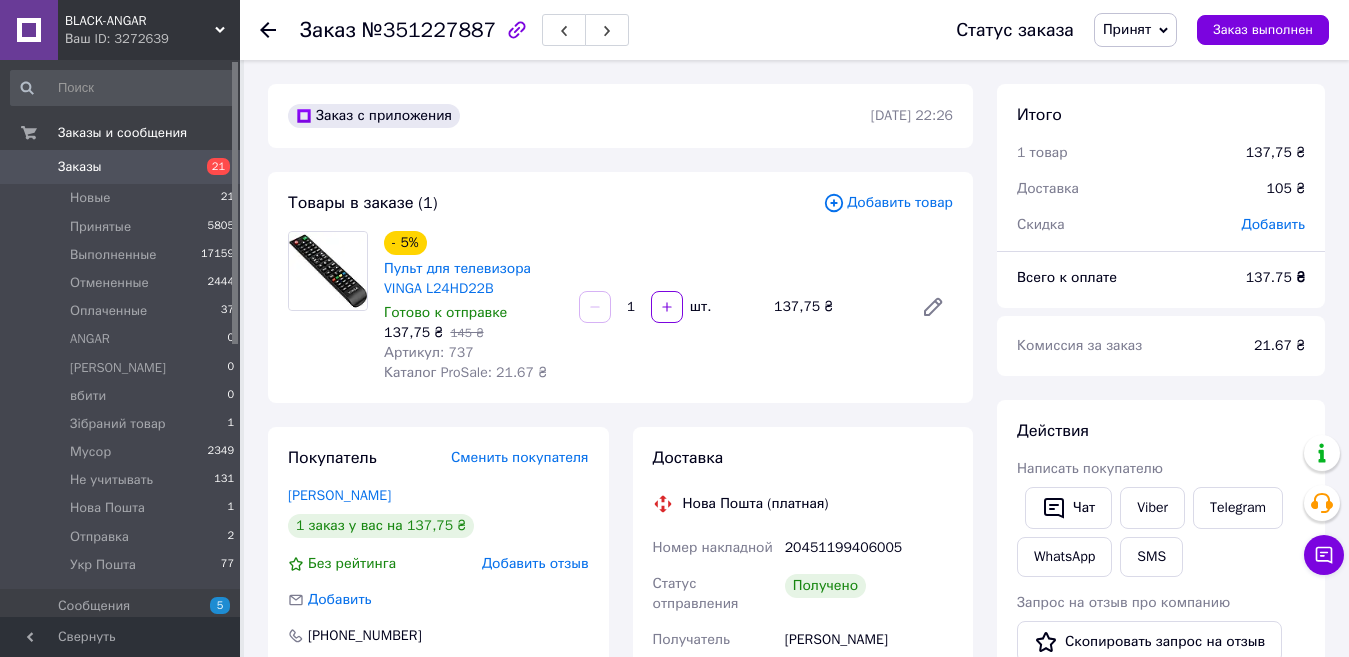 click 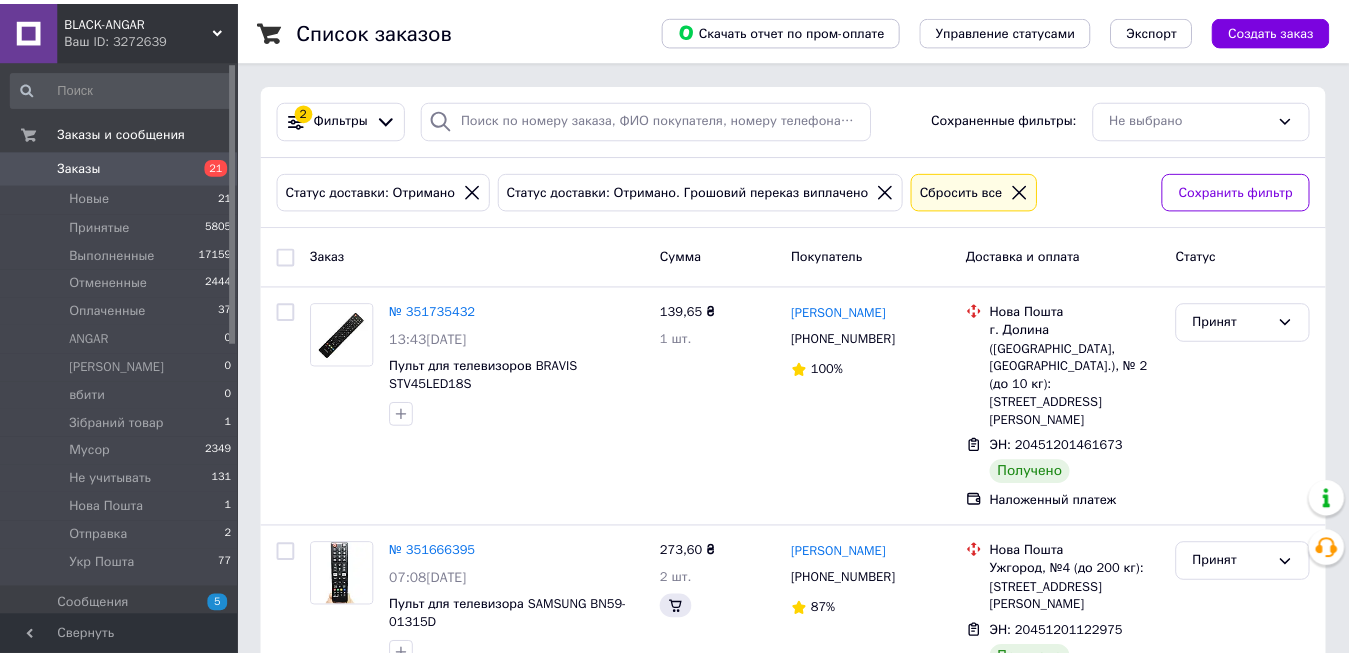 scroll, scrollTop: 4420, scrollLeft: 0, axis: vertical 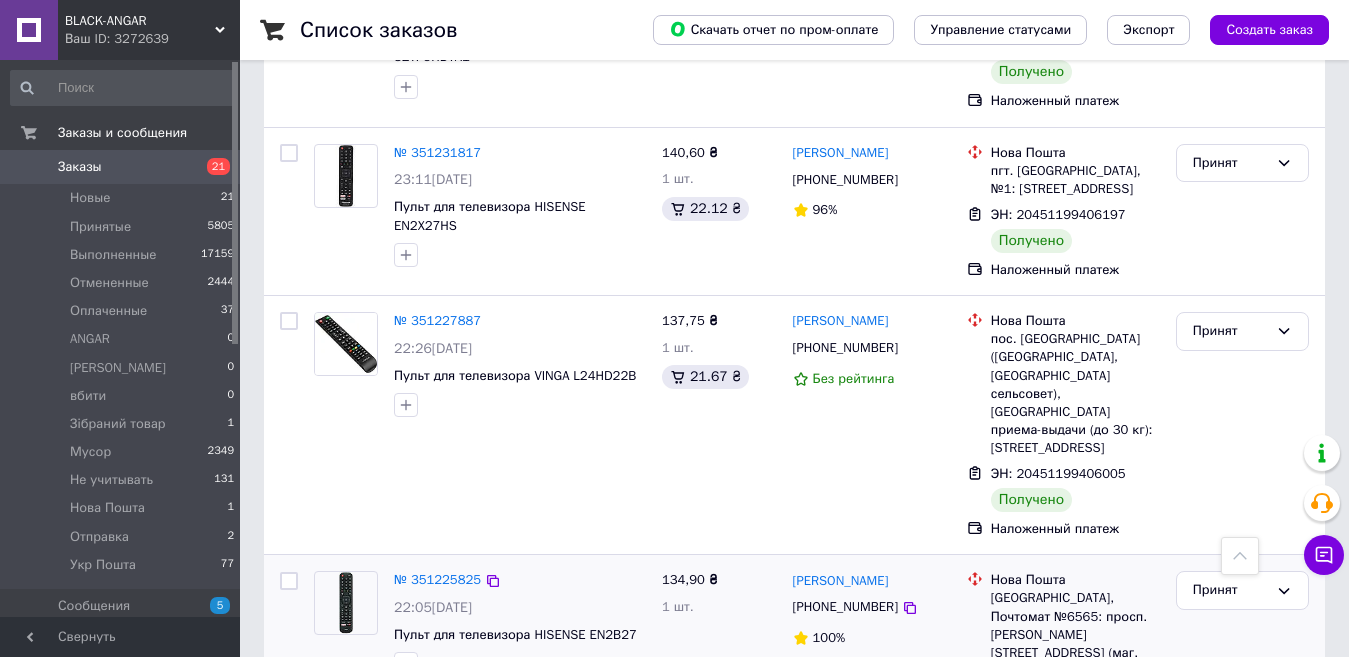 click on "№ 351225825 22:05, 04.07.2025 Пульт для телевизора HISENSE EN2B27" at bounding box center [480, 623] 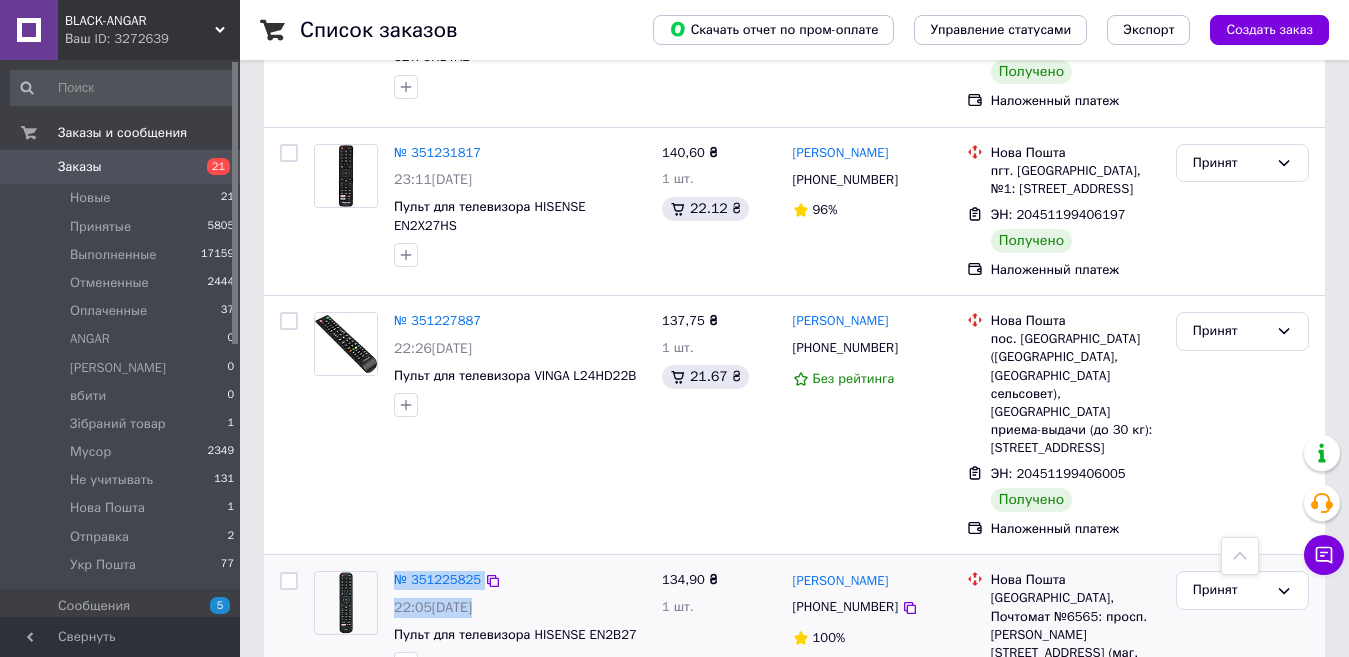 click at bounding box center (346, 603) 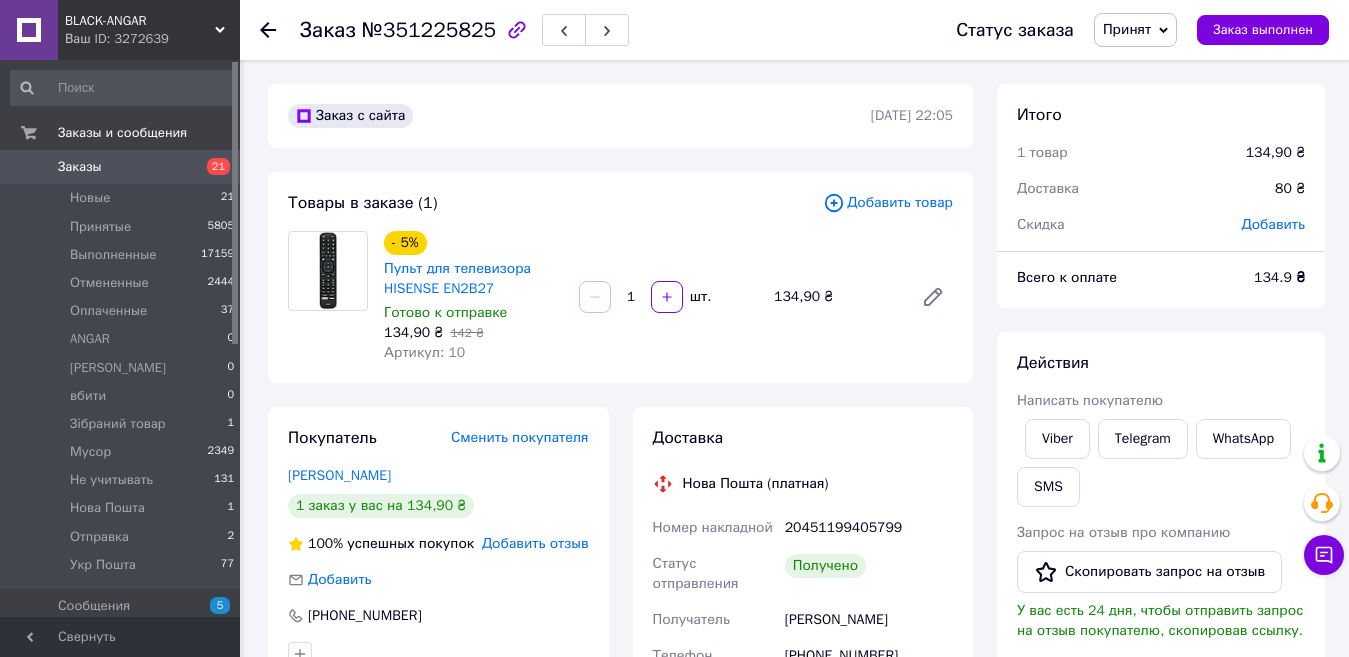 scroll, scrollTop: 300, scrollLeft: 0, axis: vertical 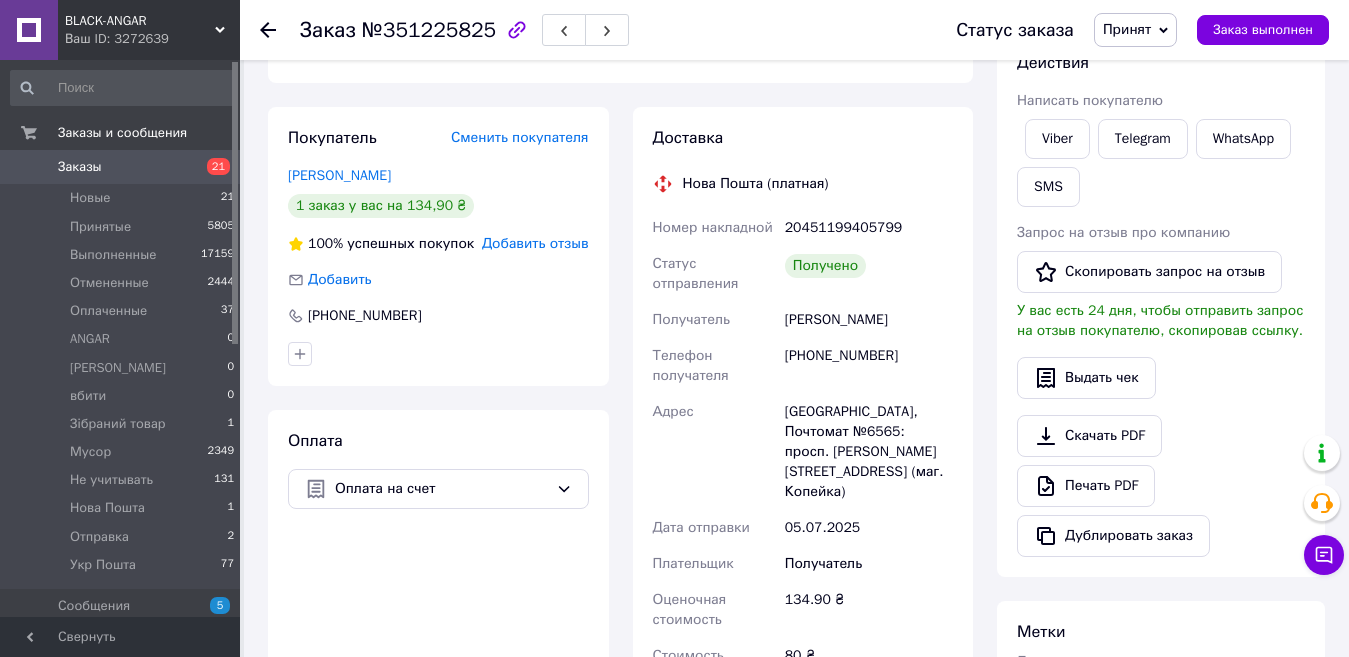 click 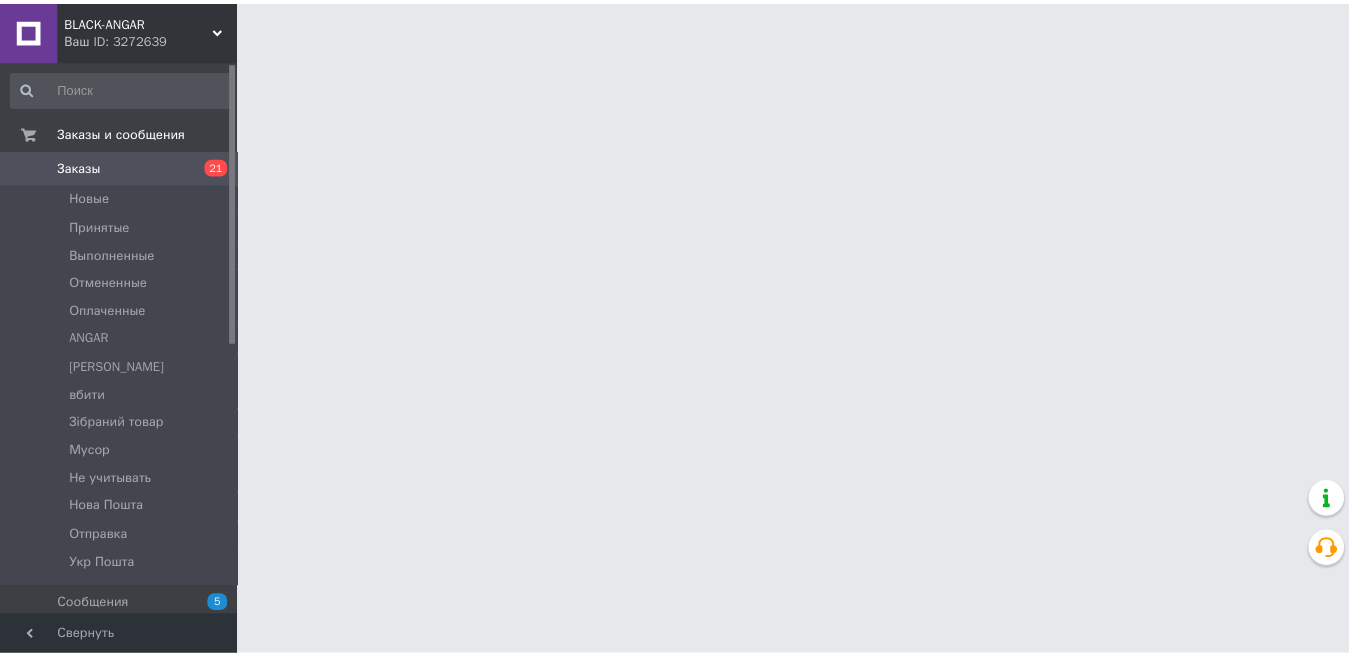 scroll, scrollTop: 4780, scrollLeft: 0, axis: vertical 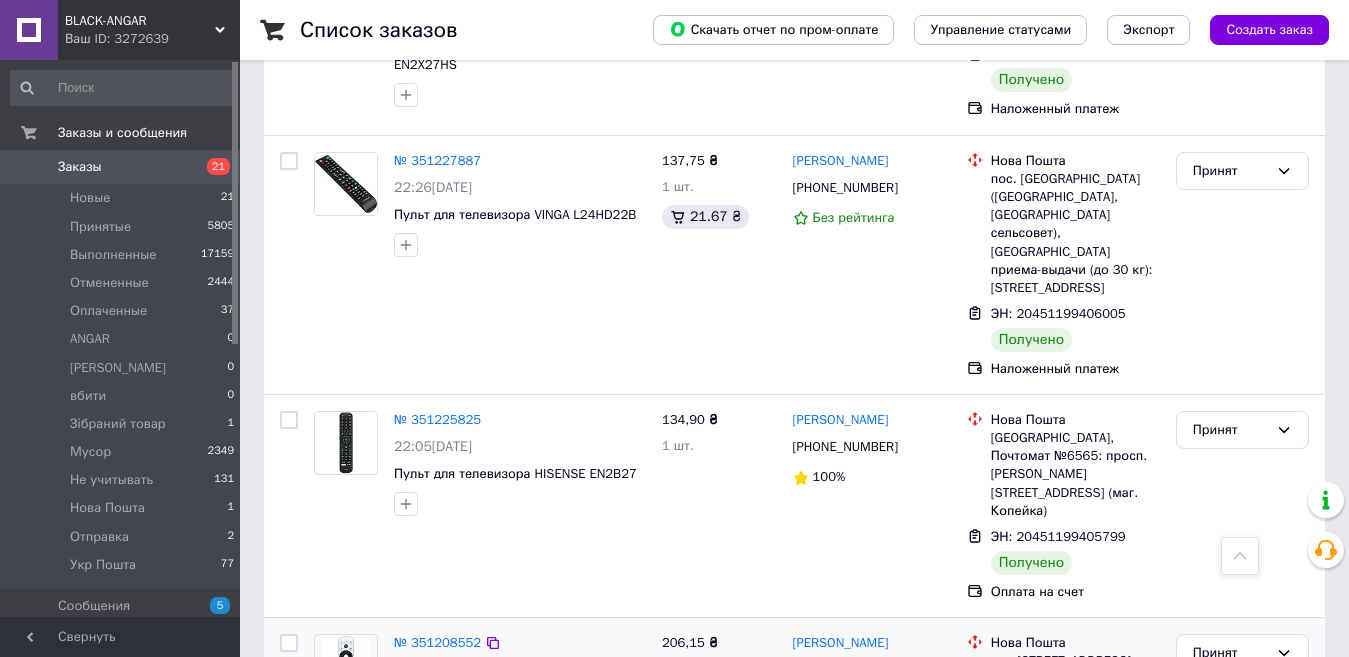 click at bounding box center (346, 666) 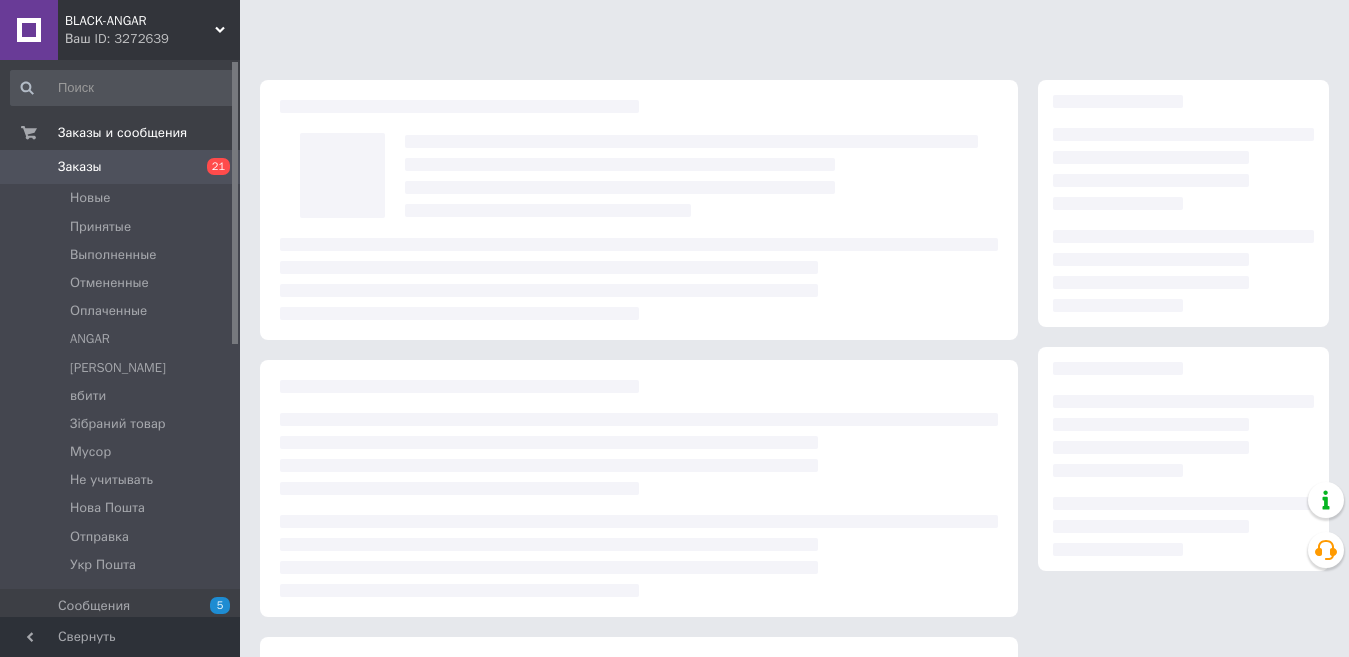 scroll, scrollTop: 0, scrollLeft: 0, axis: both 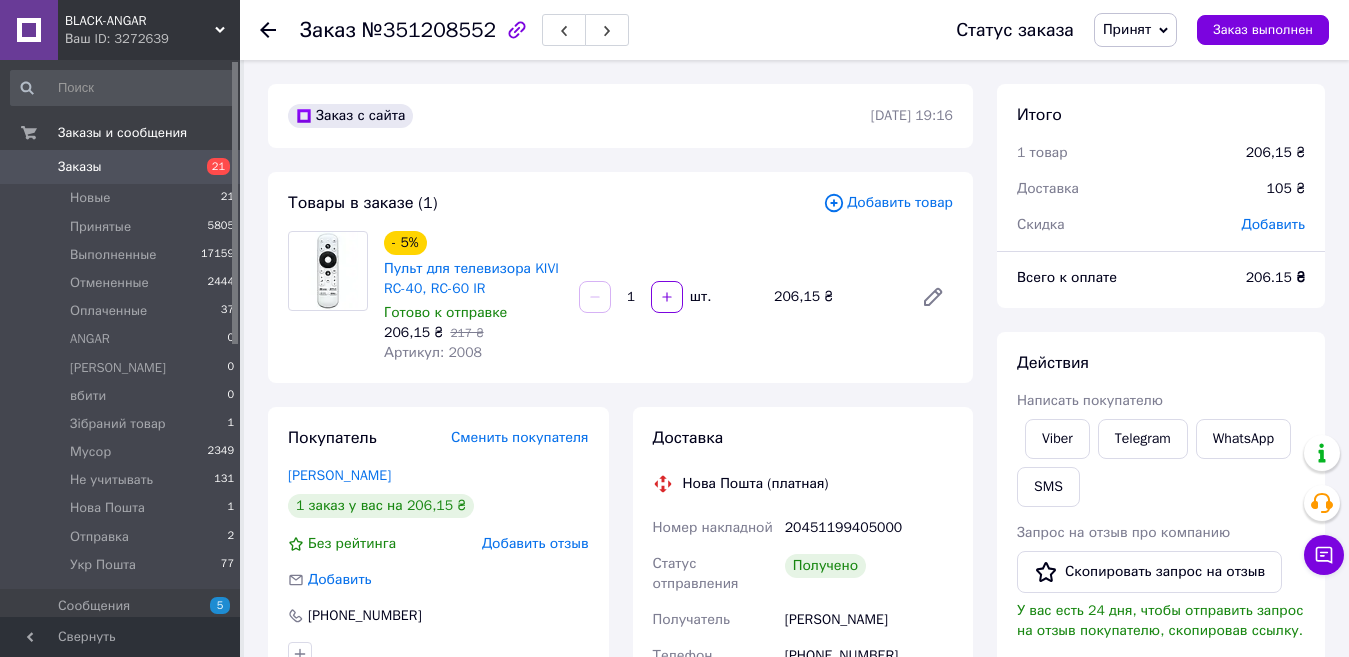 click at bounding box center (280, 30) 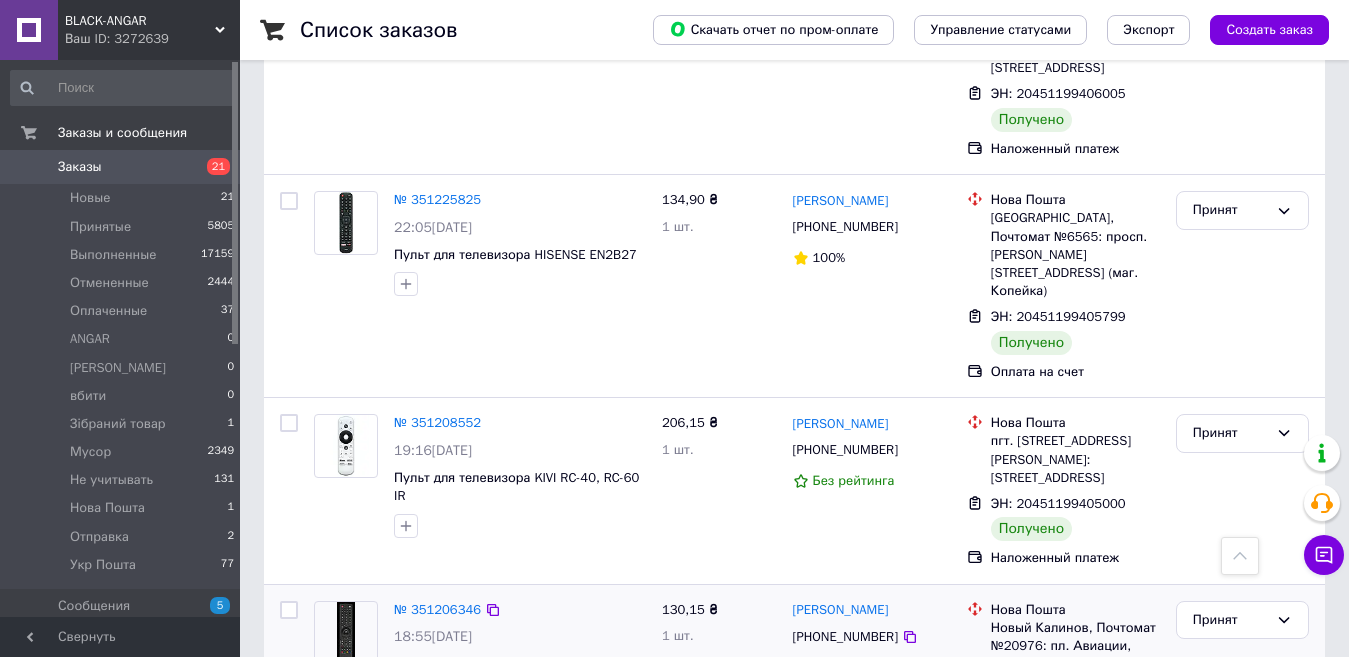scroll, scrollTop: 5460, scrollLeft: 0, axis: vertical 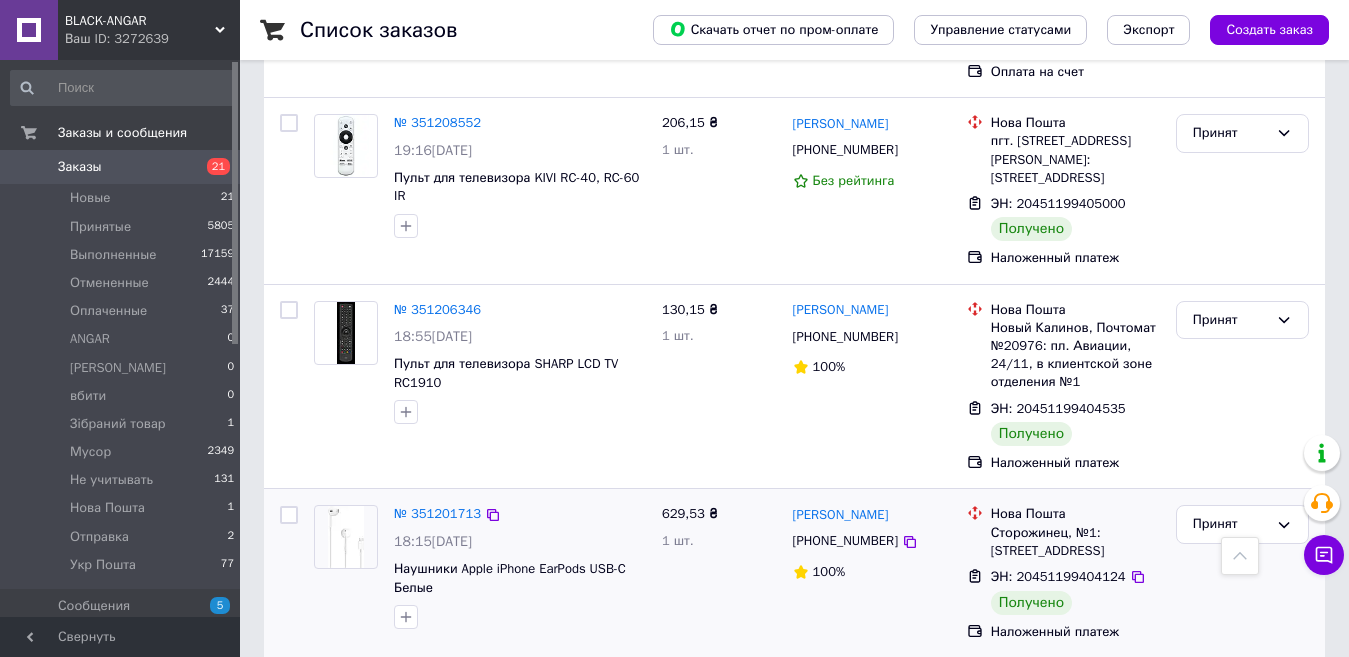 click at bounding box center [345, 537] 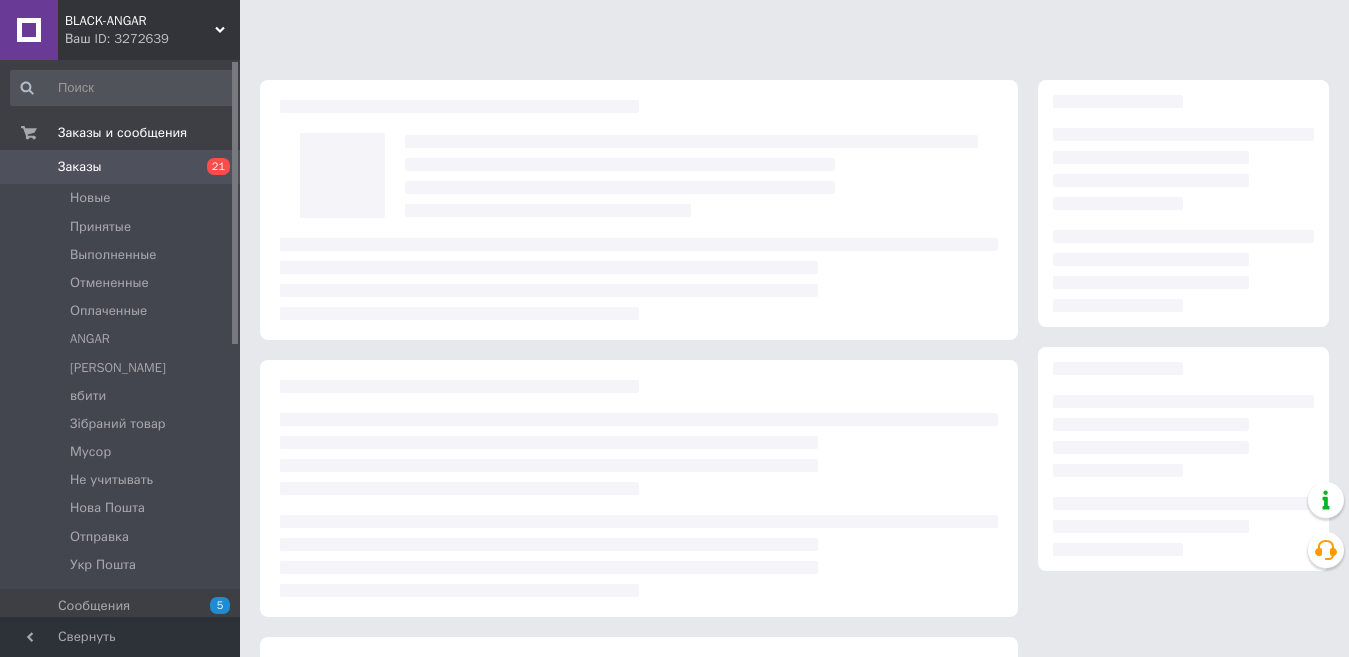 scroll, scrollTop: 0, scrollLeft: 0, axis: both 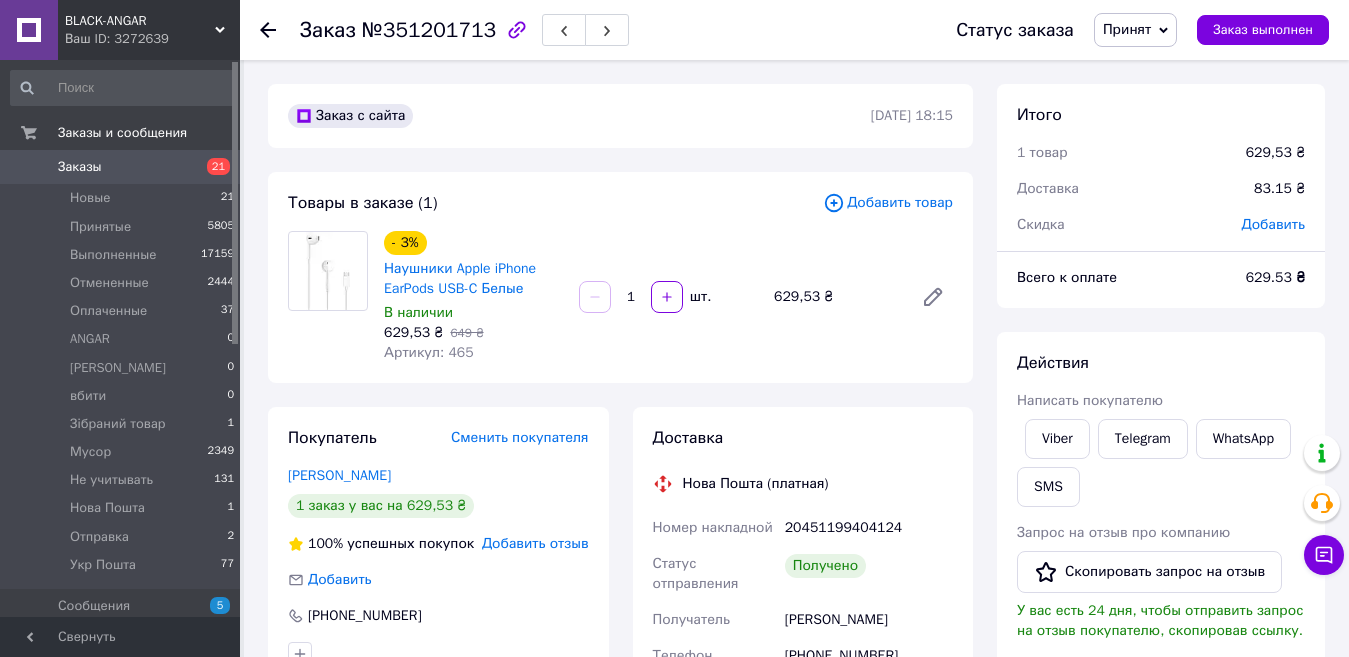 click 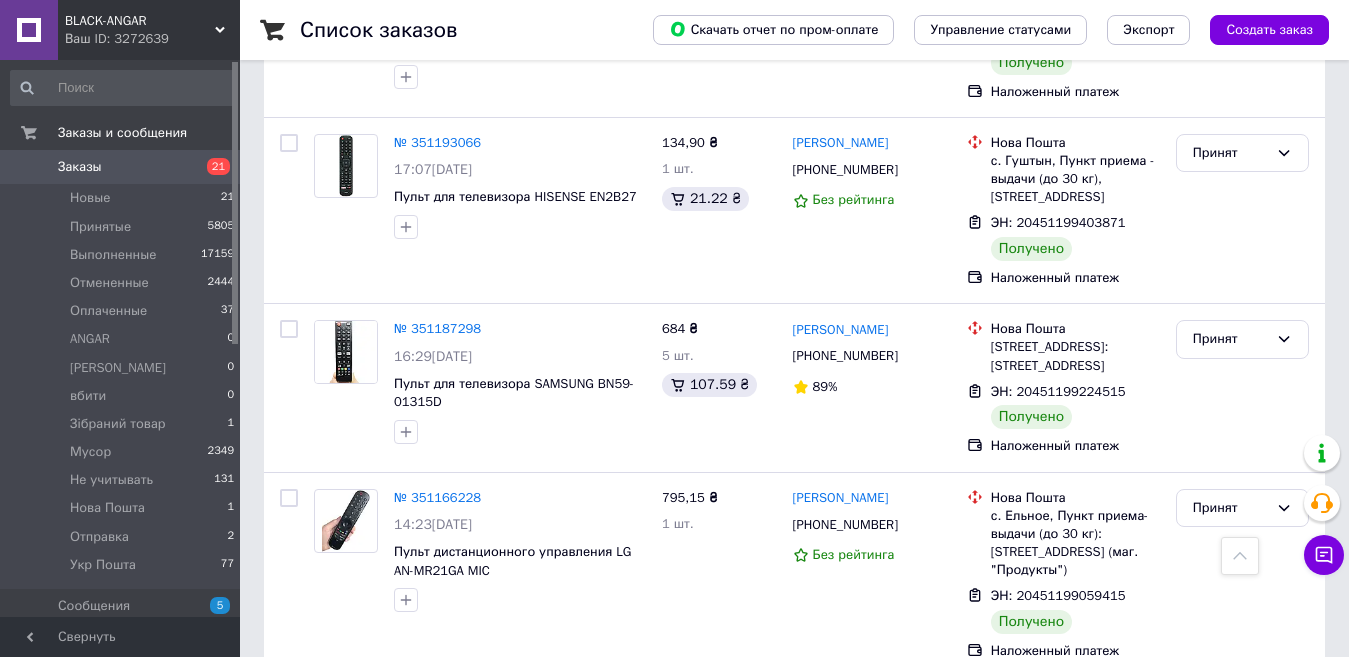 scroll, scrollTop: 6100, scrollLeft: 0, axis: vertical 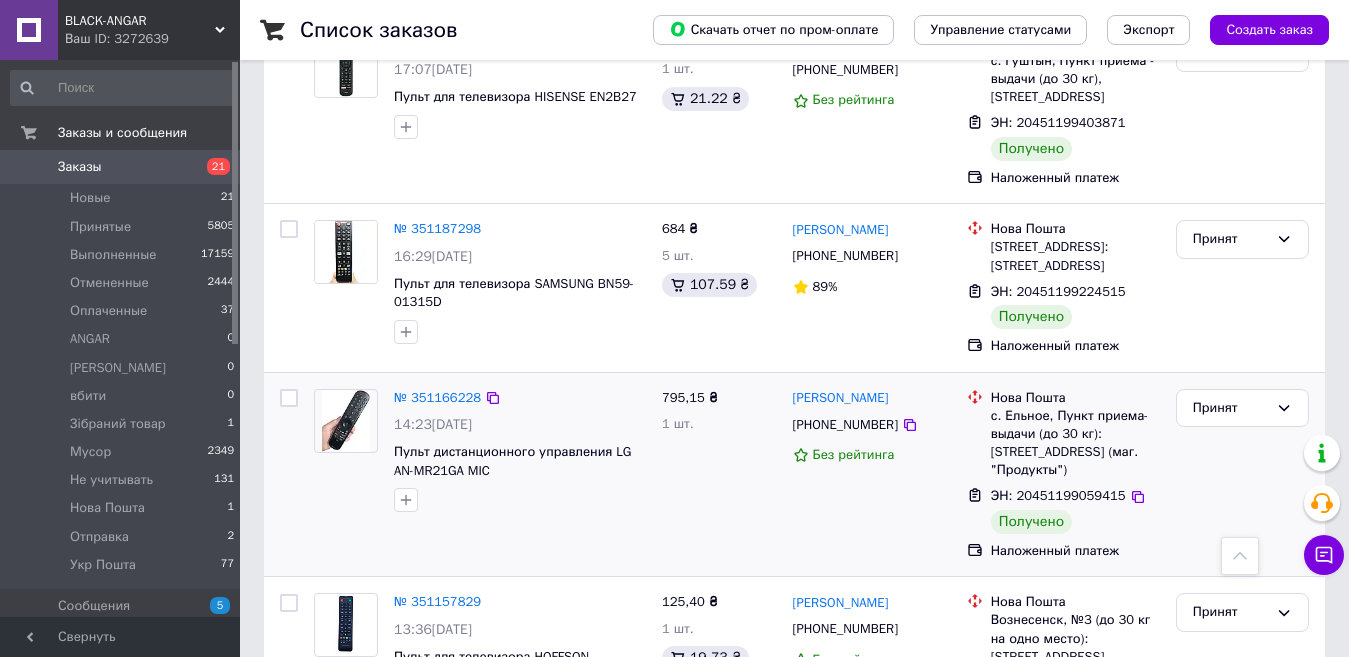 click at bounding box center [346, 421] 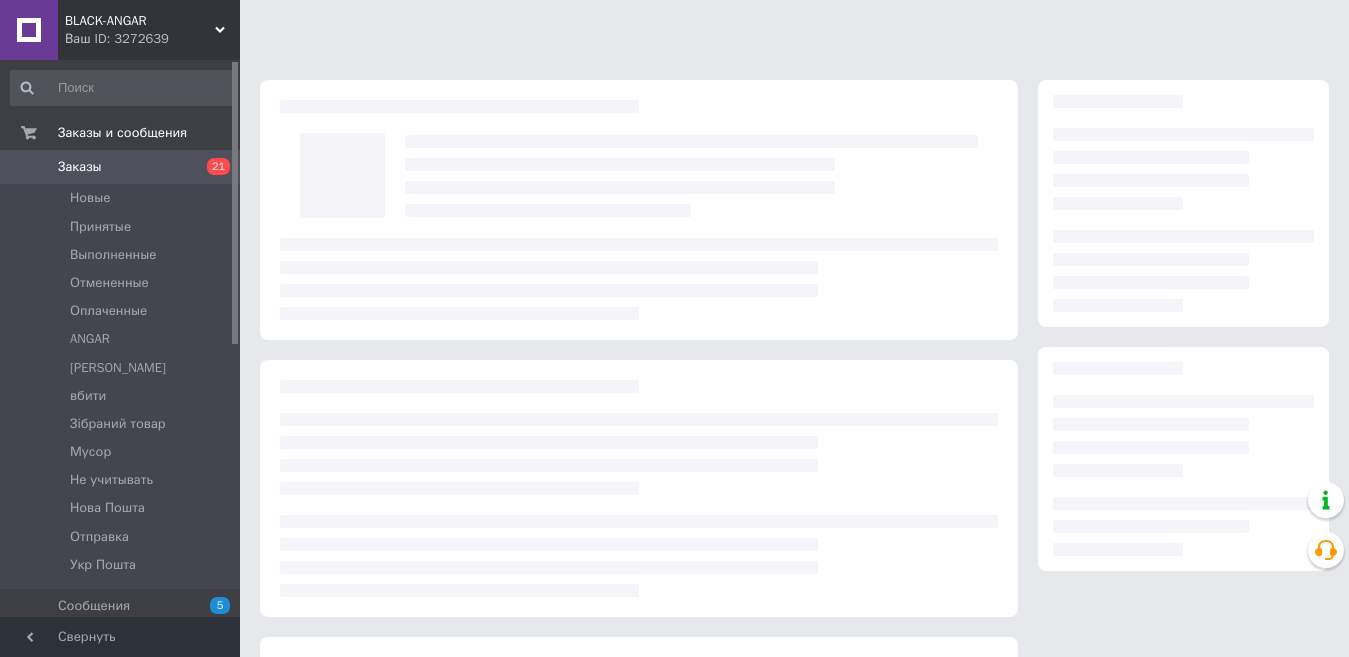 scroll, scrollTop: 0, scrollLeft: 0, axis: both 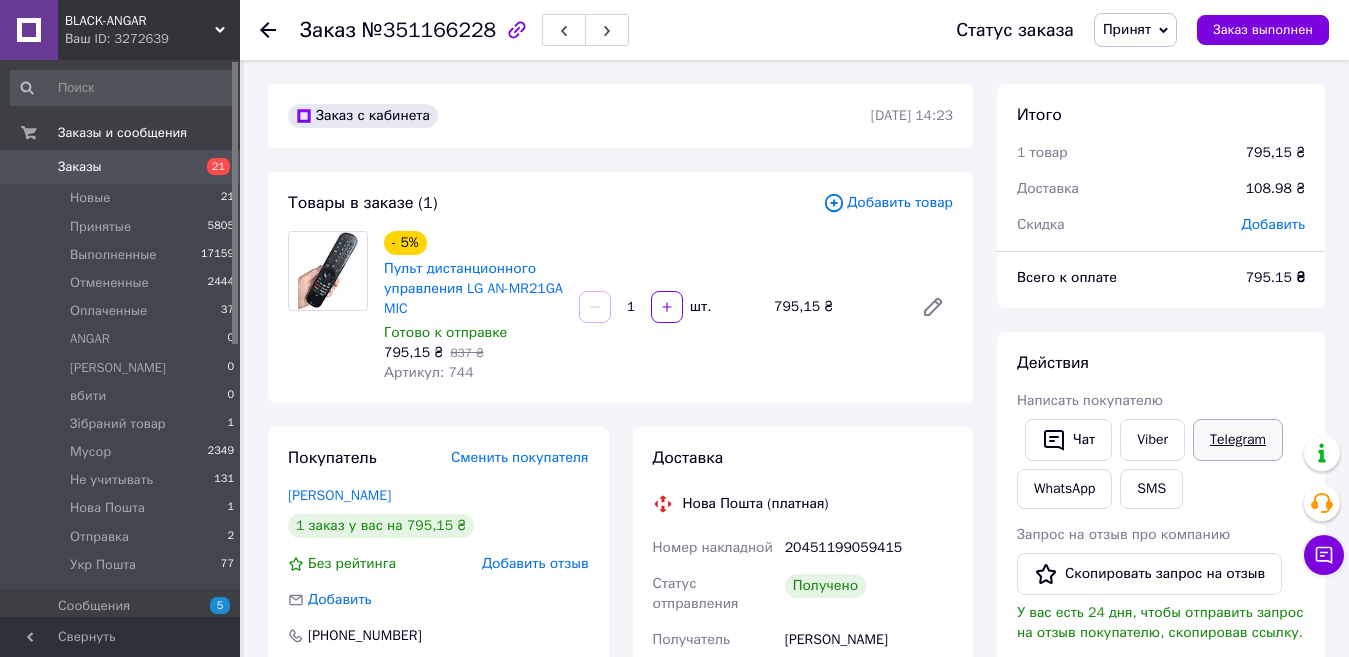 click on "Чат" at bounding box center (1068, 440) 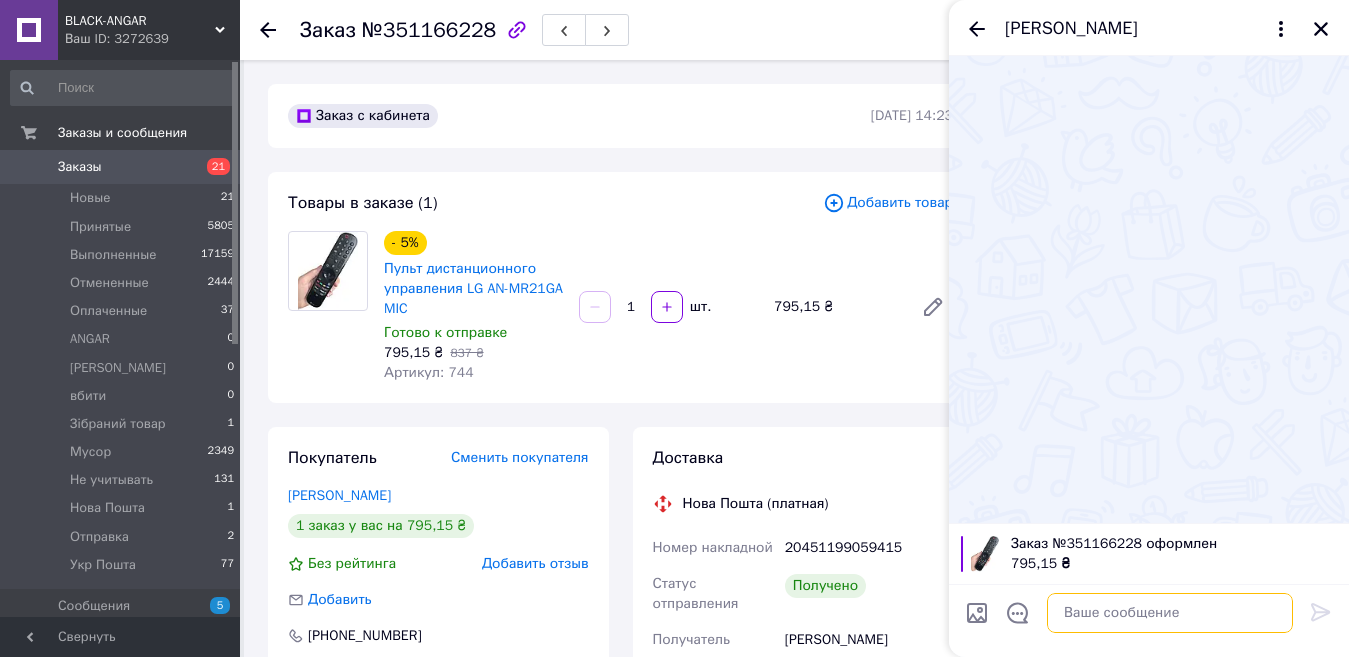 paste on "Добрий день. дякуємо вам за замовлення надіємось що все підійшло вам добре.при можливості залиште будьласка відгук)))" 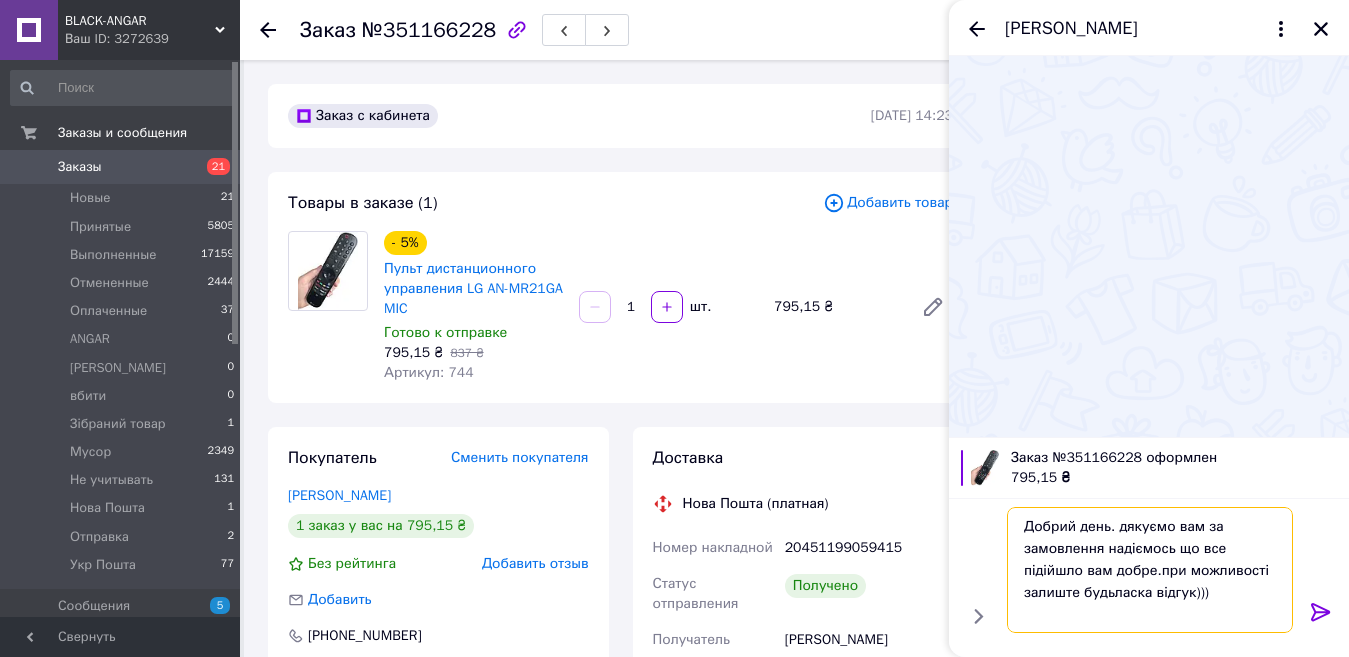 type on "Добрий день. дякуємо вам за замовлення надіємось що все підійшло вам добре.при можливості залиште будьласка відгук)))" 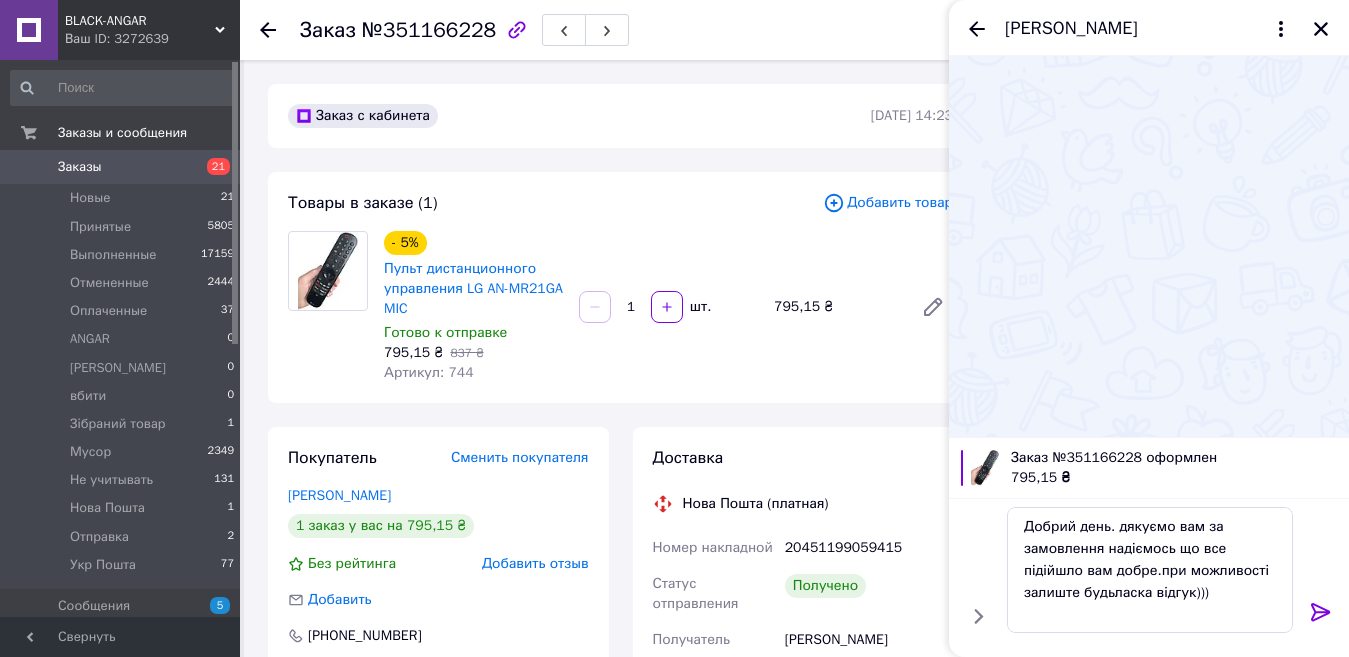 click 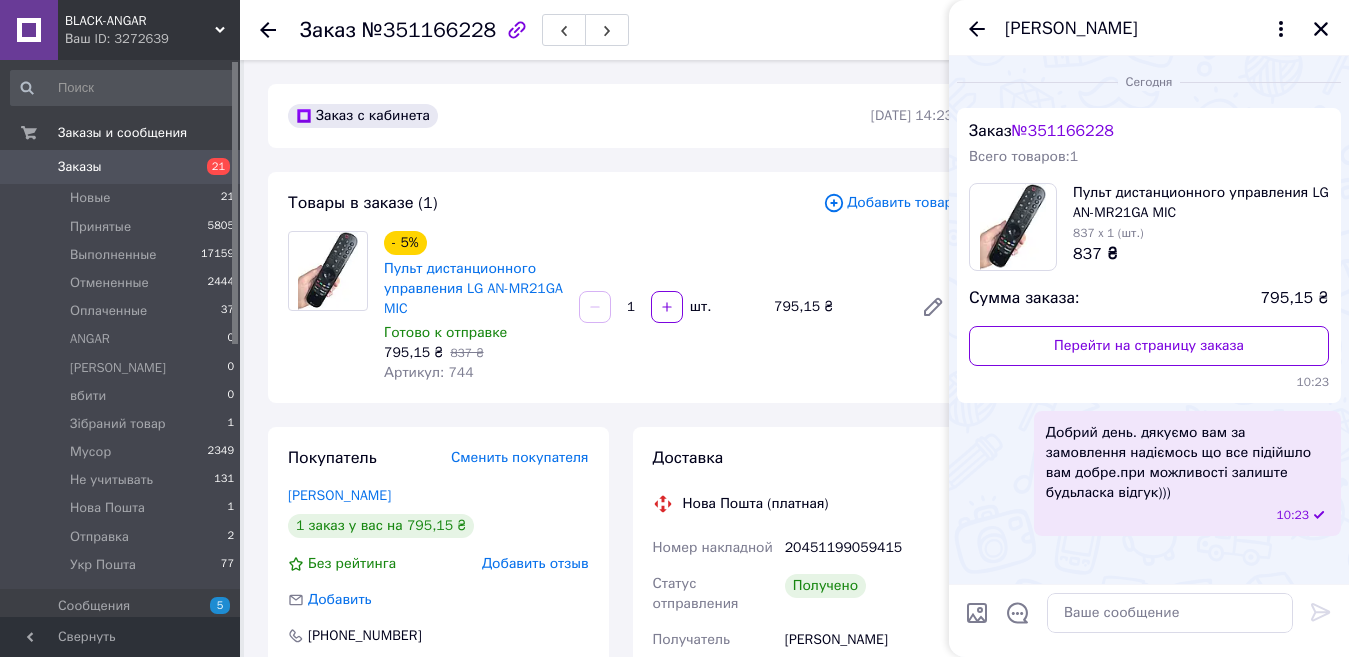 drag, startPoint x: 980, startPoint y: 25, endPoint x: 830, endPoint y: 62, distance: 154.49596 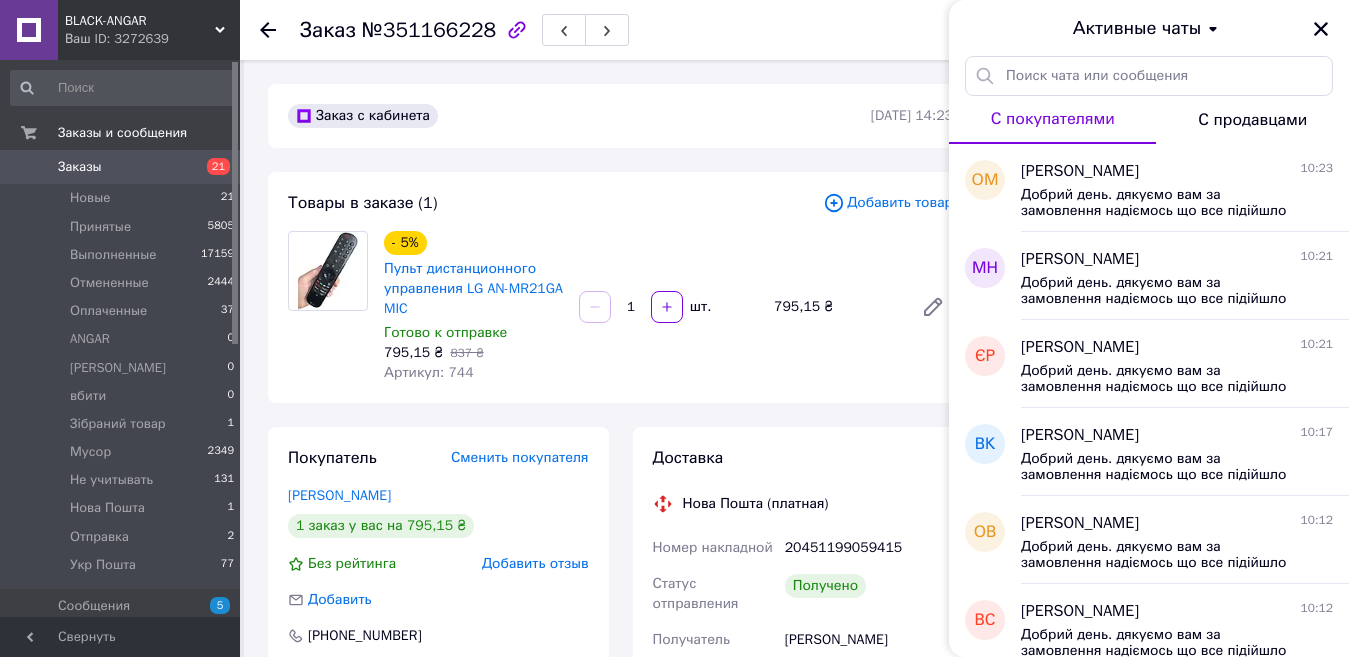 click 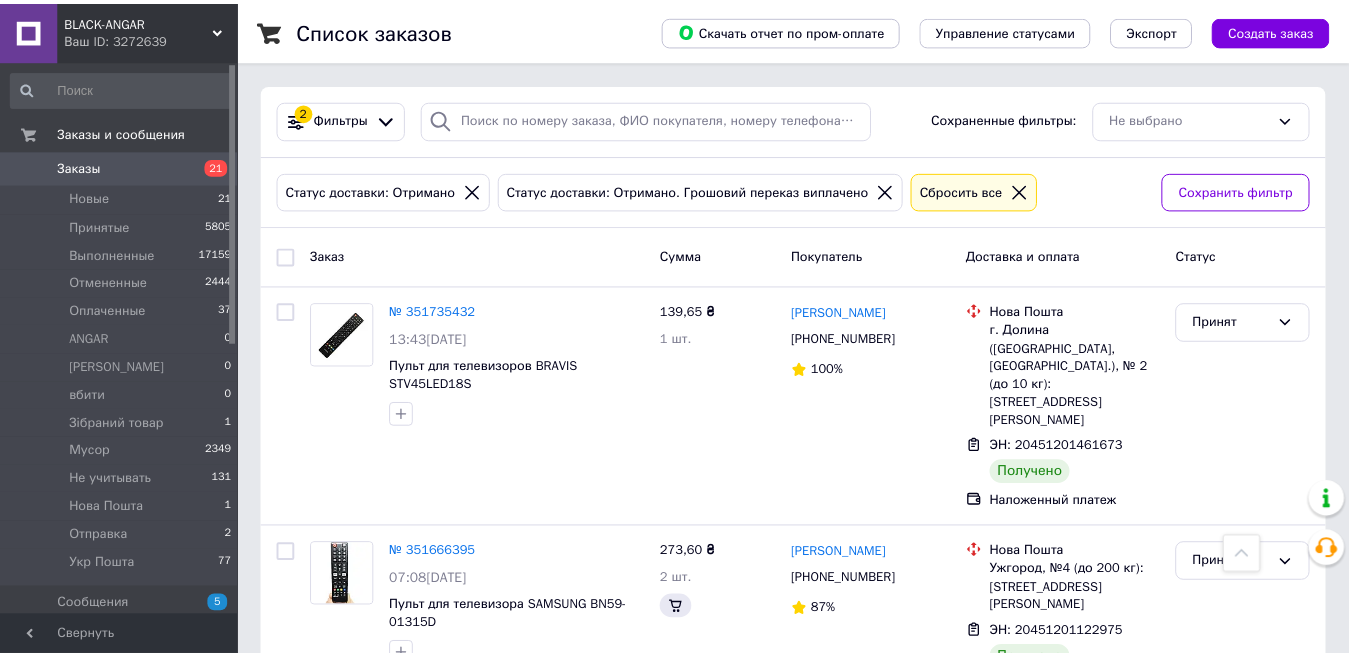 scroll, scrollTop: 6100, scrollLeft: 0, axis: vertical 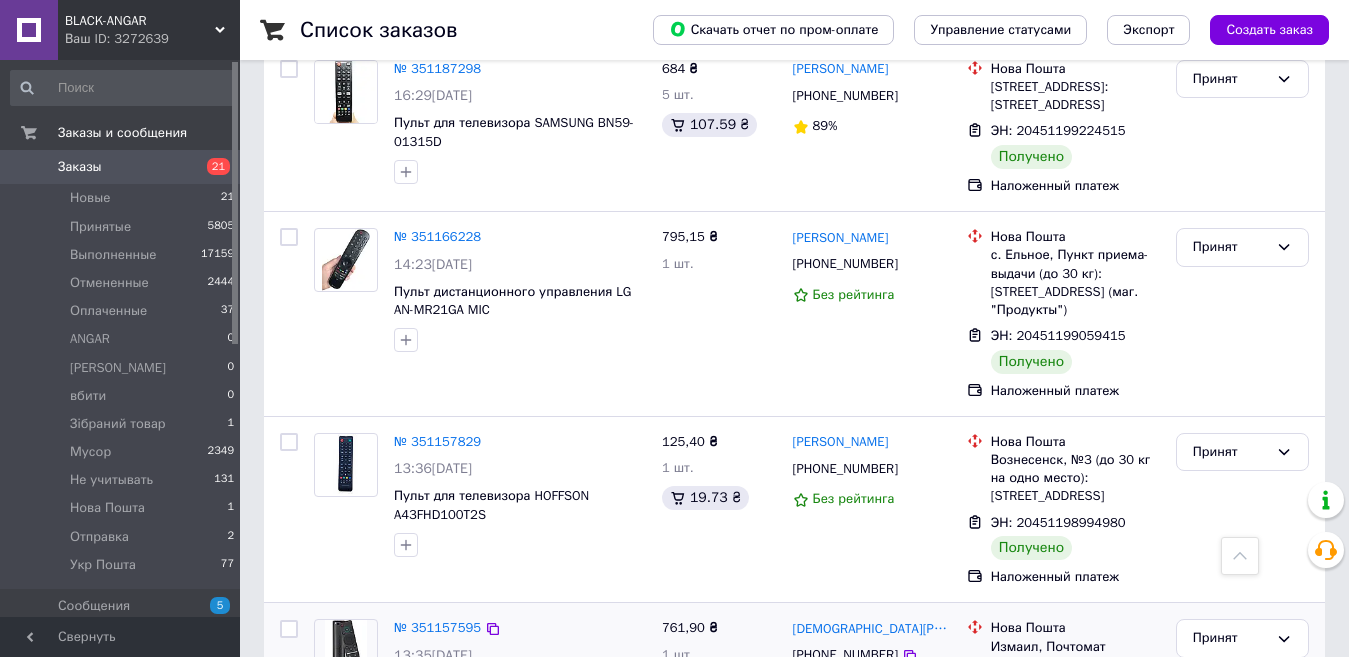 click at bounding box center (345, 651) 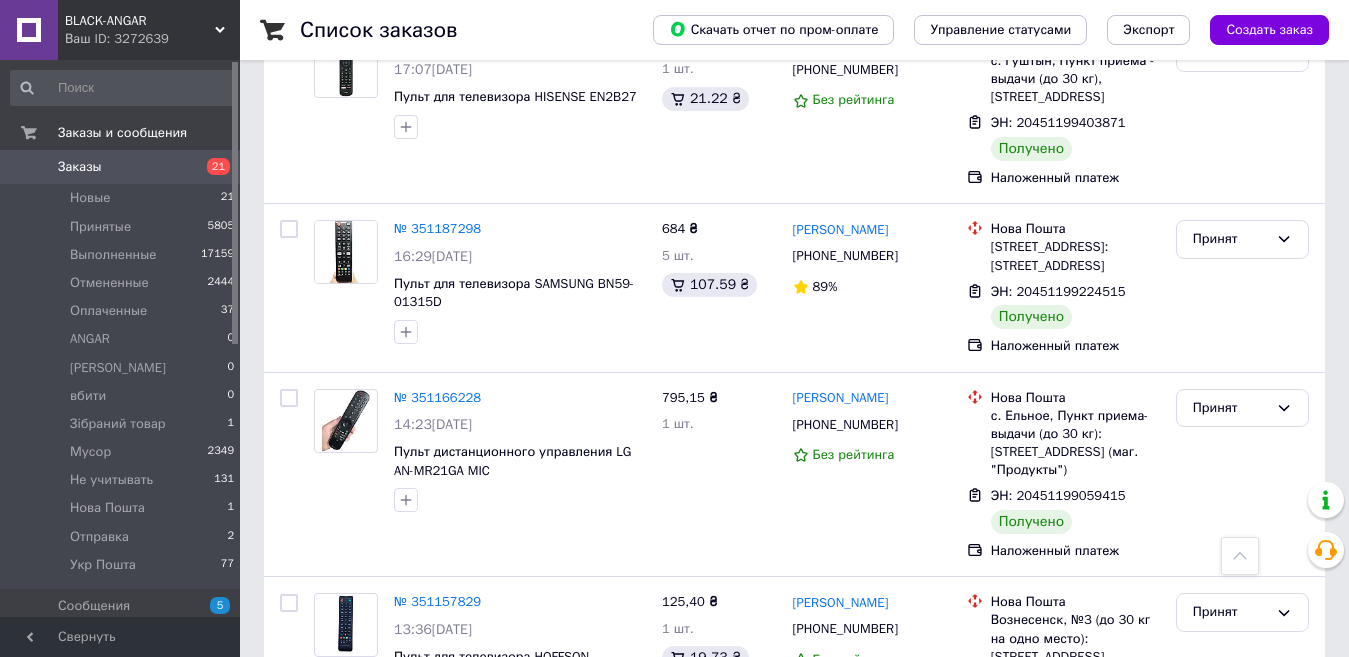 scroll, scrollTop: 6260, scrollLeft: 0, axis: vertical 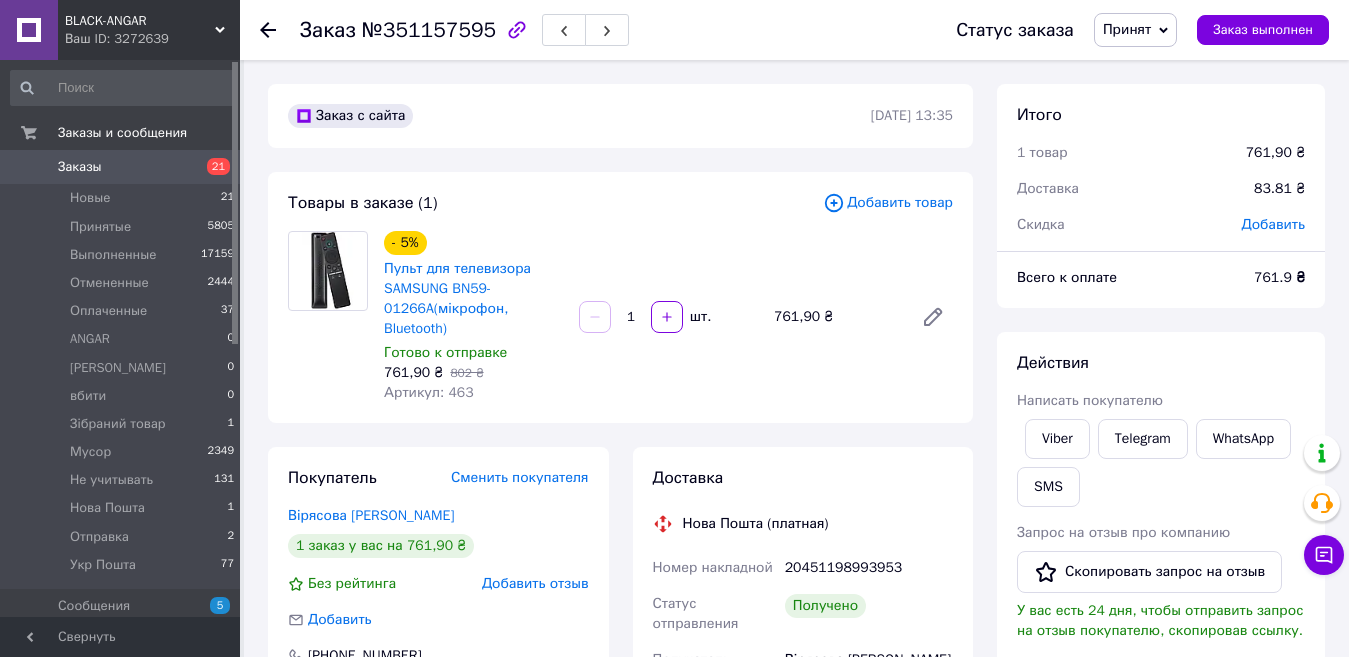 click 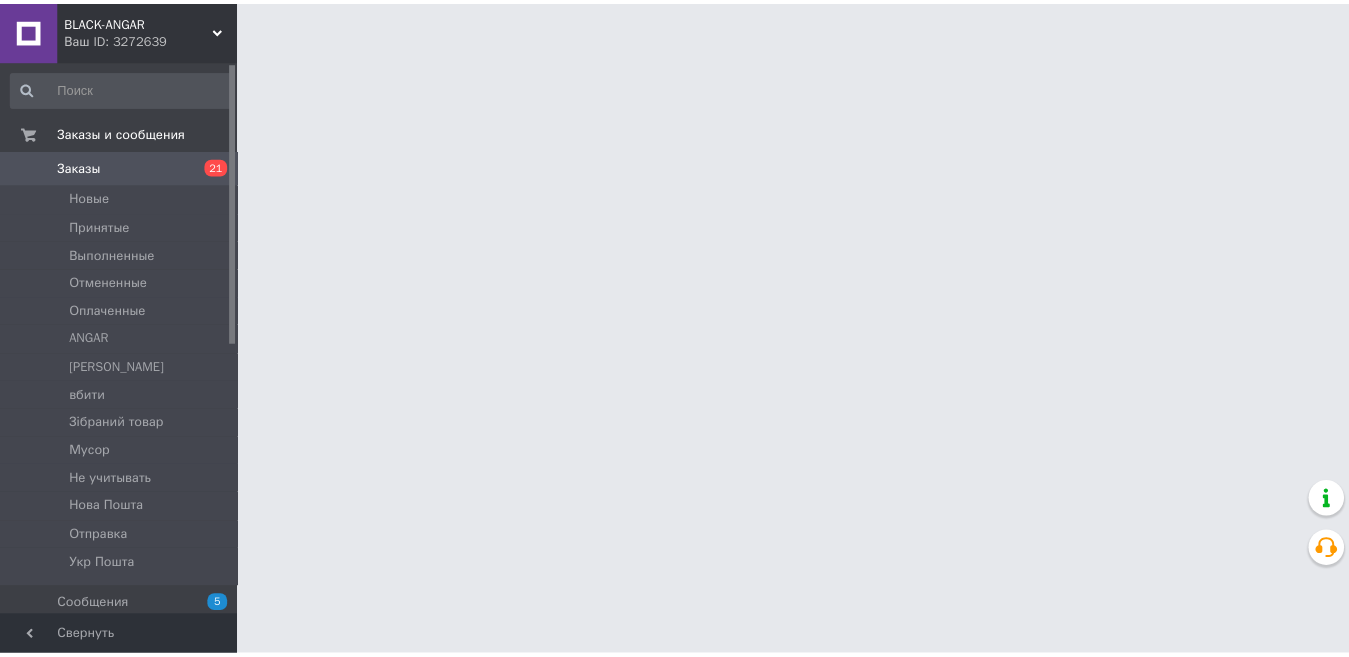 scroll, scrollTop: 6100, scrollLeft: 0, axis: vertical 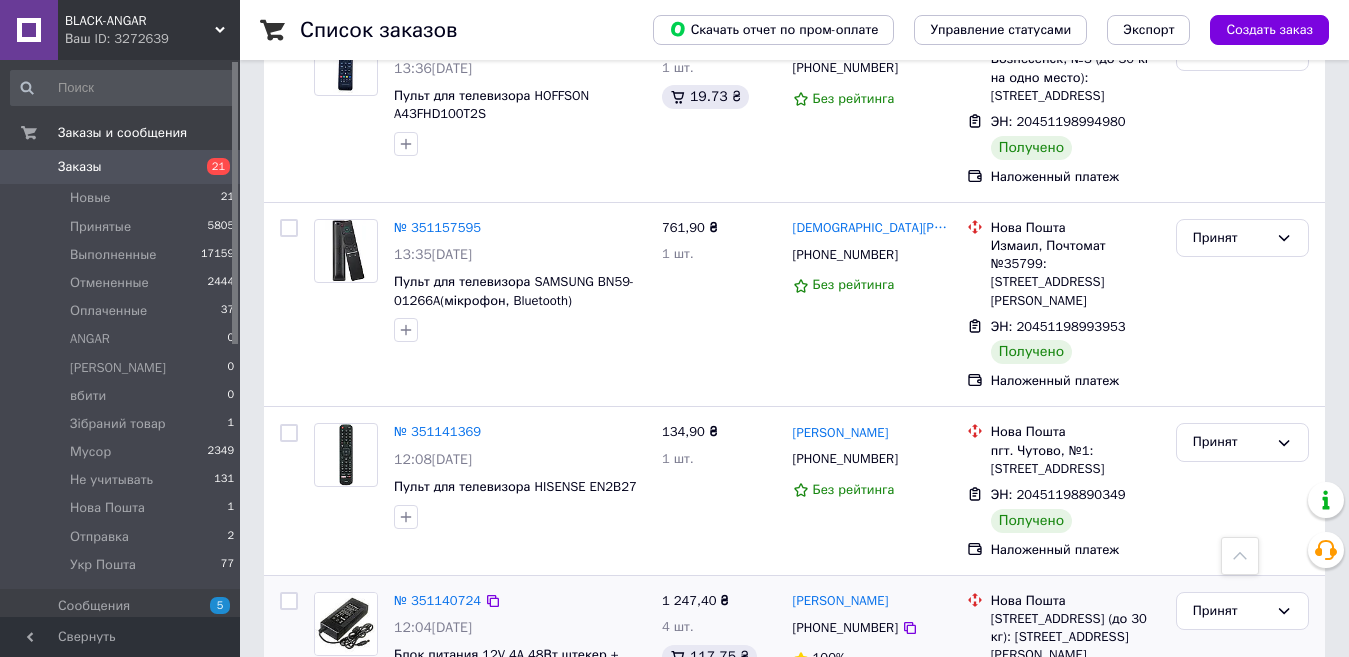 click at bounding box center (346, 624) 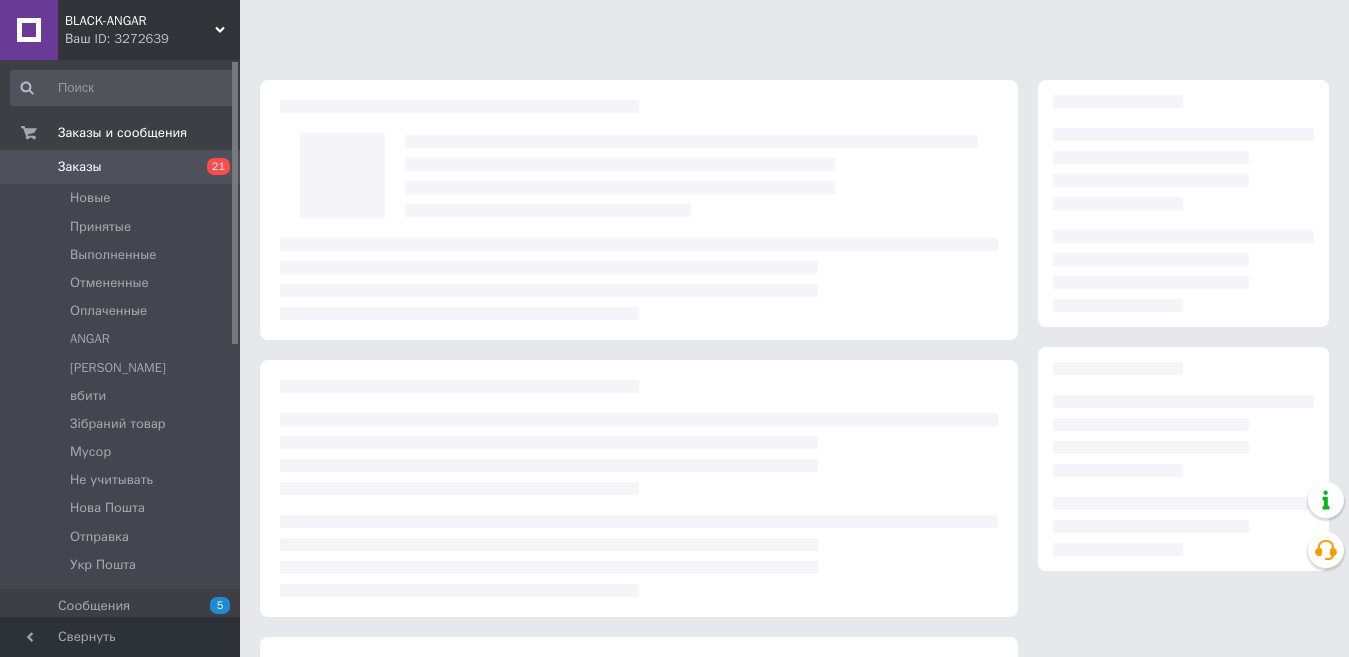 scroll, scrollTop: 0, scrollLeft: 0, axis: both 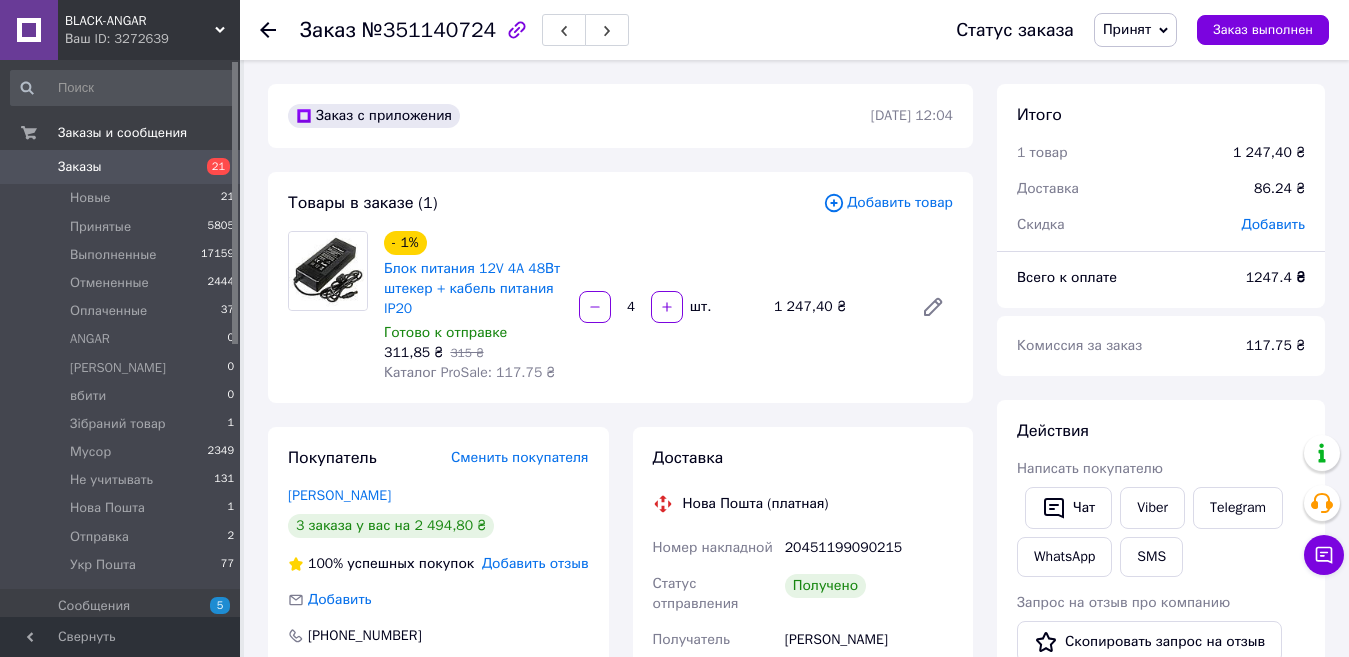 click on "Чат" at bounding box center (1068, 508) 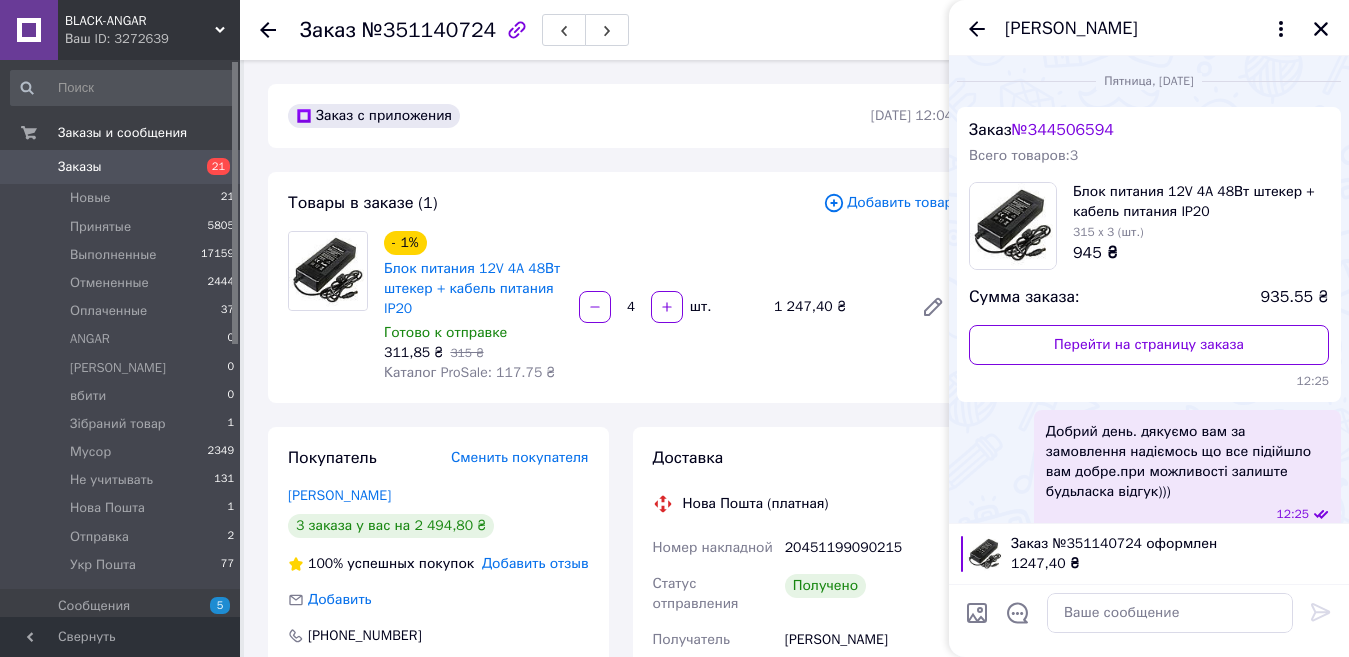 scroll, scrollTop: 0, scrollLeft: 0, axis: both 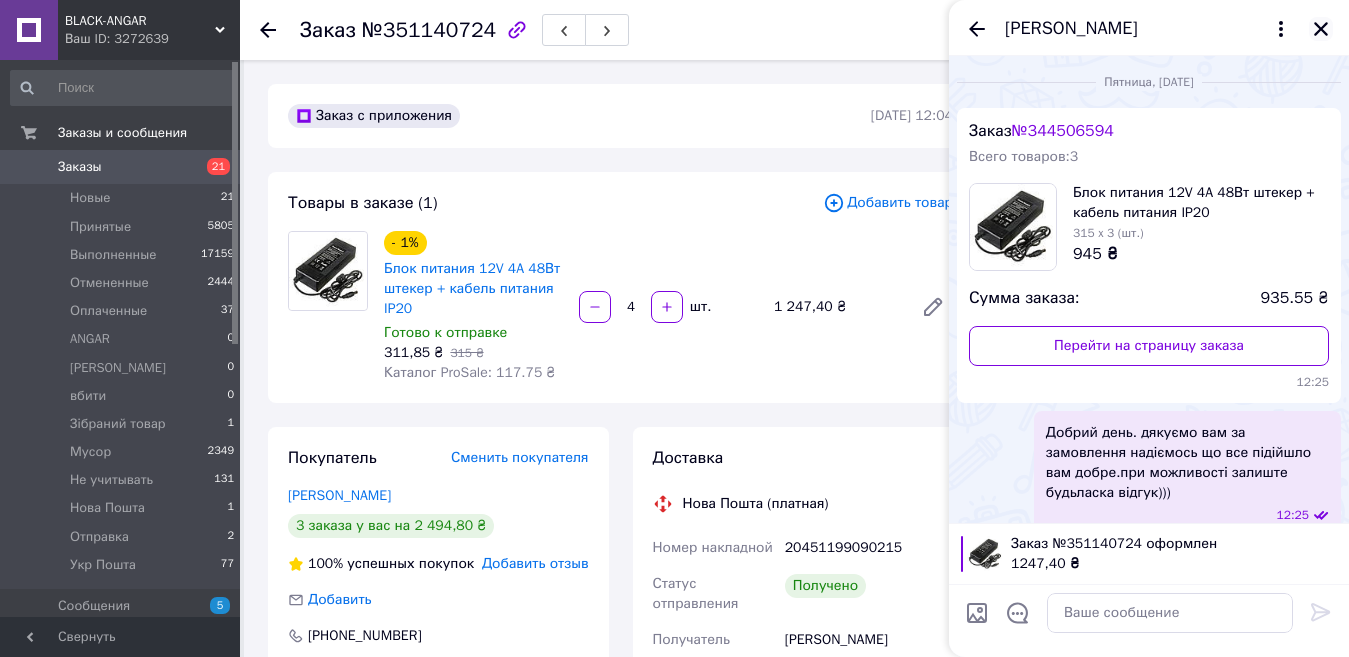 click 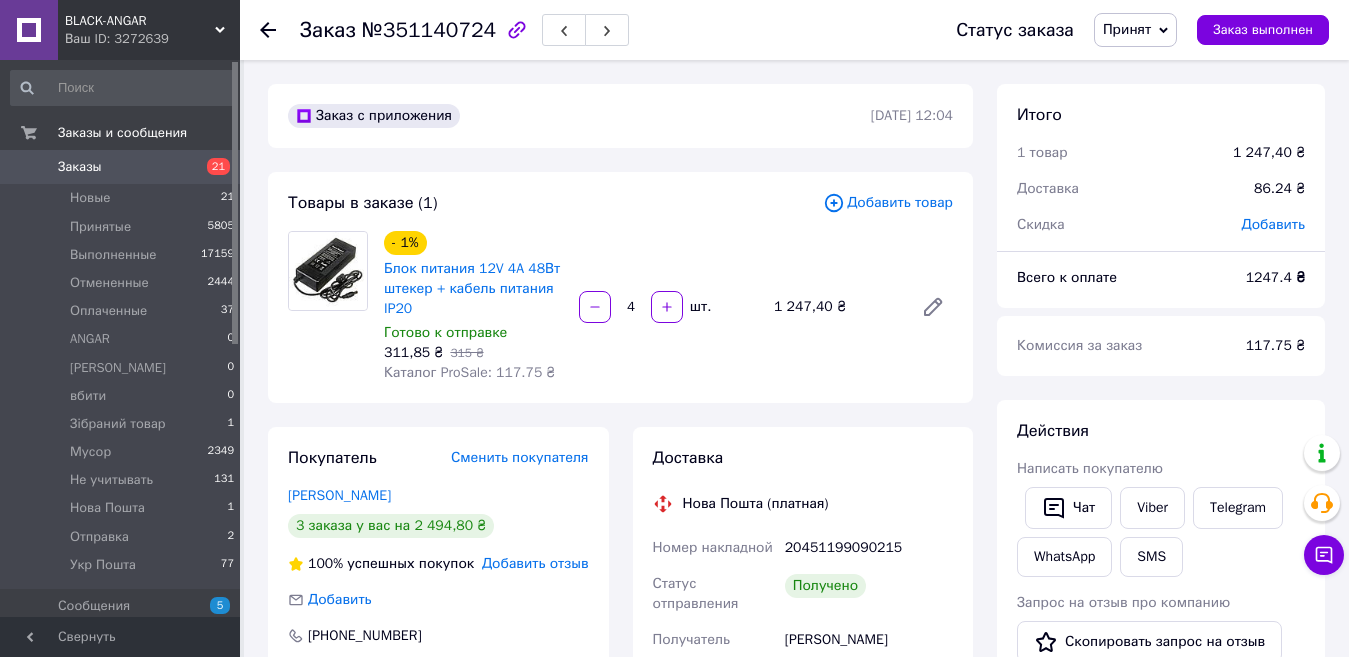 click on "21" at bounding box center [218, 166] 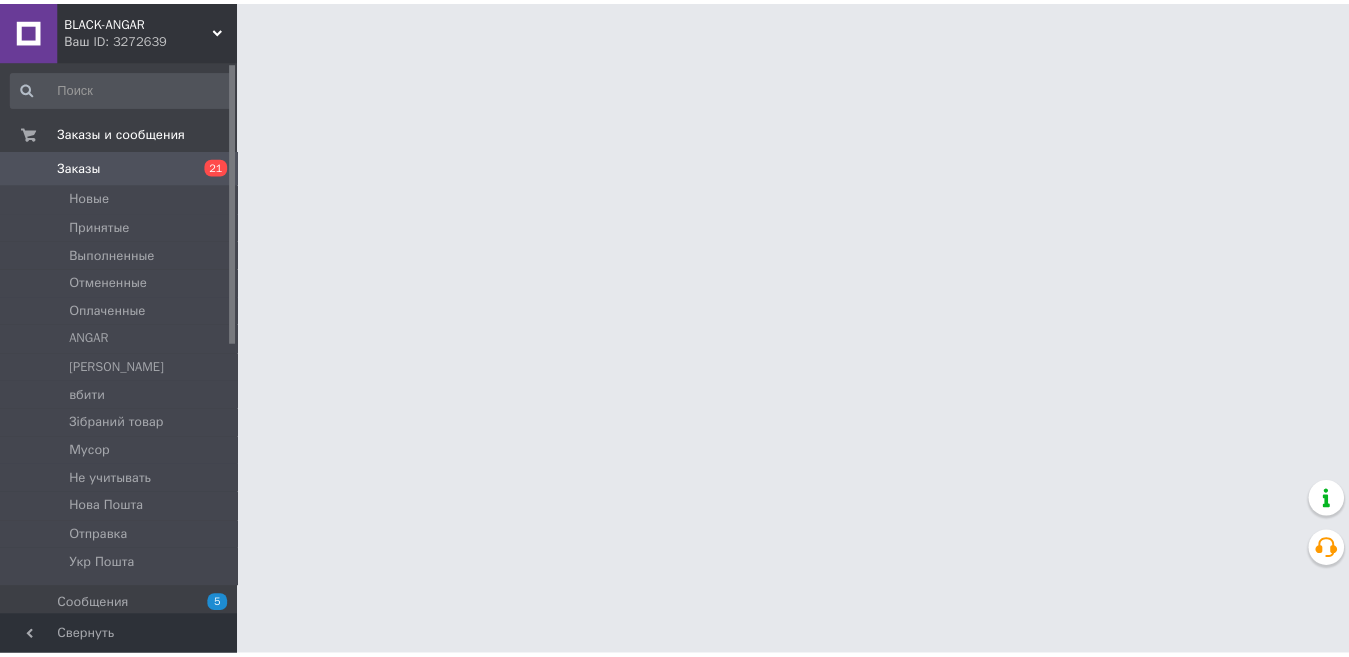 scroll, scrollTop: 0, scrollLeft: 0, axis: both 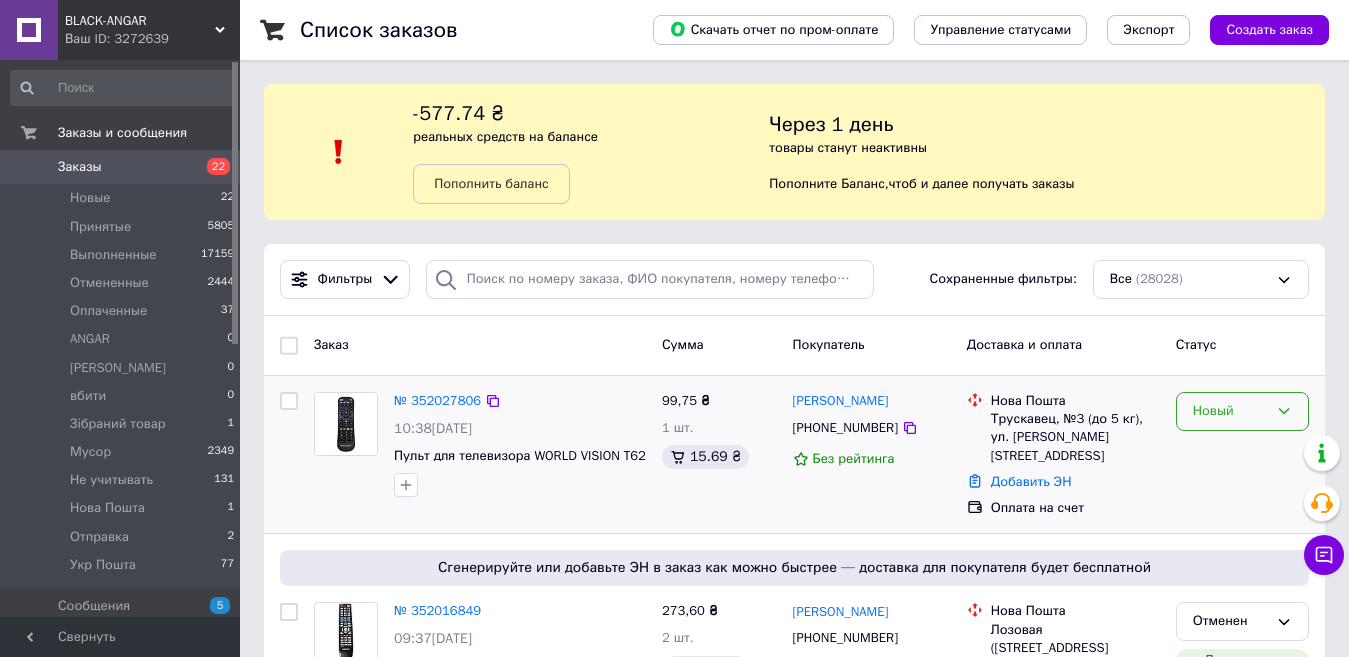 click on "Новый" at bounding box center (1230, 411) 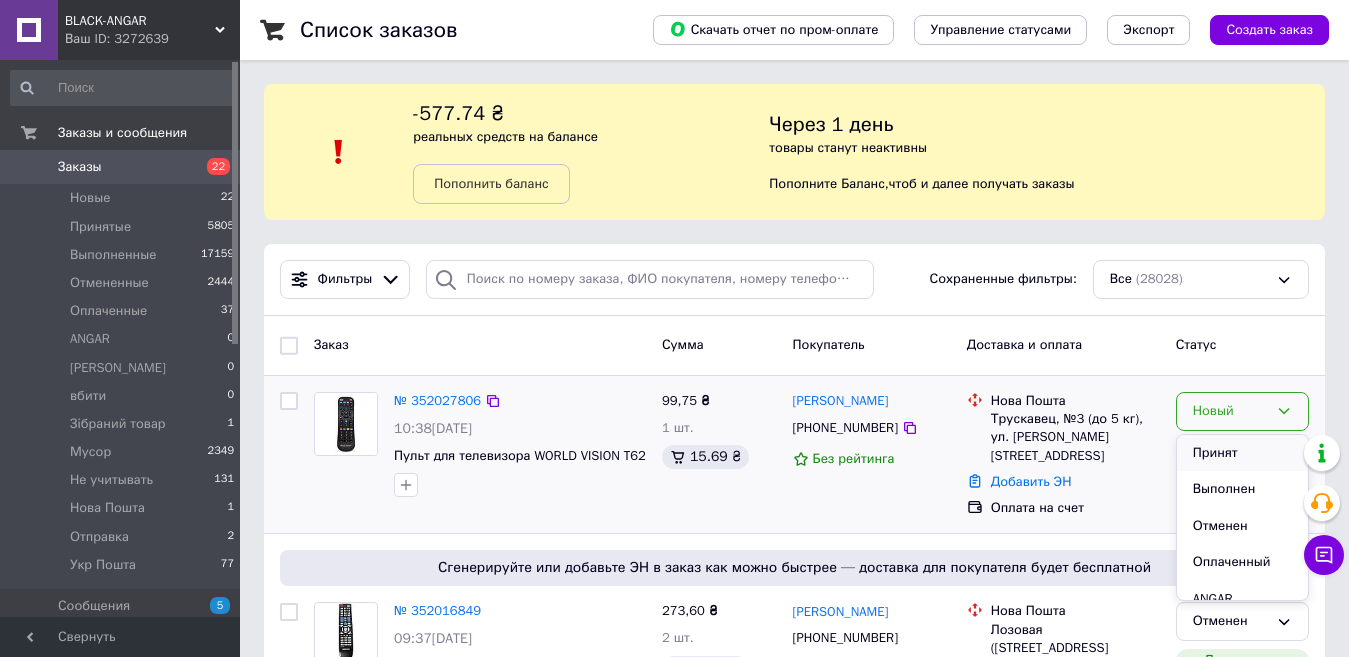 click on "Принят" at bounding box center (1242, 453) 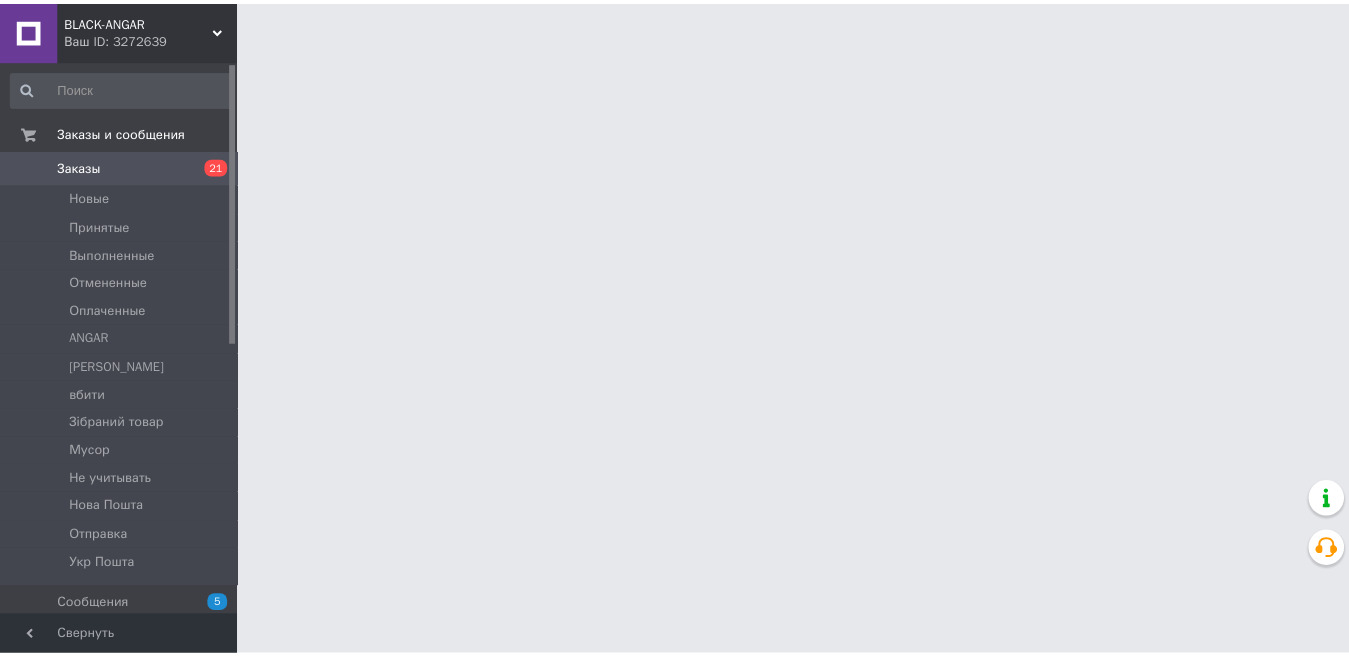 scroll, scrollTop: 0, scrollLeft: 0, axis: both 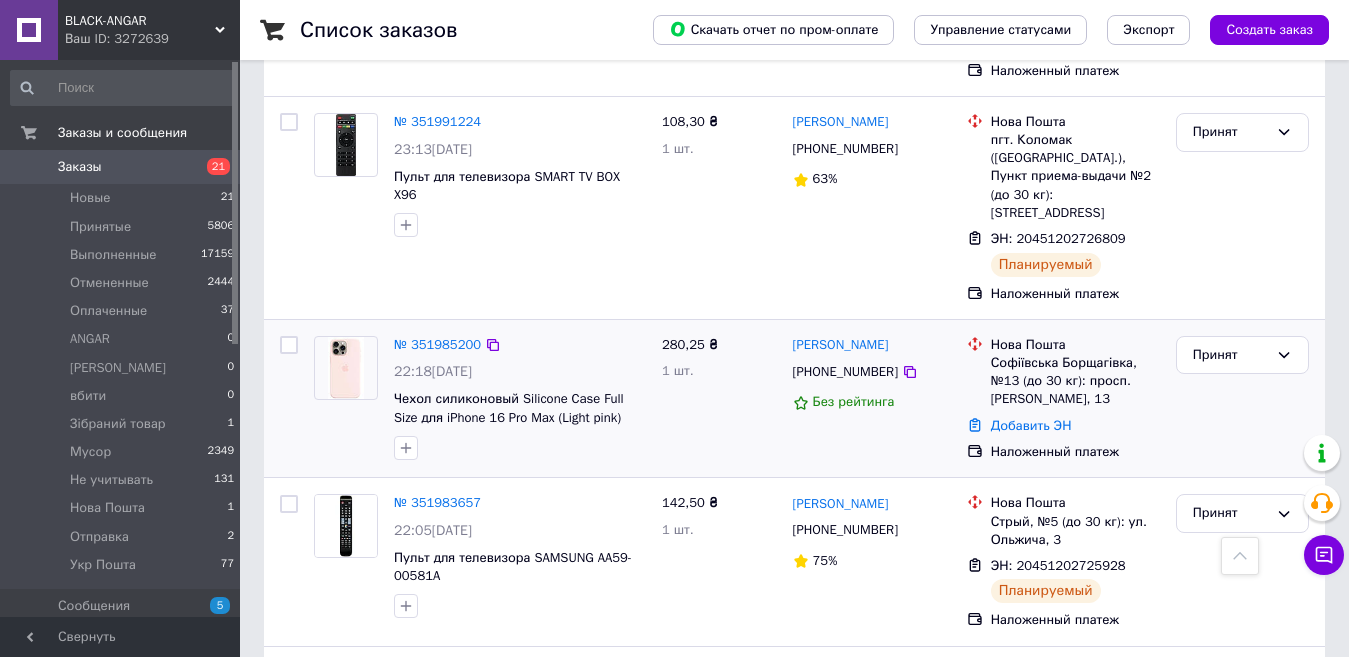 click at bounding box center [345, 368] 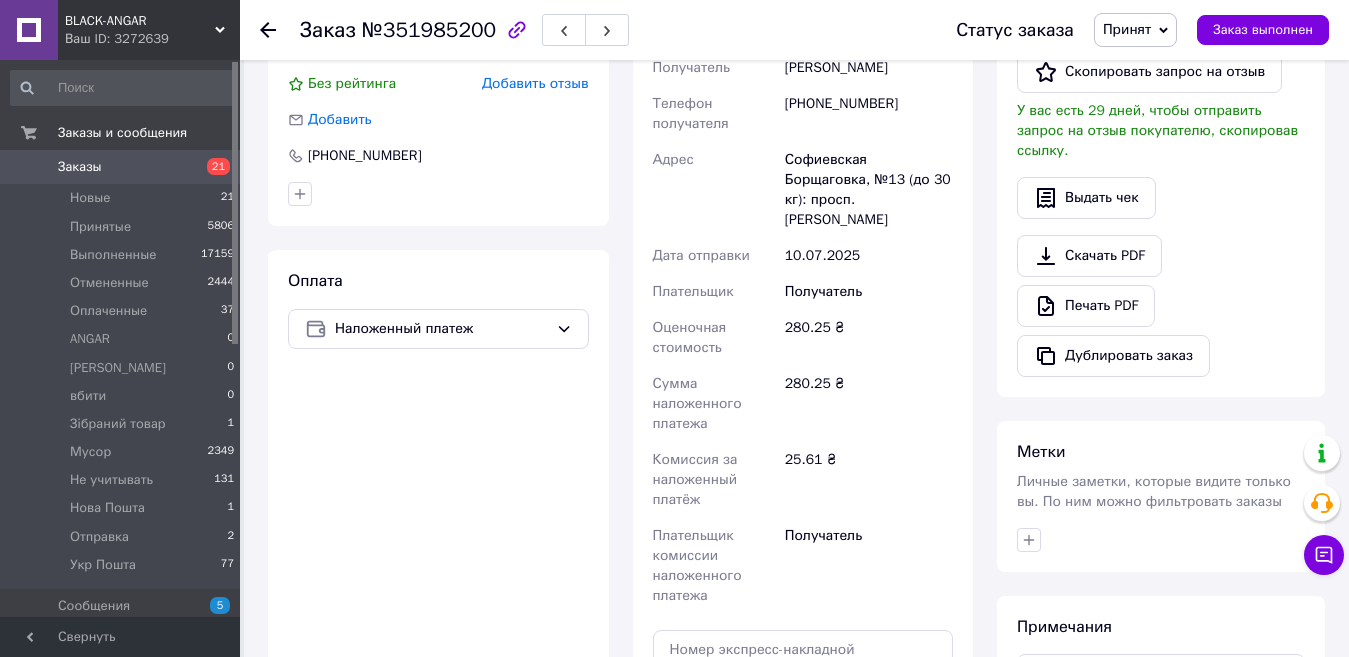 scroll, scrollTop: 700, scrollLeft: 0, axis: vertical 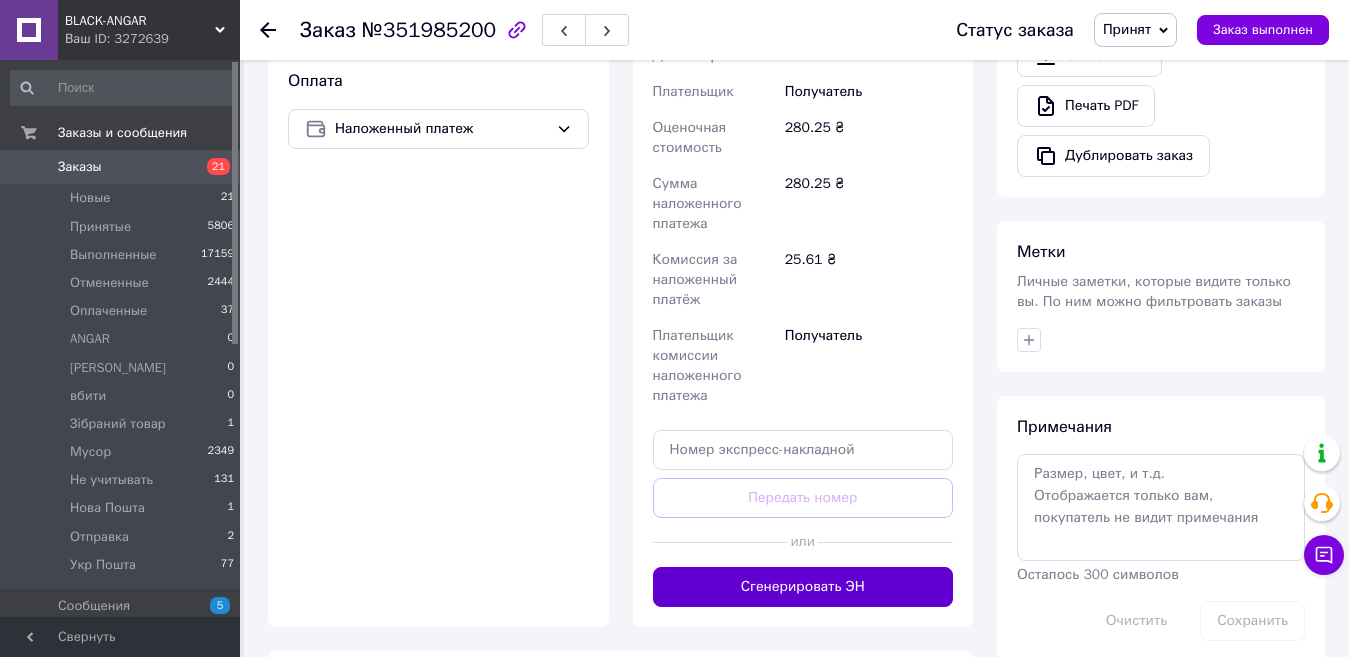 click on "Сгенерировать ЭН" at bounding box center [803, 587] 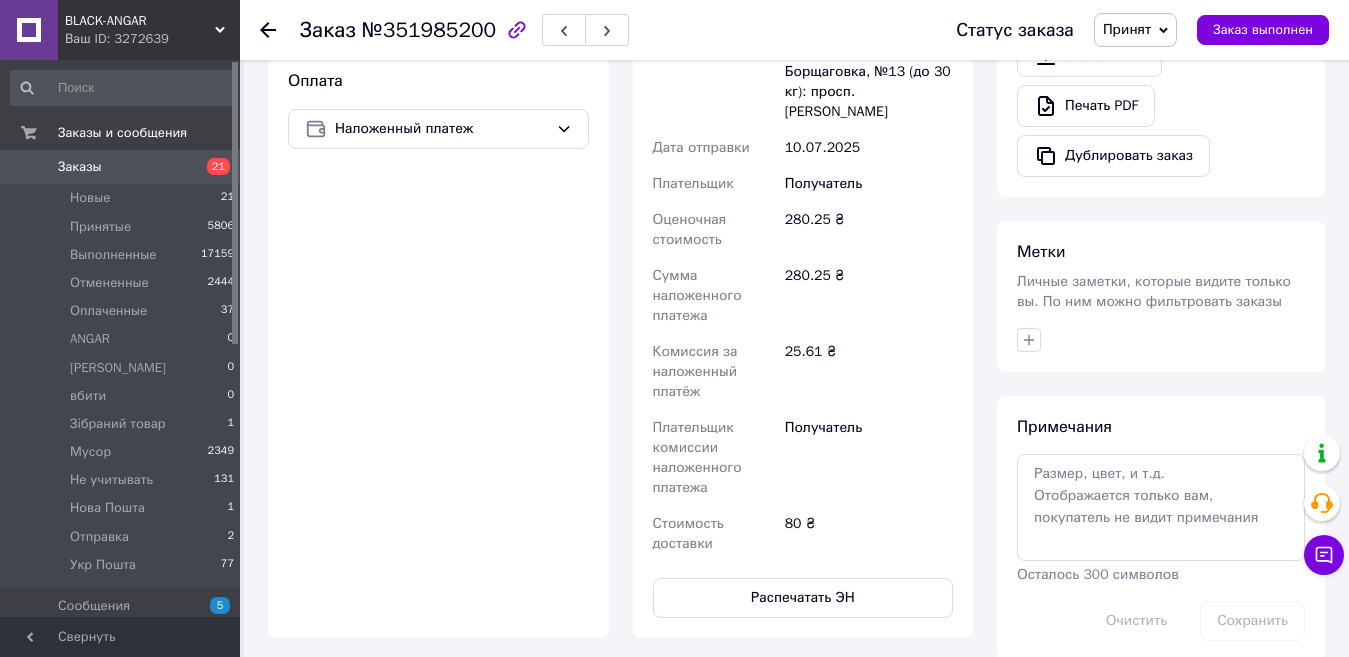 click on "Заказы" at bounding box center (80, 167) 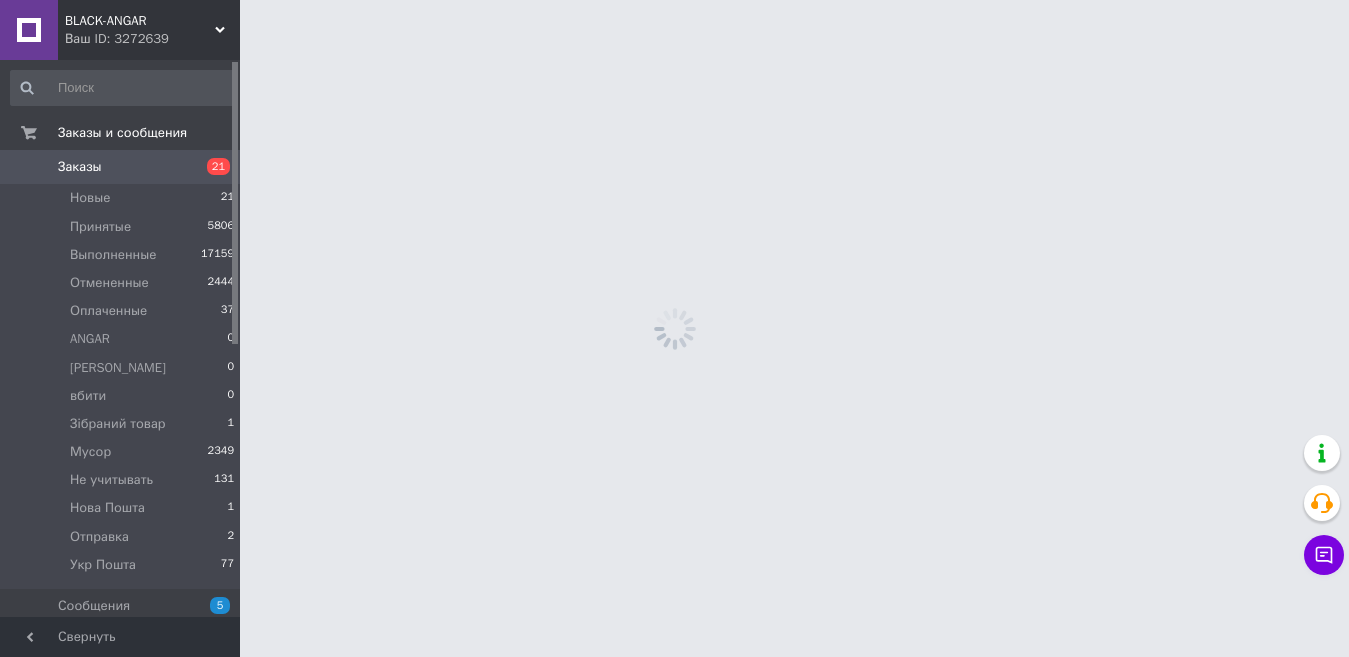scroll, scrollTop: 0, scrollLeft: 0, axis: both 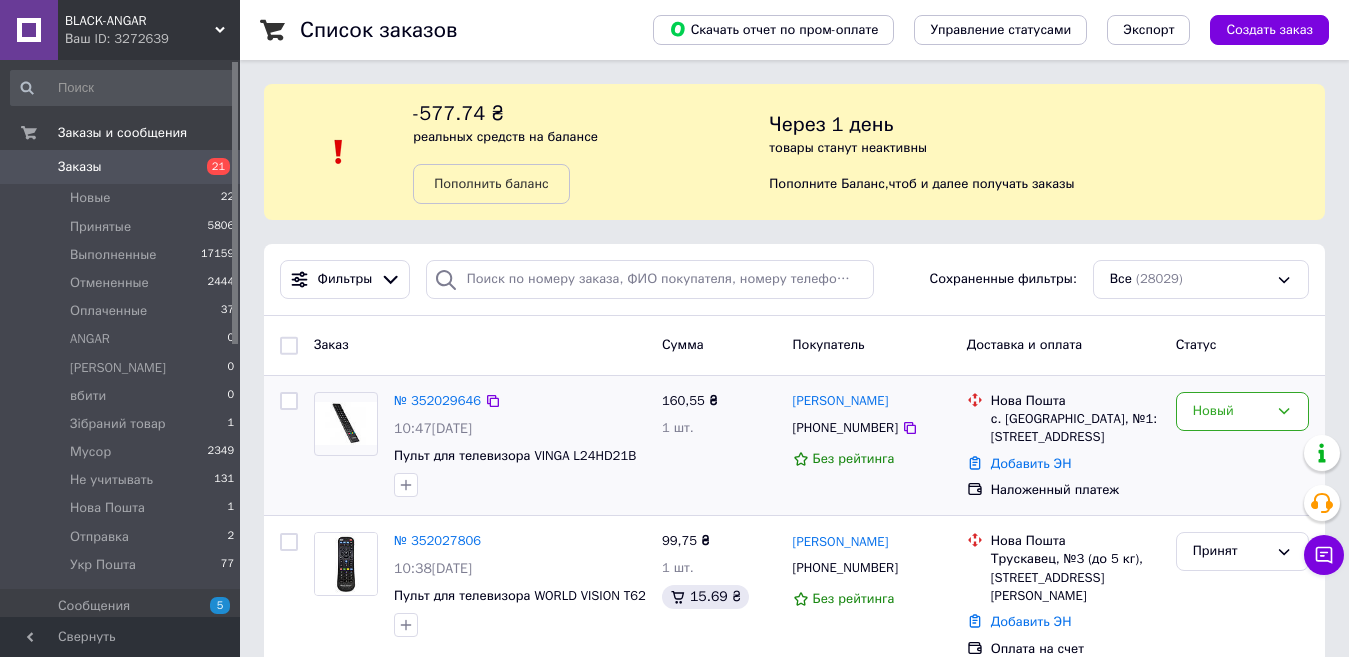 click at bounding box center [346, 423] 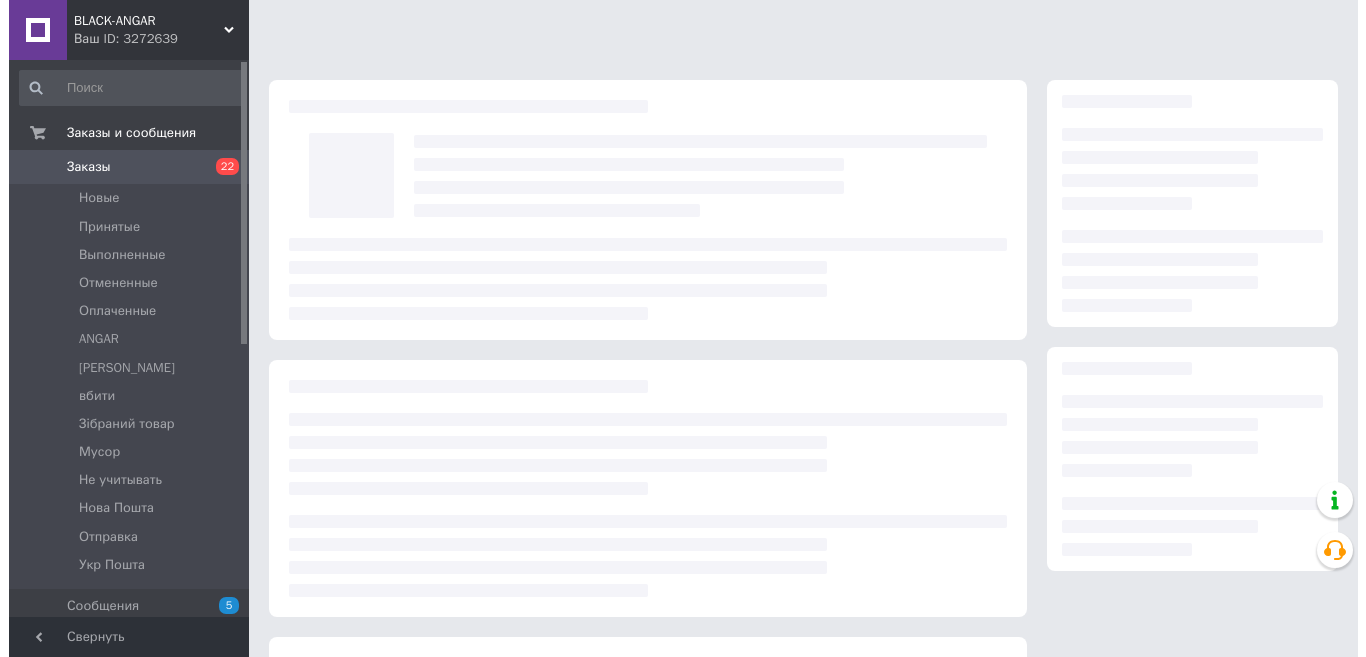 scroll, scrollTop: 0, scrollLeft: 0, axis: both 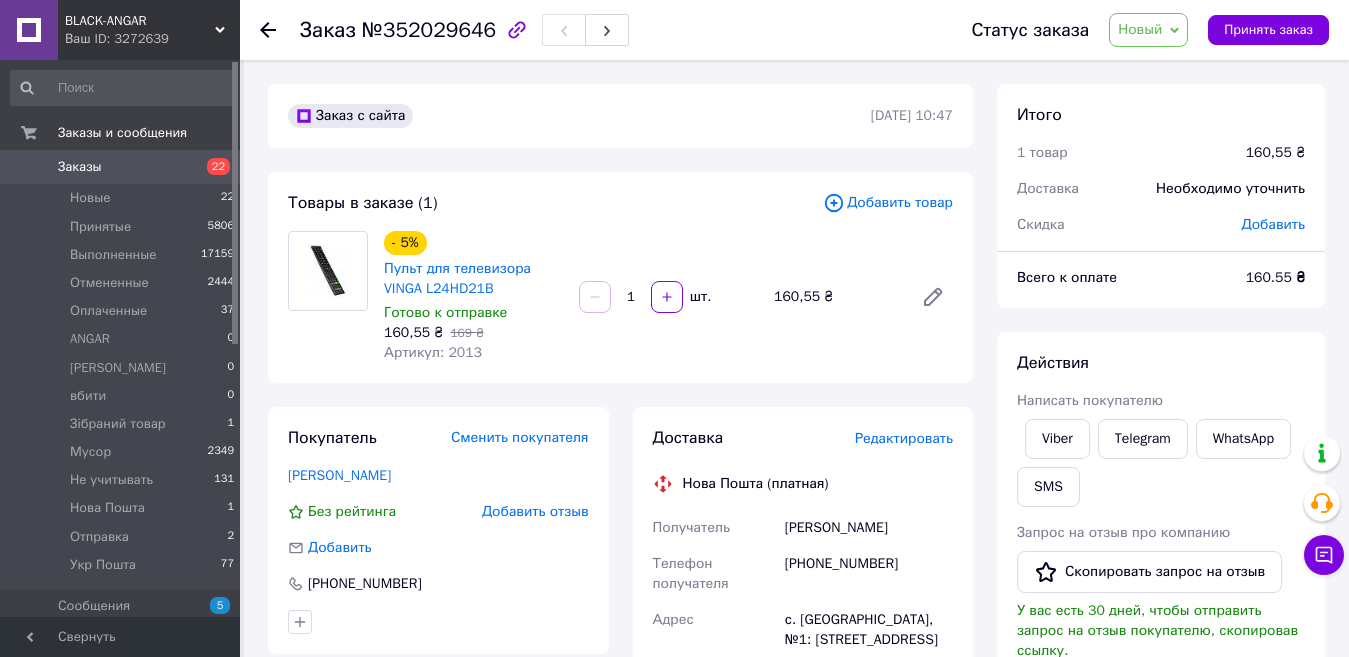 click 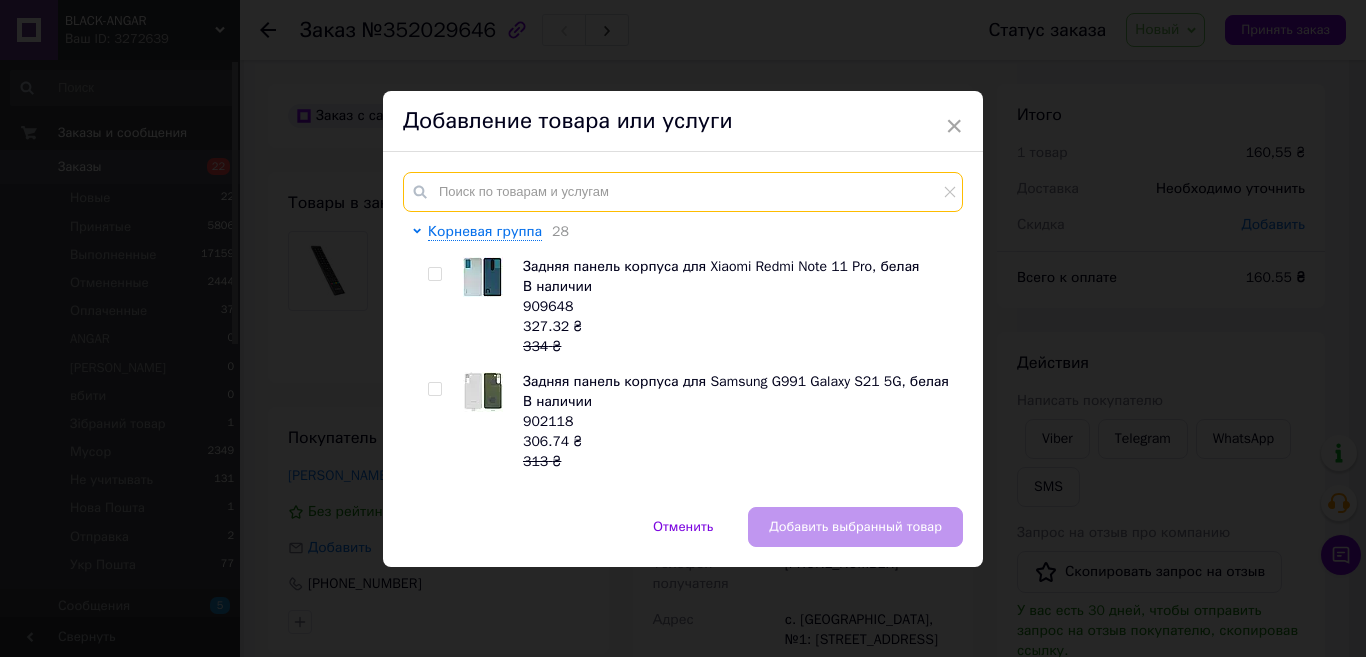 click at bounding box center [683, 192] 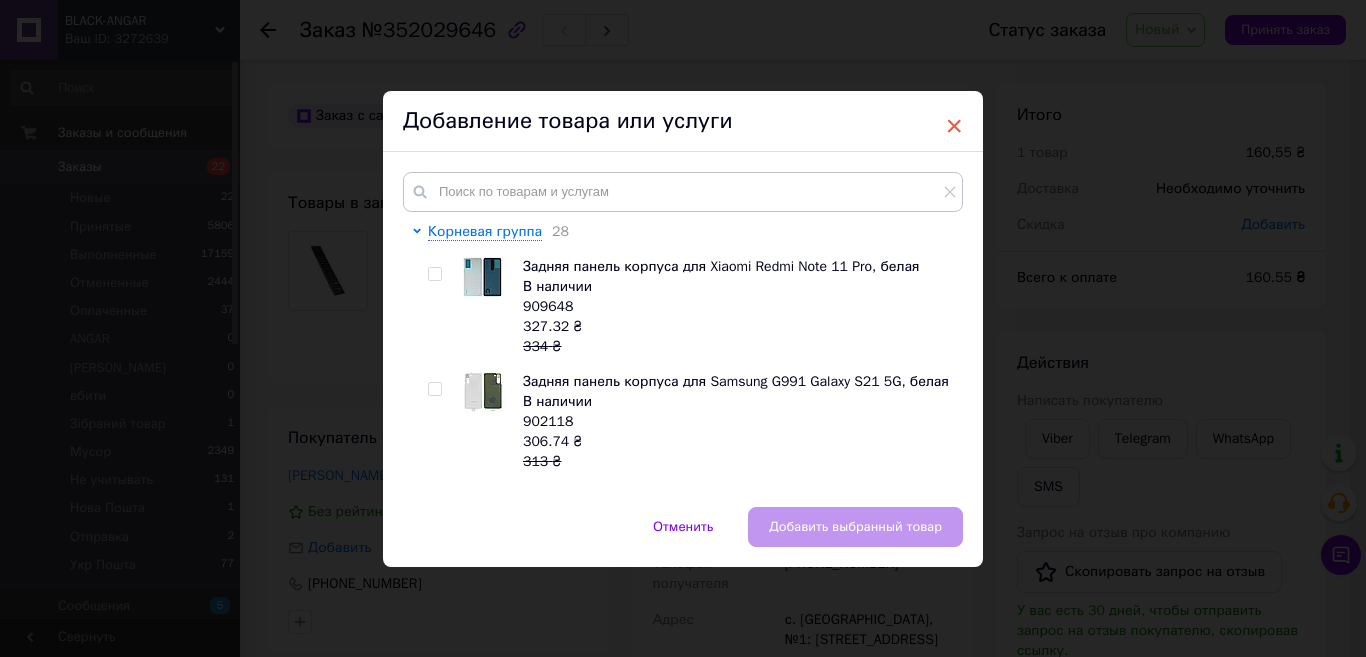 click on "×" at bounding box center (954, 126) 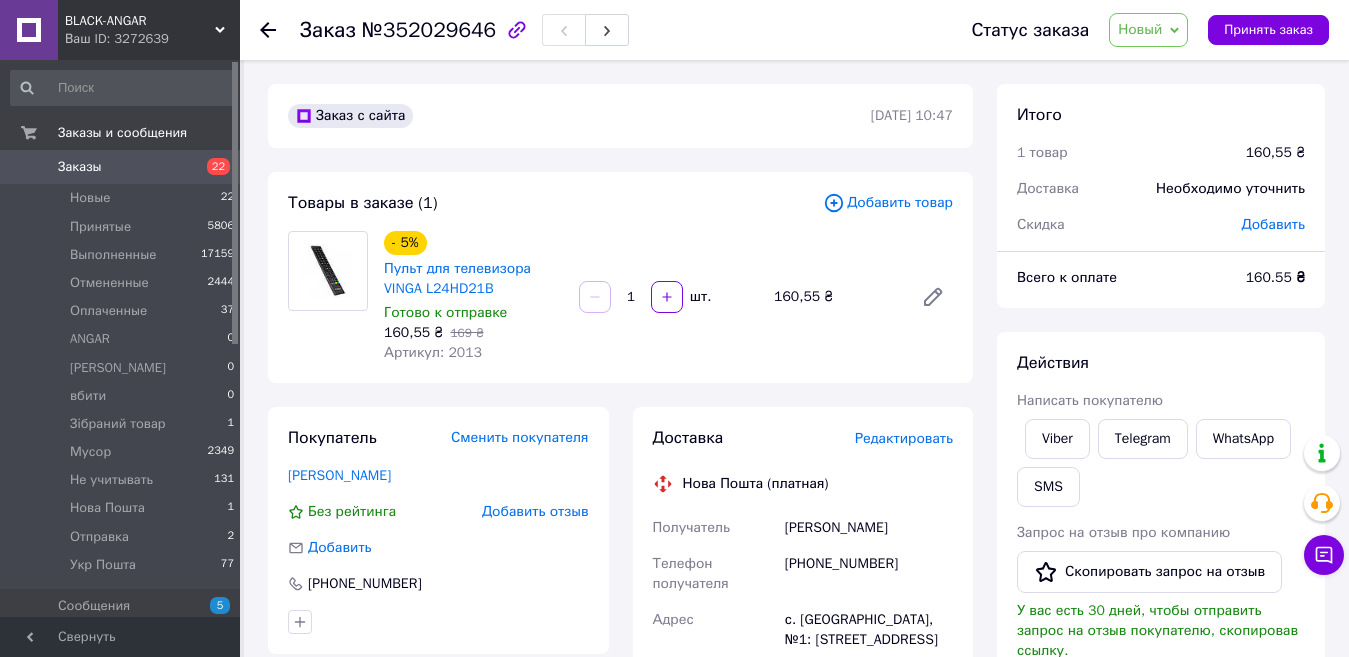 click on "Добавить товар" at bounding box center [888, 203] 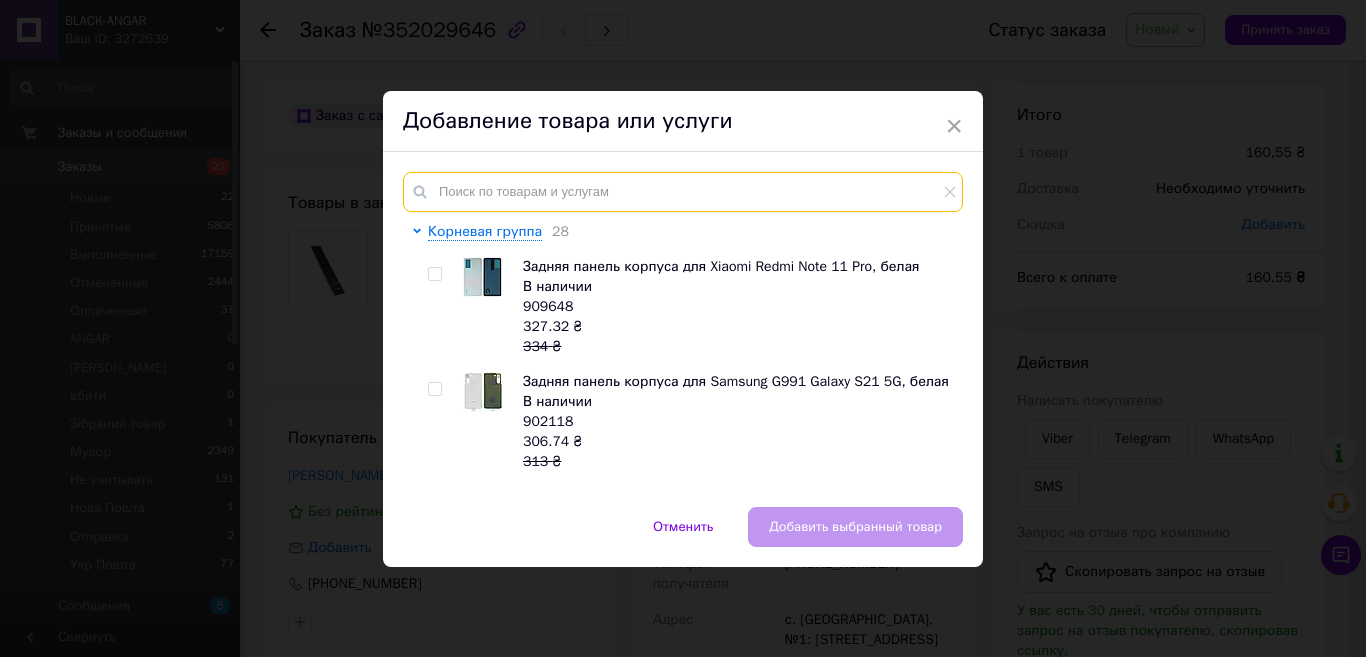 click at bounding box center (683, 192) 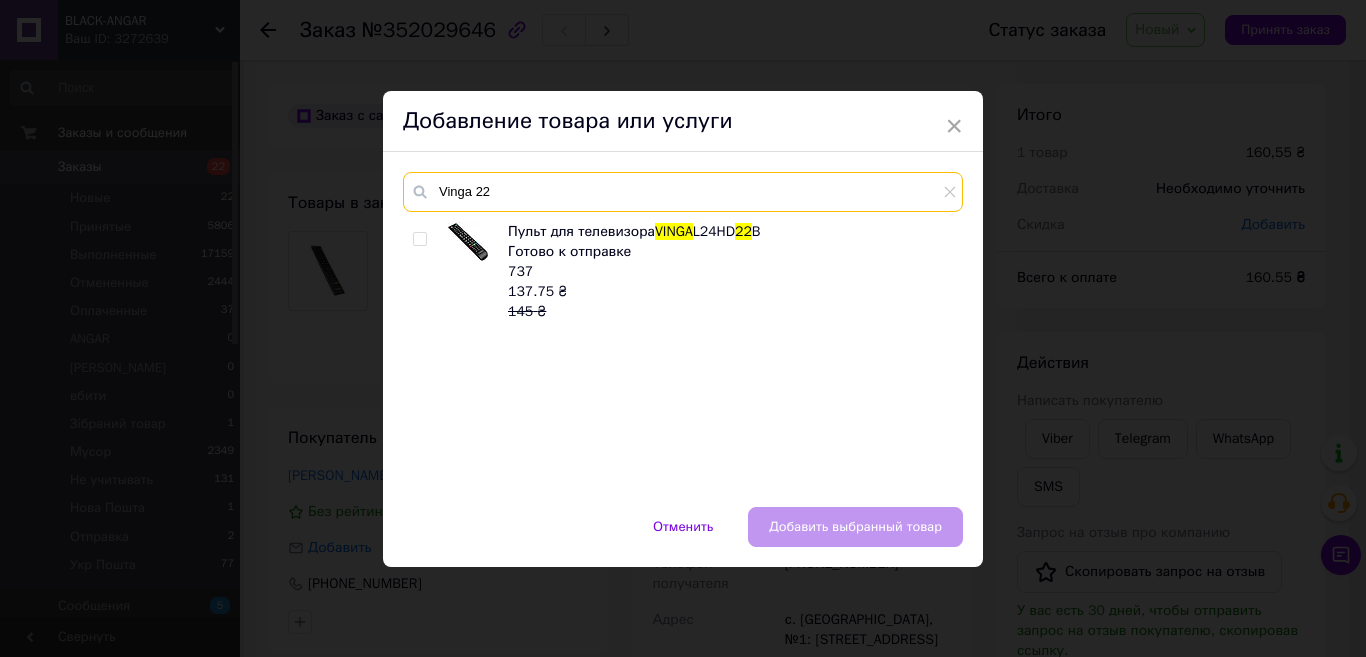 type on "Vinga 22" 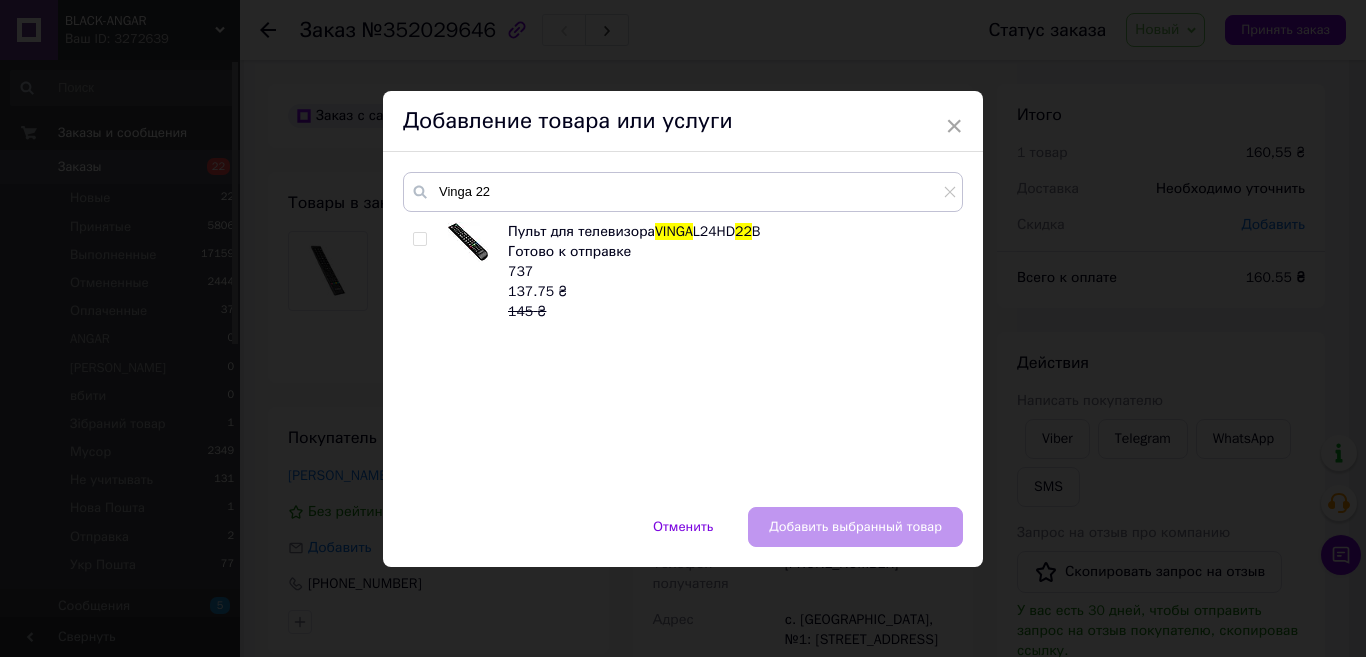 click at bounding box center (419, 239) 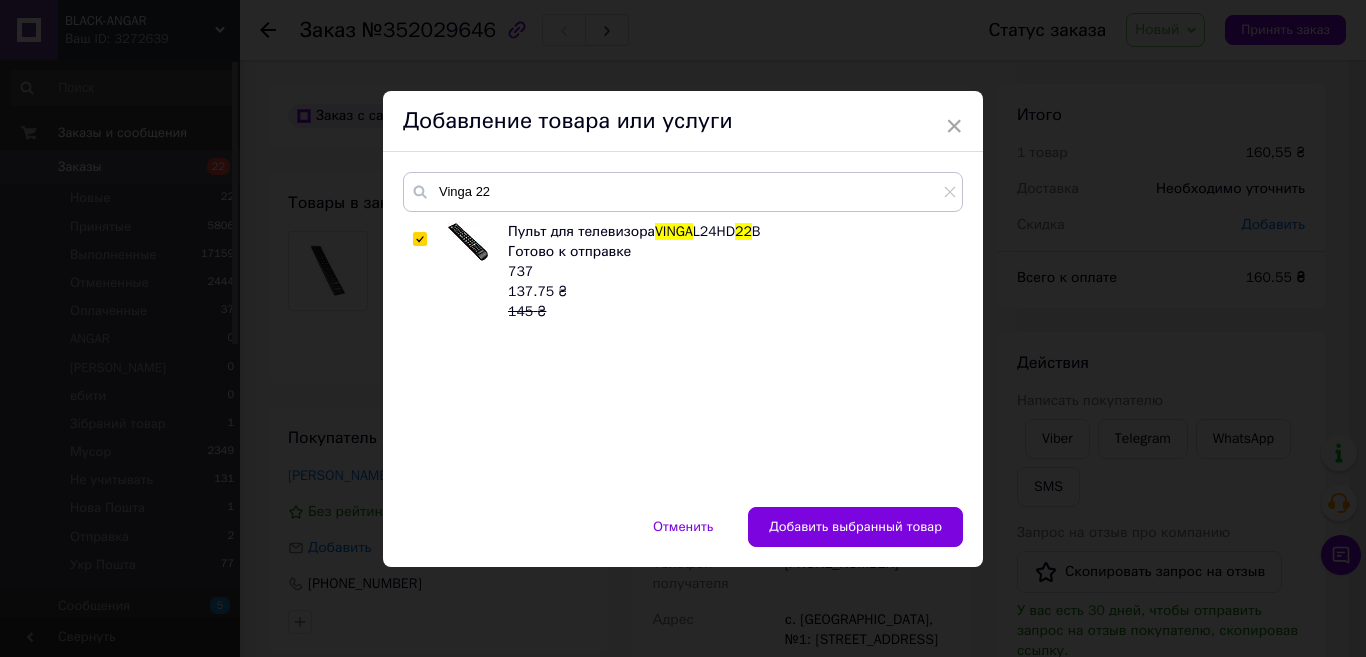 click at bounding box center [468, 242] 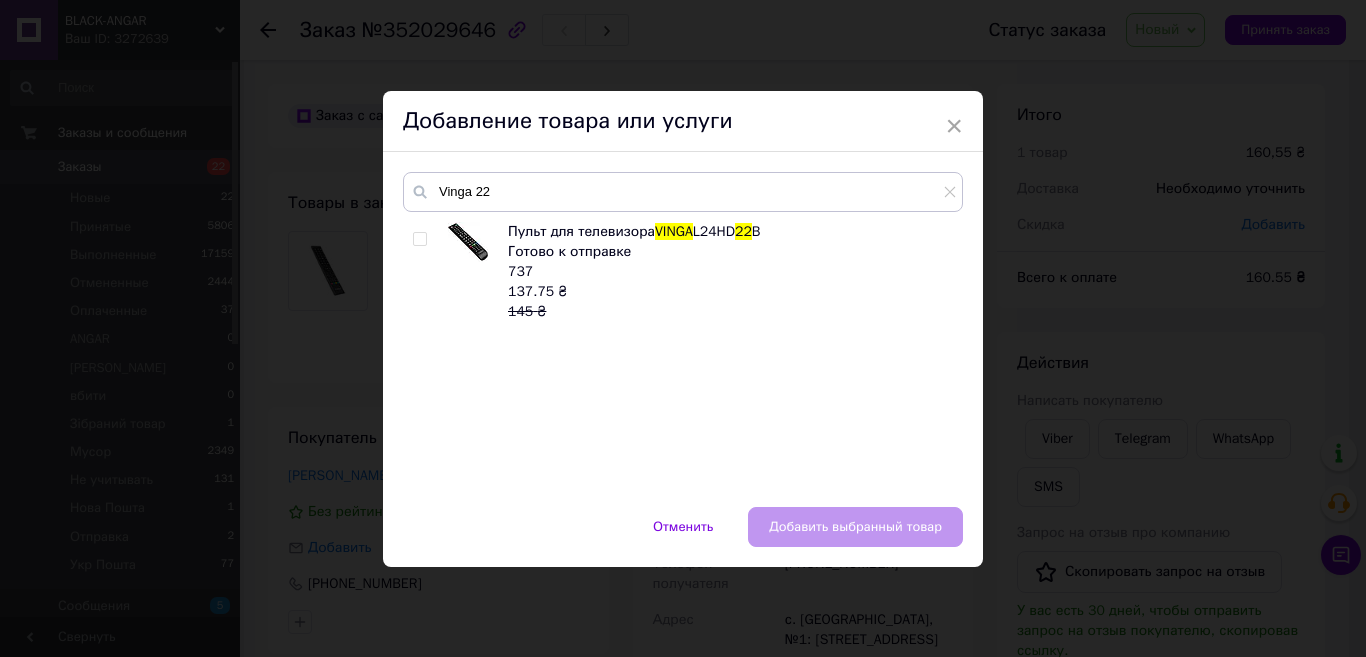 click at bounding box center [468, 242] 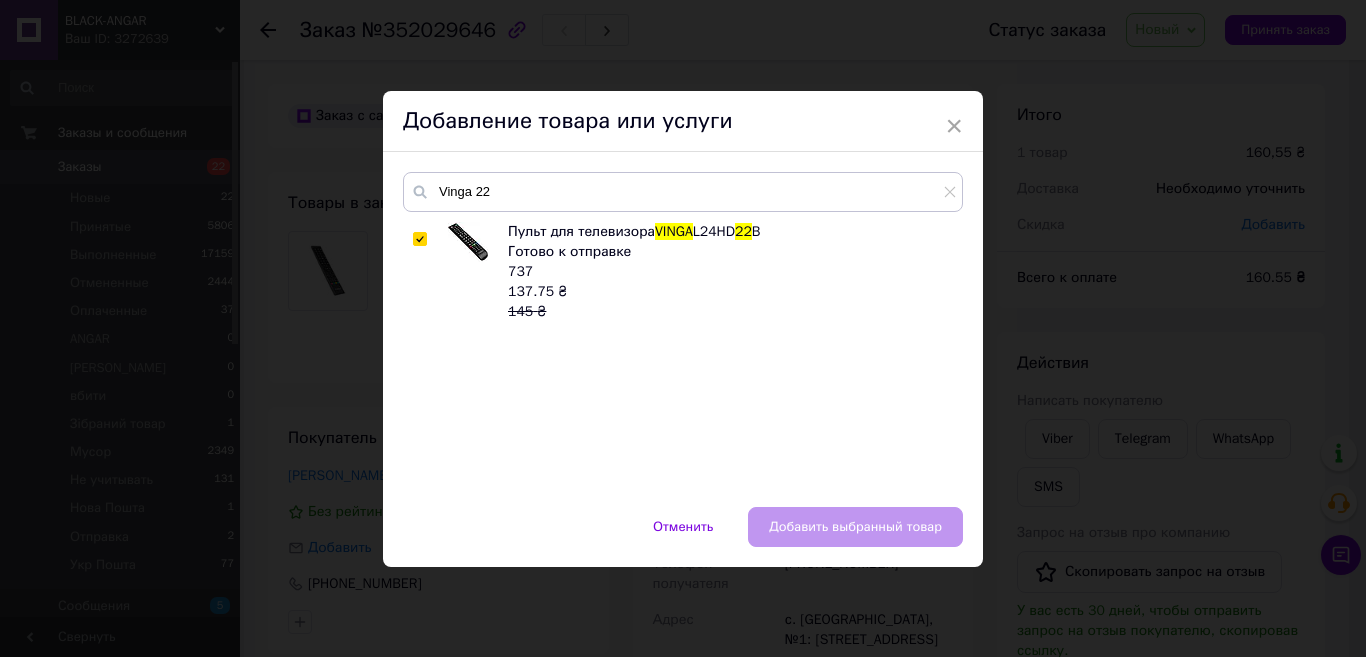 checkbox on "true" 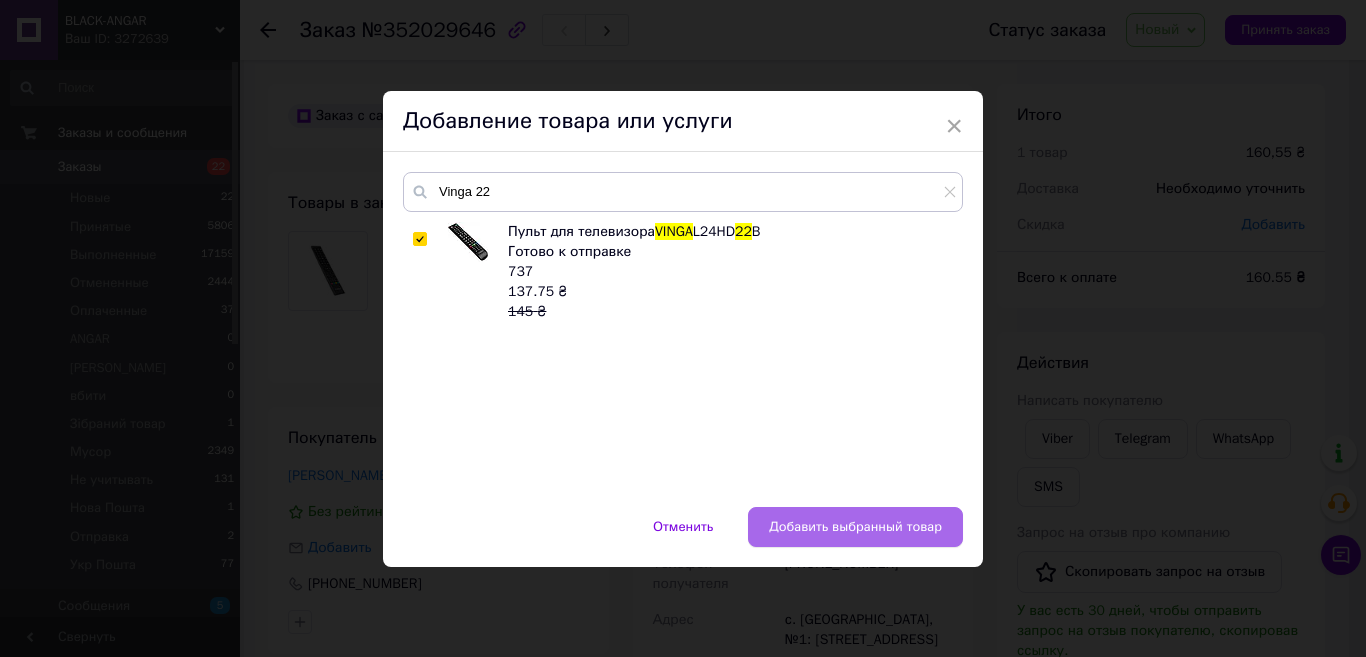 click on "Добавить выбранный товар" at bounding box center (855, 527) 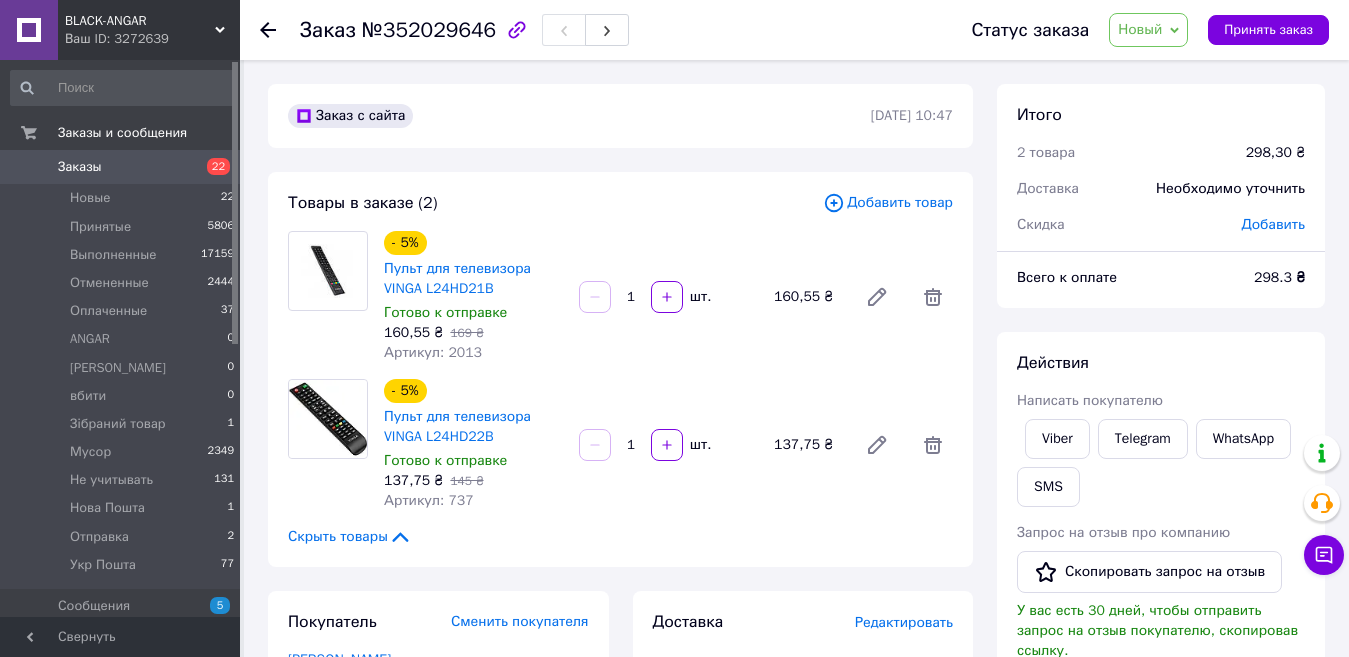 click at bounding box center (328, 419) 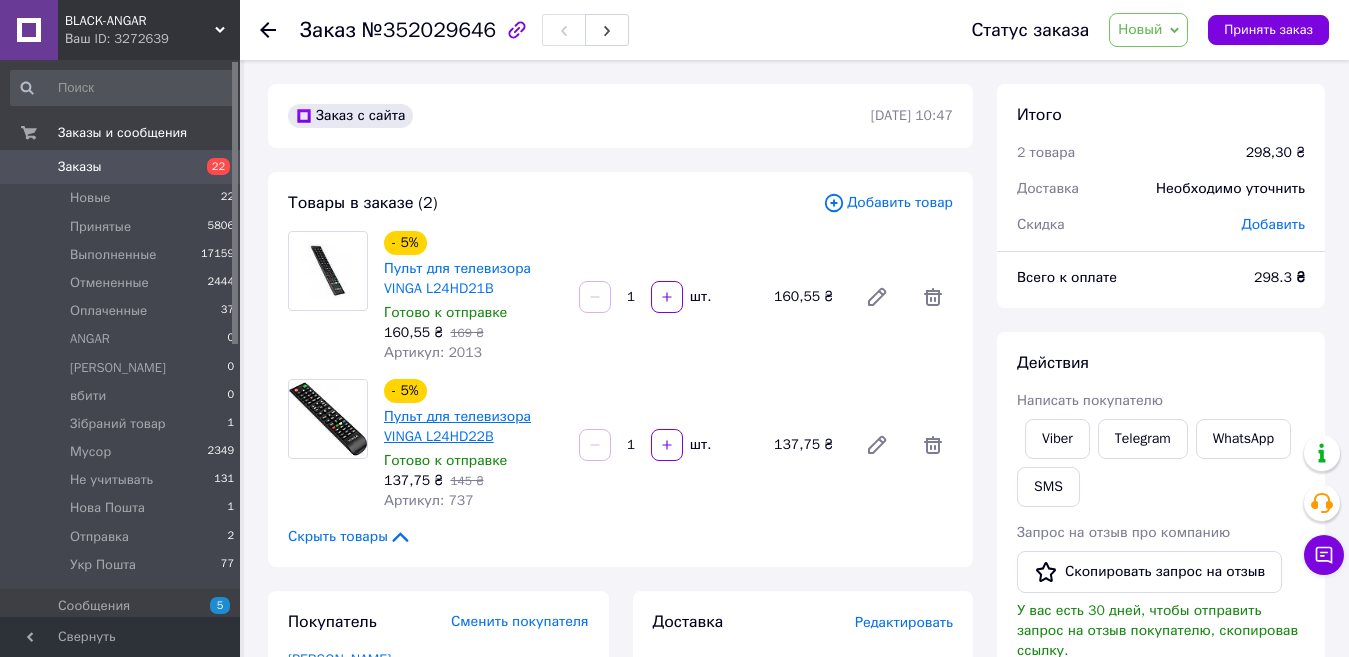 click on "Пульт для телевизора VINGA L24HD22B" at bounding box center (457, 426) 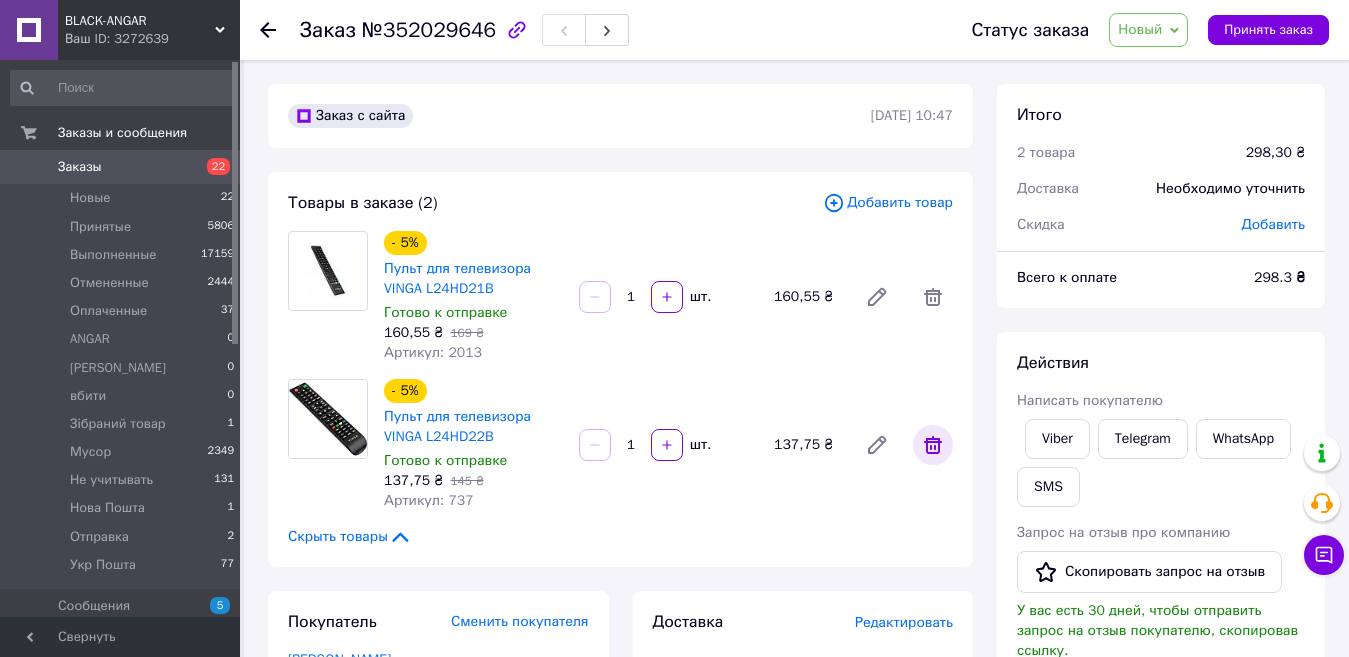 click 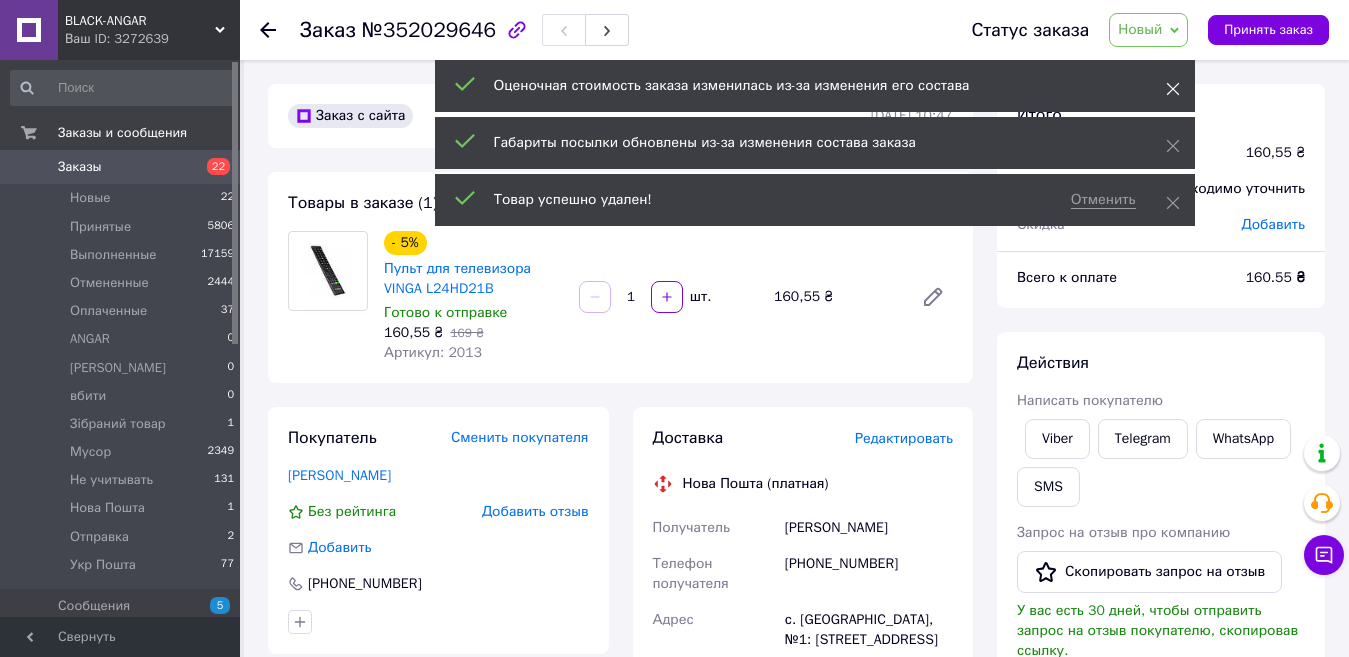 click 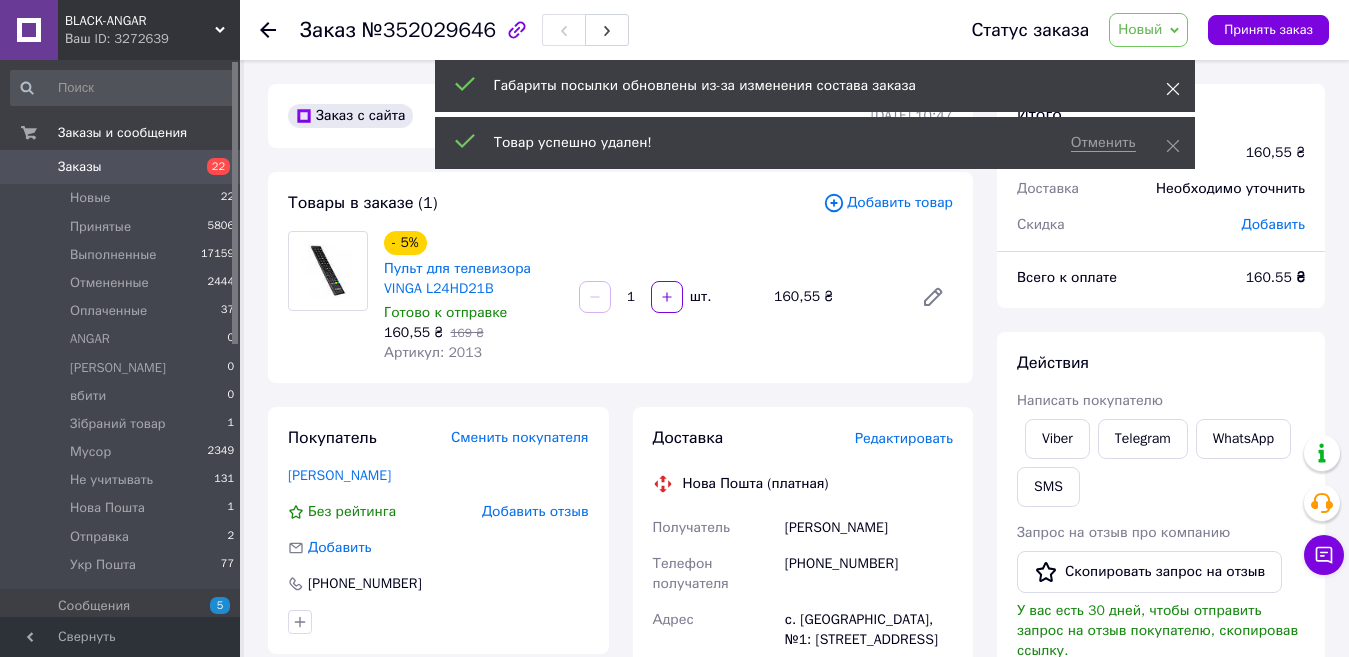 click at bounding box center [1173, 89] 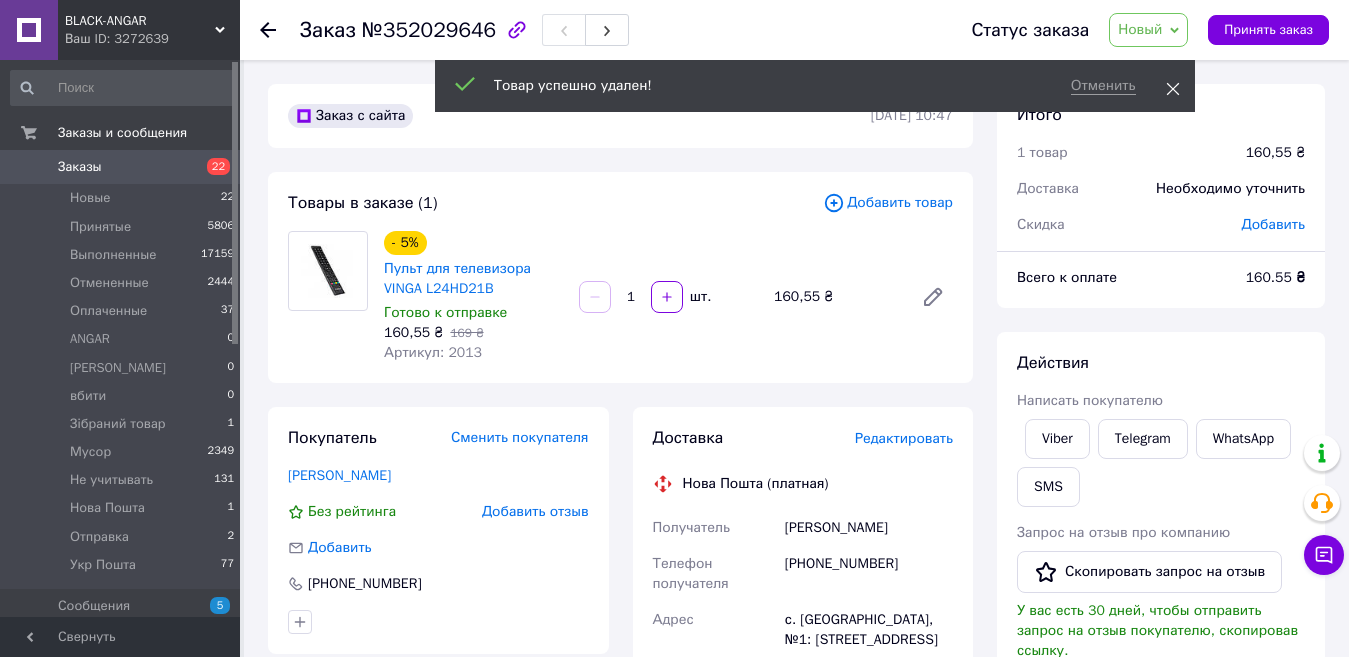 click 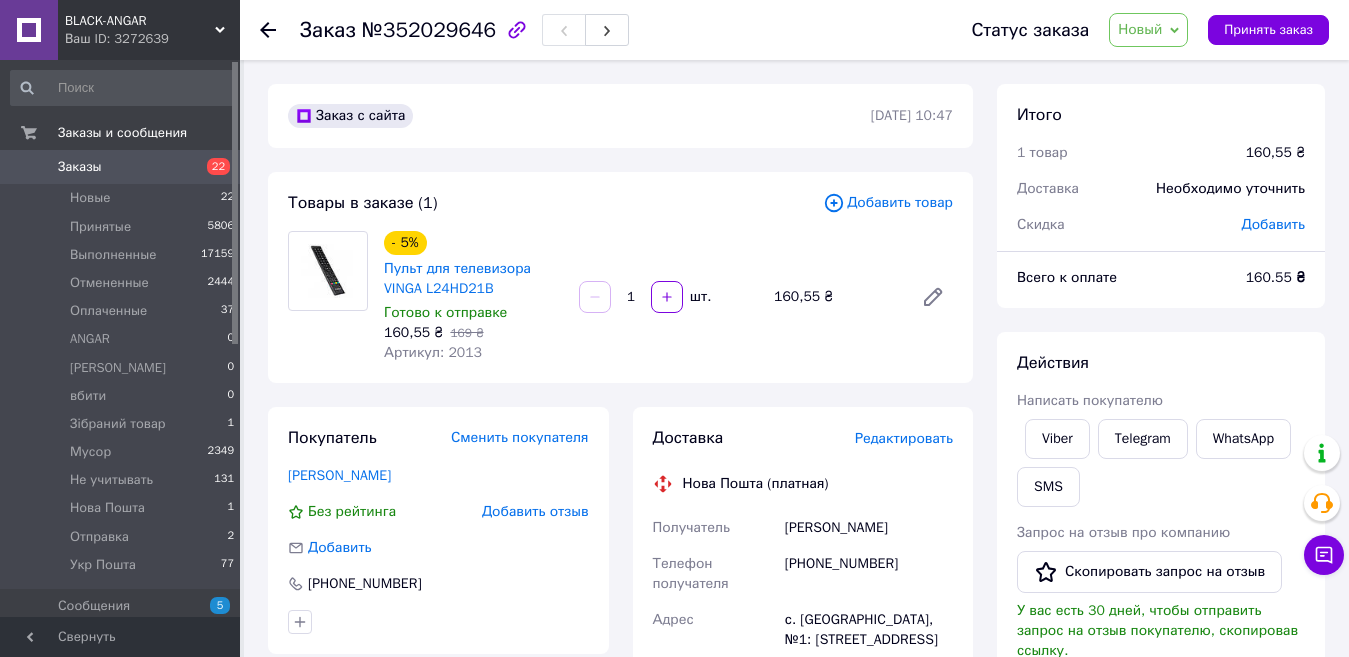click on "Добавить товар" at bounding box center [888, 203] 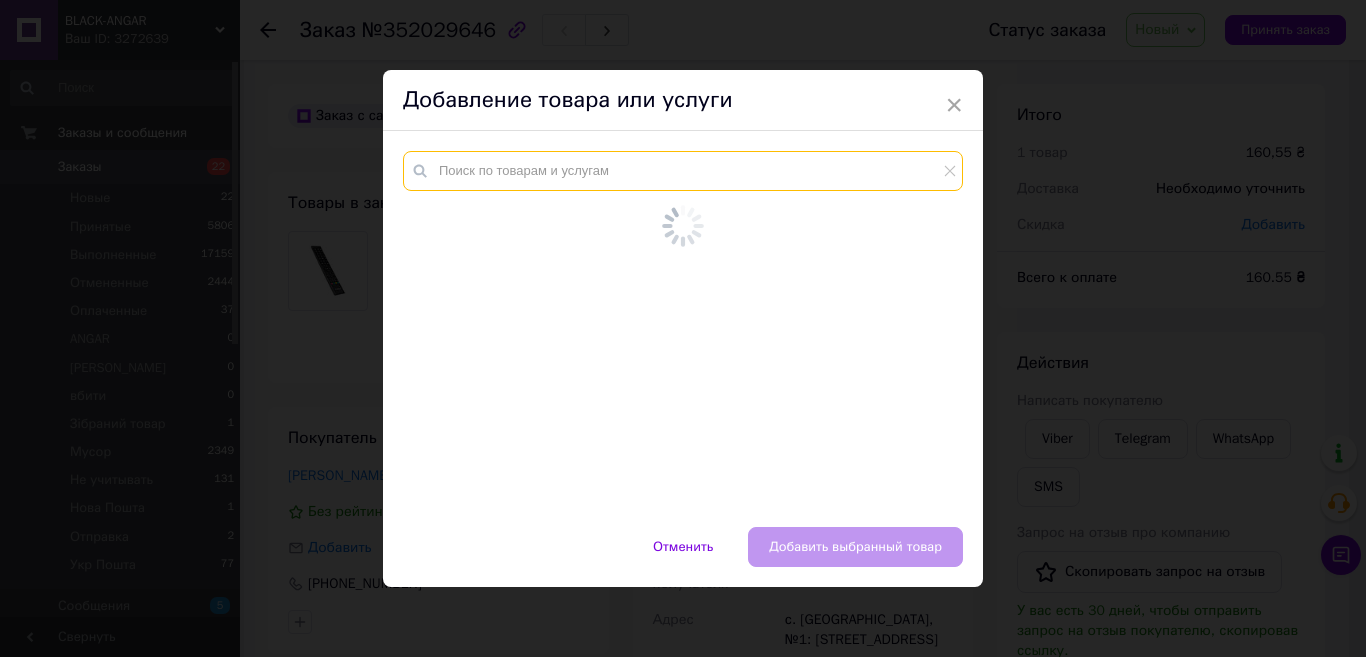 click at bounding box center (683, 171) 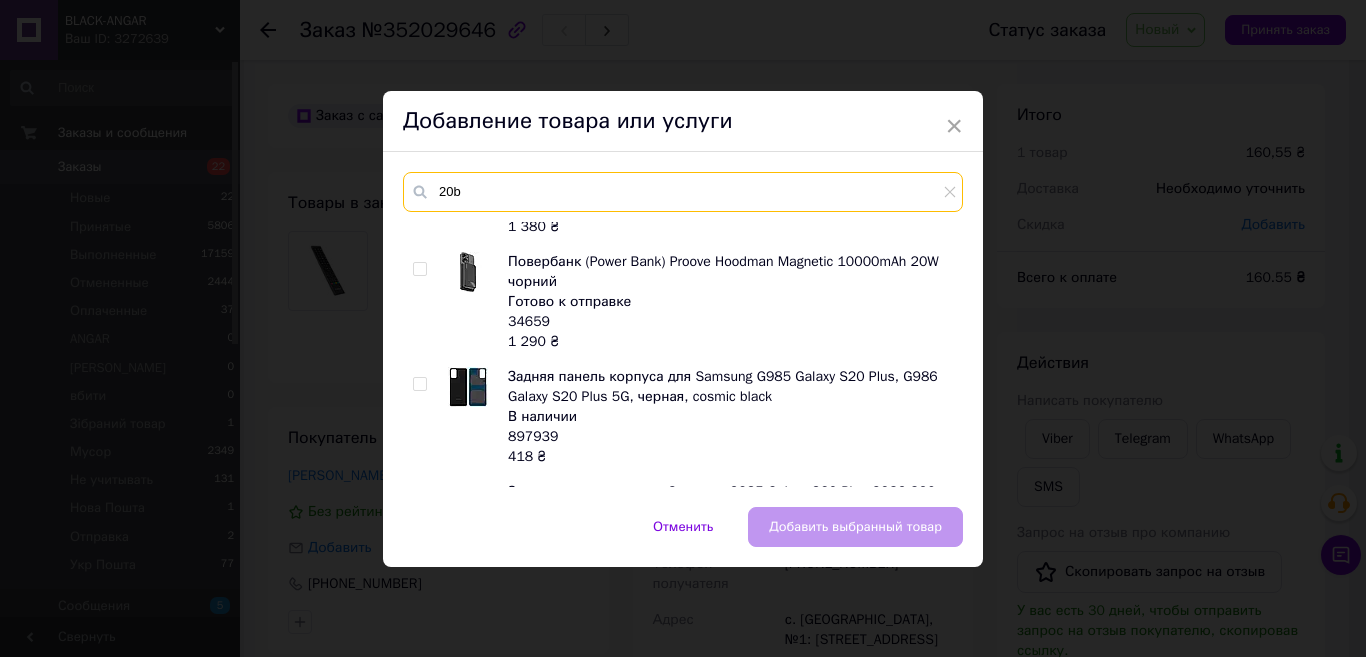 scroll, scrollTop: 500, scrollLeft: 0, axis: vertical 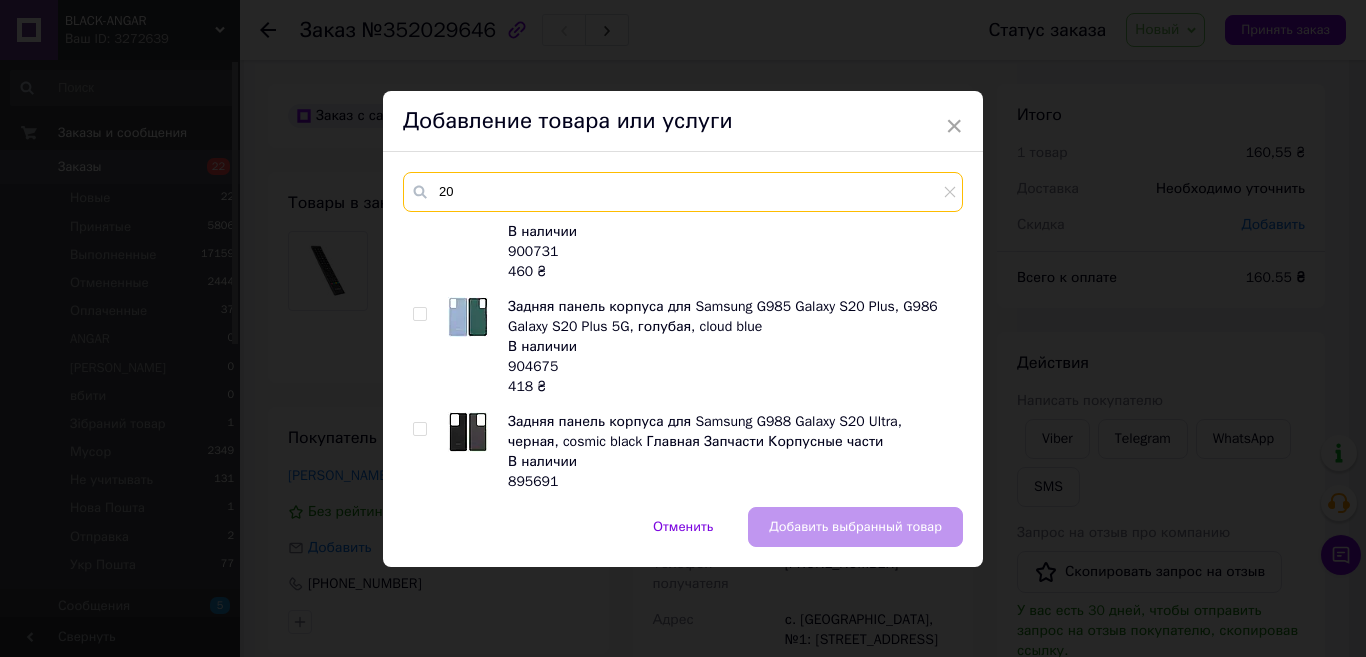 type on "2" 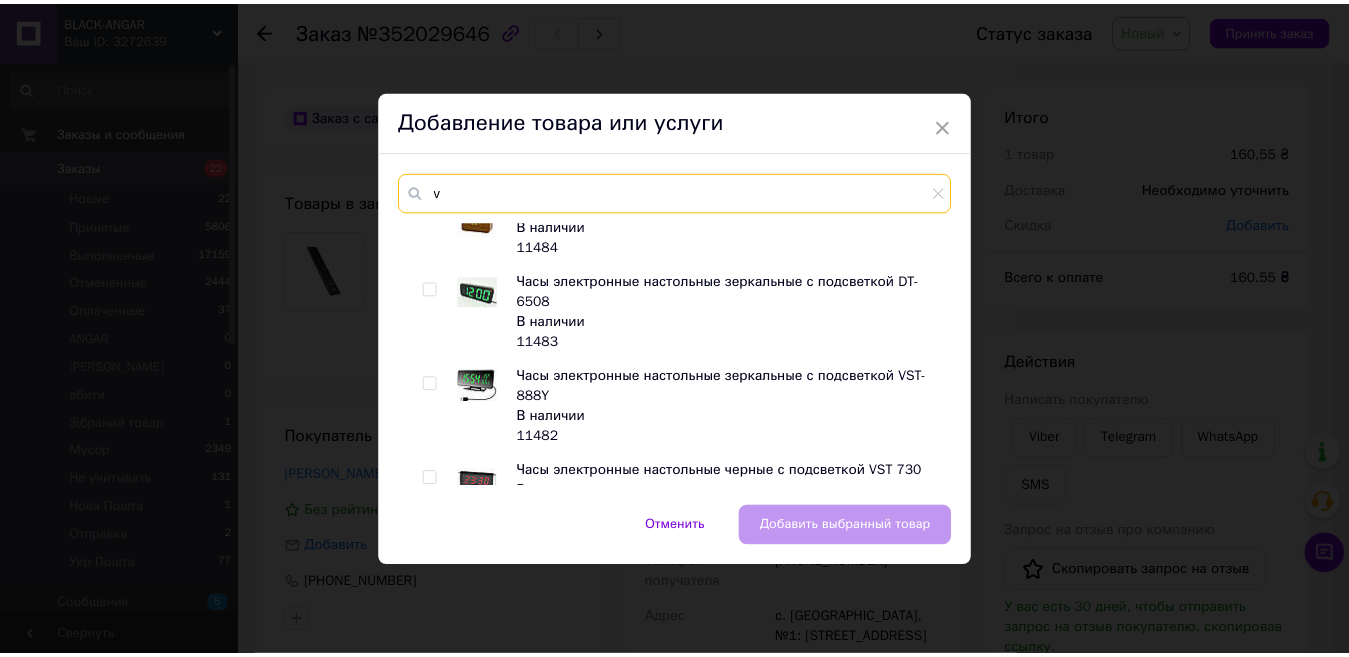 scroll, scrollTop: 0, scrollLeft: 0, axis: both 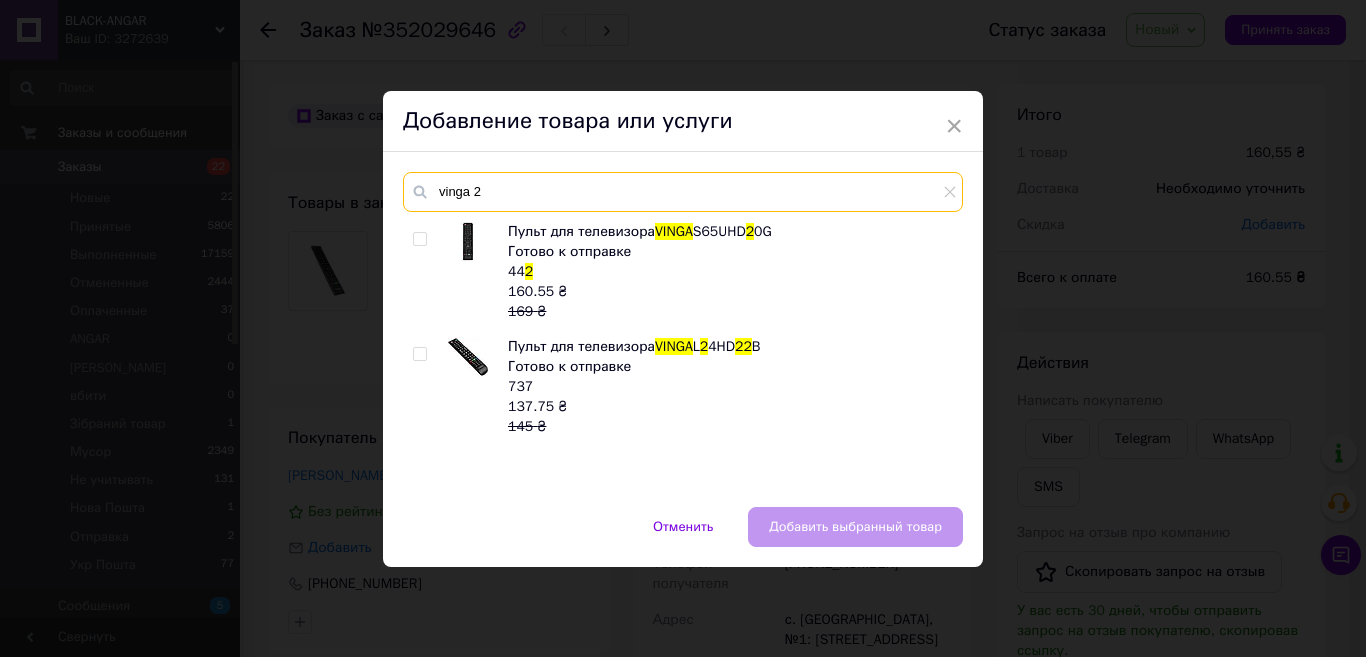 type on "vinga 2" 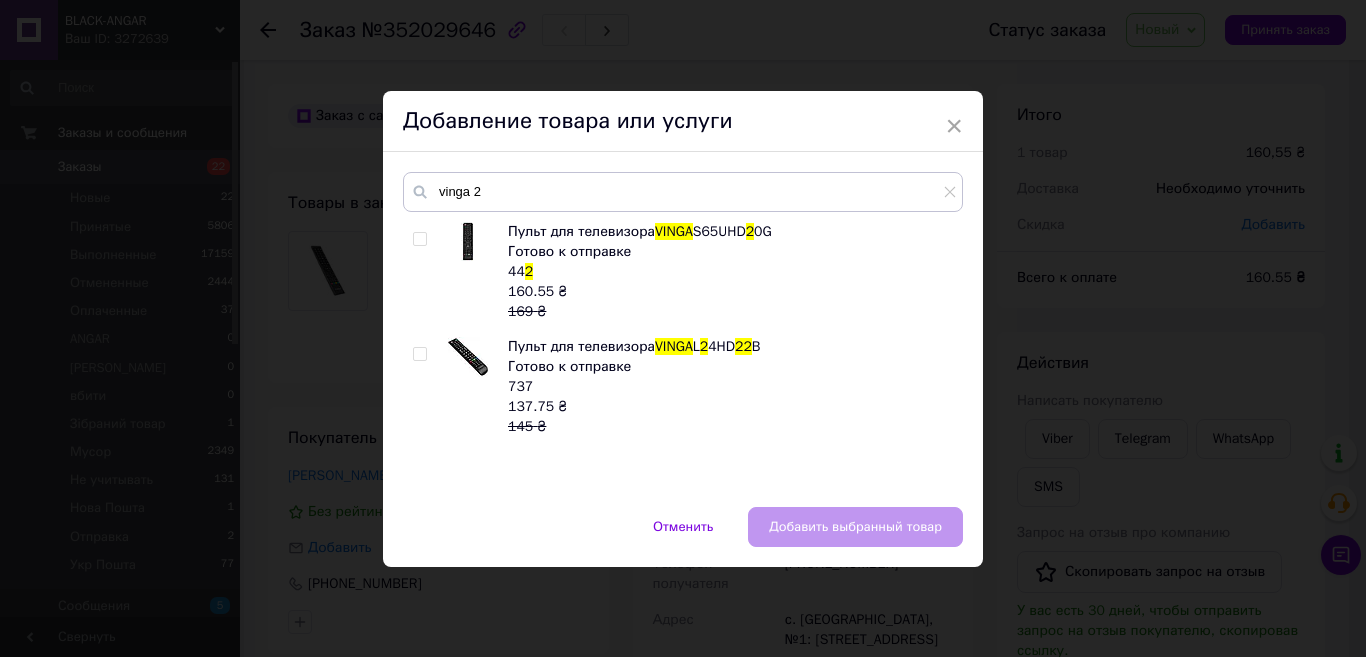 click on "Добавление товара или услуги" at bounding box center (683, 121) 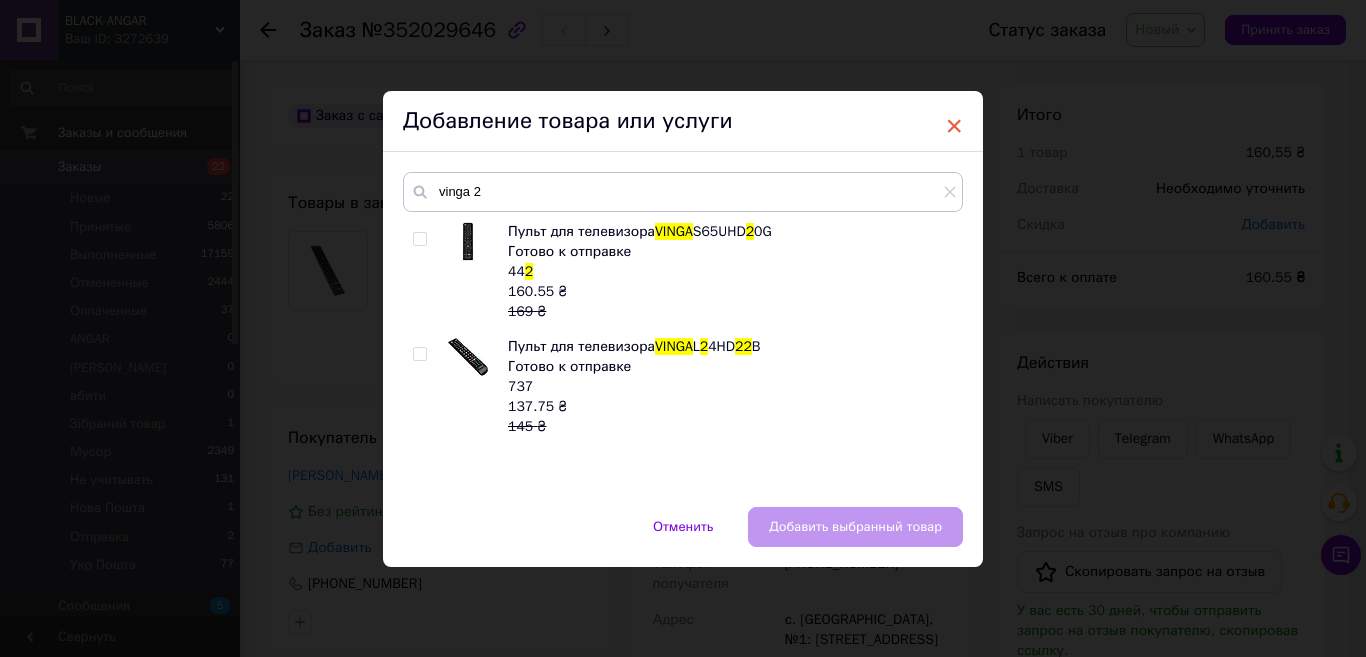 click on "×" at bounding box center (954, 126) 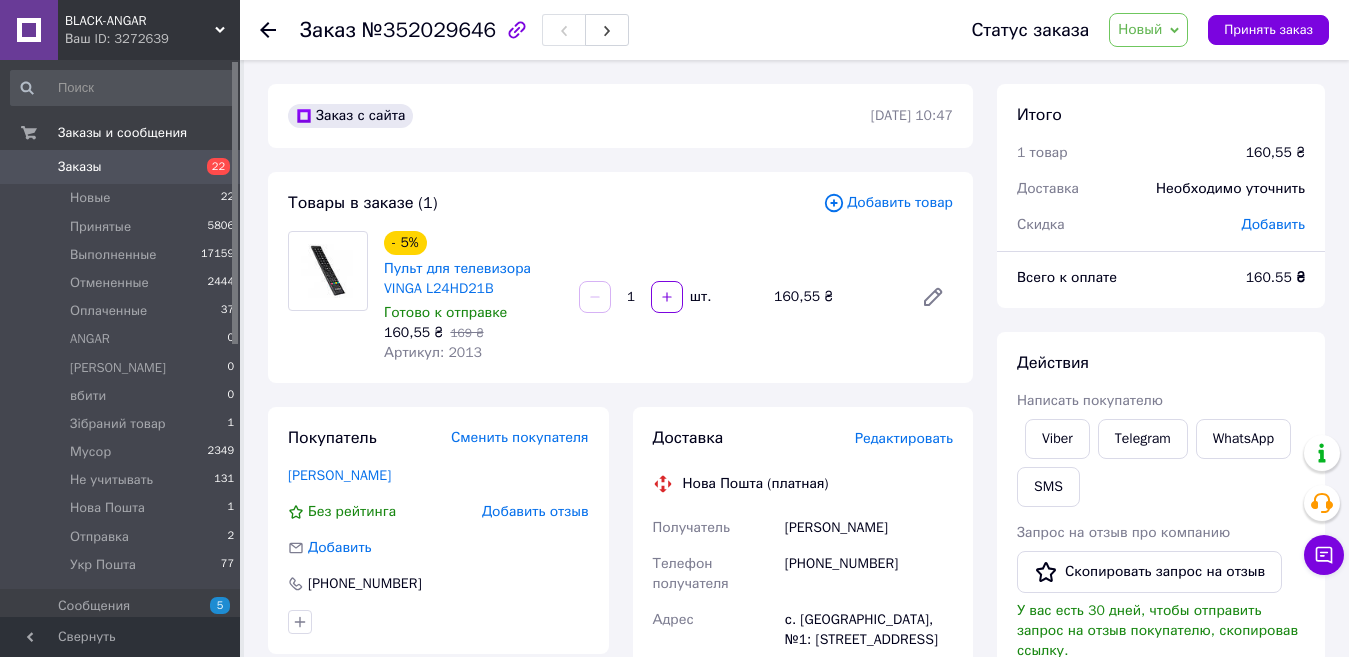 click on "Новый" at bounding box center [1148, 30] 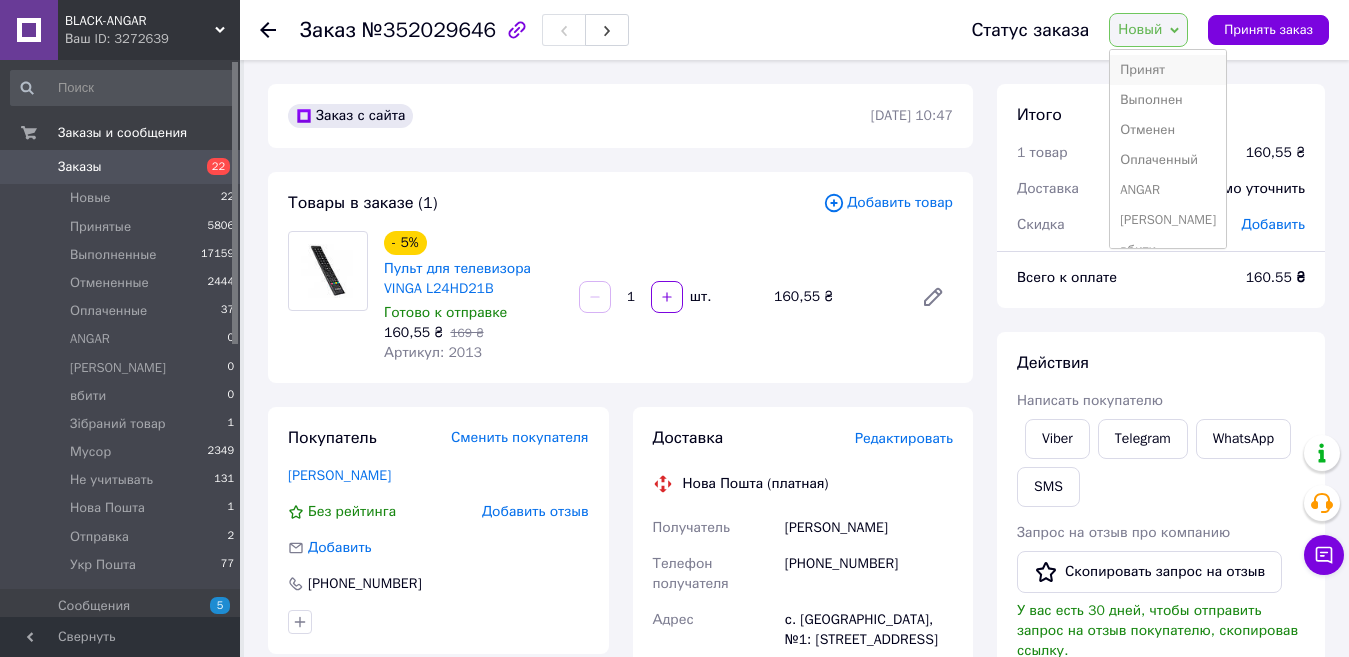 click on "Принят" at bounding box center [1168, 70] 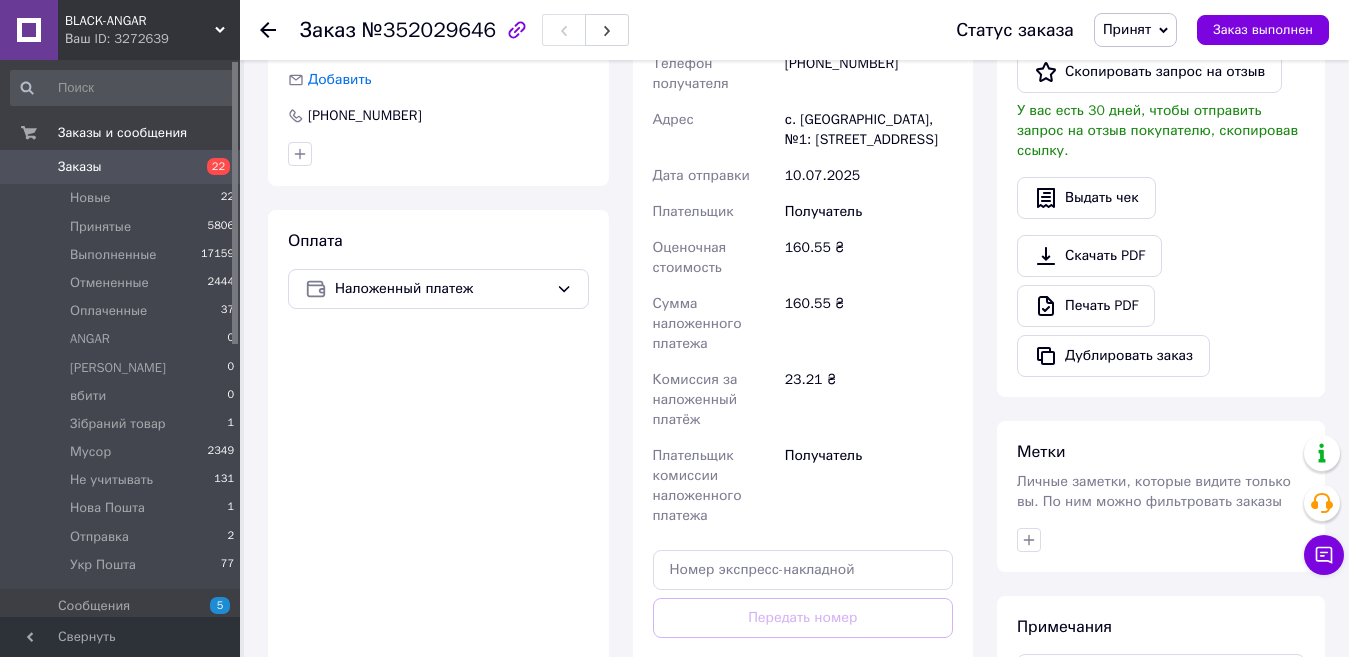 scroll, scrollTop: 700, scrollLeft: 0, axis: vertical 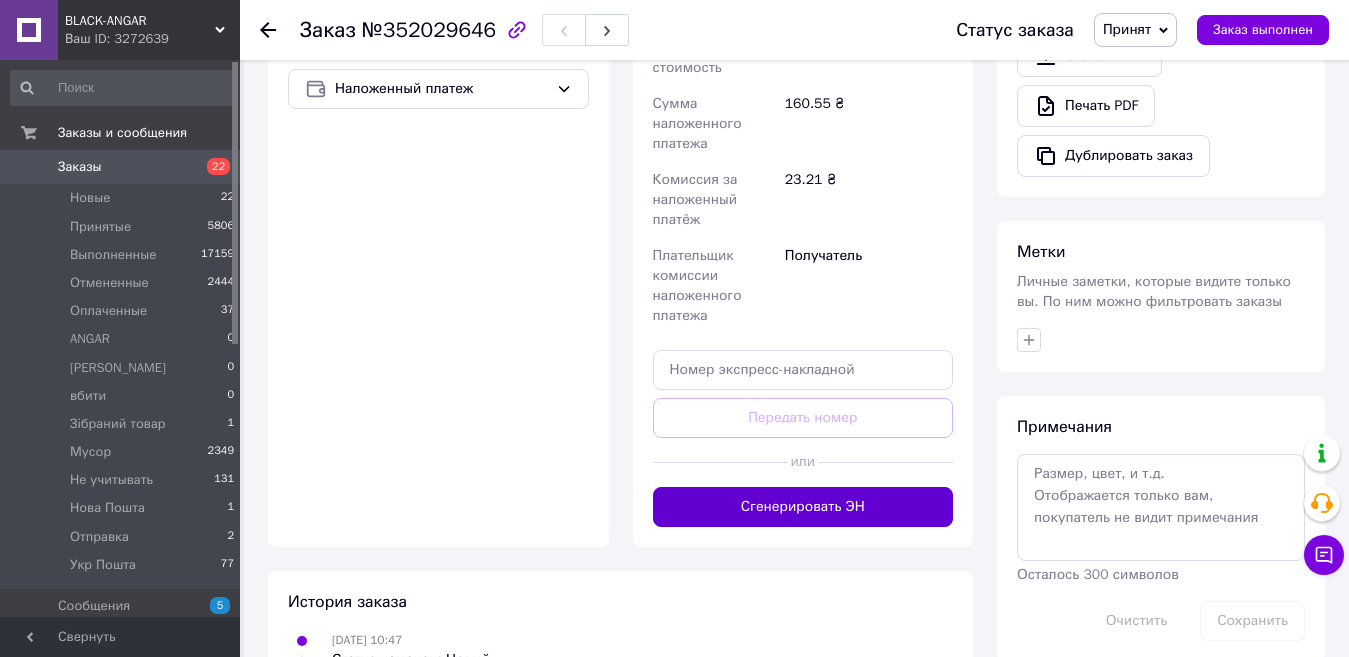 click on "Сгенерировать ЭН" at bounding box center (803, 507) 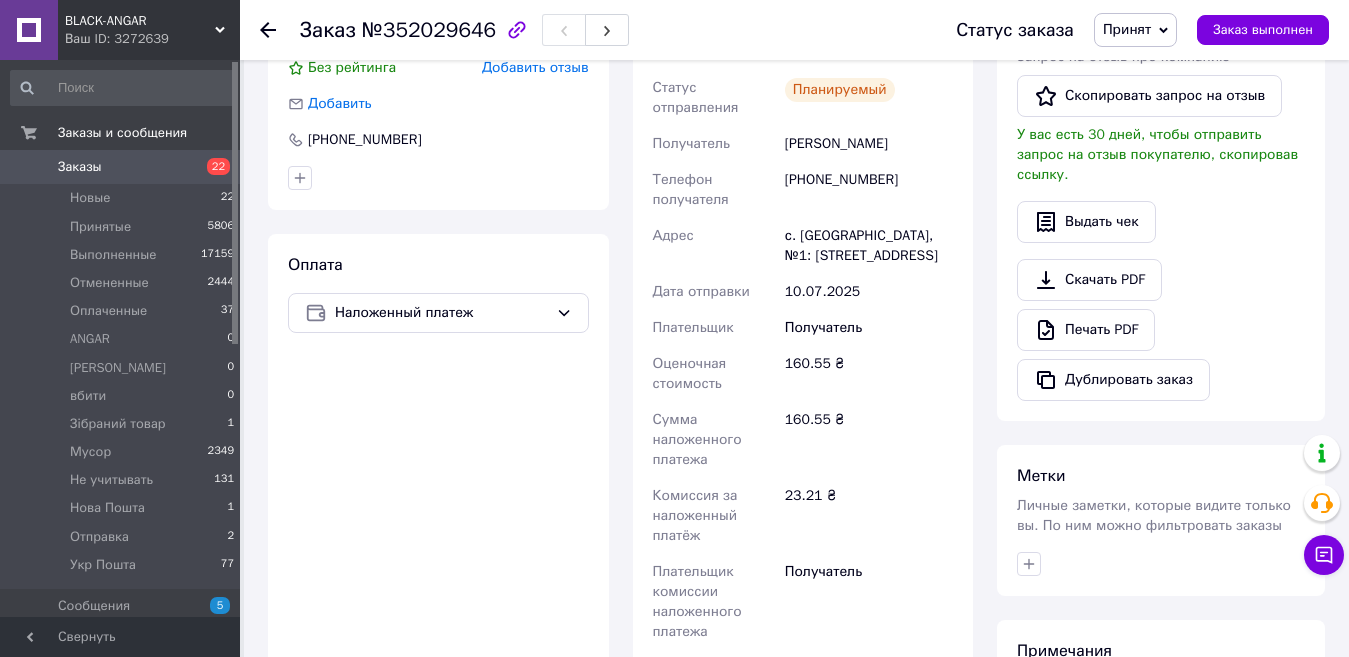 scroll, scrollTop: 0, scrollLeft: 0, axis: both 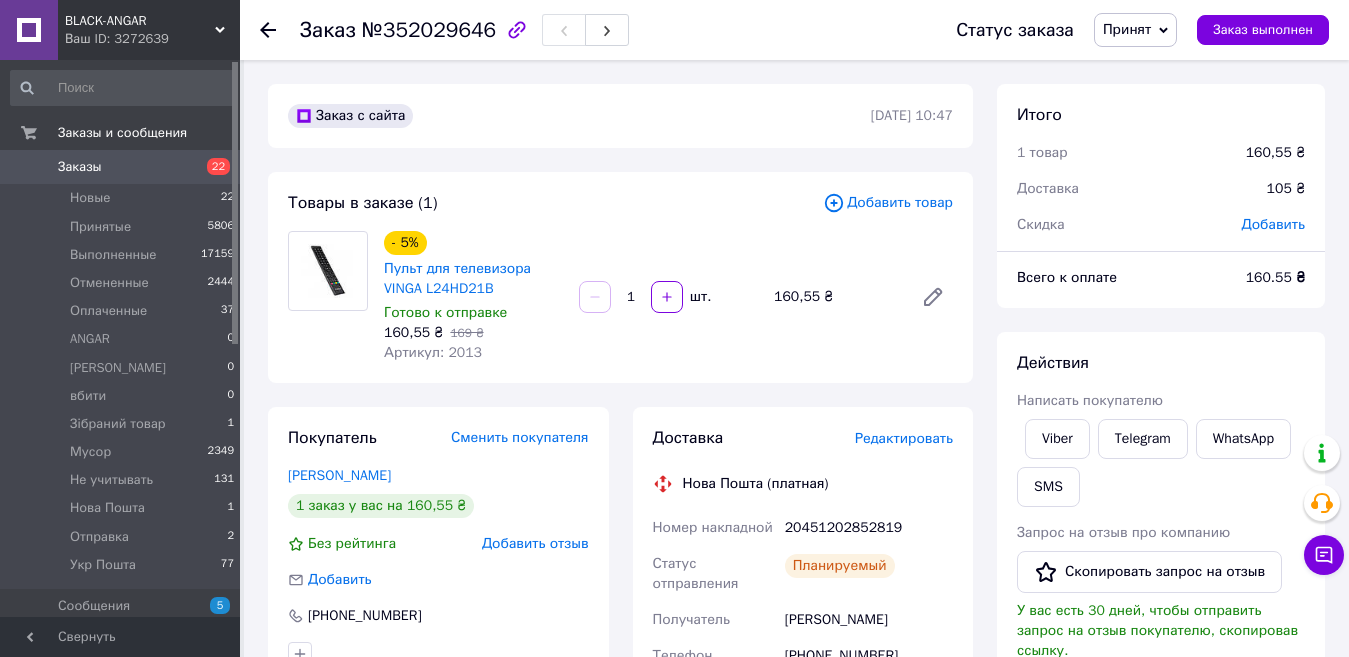 click on "Заказы" at bounding box center [121, 167] 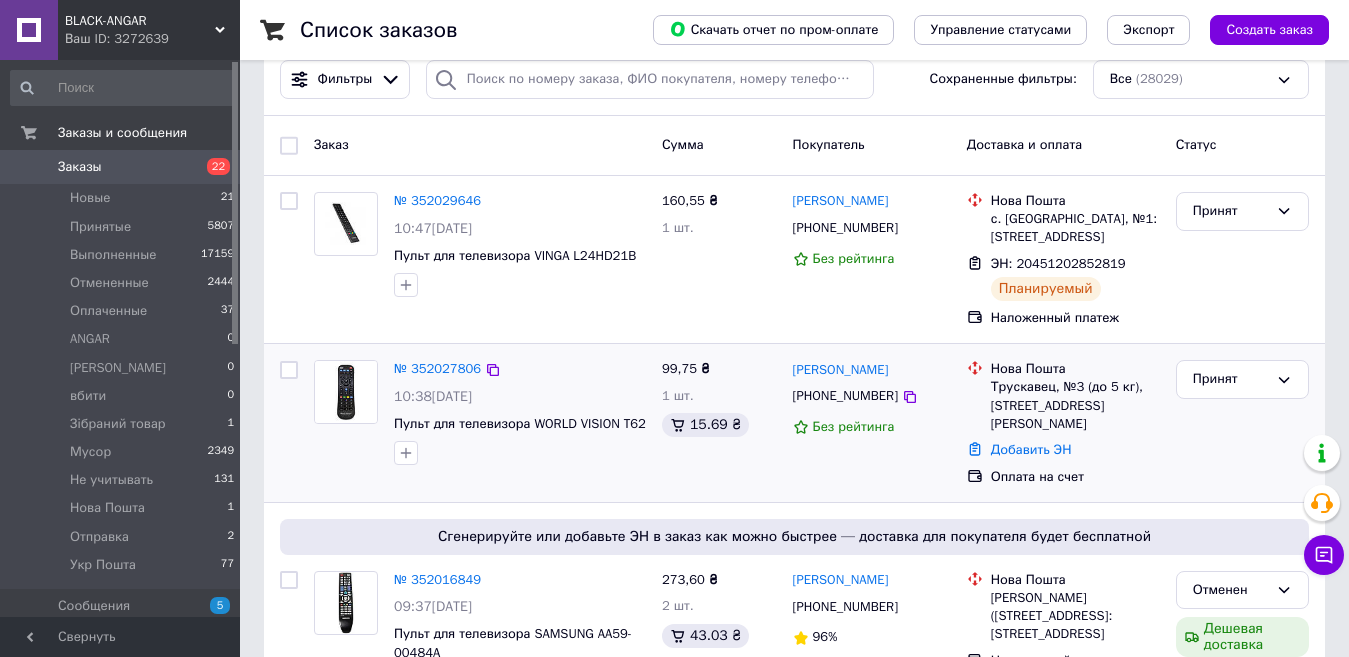 scroll, scrollTop: 300, scrollLeft: 0, axis: vertical 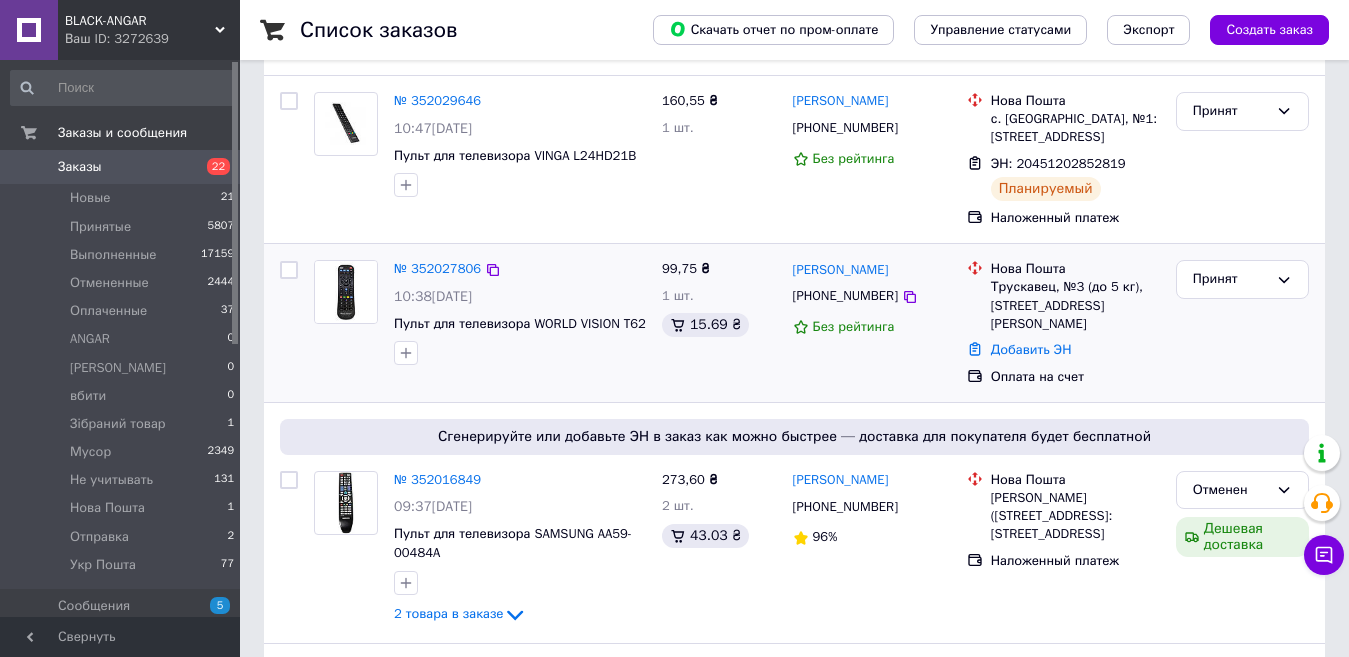click at bounding box center (346, 292) 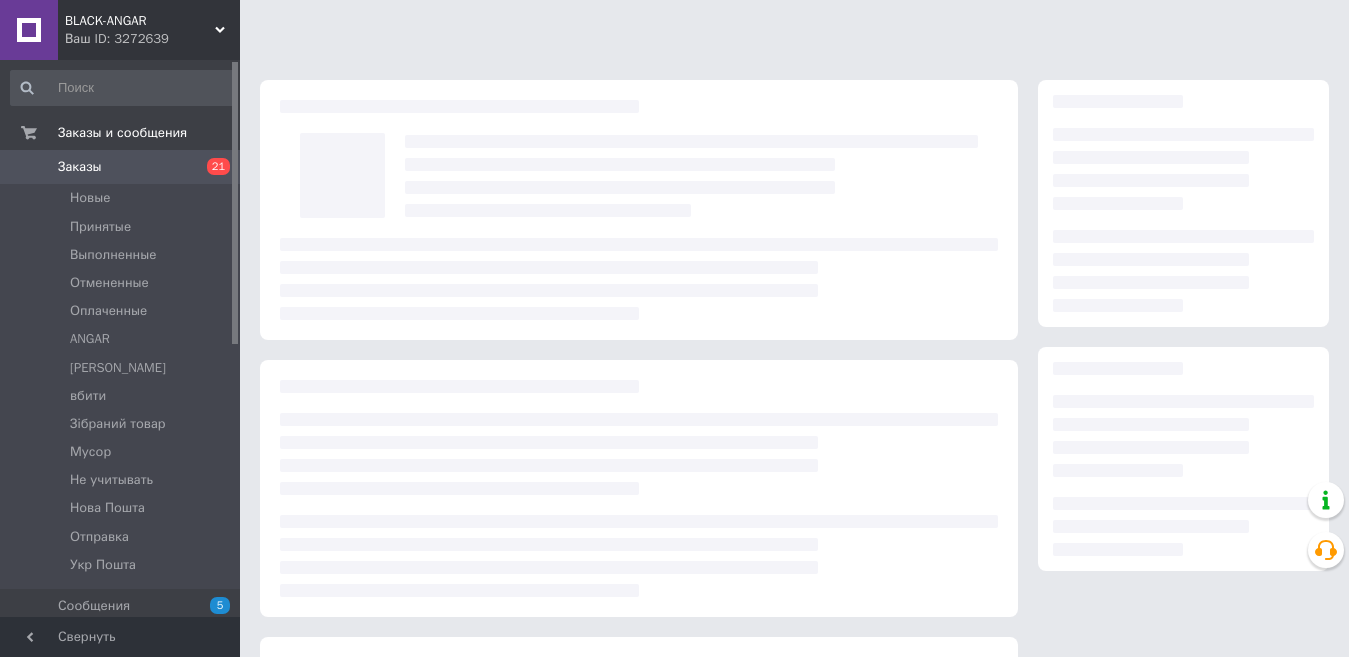 scroll, scrollTop: 0, scrollLeft: 0, axis: both 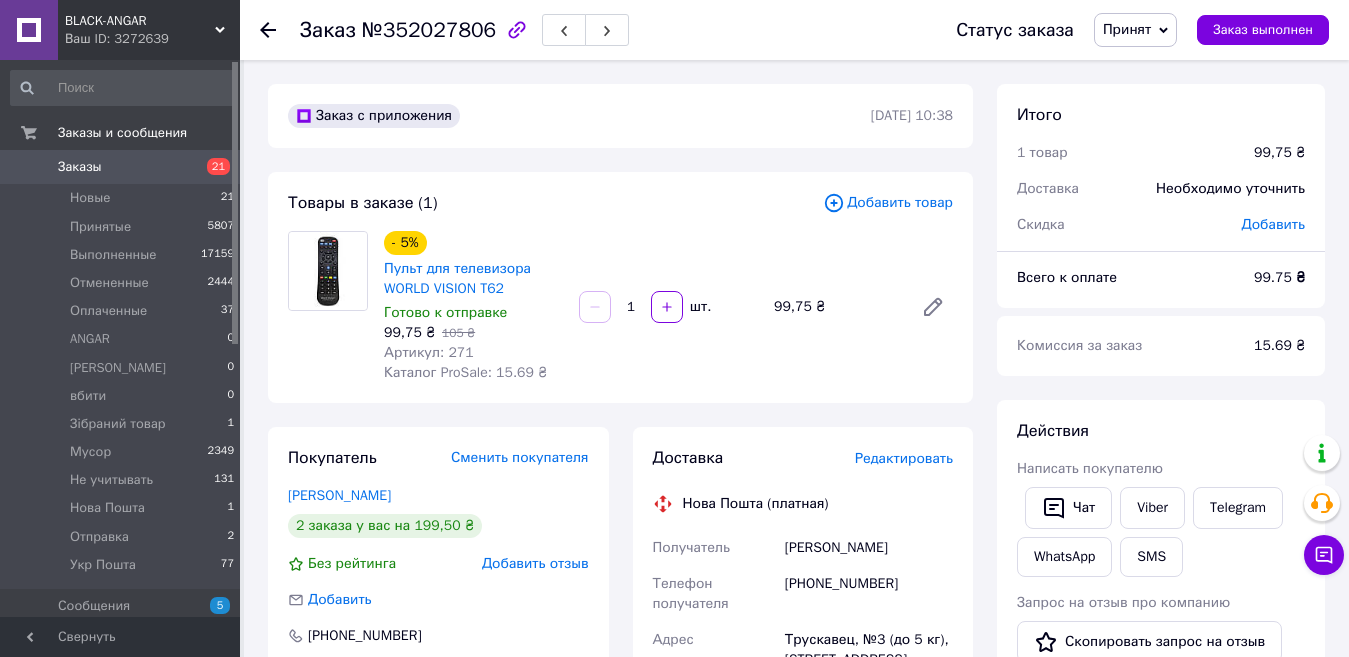 click at bounding box center [328, 271] 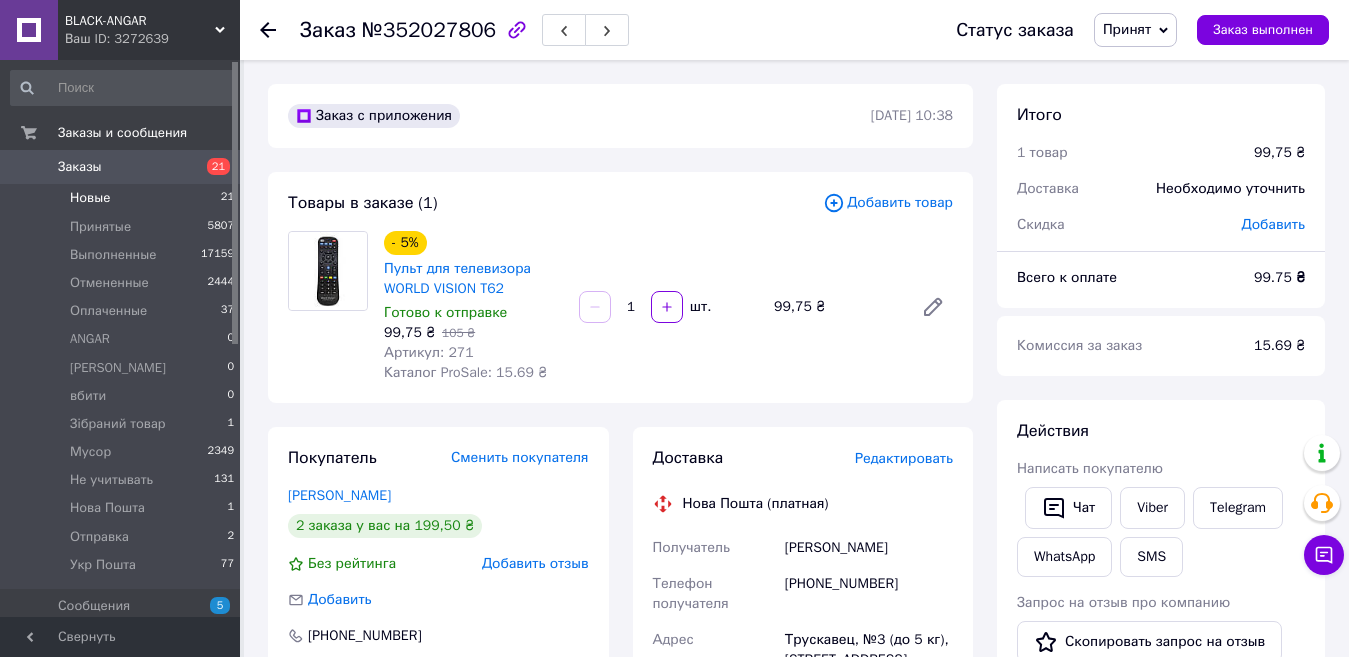 click on "Новые 21" at bounding box center [123, 198] 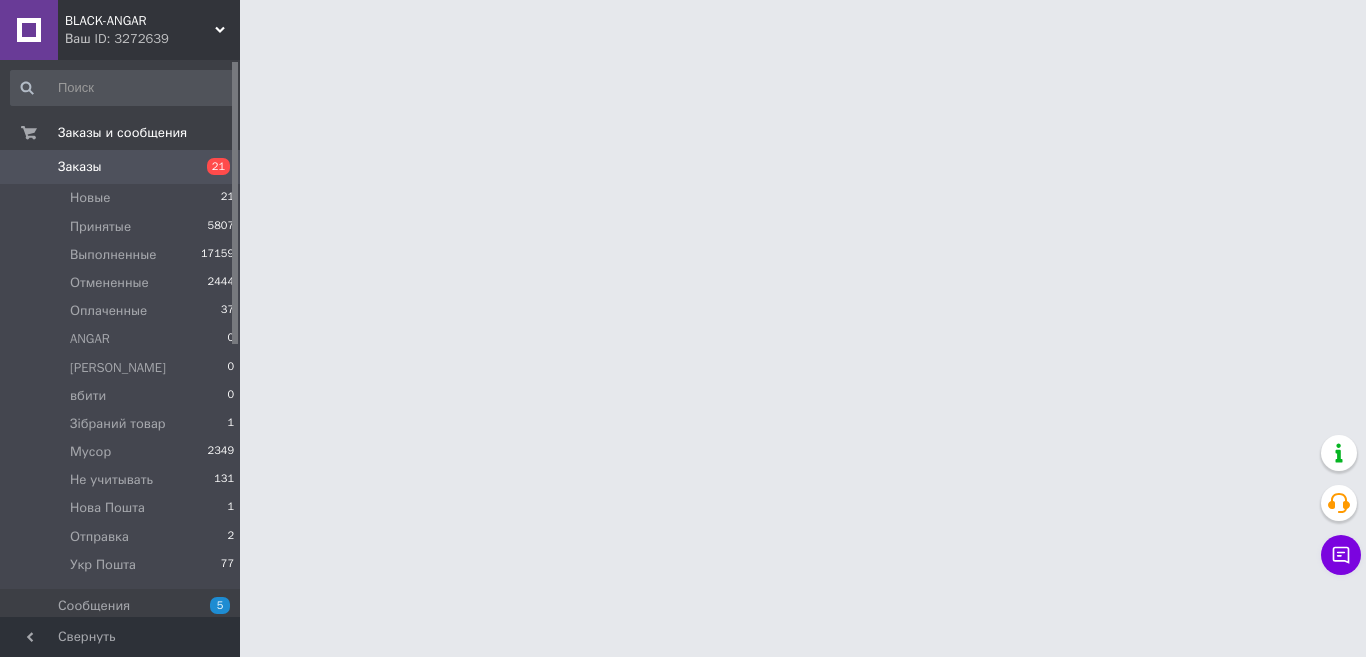 click on "21" at bounding box center (212, 167) 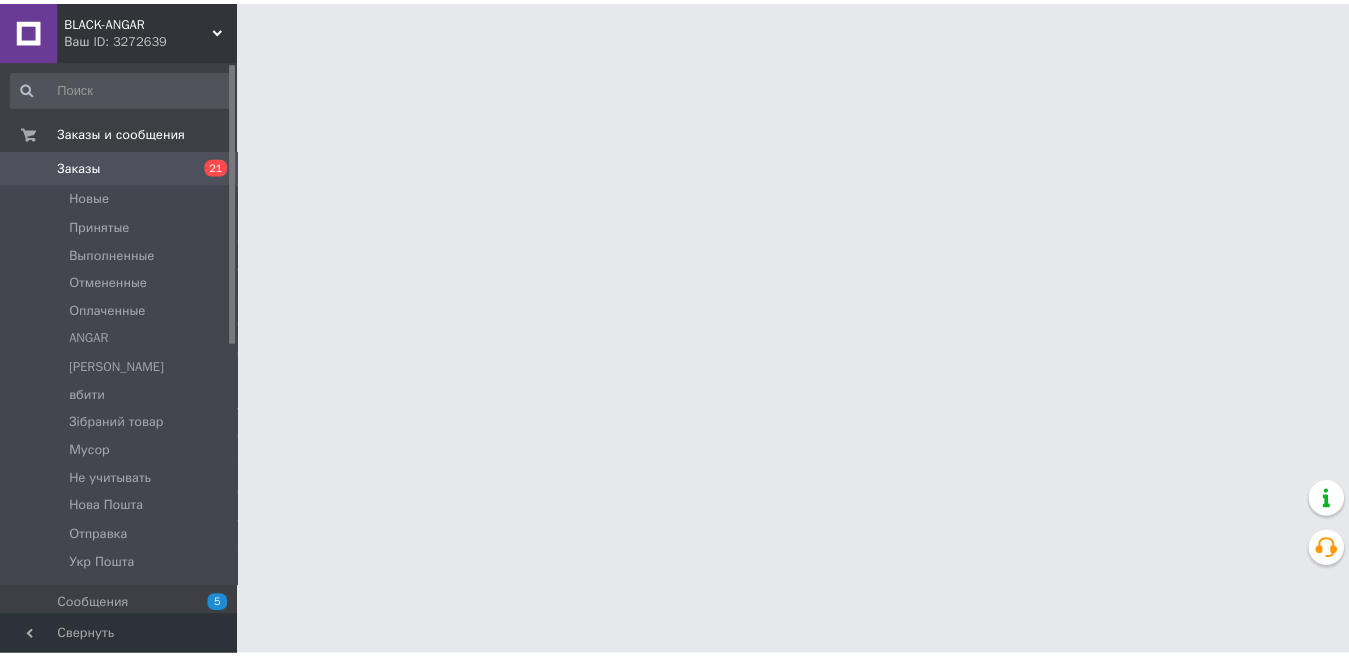 scroll, scrollTop: 0, scrollLeft: 0, axis: both 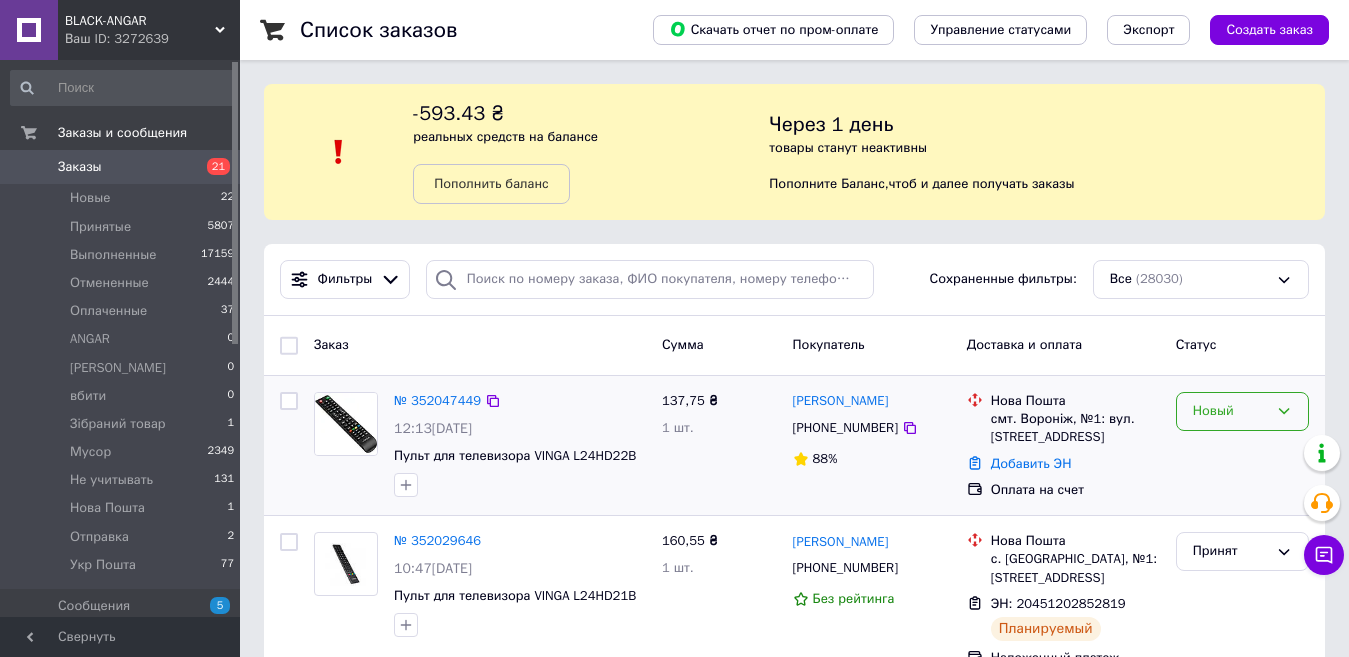 click on "Новый" at bounding box center (1242, 411) 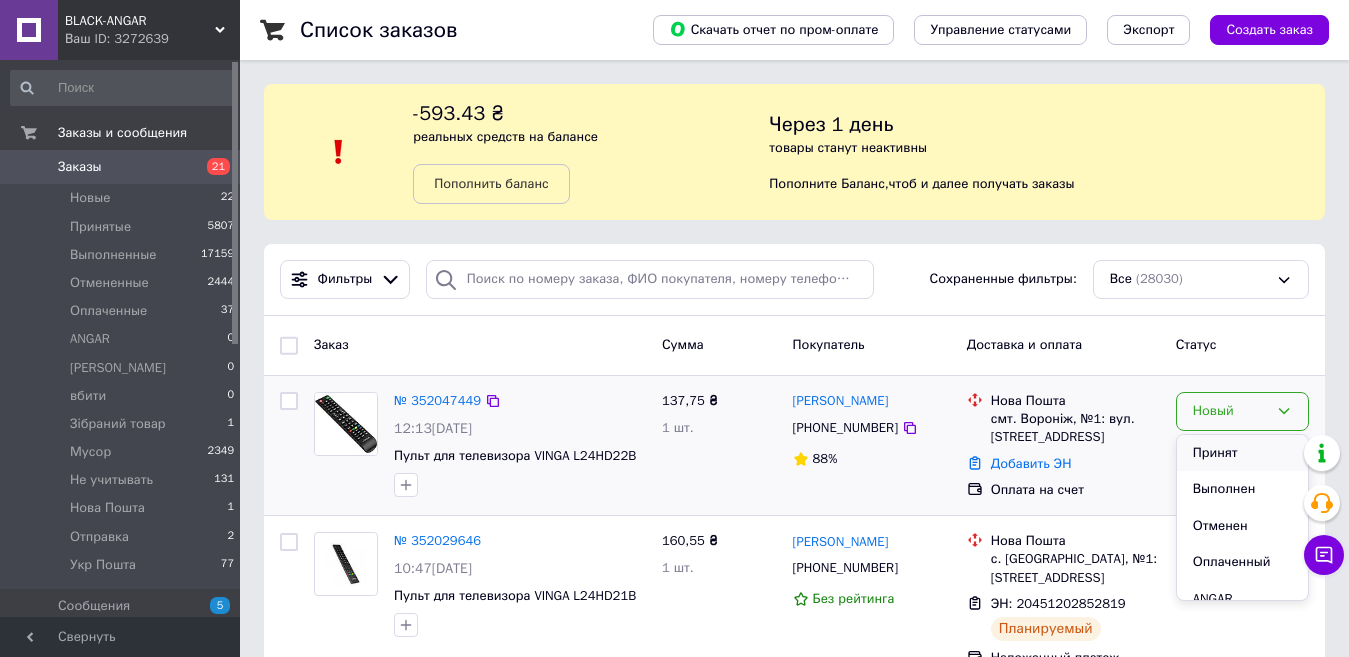 click on "Принят" at bounding box center [1242, 453] 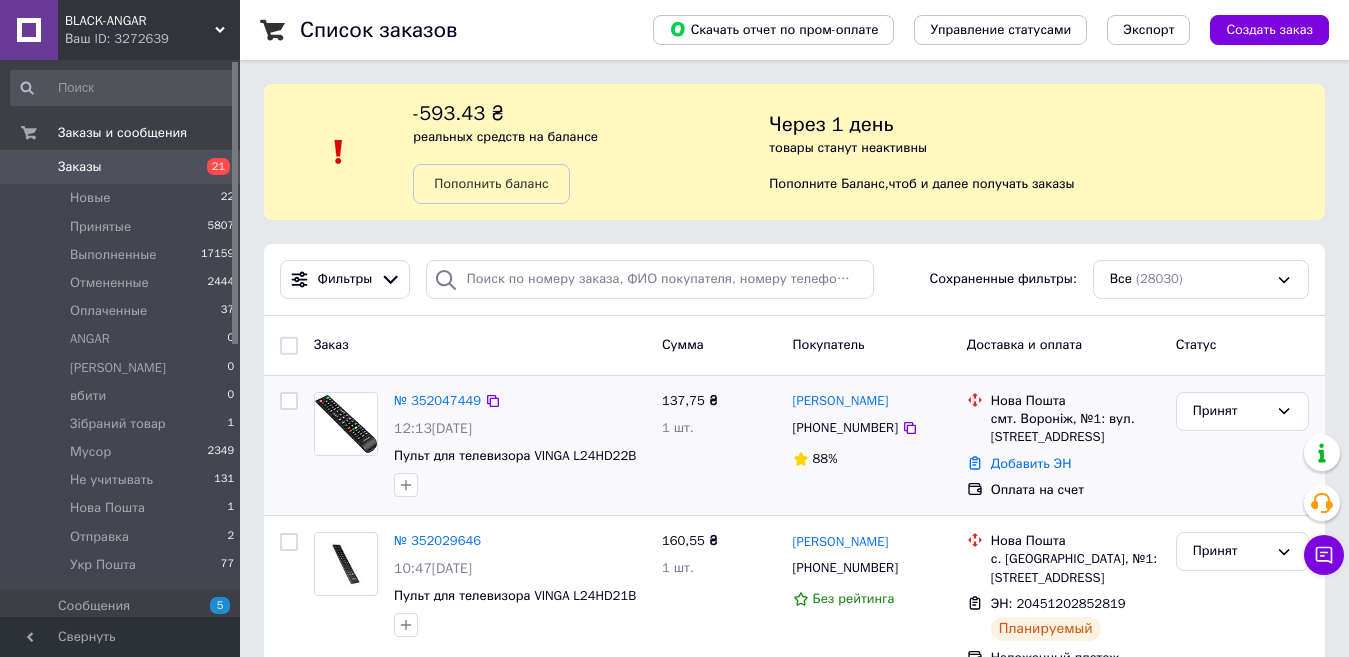 click at bounding box center [346, 424] 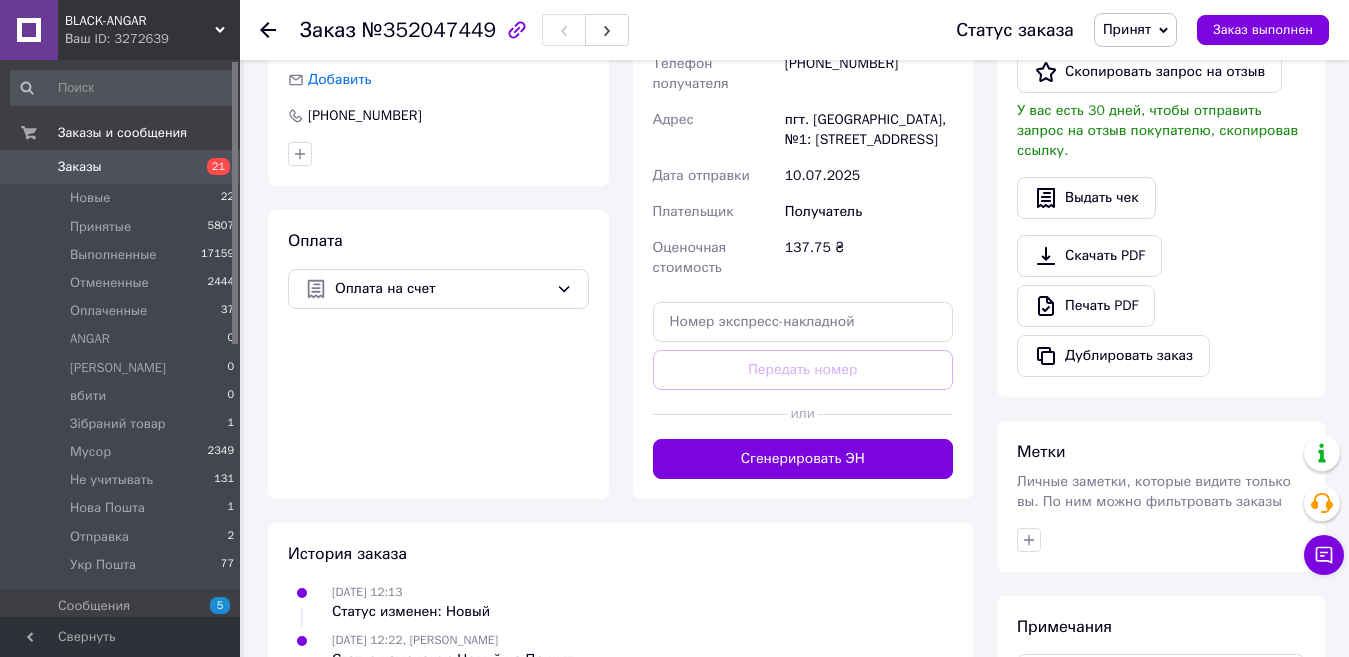 scroll, scrollTop: 708, scrollLeft: 0, axis: vertical 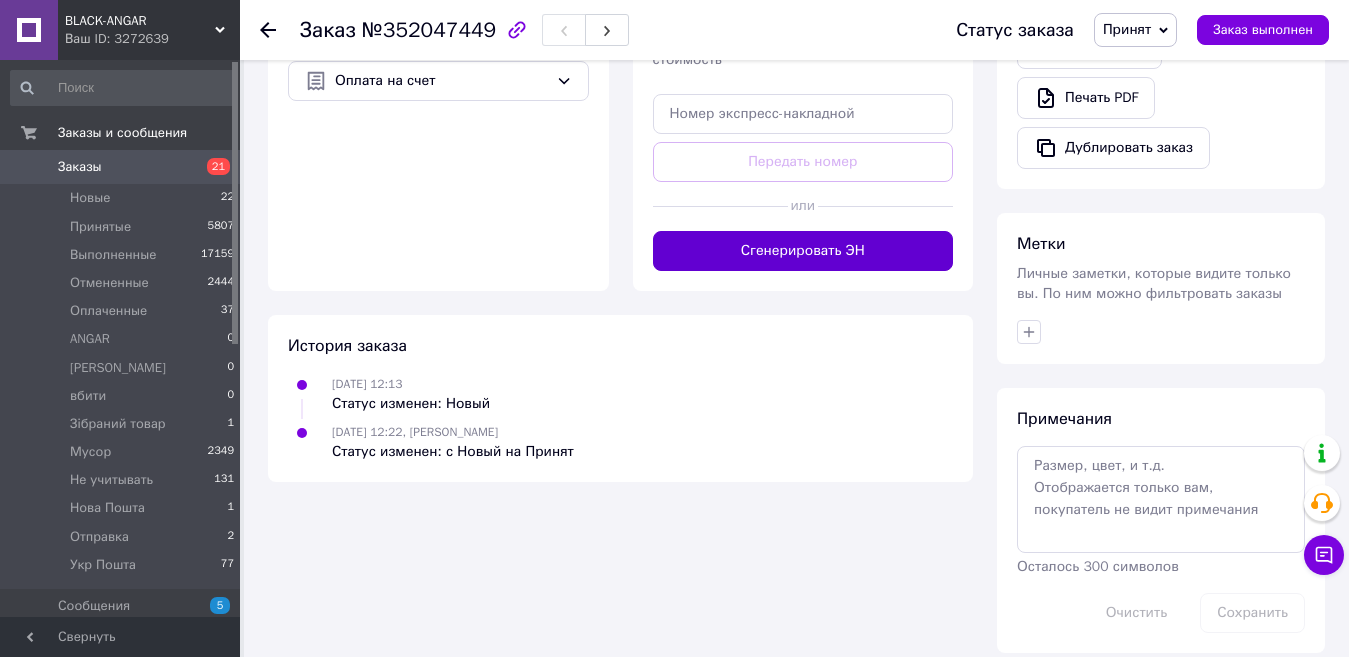 click on "Сгенерировать ЭН" at bounding box center (803, 251) 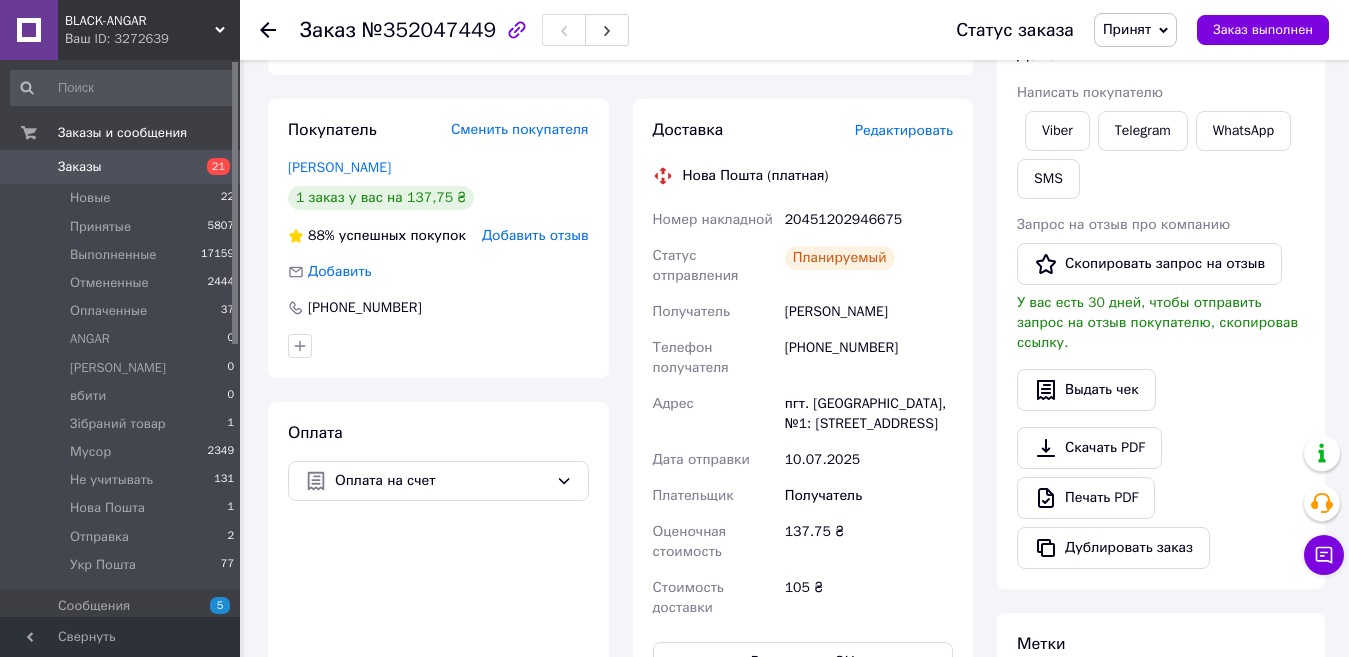 scroll, scrollTop: 608, scrollLeft: 0, axis: vertical 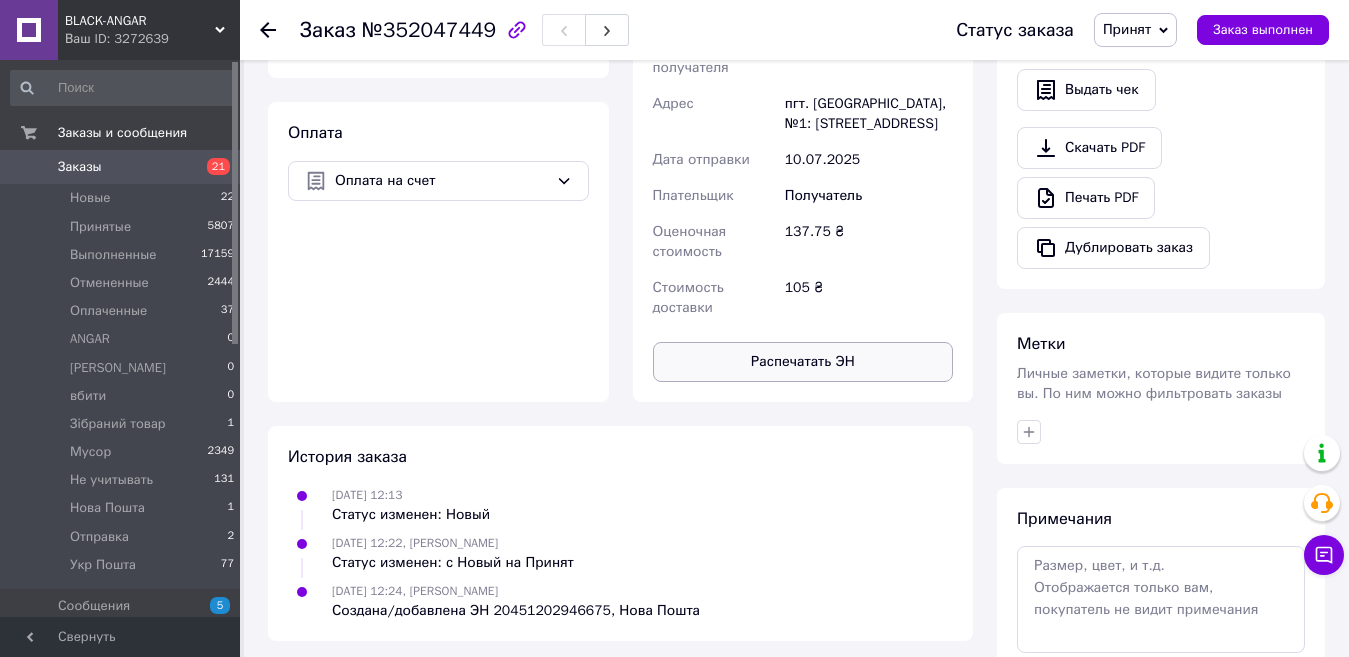 click on "Распечатать ЭН" at bounding box center [803, 362] 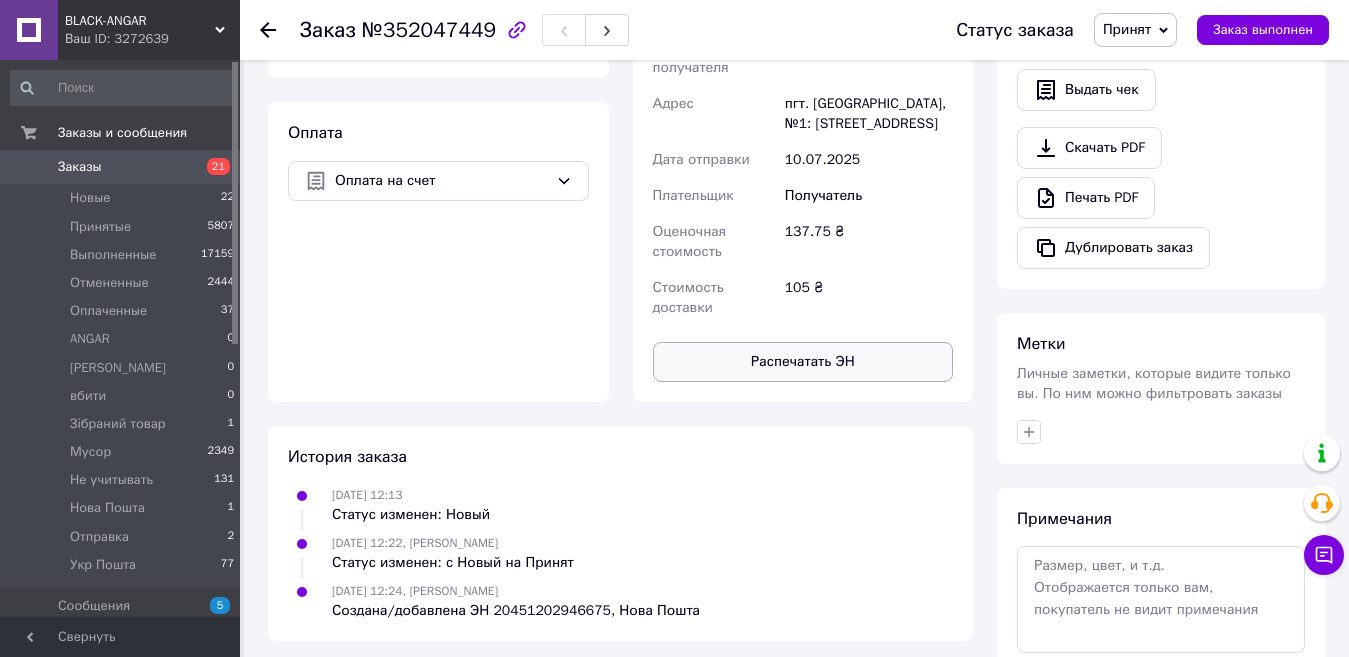 scroll, scrollTop: 0, scrollLeft: 0, axis: both 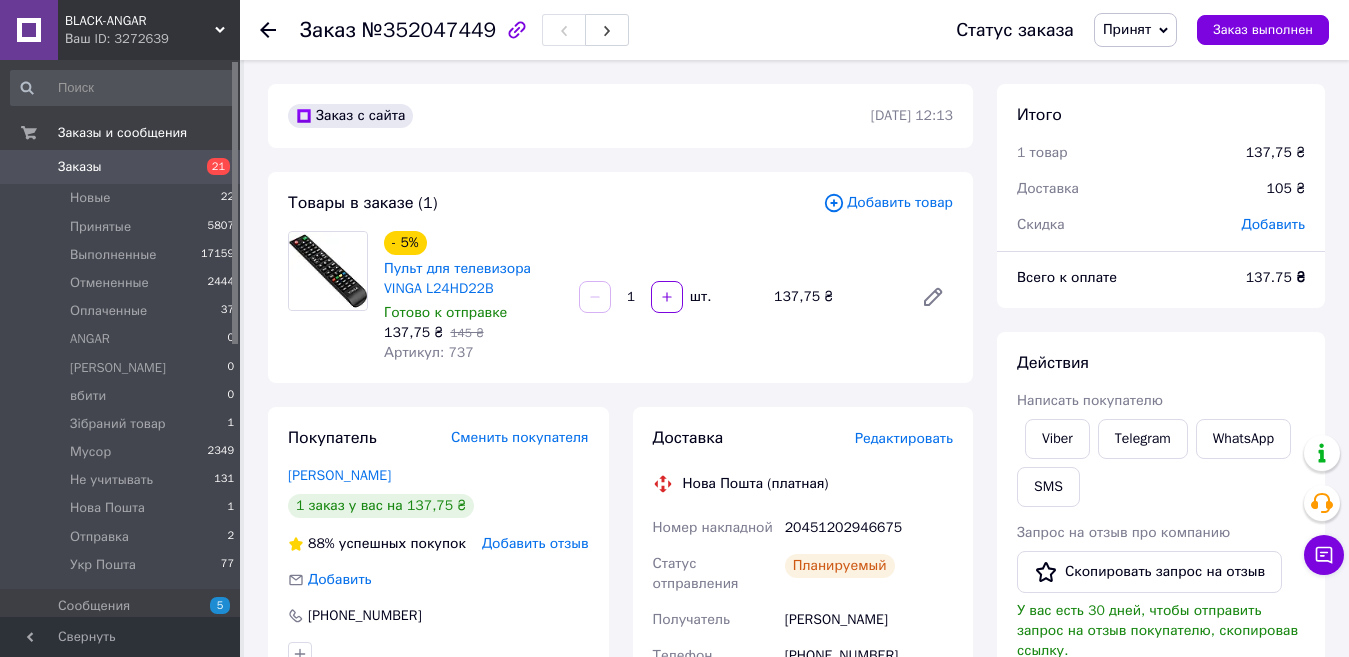 click on "Заказы" at bounding box center [121, 167] 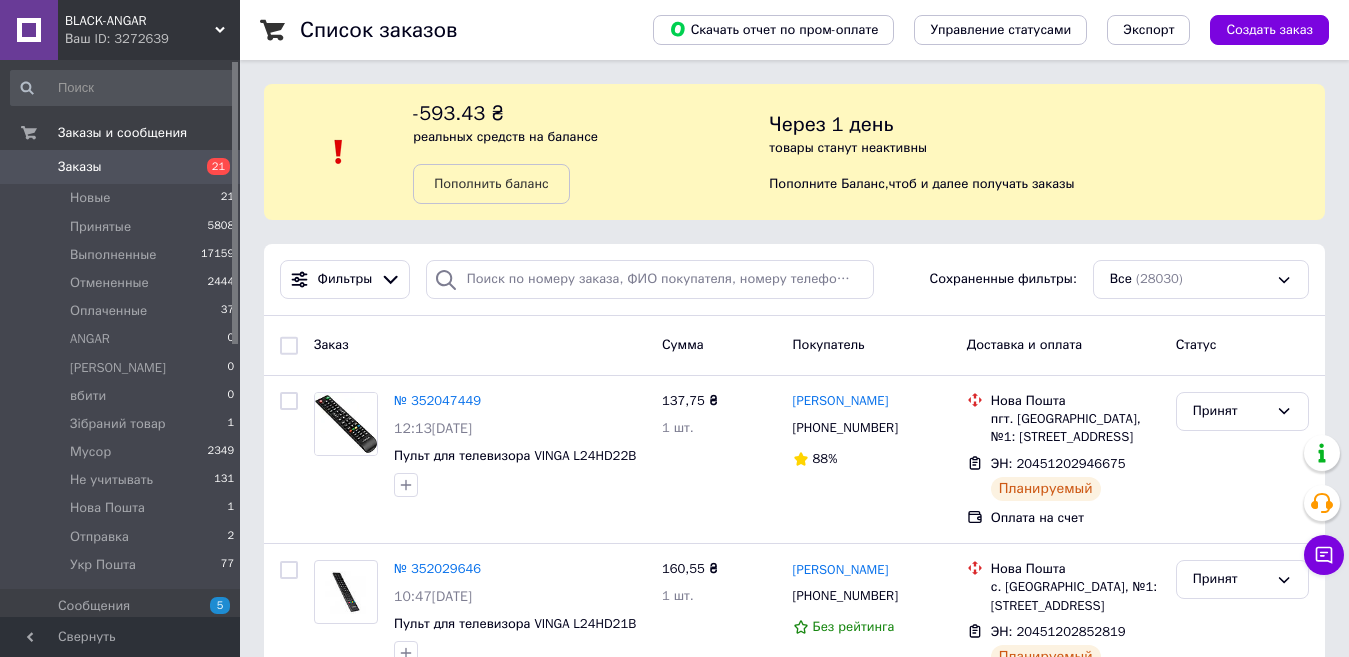 scroll, scrollTop: 260, scrollLeft: 0, axis: vertical 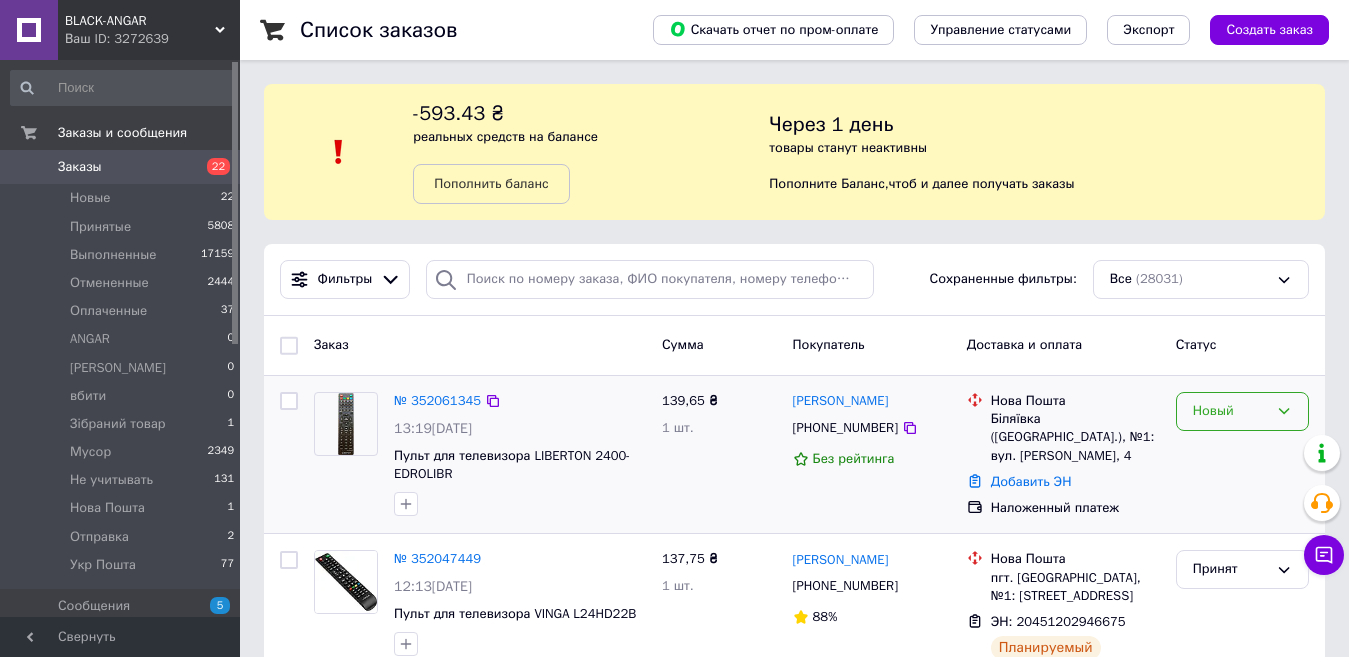 click on "Новый" at bounding box center (1230, 411) 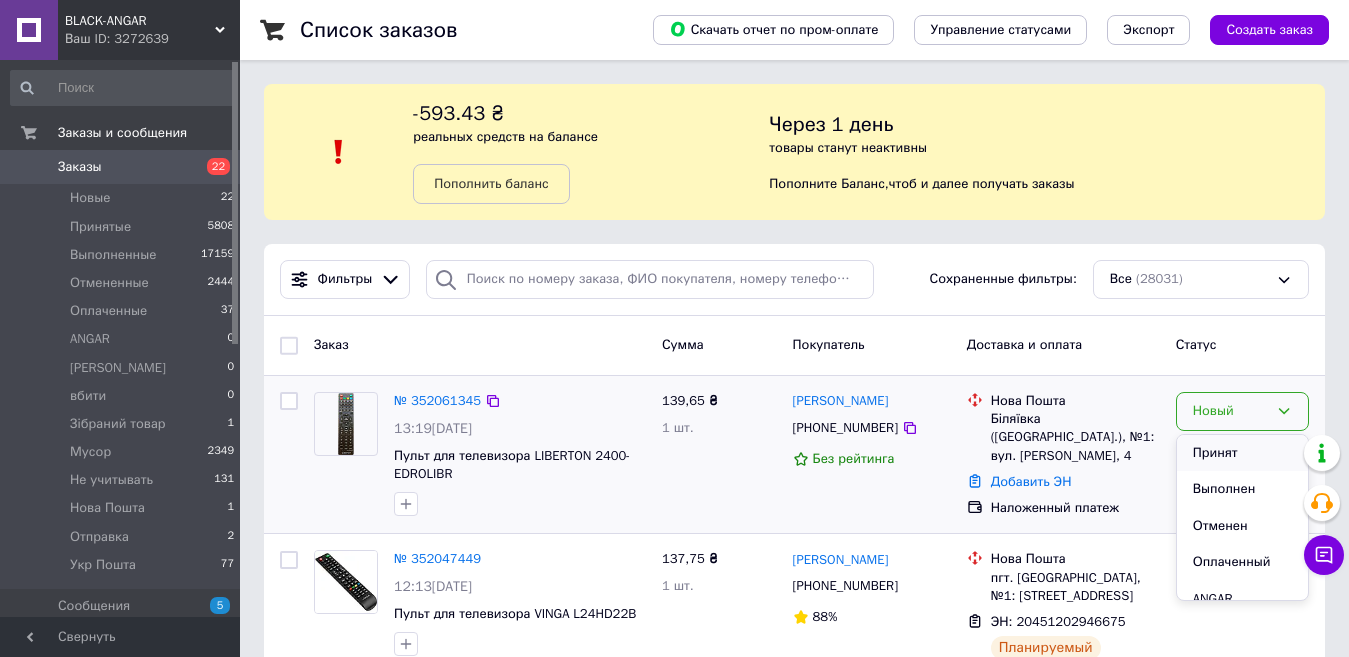 click on "Принят" at bounding box center [1242, 453] 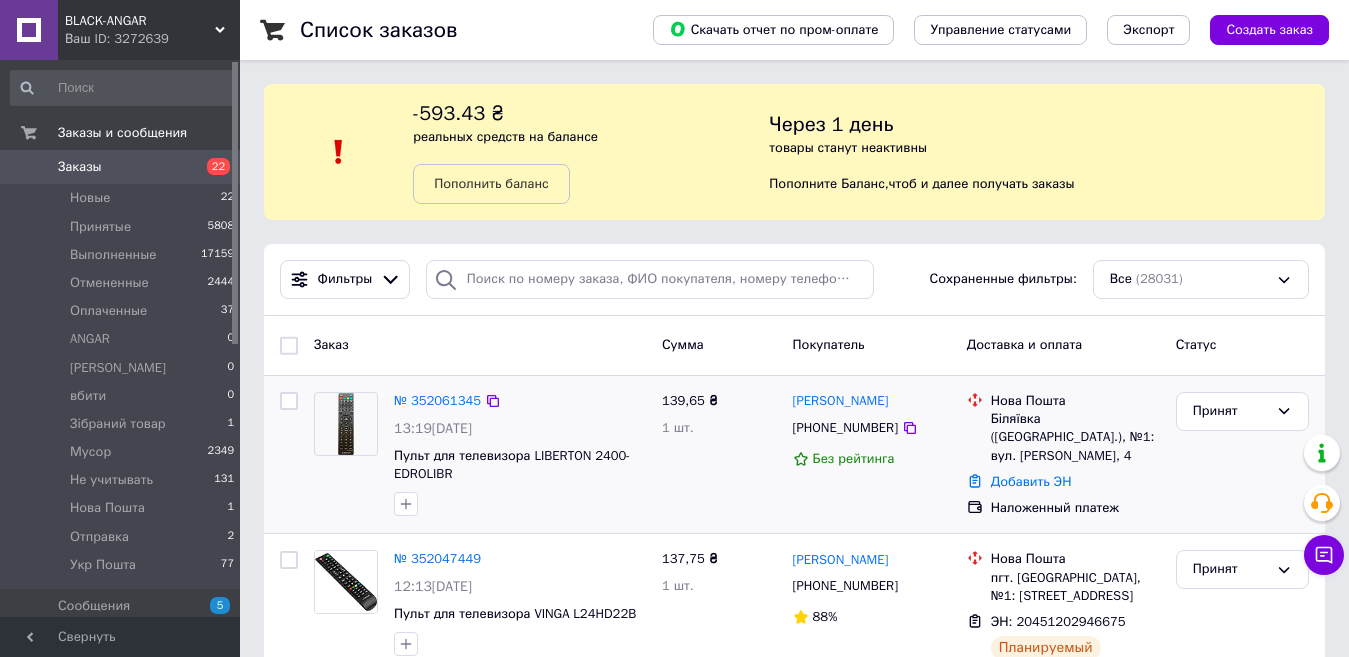 click at bounding box center (346, 424) 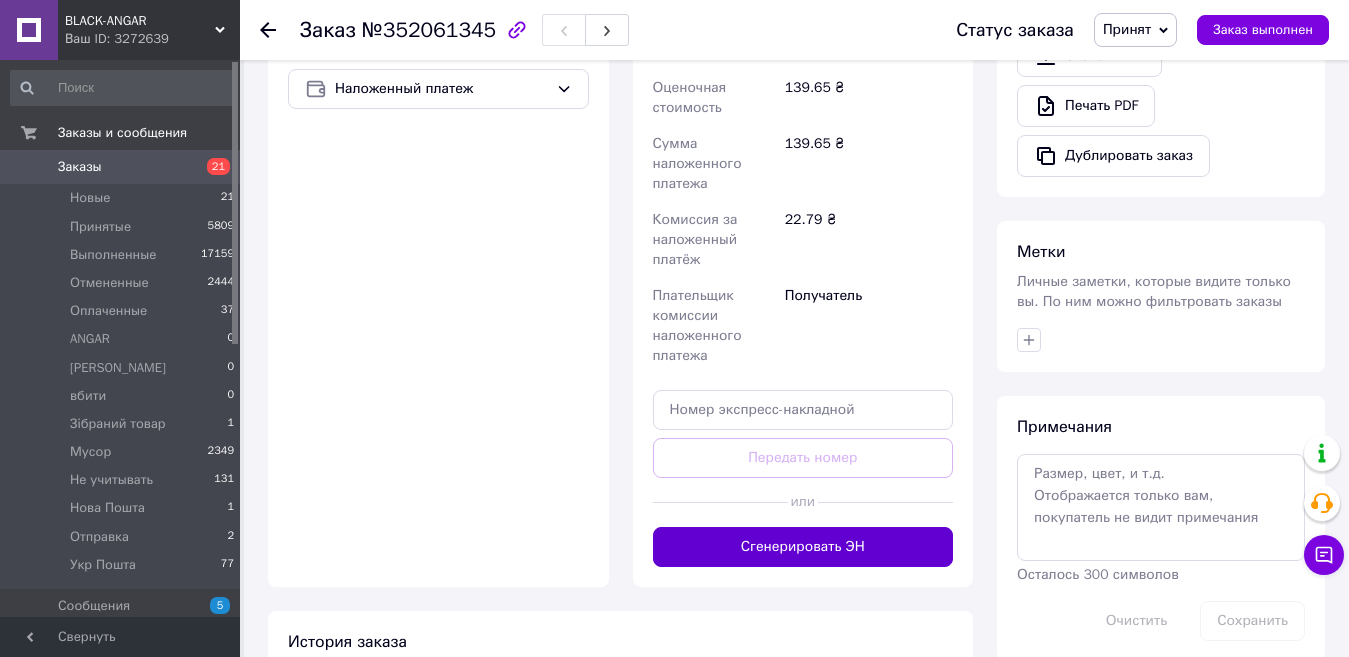 scroll, scrollTop: 800, scrollLeft: 0, axis: vertical 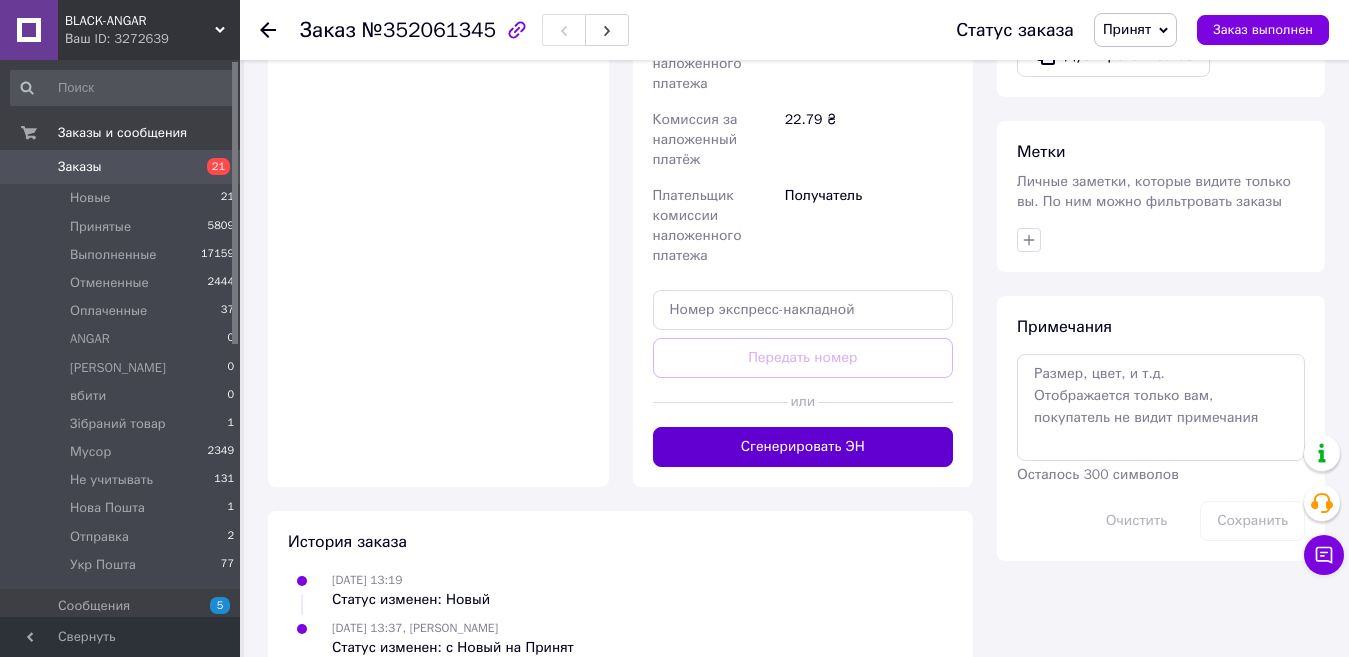 click on "Сгенерировать ЭН" at bounding box center (803, 447) 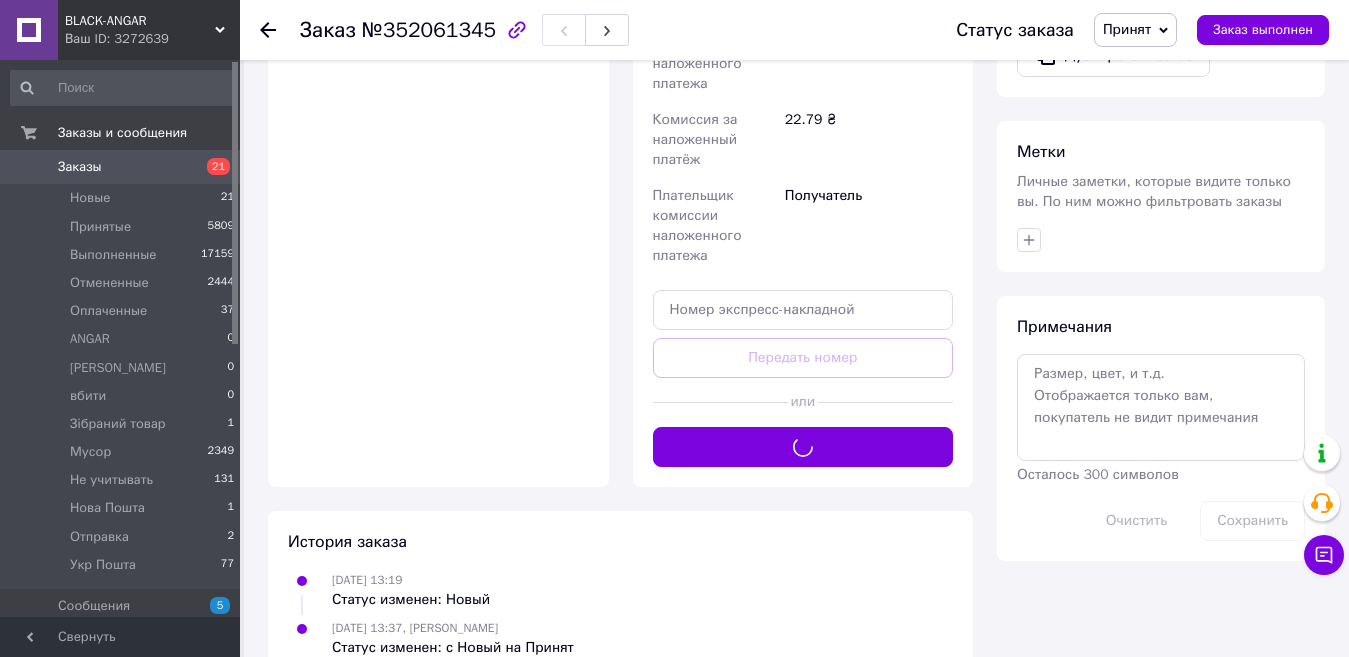 scroll, scrollTop: 200, scrollLeft: 0, axis: vertical 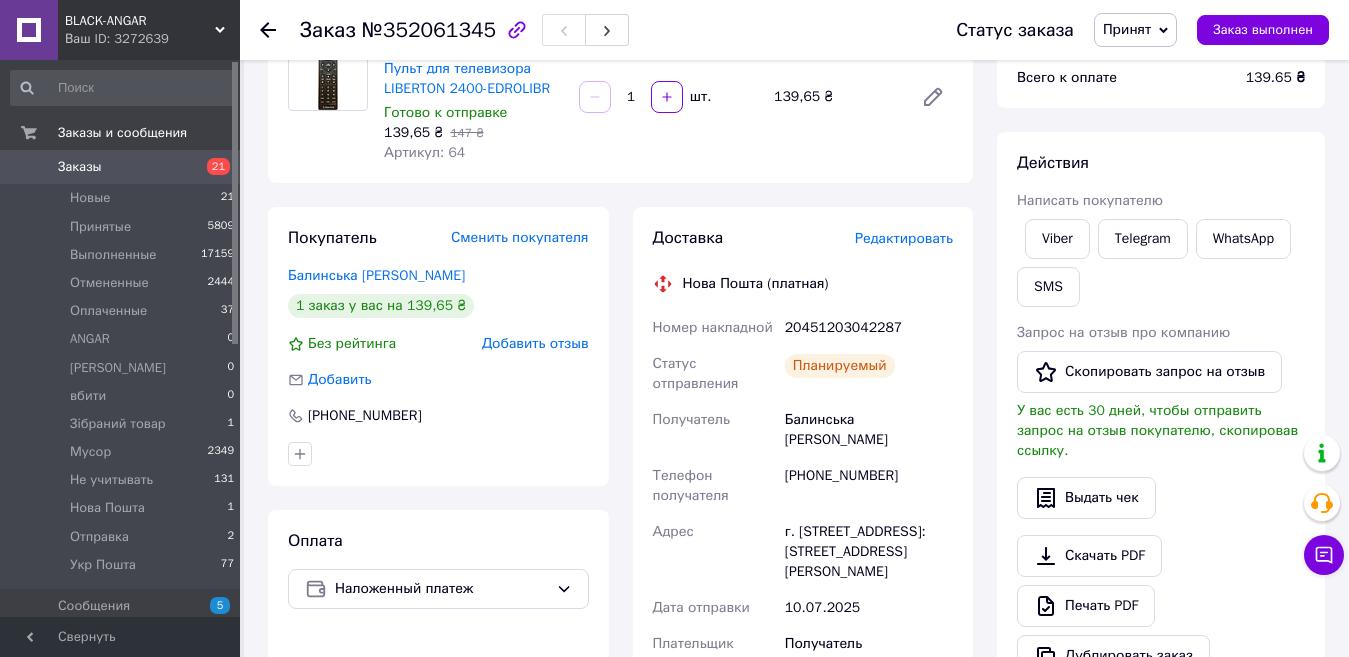 click on "Заказы" at bounding box center (121, 167) 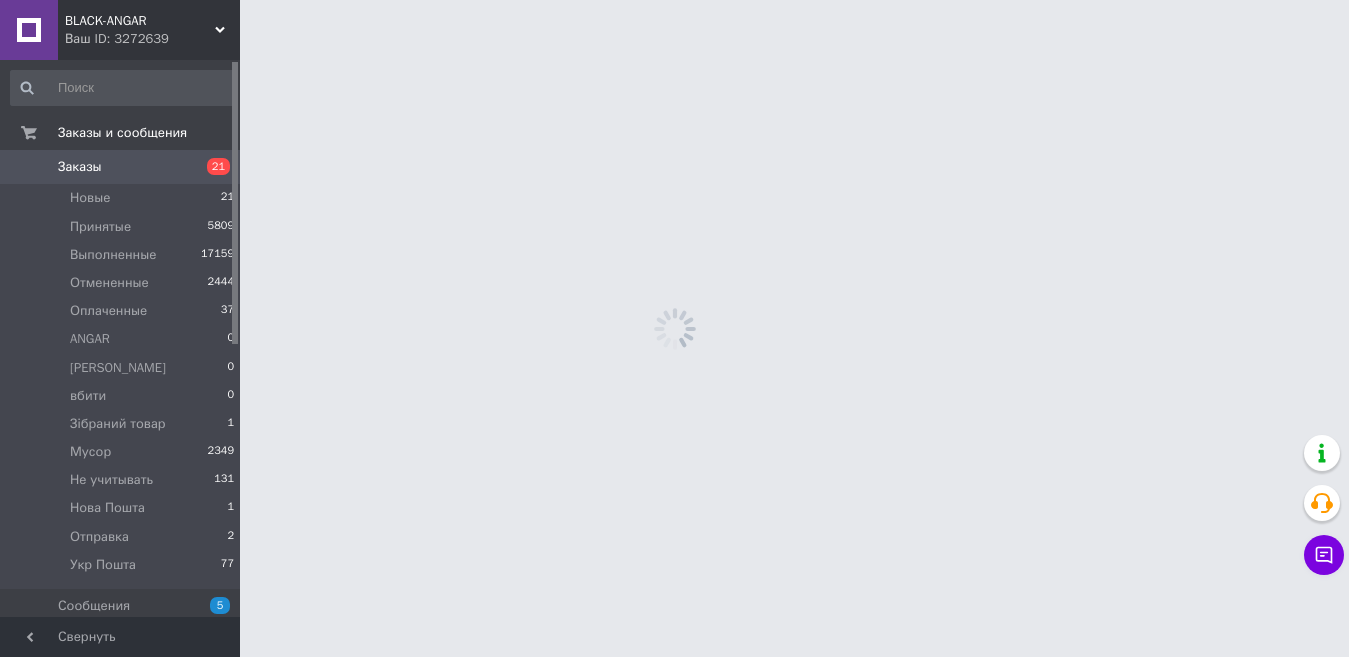 scroll, scrollTop: 0, scrollLeft: 0, axis: both 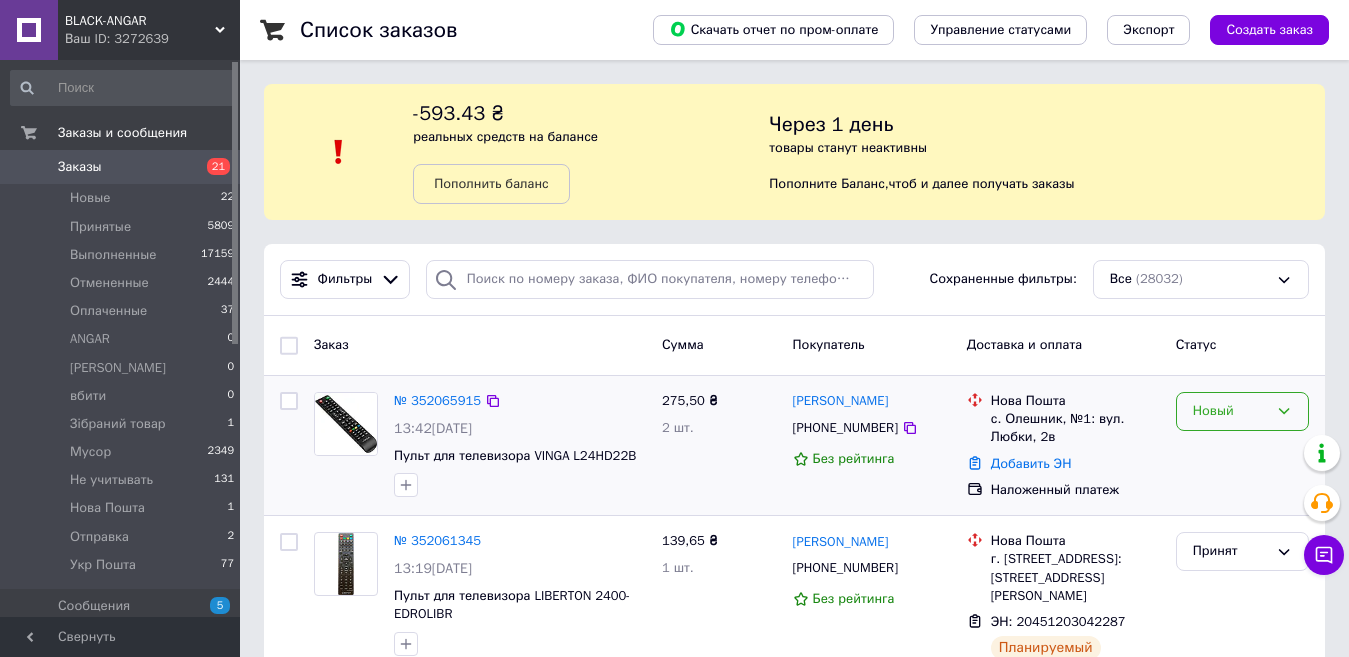 click on "Новый" at bounding box center (1230, 411) 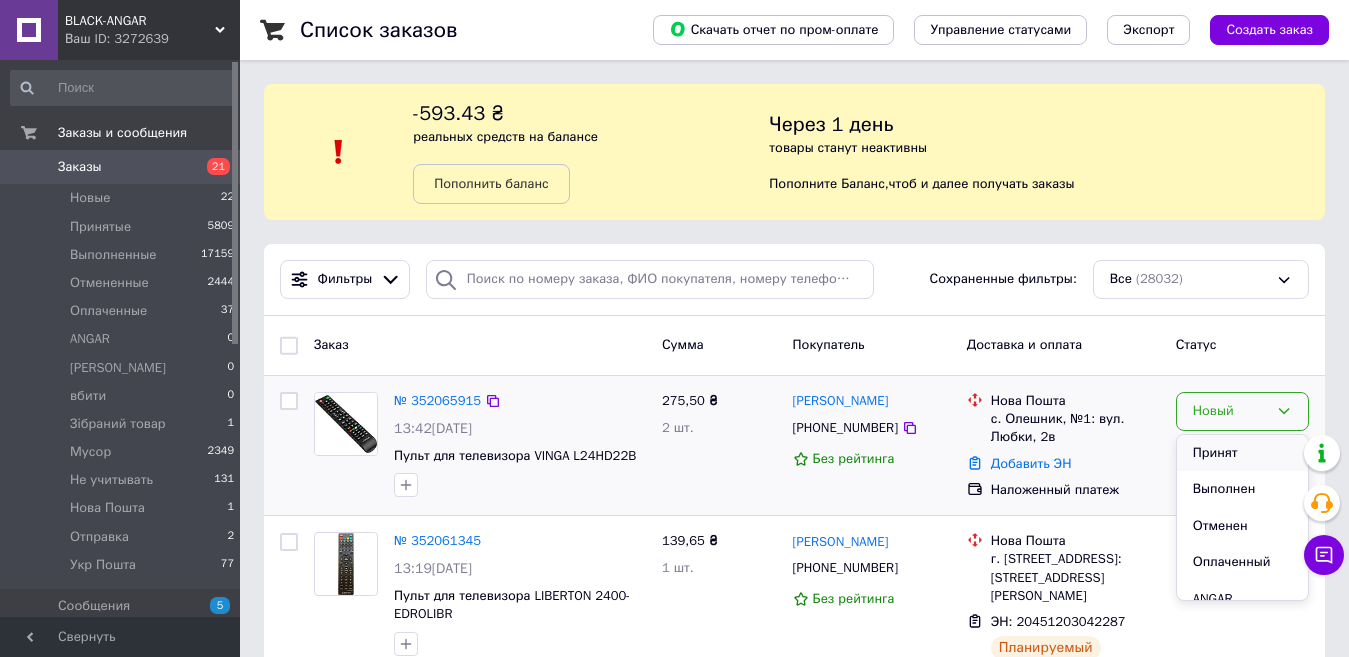 click on "Принят" at bounding box center (1242, 453) 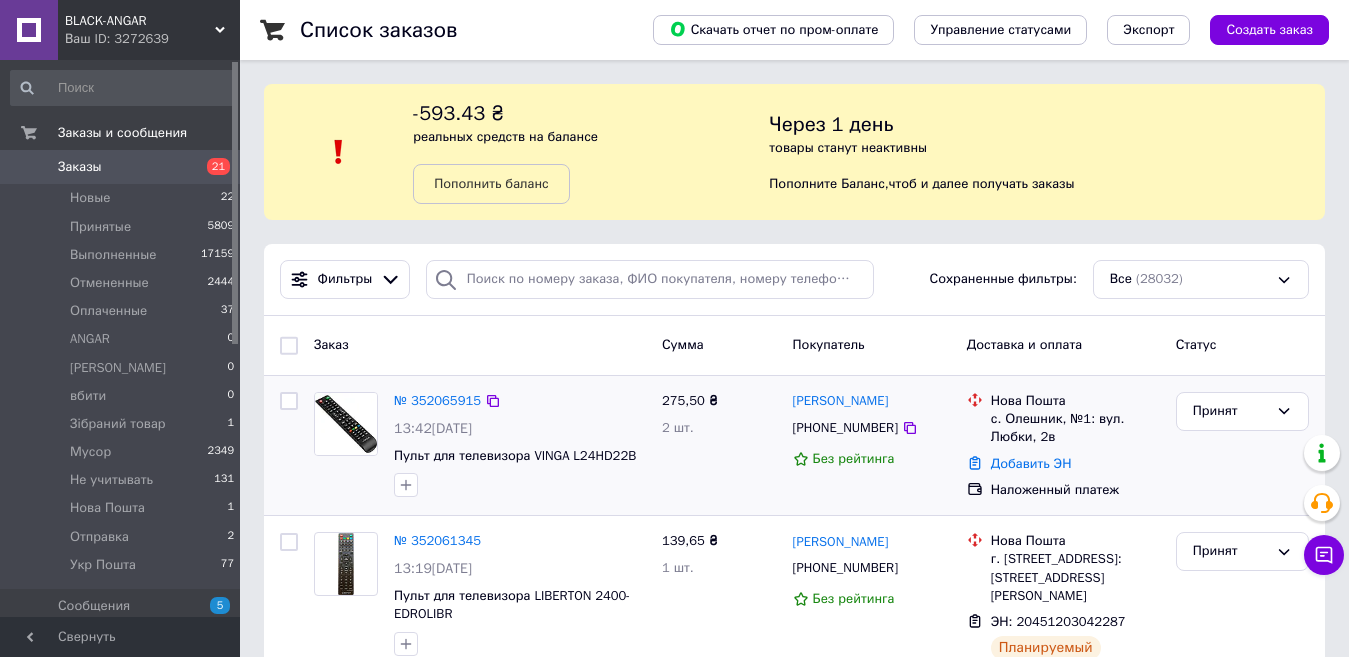 click at bounding box center [346, 424] 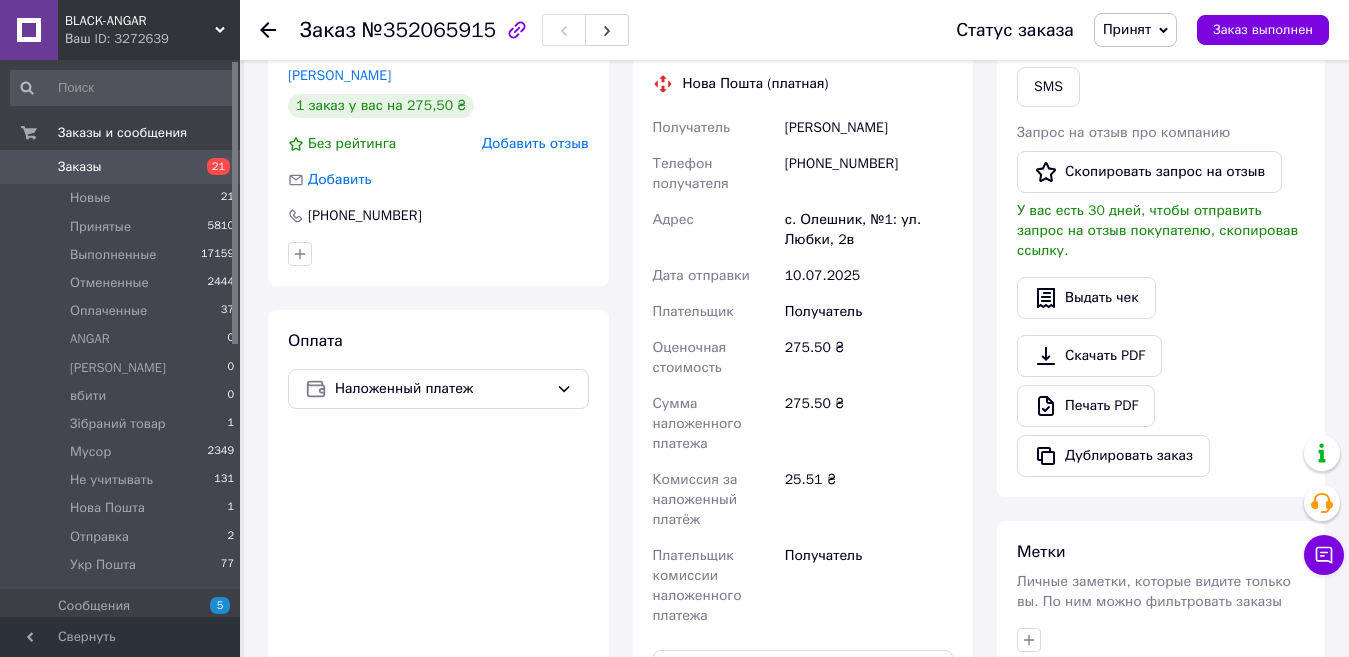 scroll, scrollTop: 800, scrollLeft: 0, axis: vertical 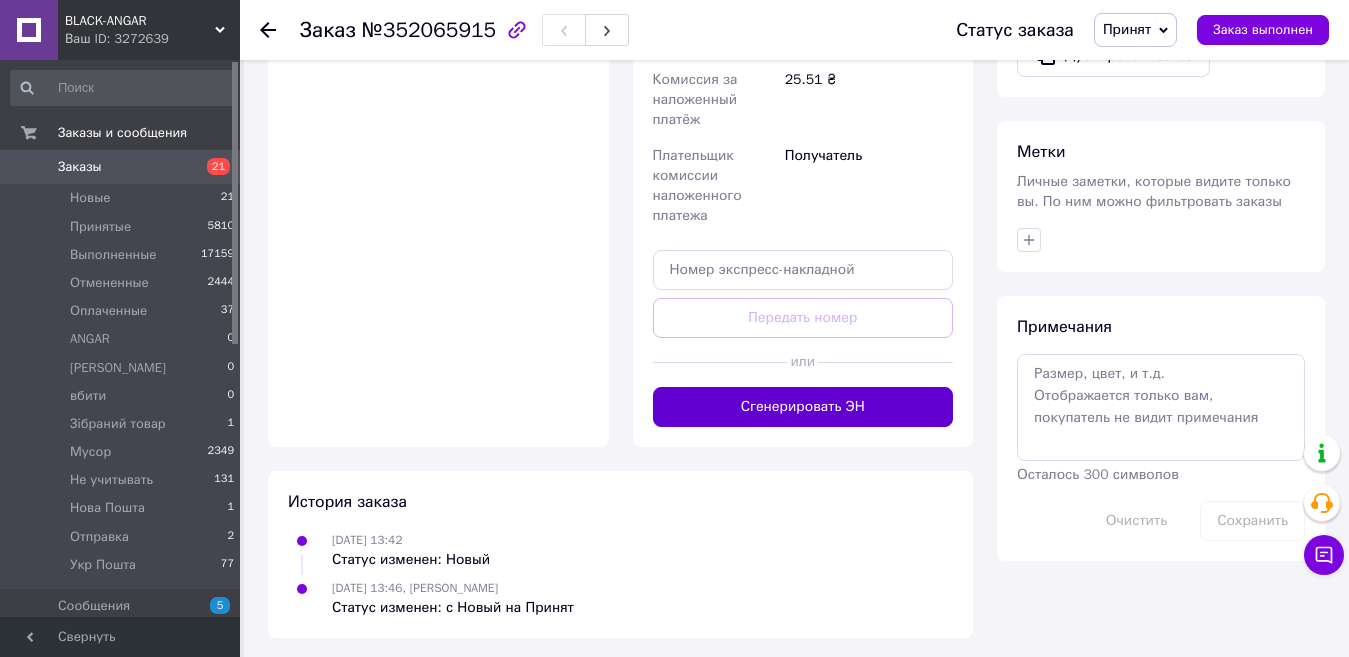 click on "Сгенерировать ЭН" at bounding box center [803, 407] 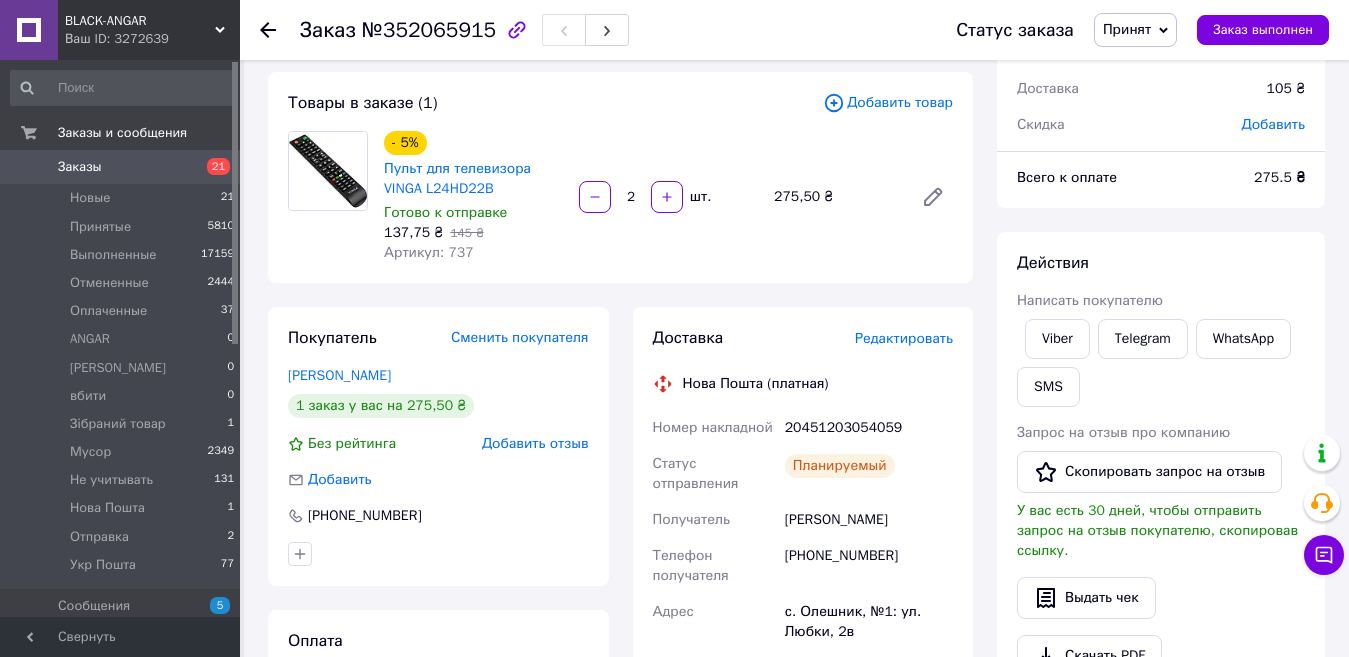 scroll, scrollTop: 0, scrollLeft: 0, axis: both 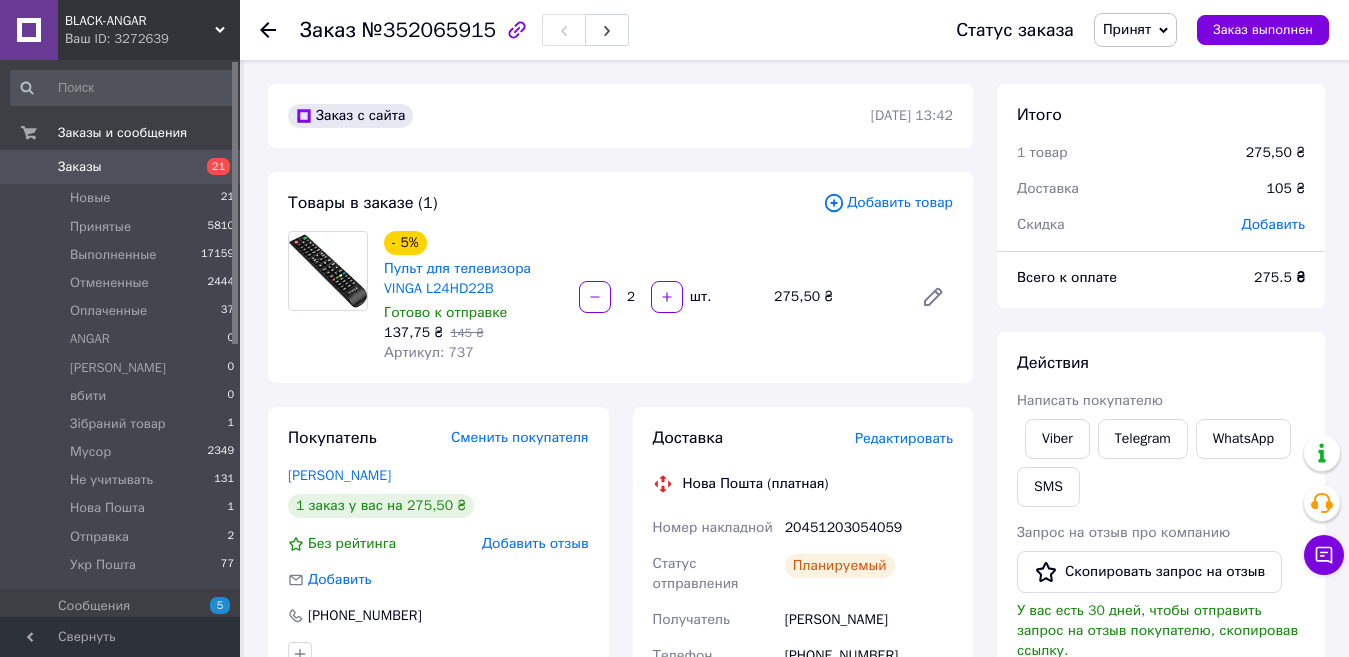 click on "Заказы" at bounding box center [121, 167] 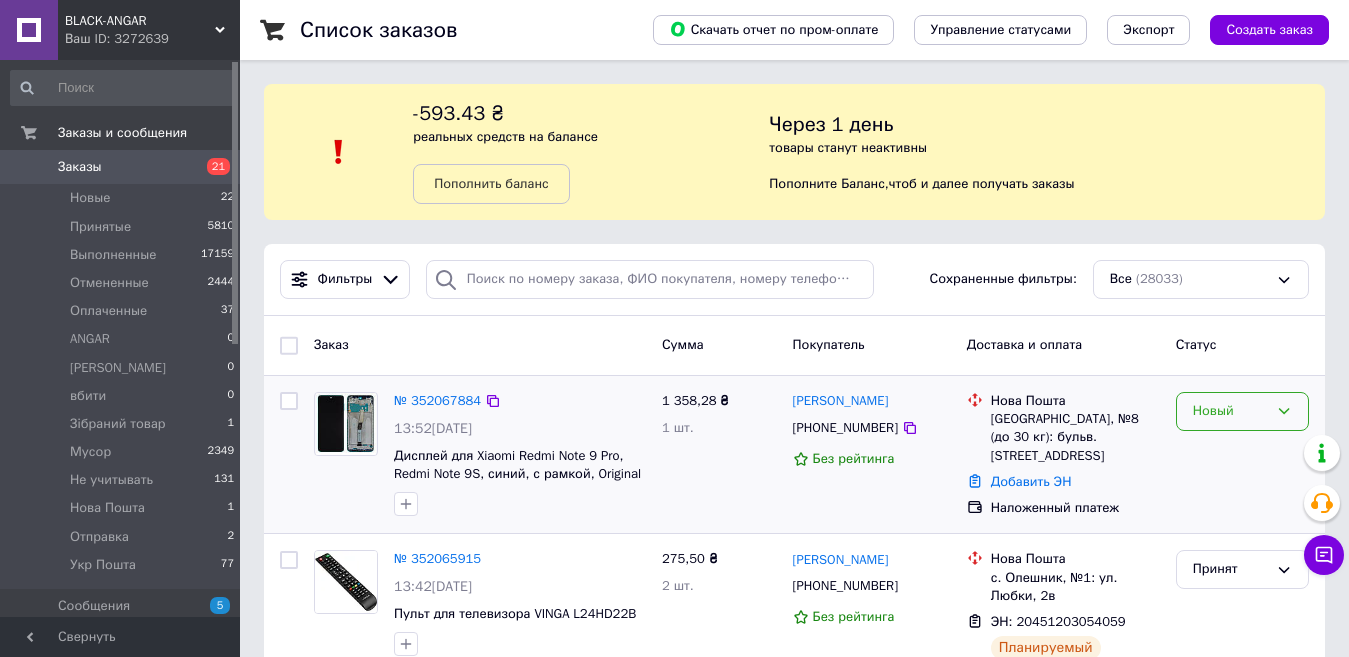 click on "Новый" at bounding box center [1230, 411] 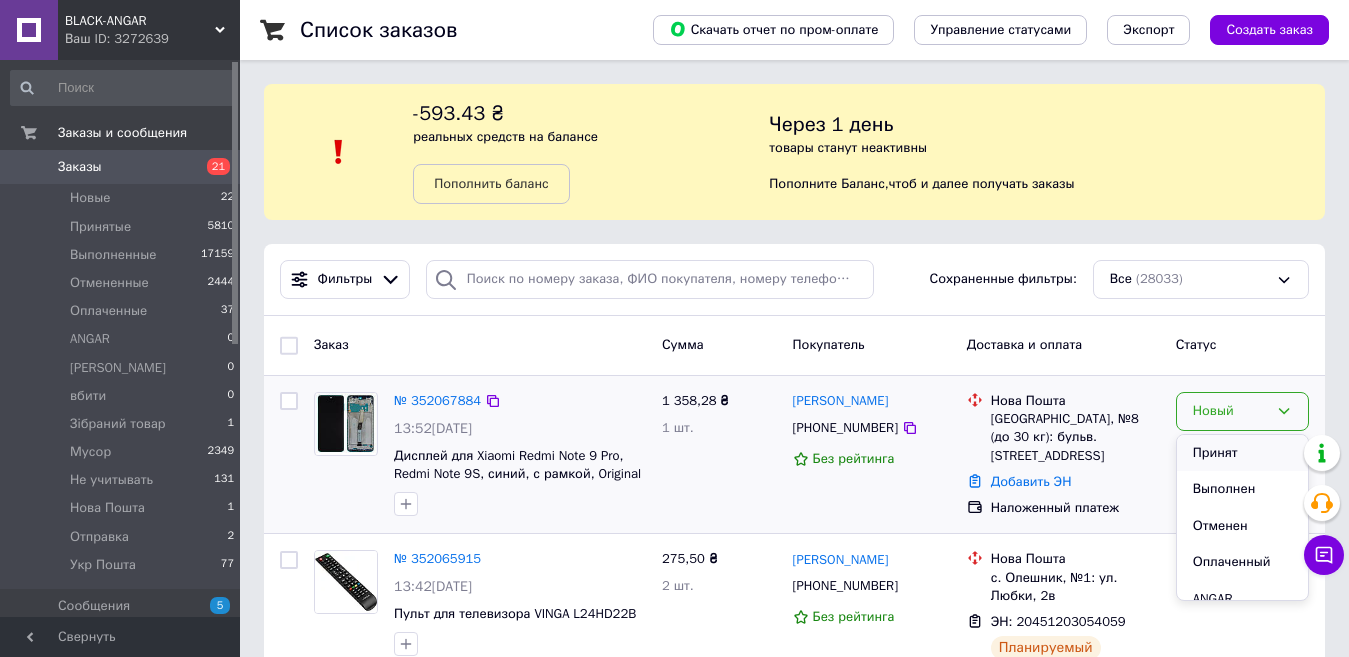 click on "Принят" at bounding box center (1242, 453) 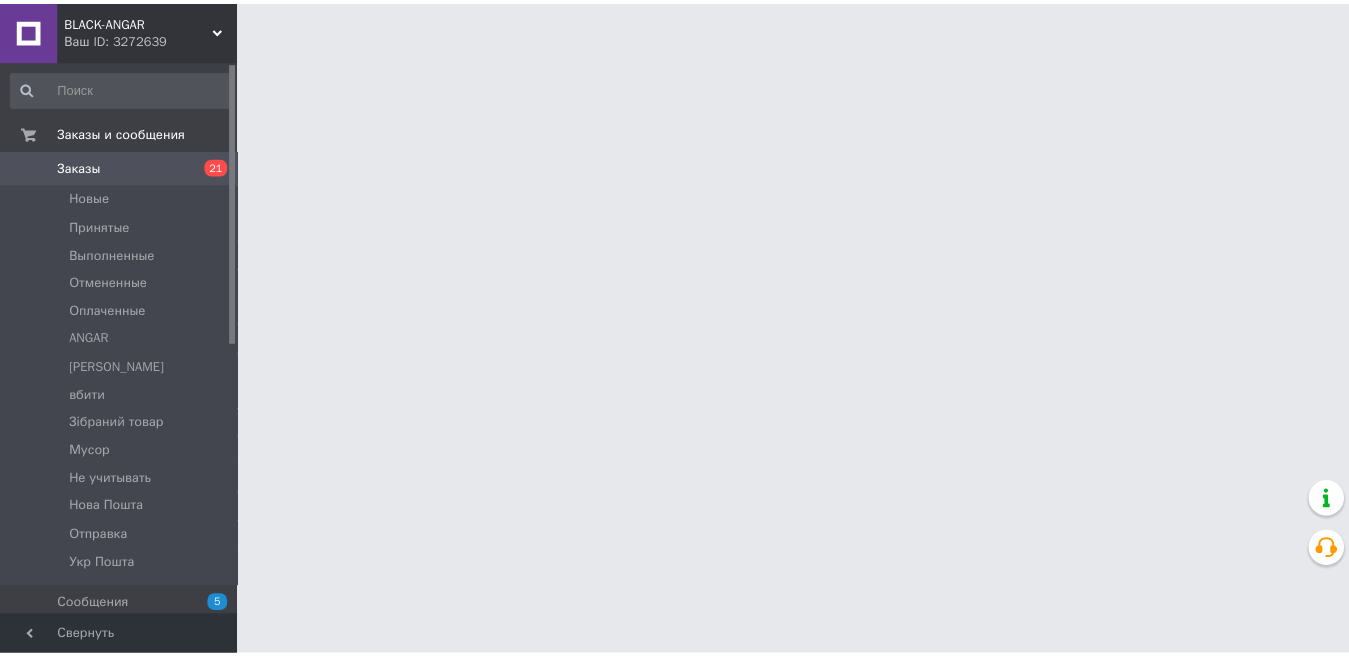 scroll, scrollTop: 0, scrollLeft: 0, axis: both 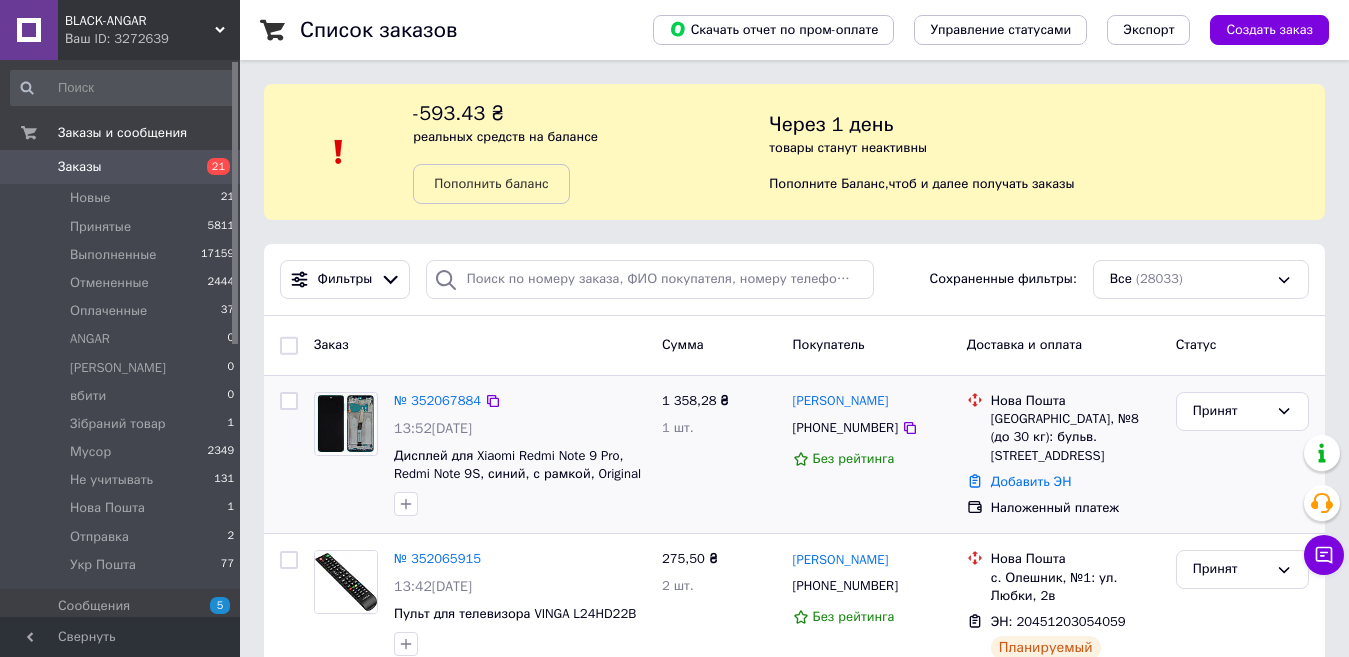 click at bounding box center [346, 424] 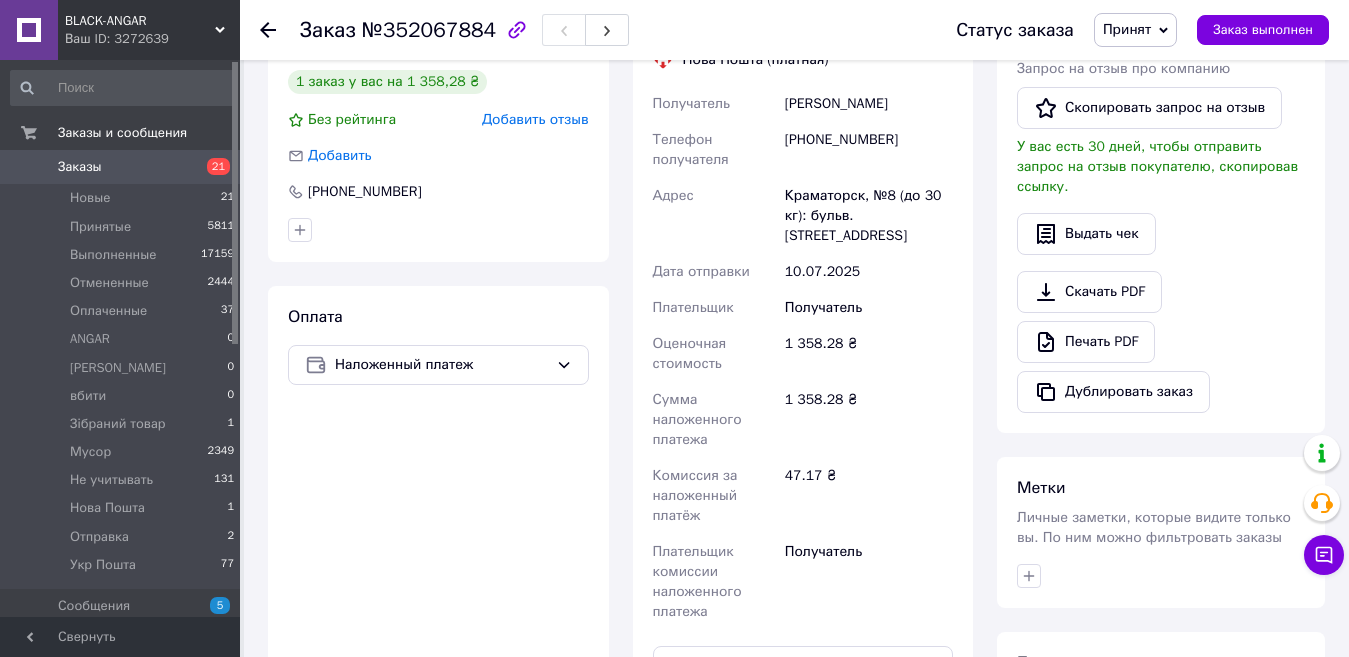 scroll, scrollTop: 764, scrollLeft: 0, axis: vertical 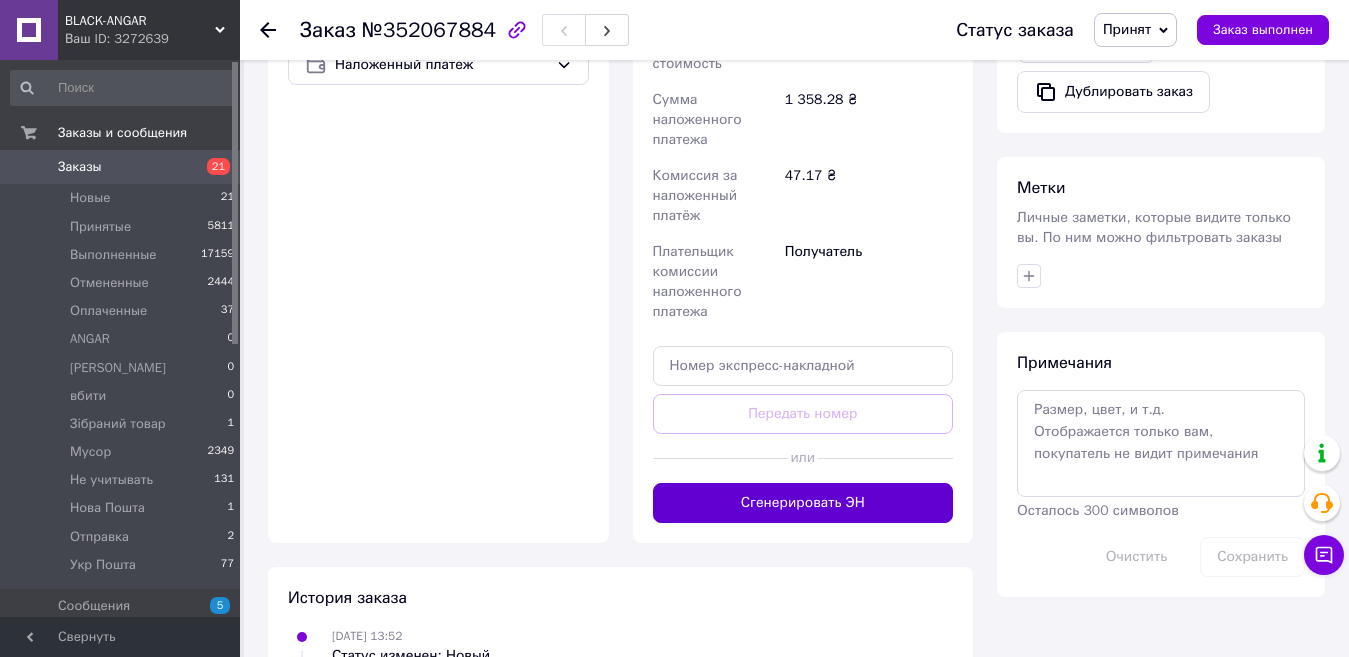 click on "Сгенерировать ЭН" at bounding box center (803, 503) 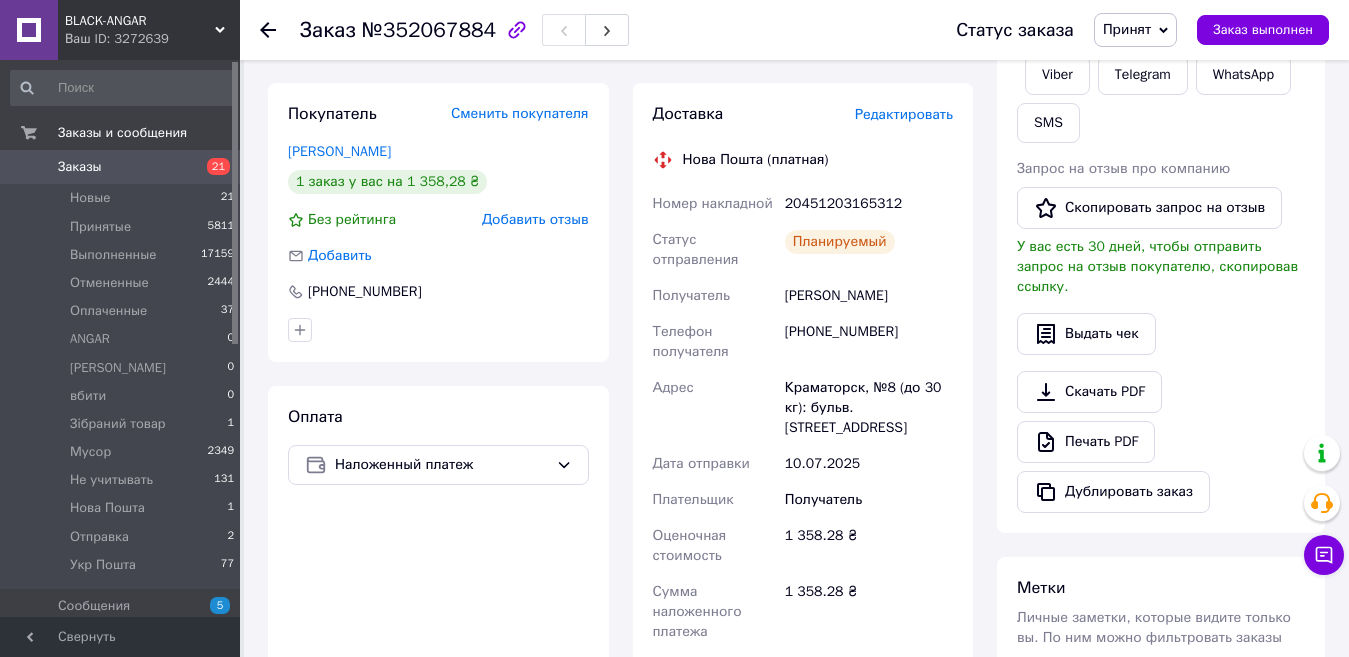 scroll, scrollTop: 0, scrollLeft: 0, axis: both 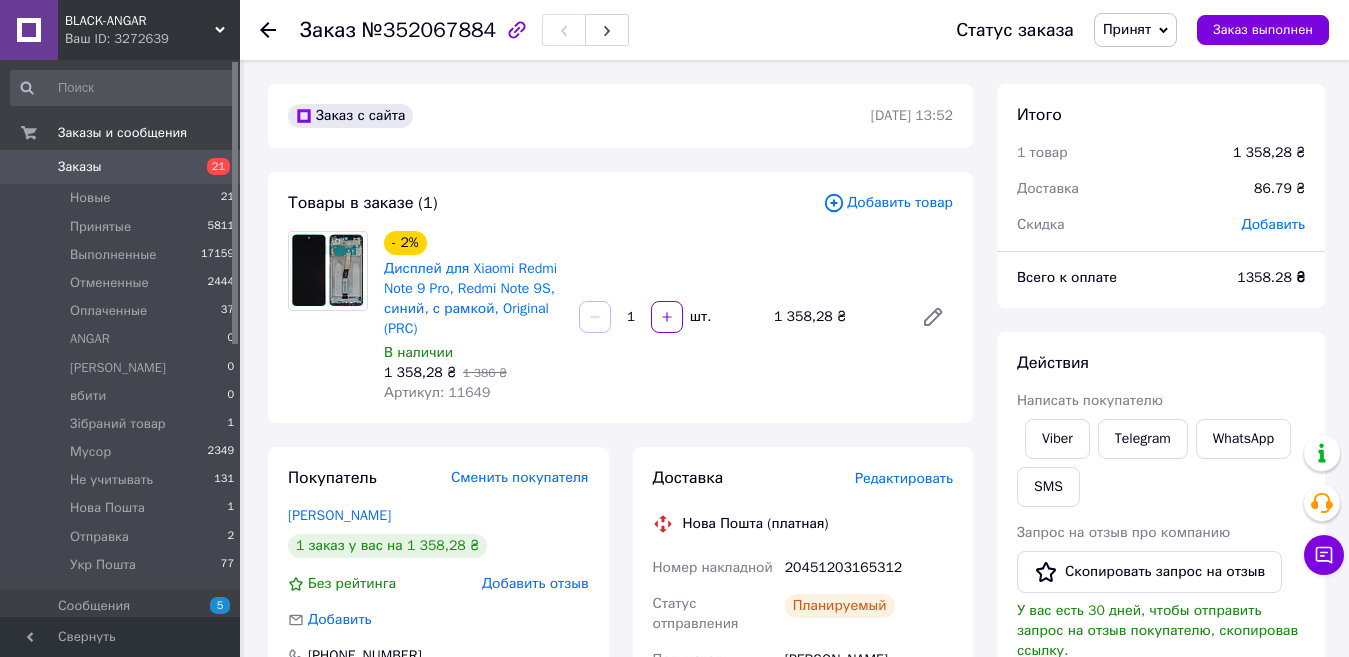 click on "Заказы" at bounding box center [121, 167] 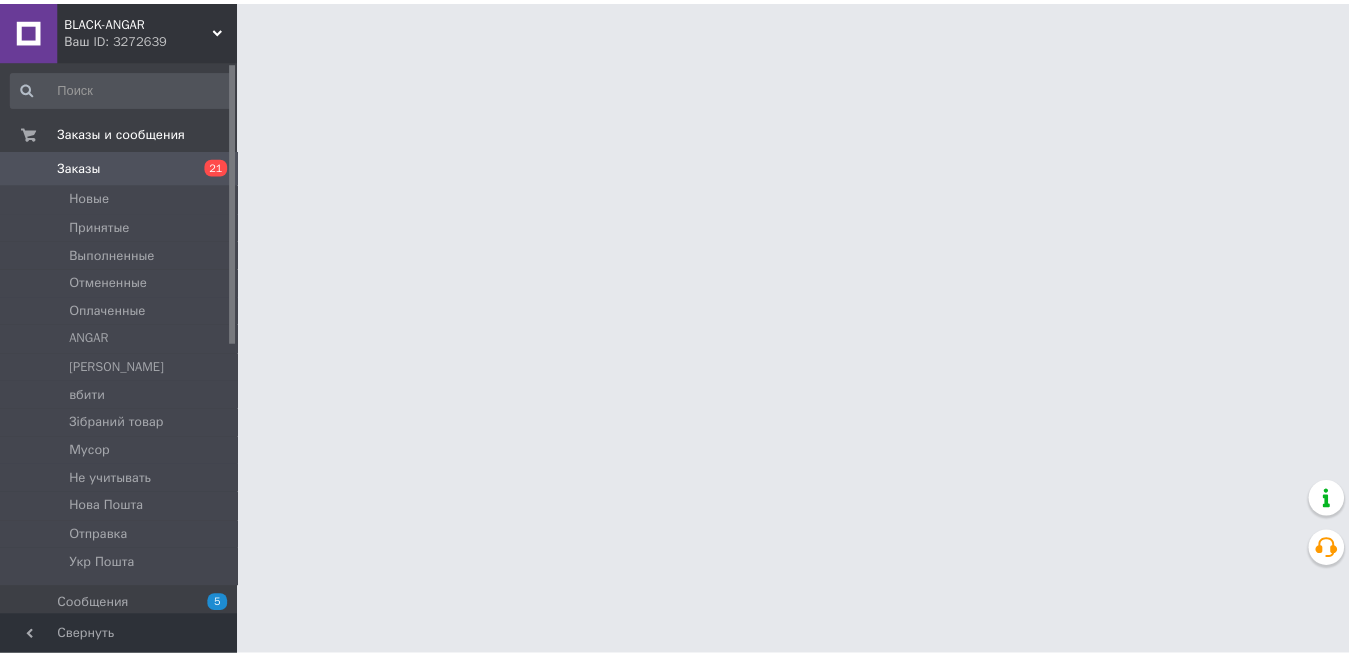scroll, scrollTop: 0, scrollLeft: 0, axis: both 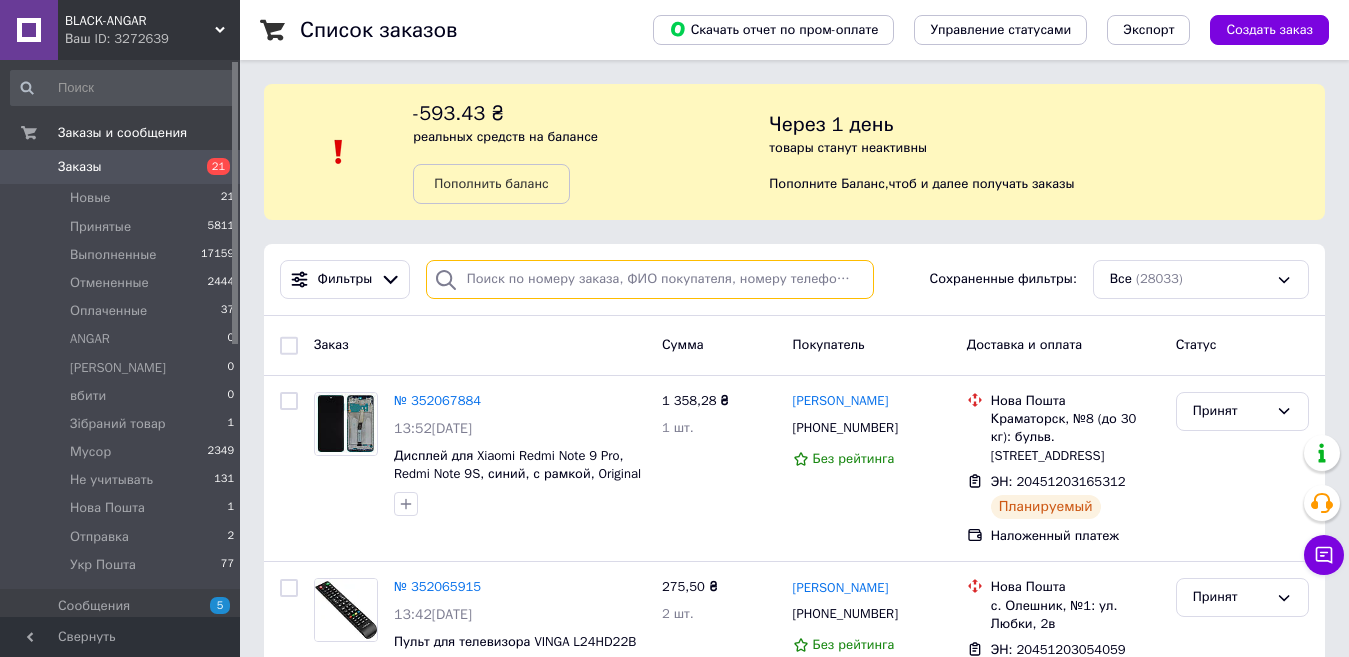 click at bounding box center (650, 279) 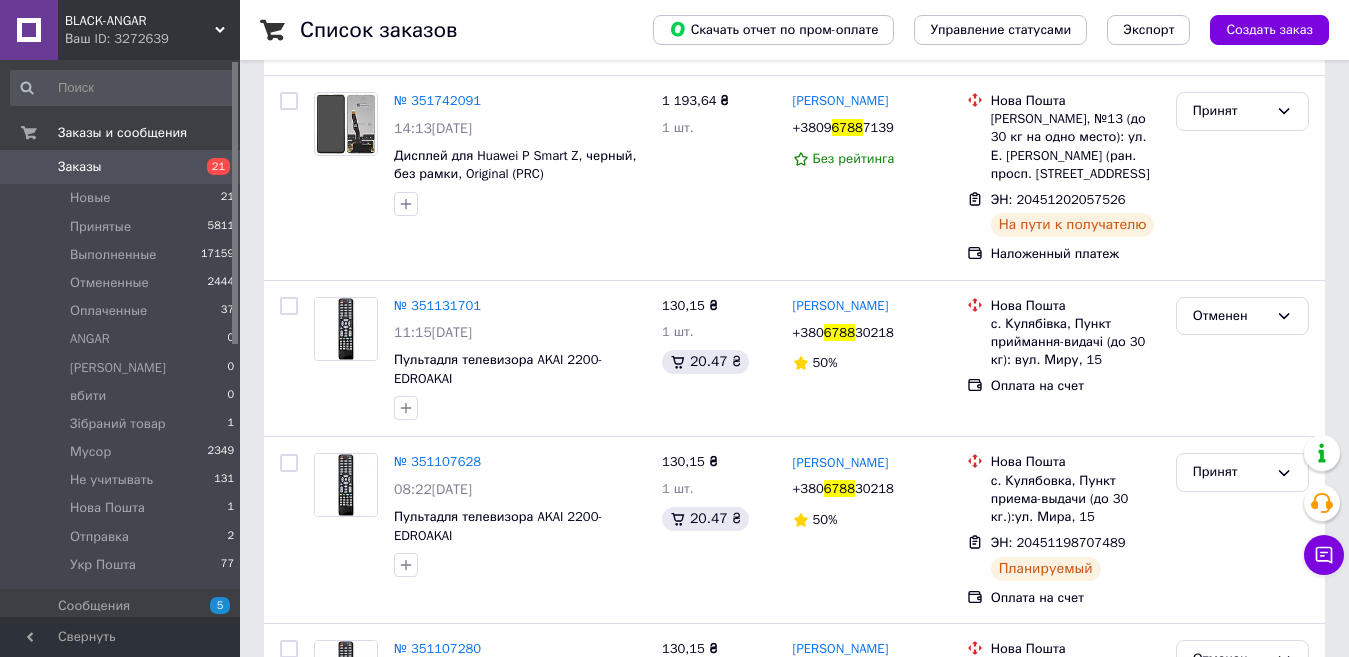 scroll, scrollTop: 0, scrollLeft: 0, axis: both 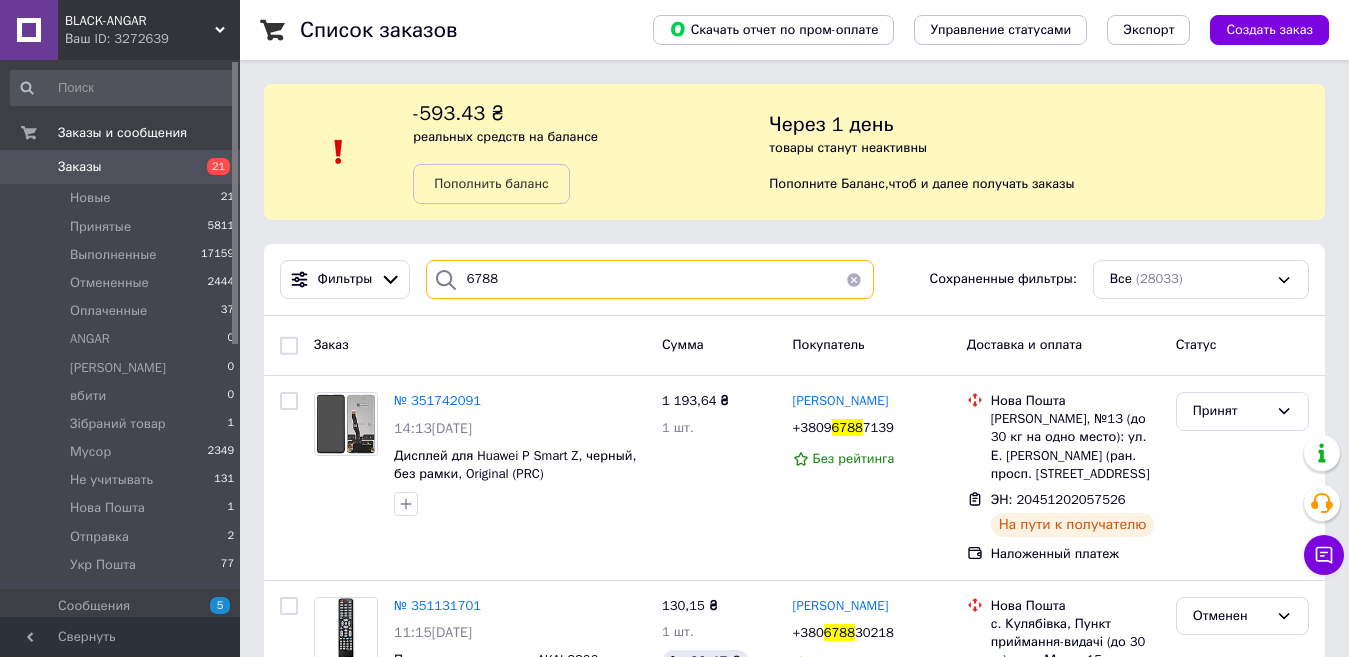 type on "6788" 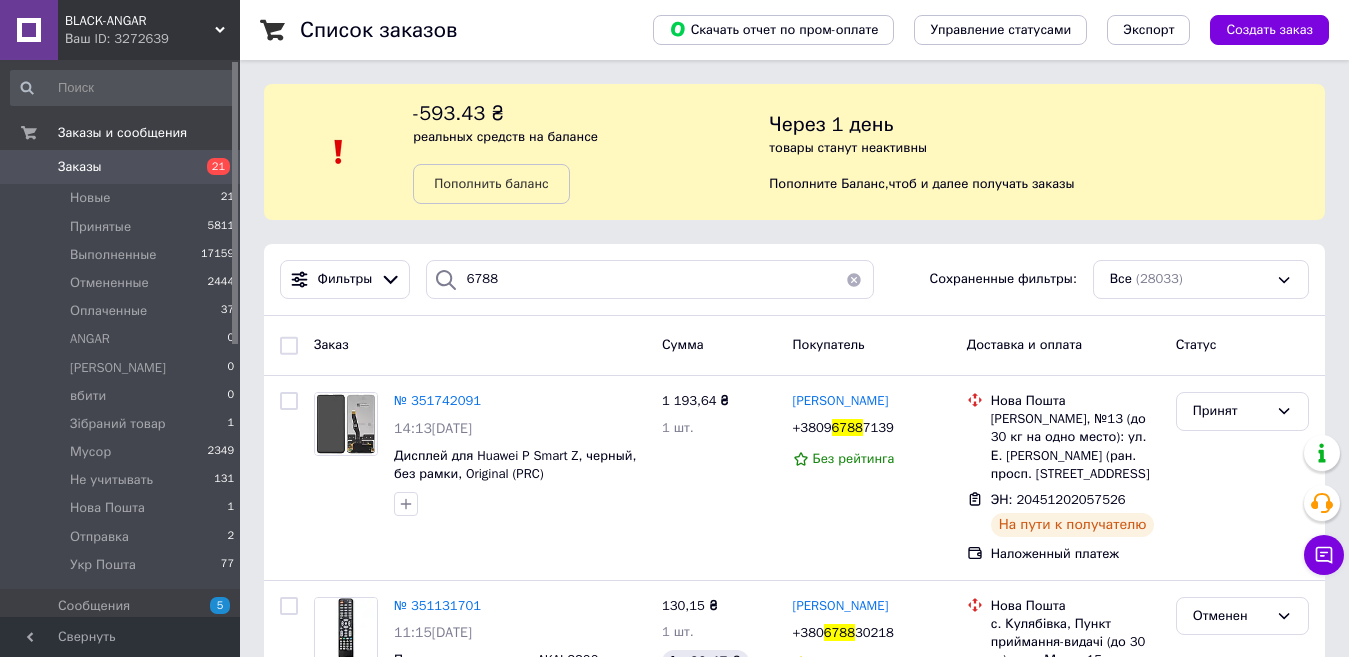 click at bounding box center [854, 279] 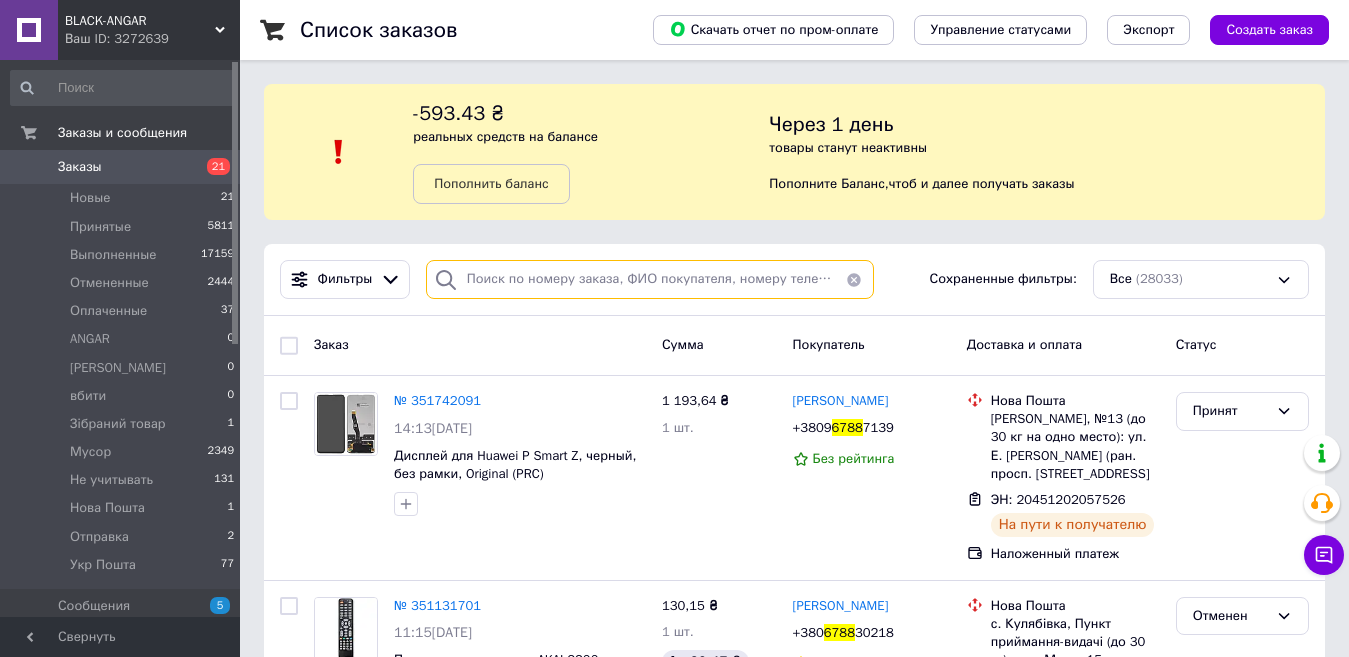 type on "D" 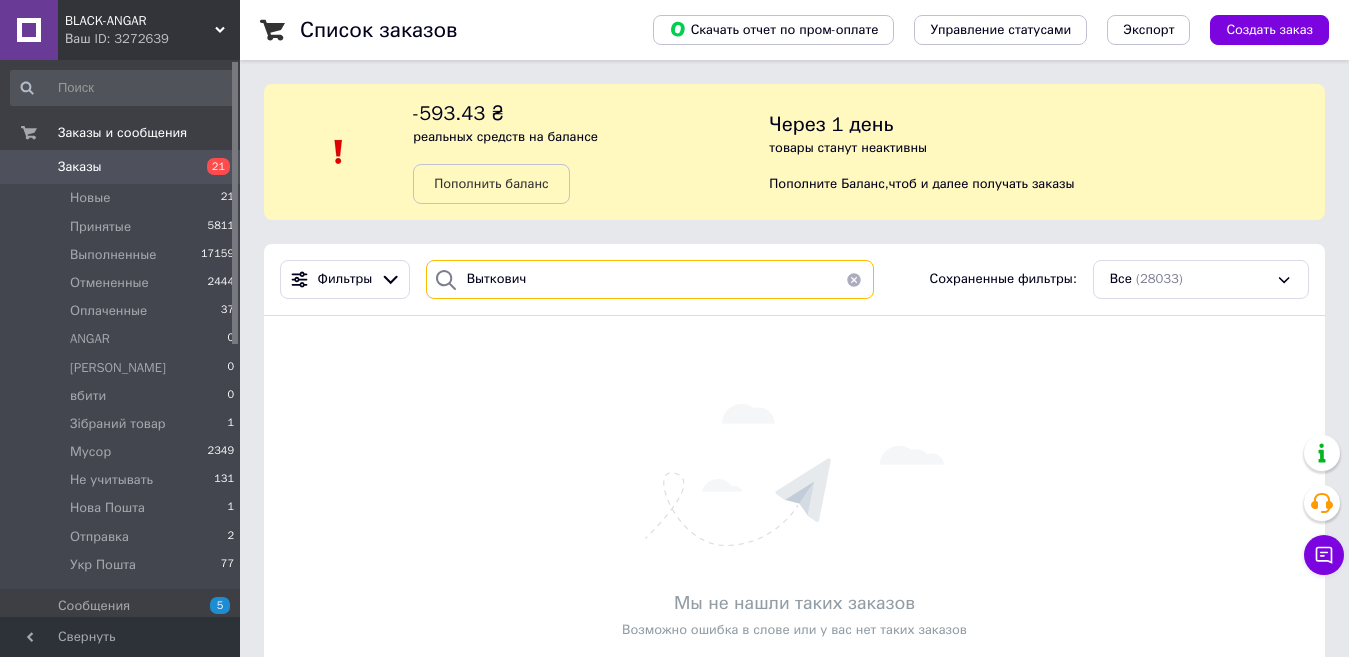 click on "Выткович" at bounding box center (650, 279) 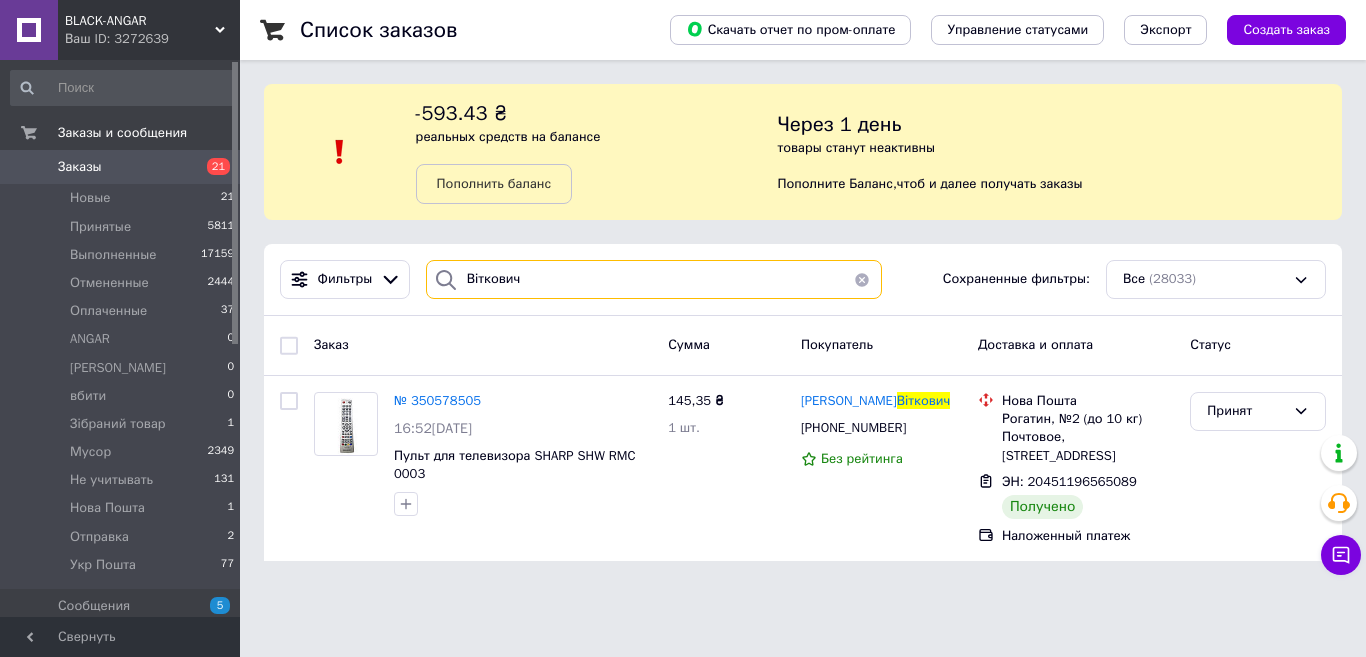 type on "Віткович" 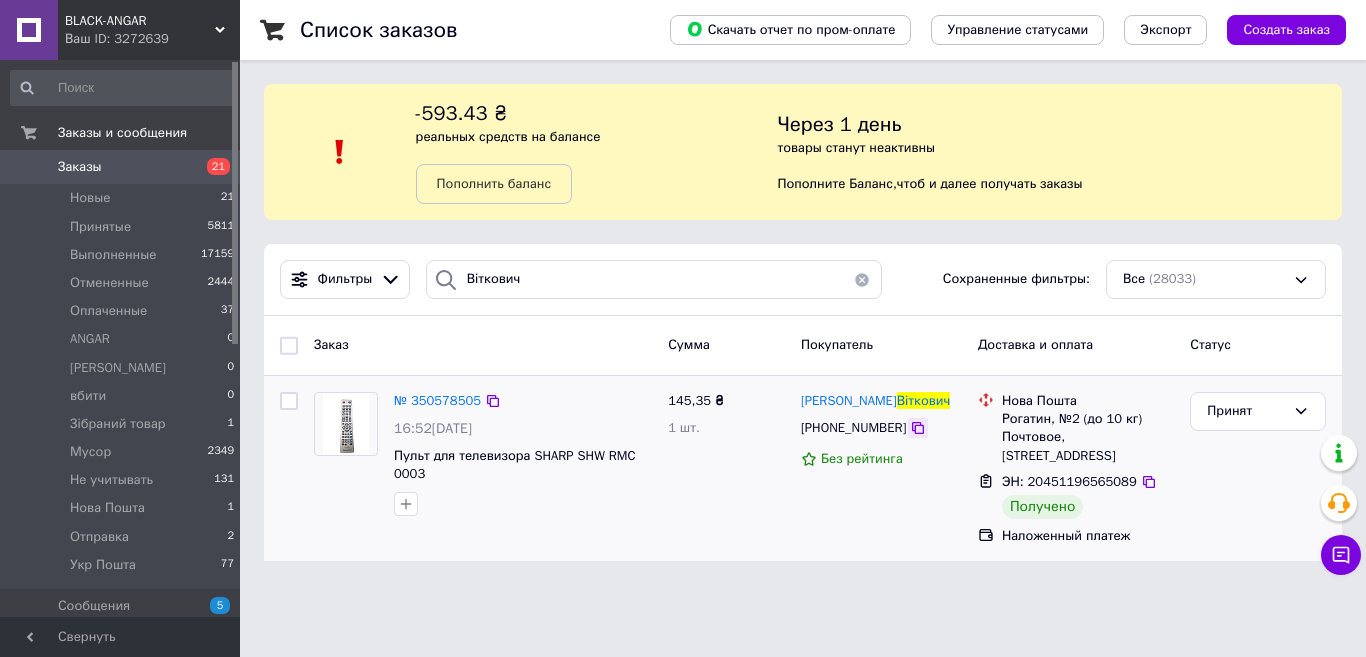click 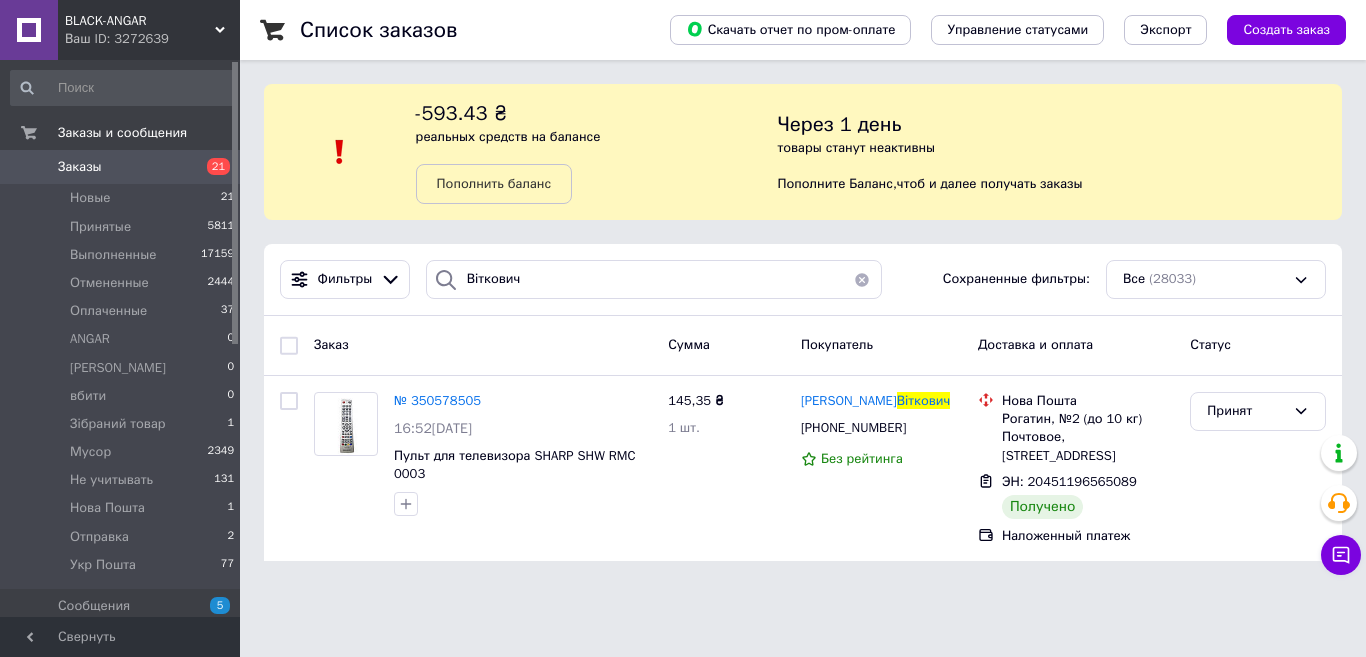 click on "Заказы 21" at bounding box center [123, 167] 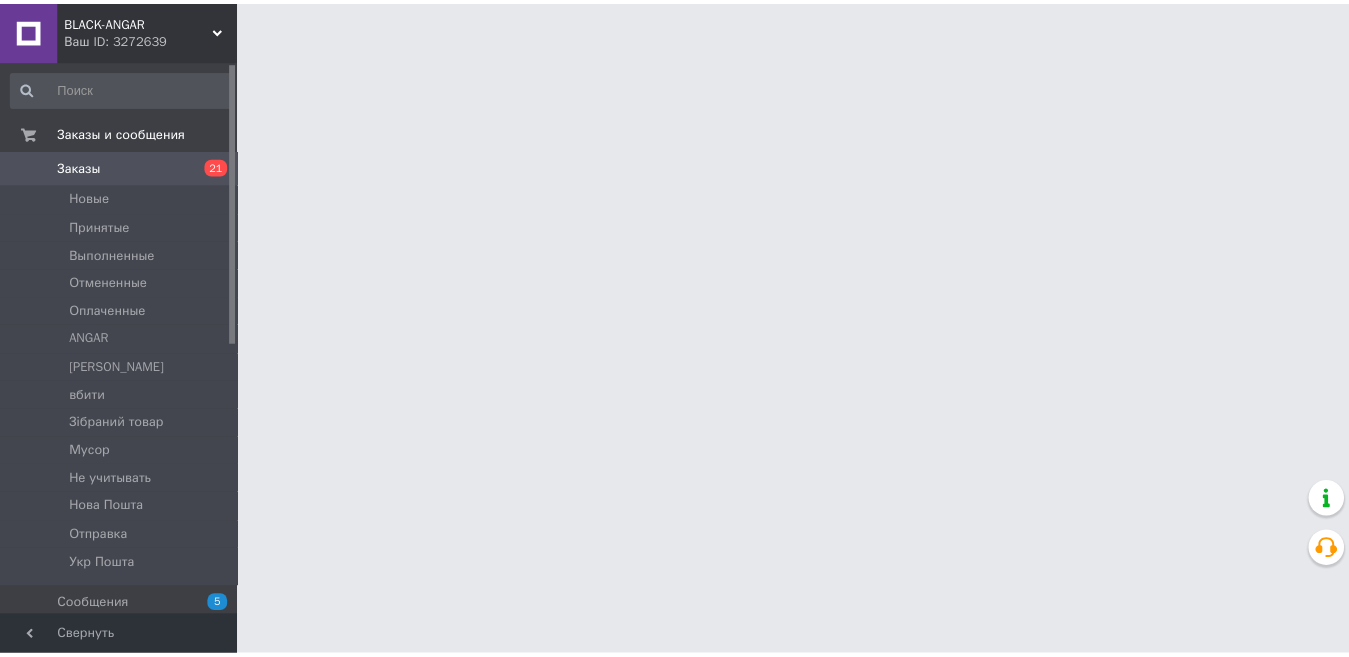 scroll, scrollTop: 0, scrollLeft: 0, axis: both 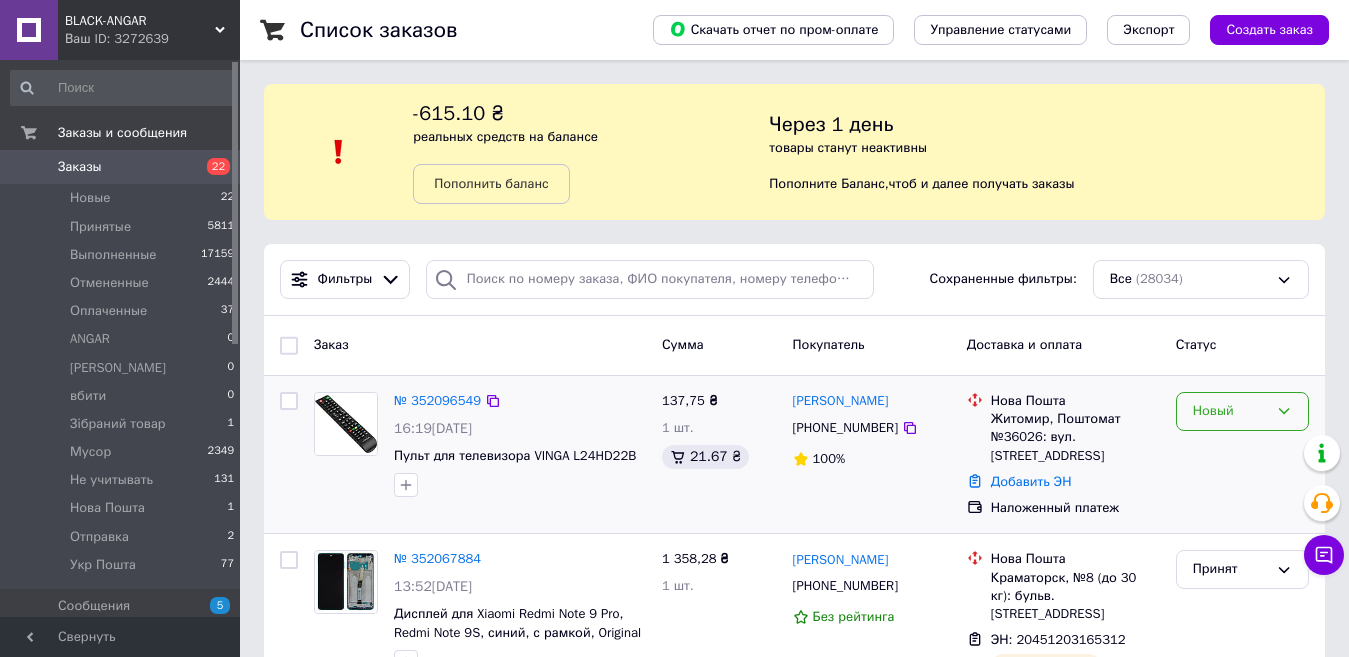 click on "Новый" at bounding box center [1230, 411] 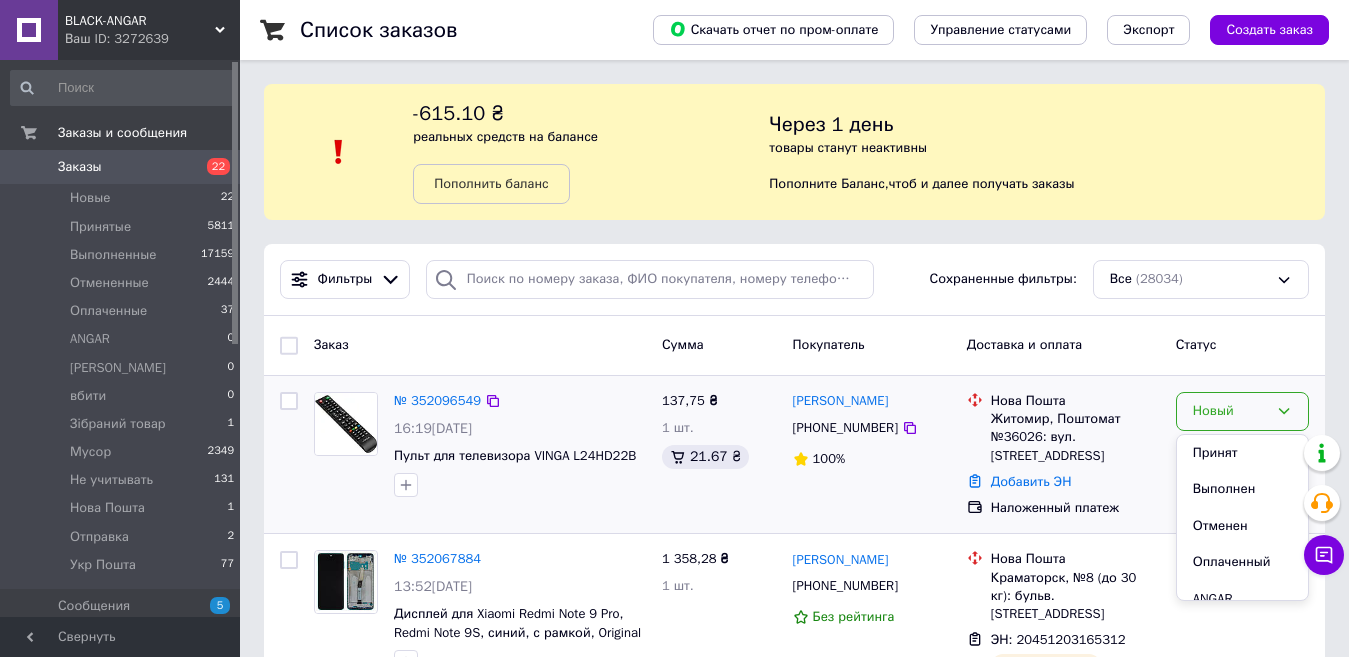 click on "Принят" at bounding box center (1242, 453) 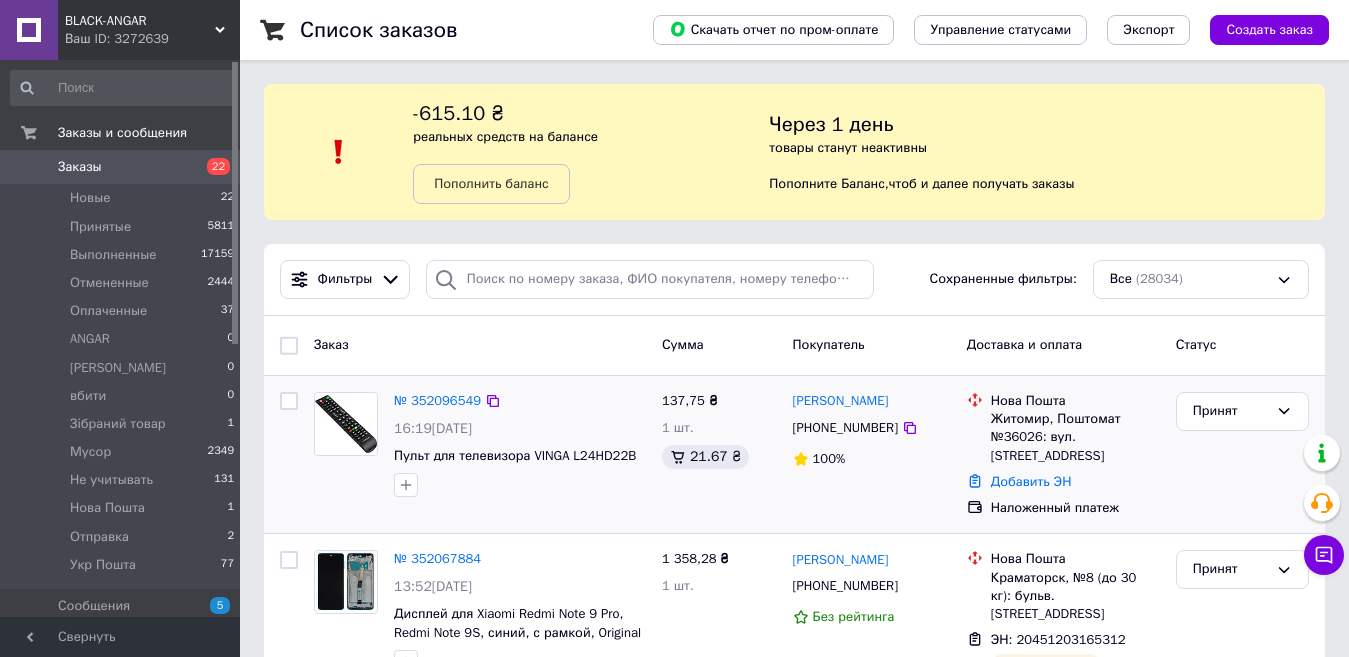 click at bounding box center [346, 424] 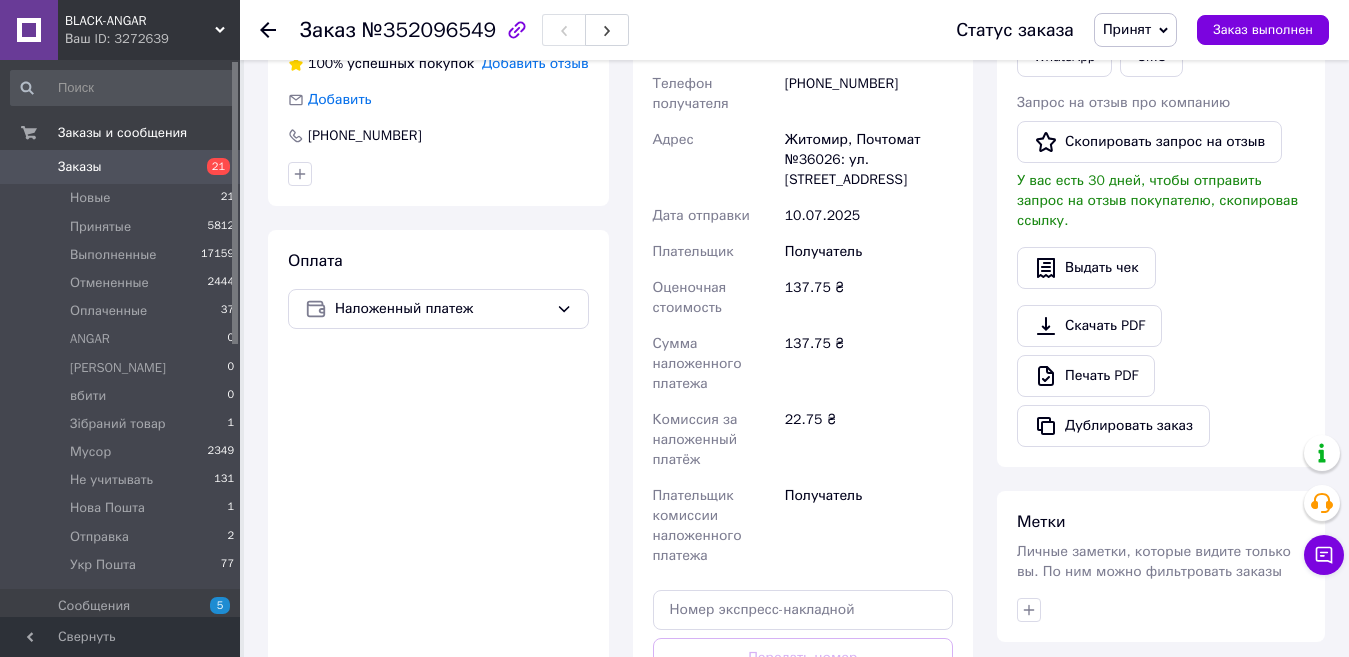 scroll, scrollTop: 800, scrollLeft: 0, axis: vertical 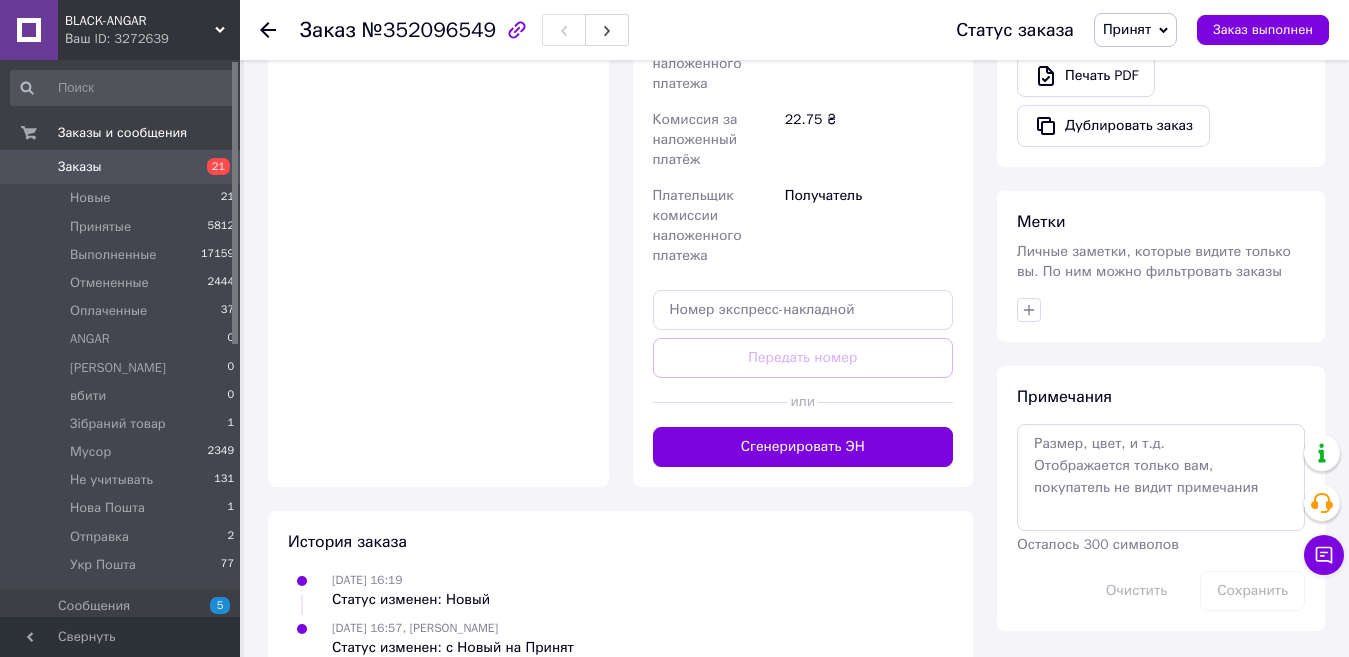 click at bounding box center (720, 402) 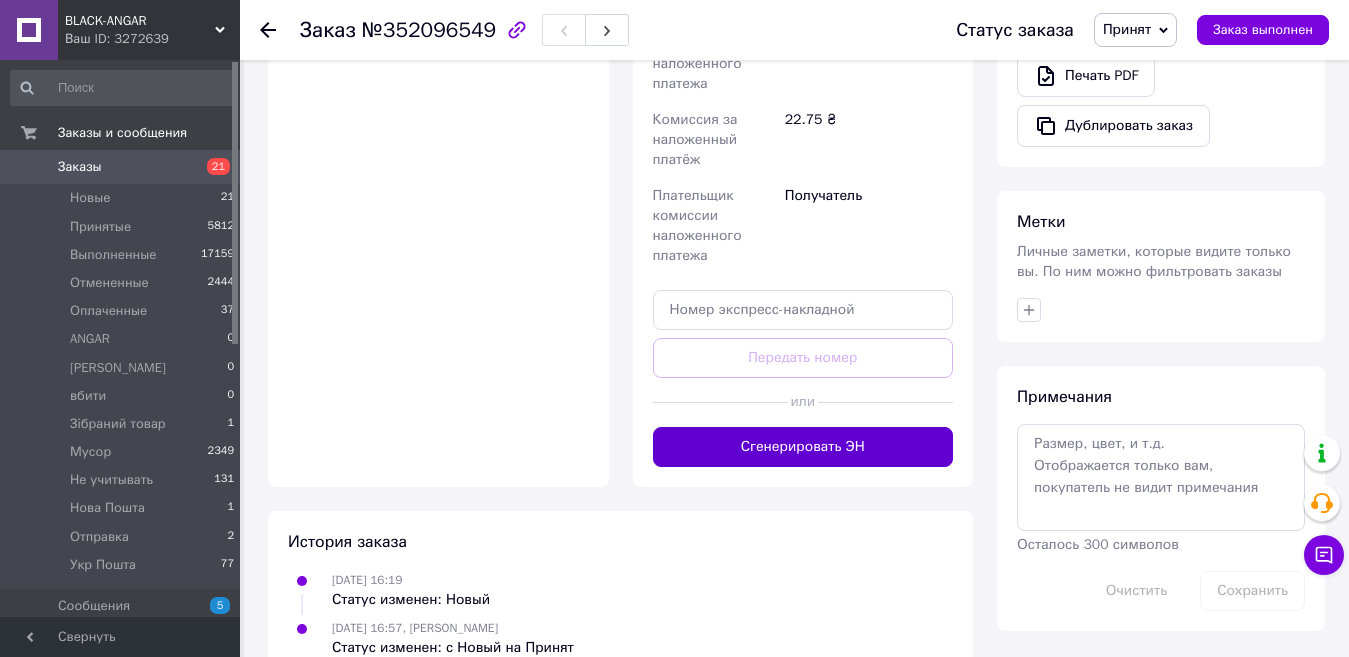 click on "Сгенерировать ЭН" at bounding box center (803, 447) 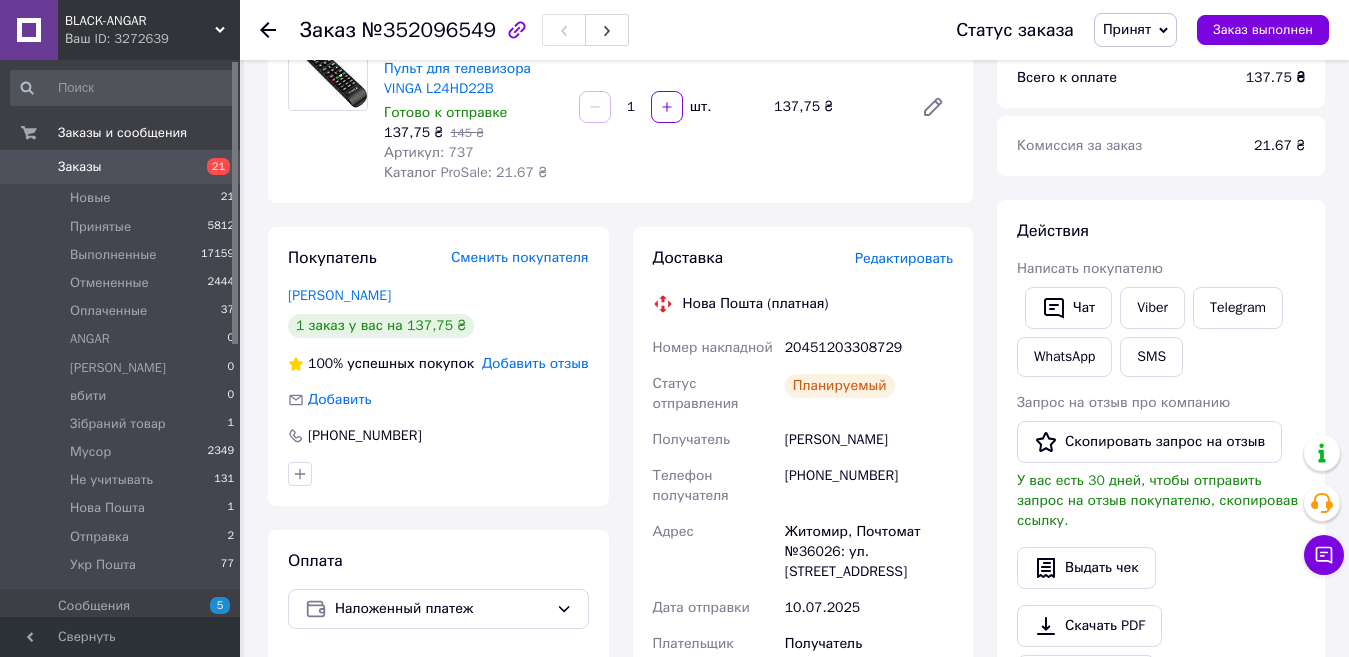scroll, scrollTop: 0, scrollLeft: 0, axis: both 